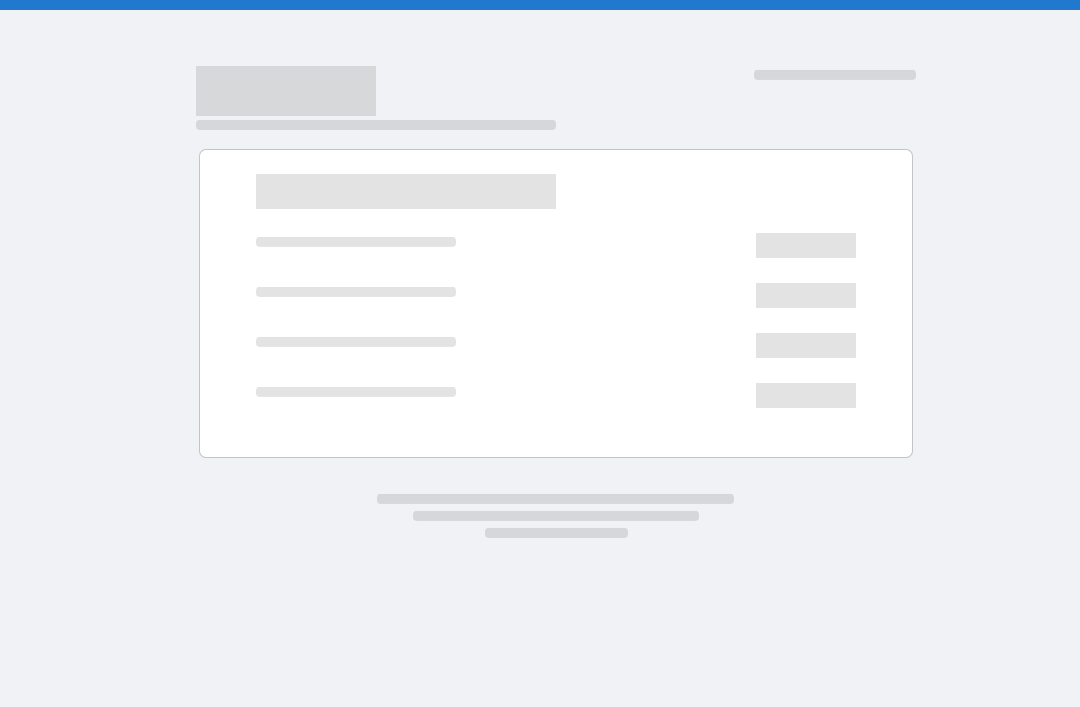 scroll, scrollTop: 0, scrollLeft: 0, axis: both 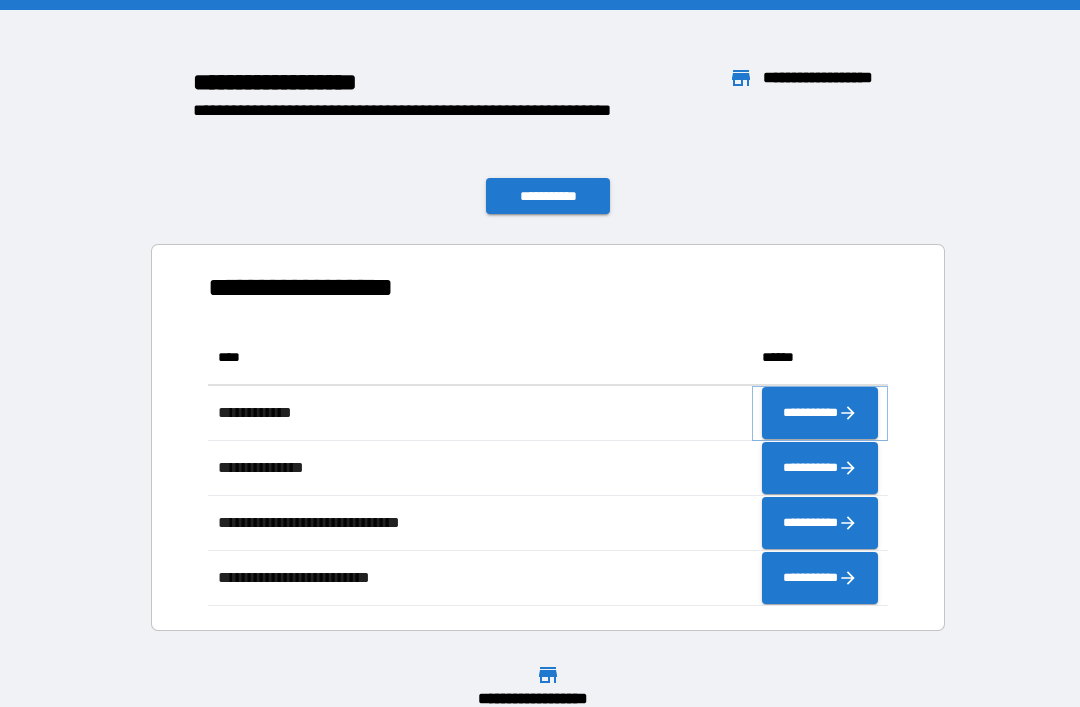 click on "**********" at bounding box center (820, 413) 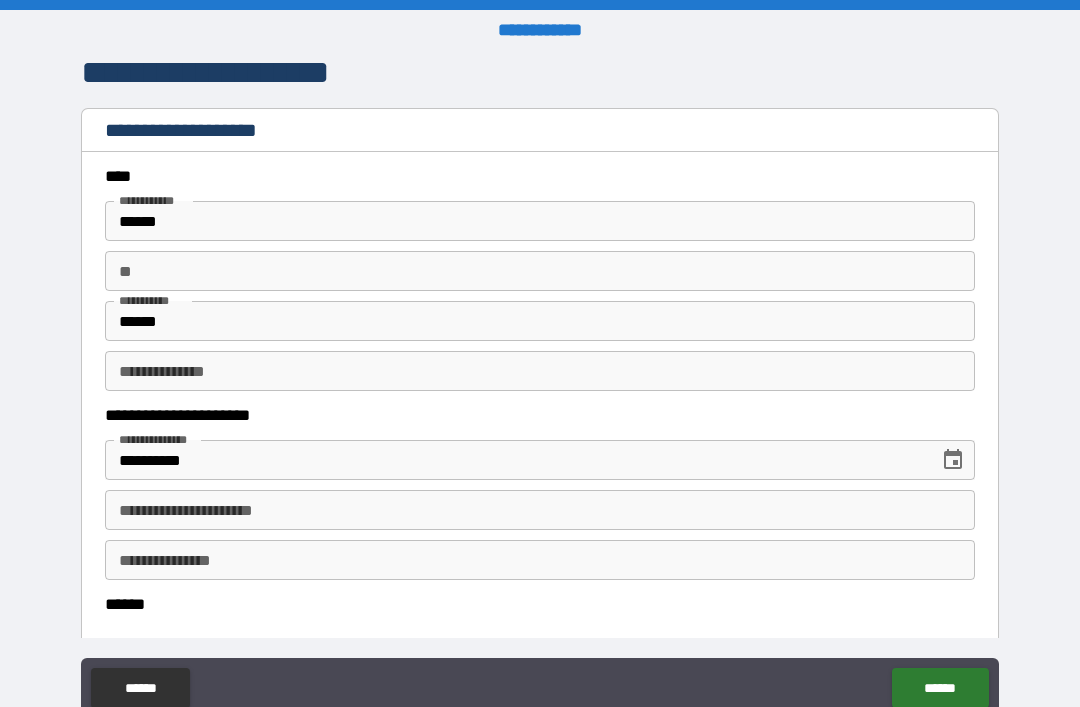 click on "**" at bounding box center [540, 271] 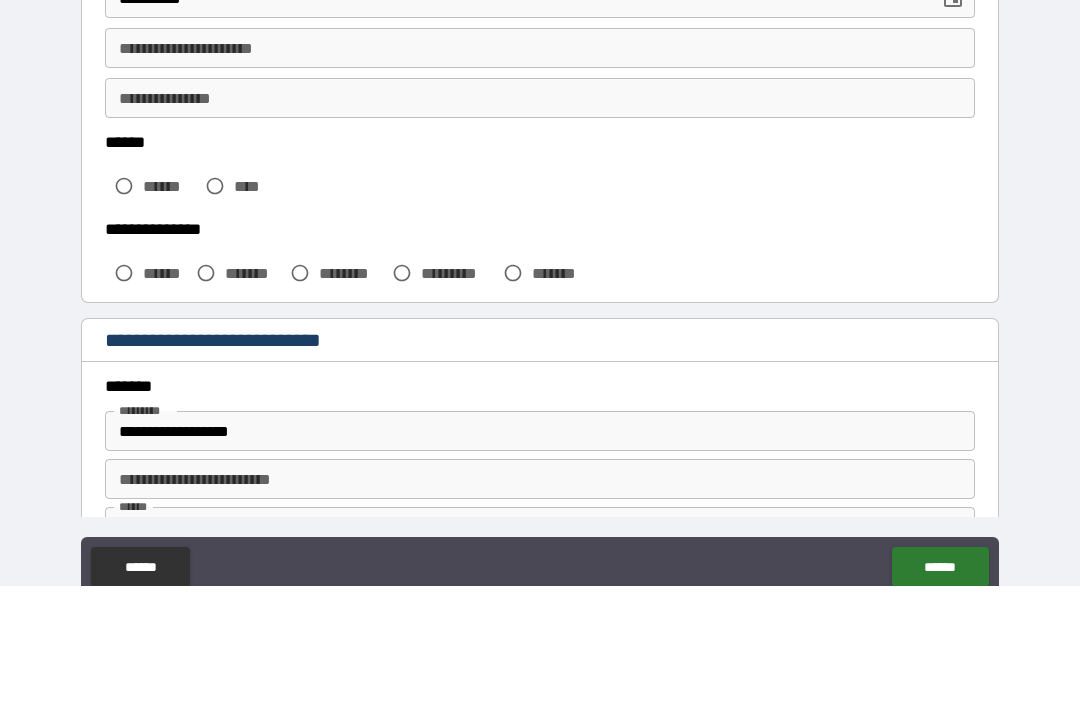 scroll, scrollTop: 343, scrollLeft: 0, axis: vertical 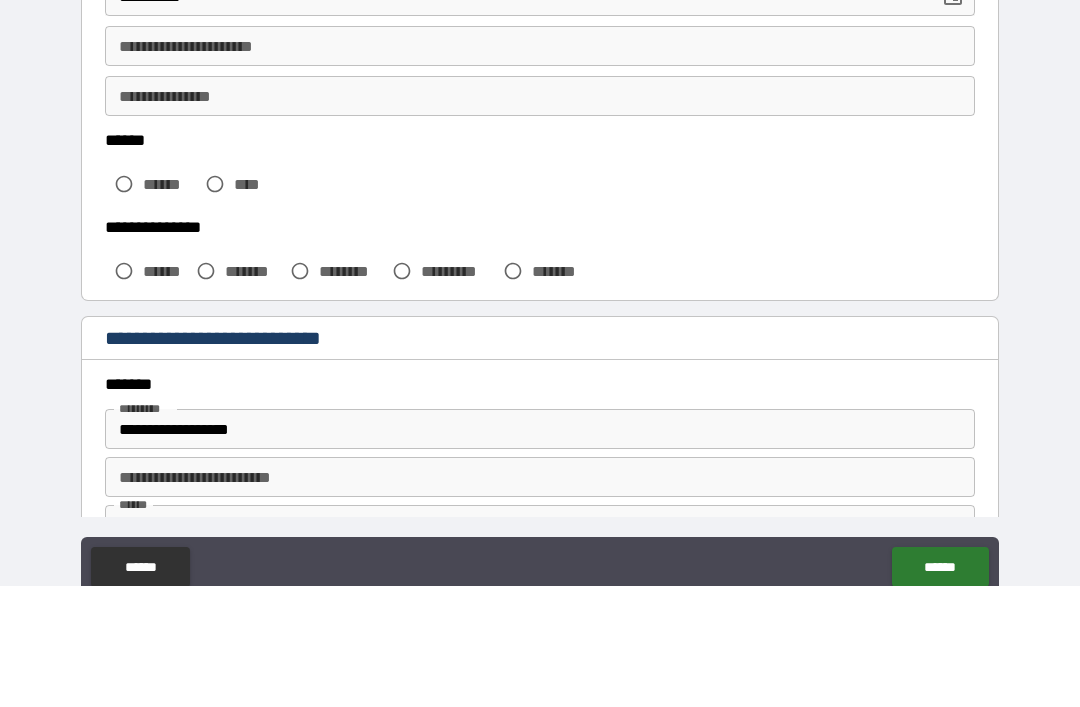 type on "*" 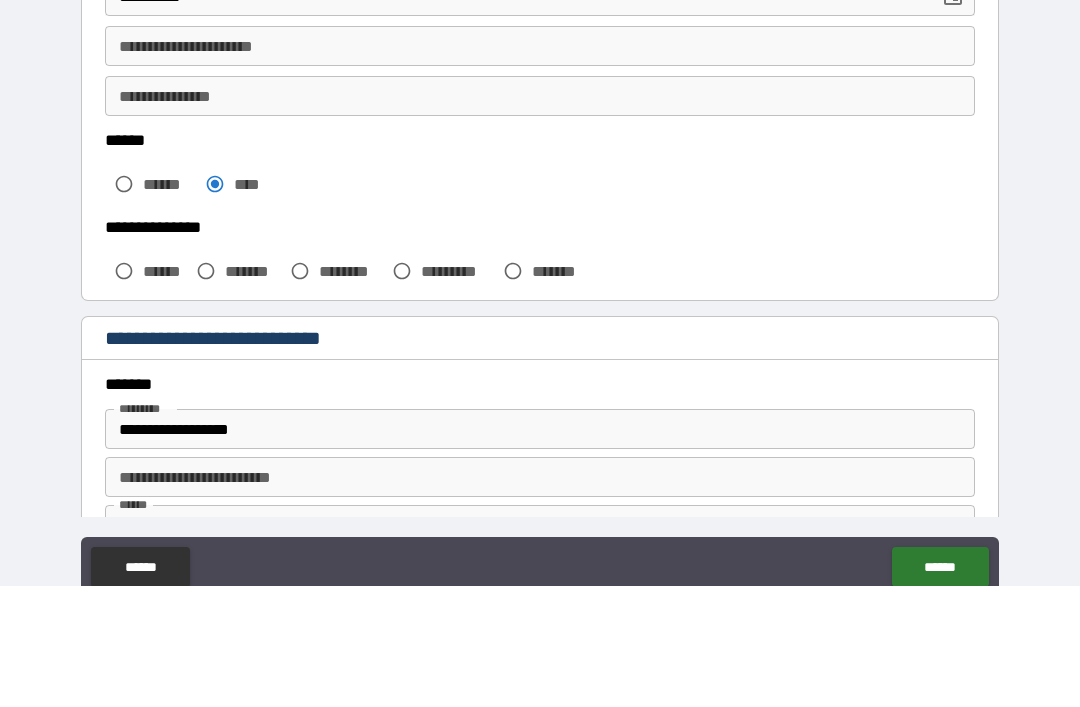 scroll, scrollTop: 64, scrollLeft: 0, axis: vertical 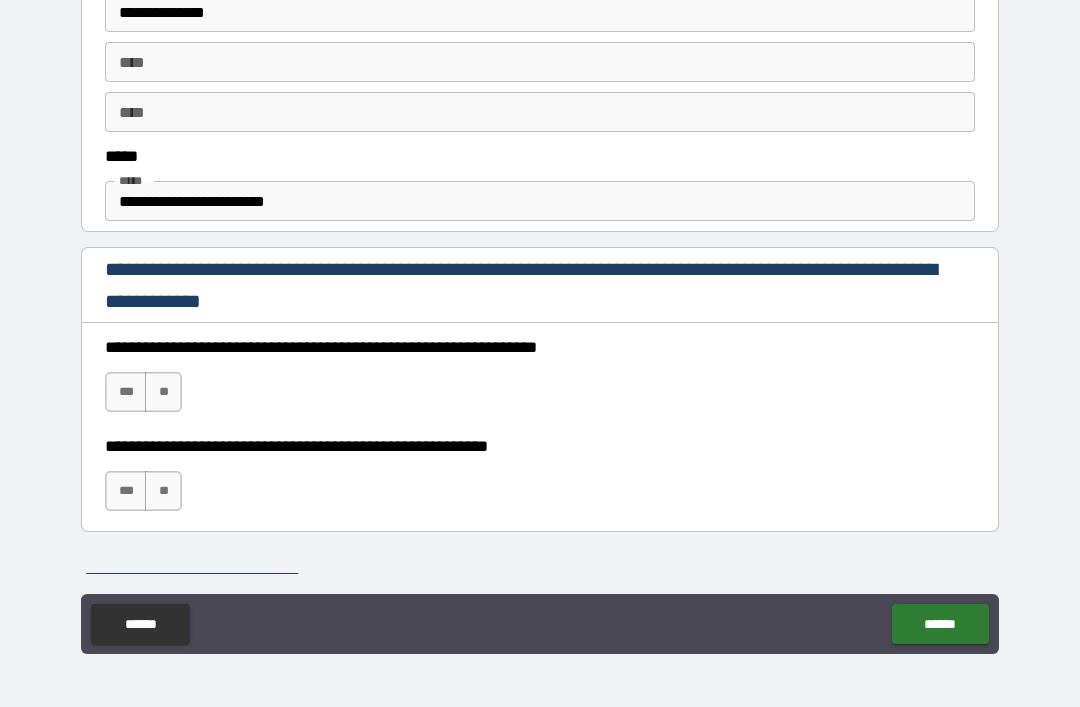 click on "***" at bounding box center (126, 392) 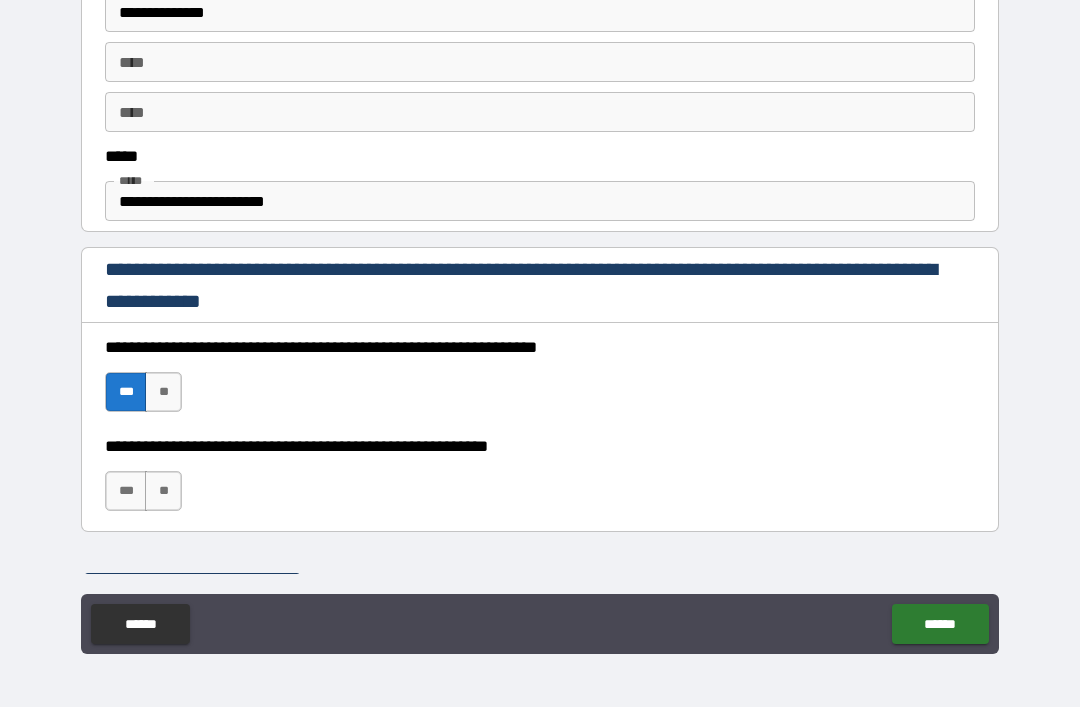 click on "***" at bounding box center [126, 491] 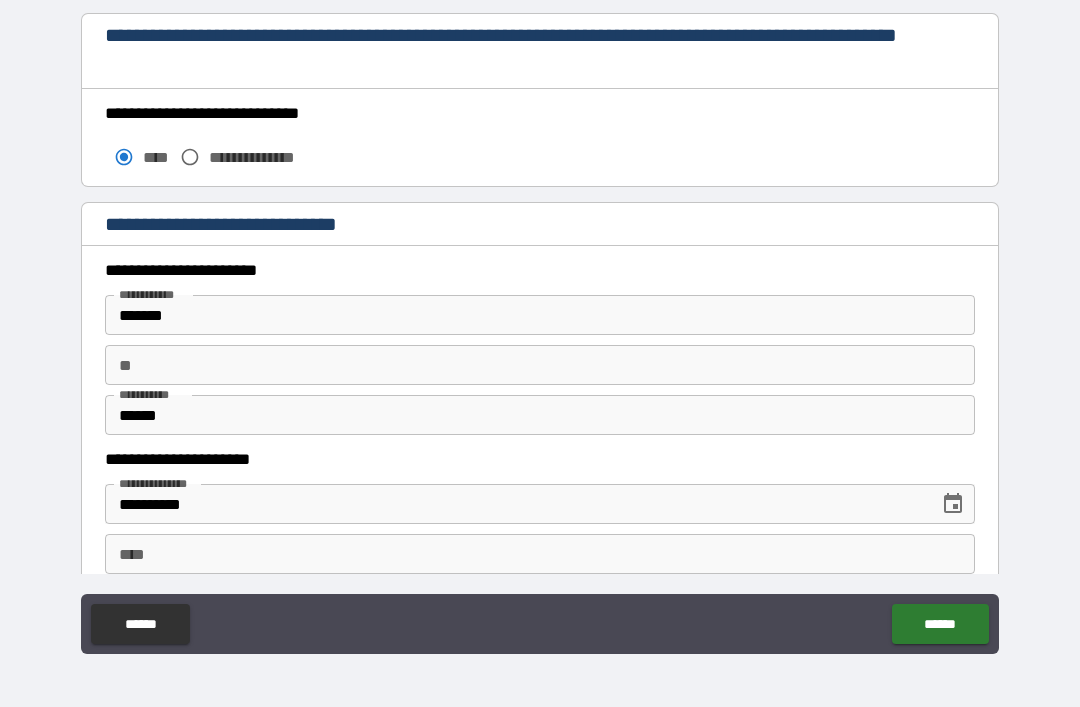 scroll, scrollTop: 1721, scrollLeft: 0, axis: vertical 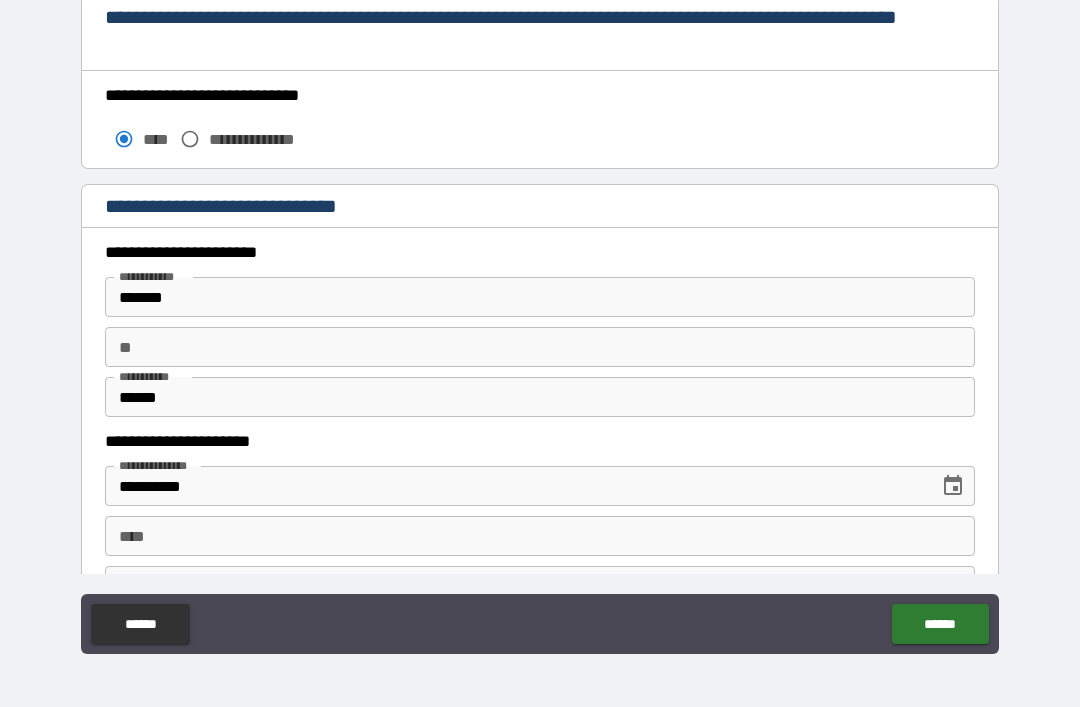 click on "**" at bounding box center [540, 347] 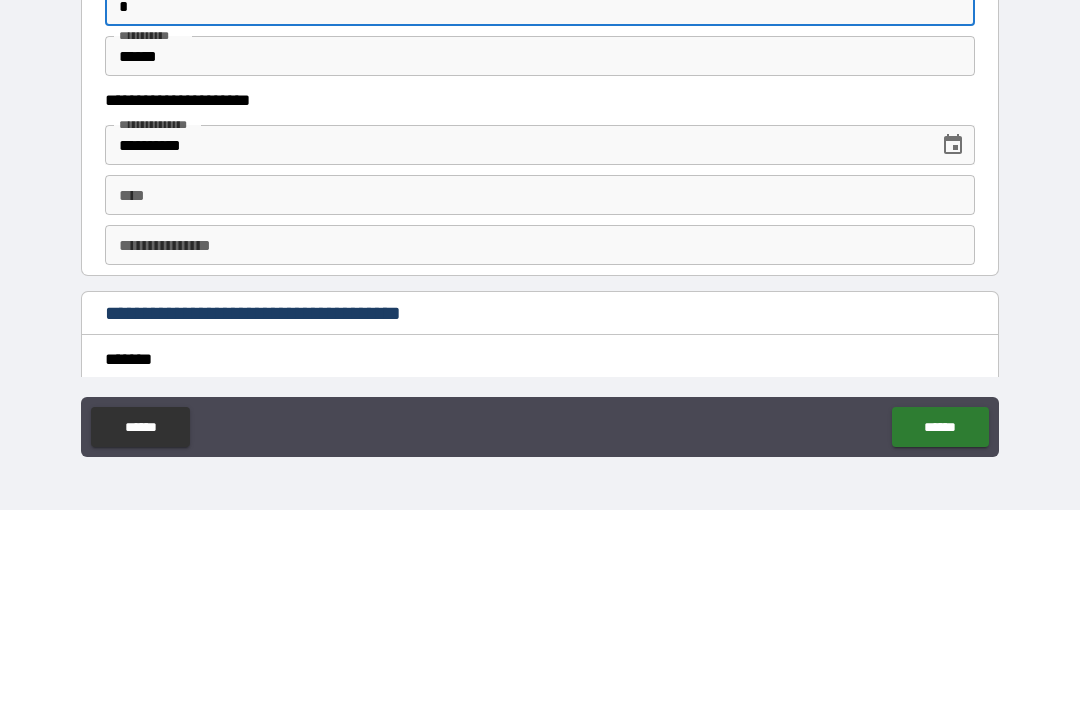 scroll, scrollTop: 1867, scrollLeft: 0, axis: vertical 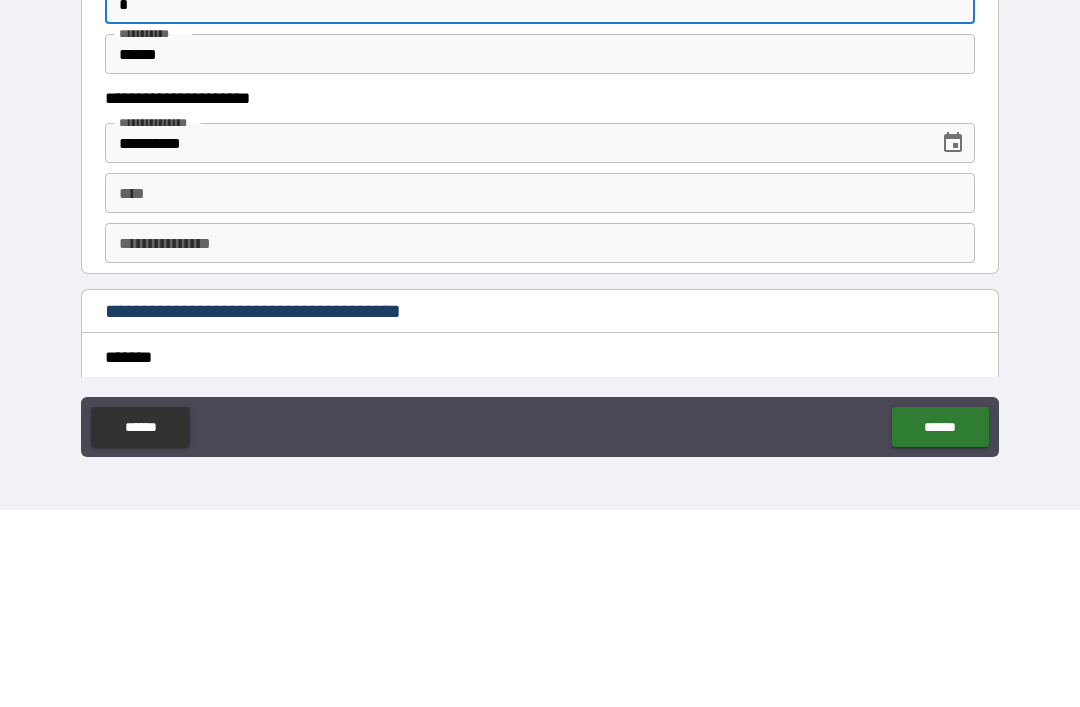 type on "*" 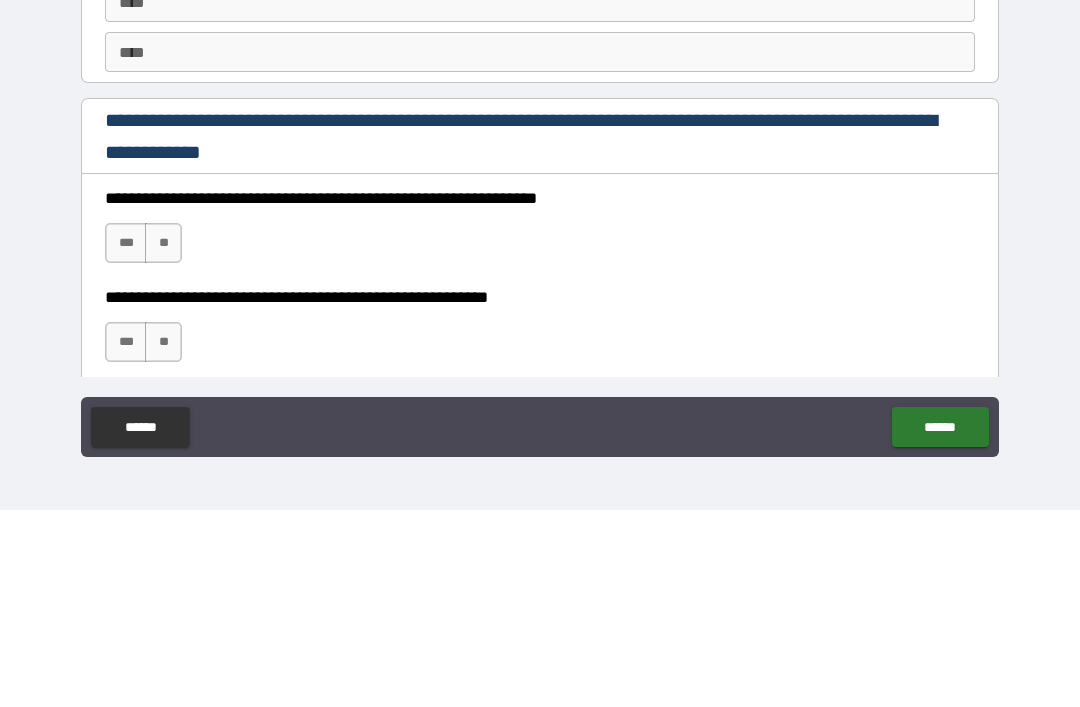 scroll, scrollTop: 2696, scrollLeft: 0, axis: vertical 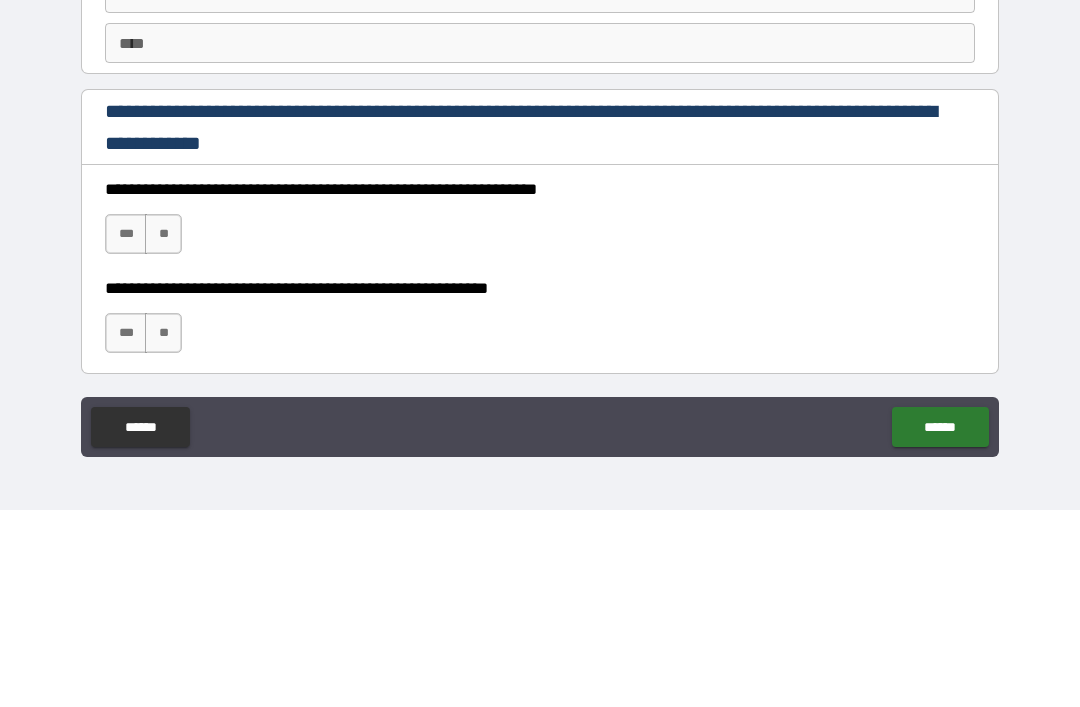 type on "**********" 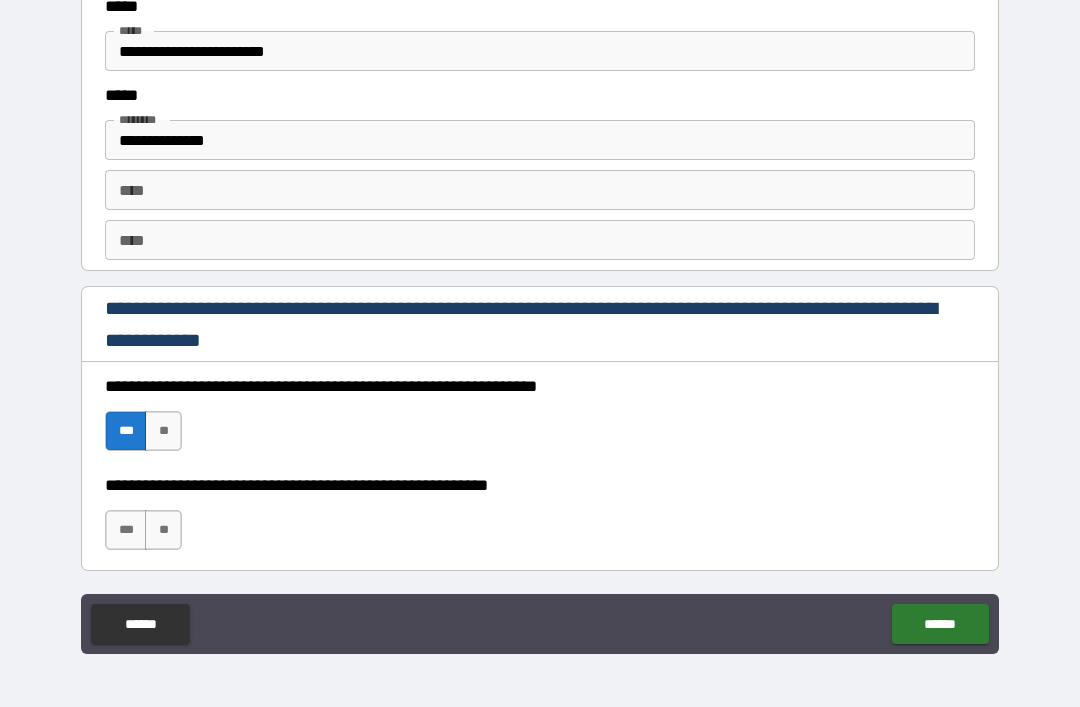 click on "***" at bounding box center [126, 530] 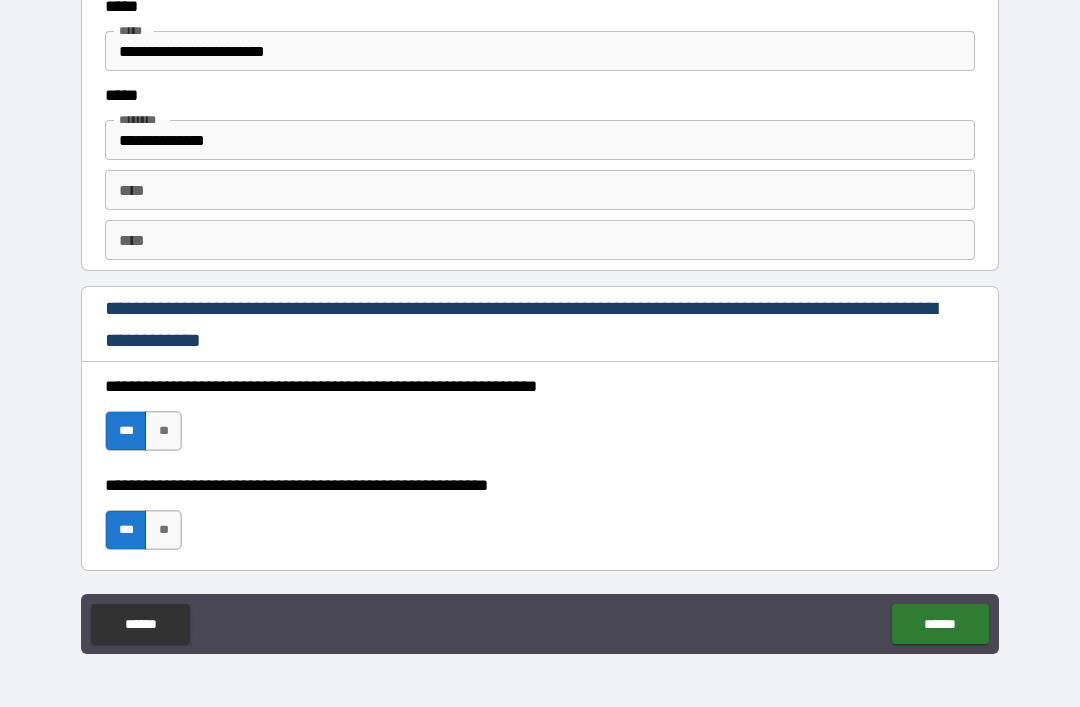 click on "******" at bounding box center (940, 624) 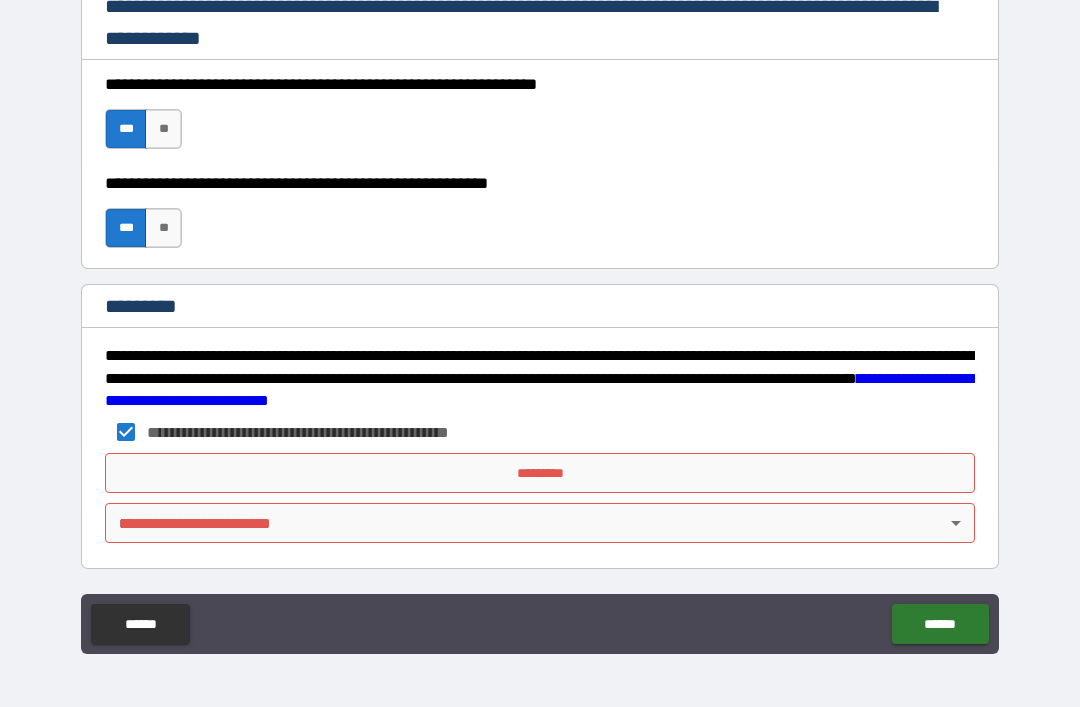 scroll, scrollTop: 2998, scrollLeft: 0, axis: vertical 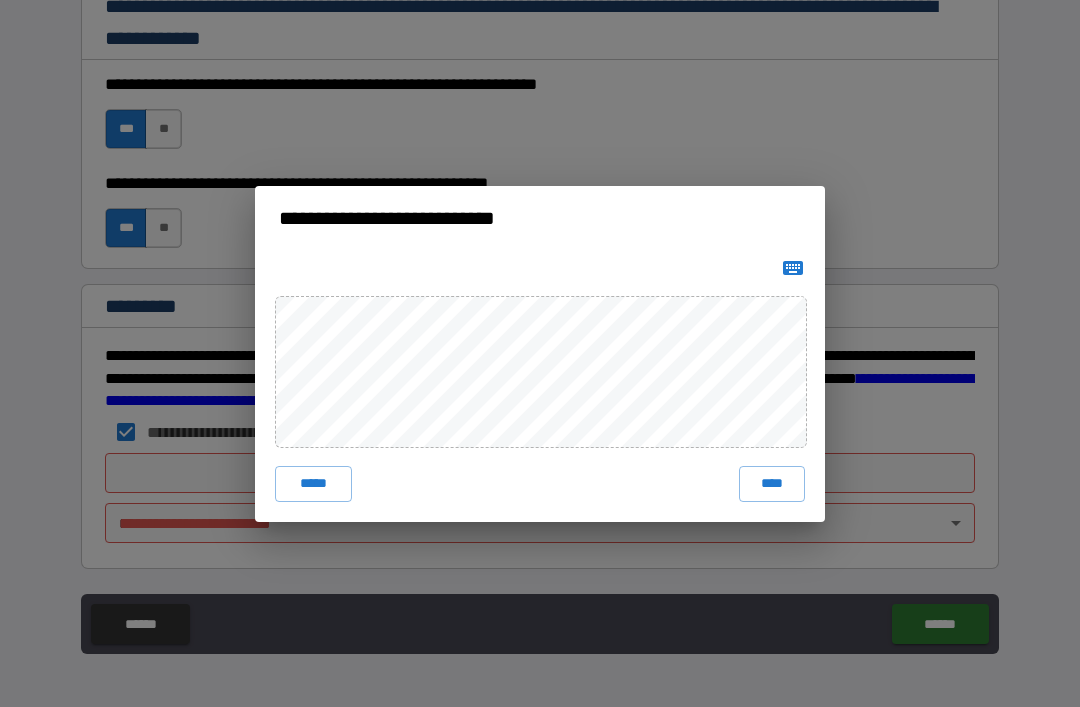 click on "****" at bounding box center (772, 484) 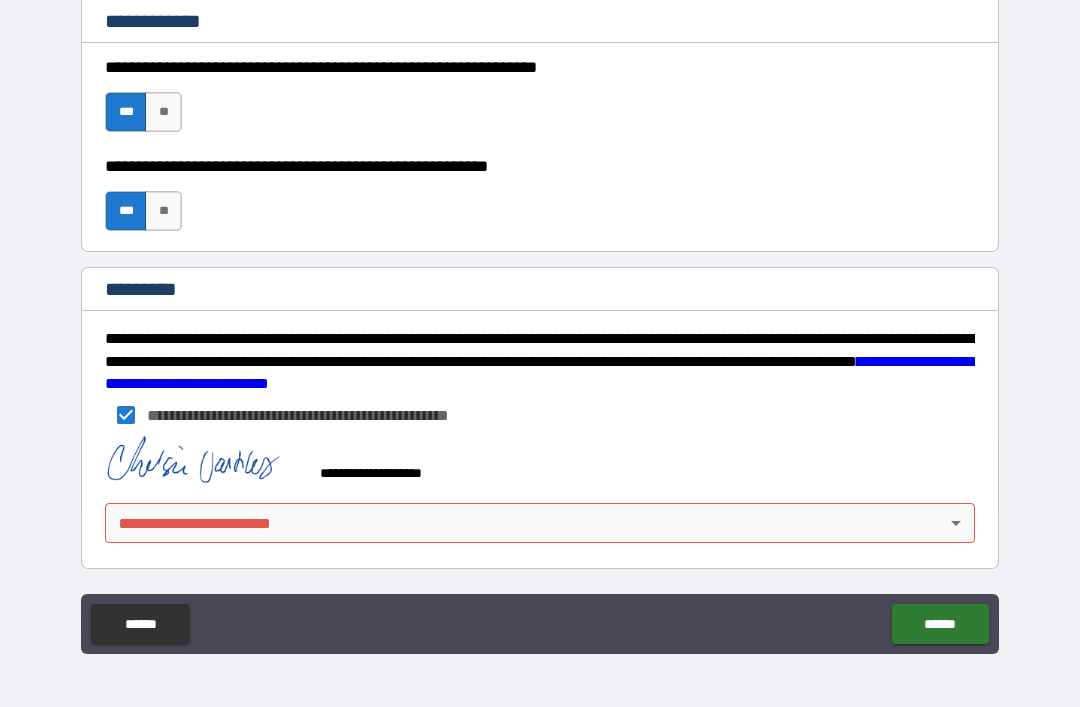scroll, scrollTop: 3015, scrollLeft: 0, axis: vertical 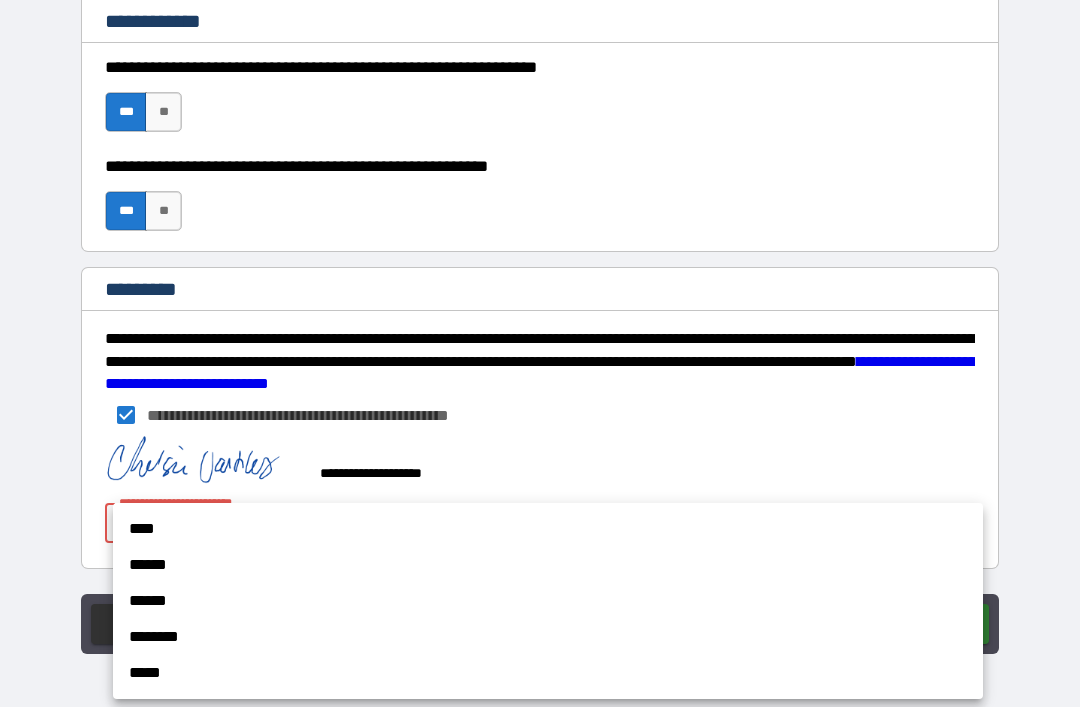 click on "******" at bounding box center (548, 565) 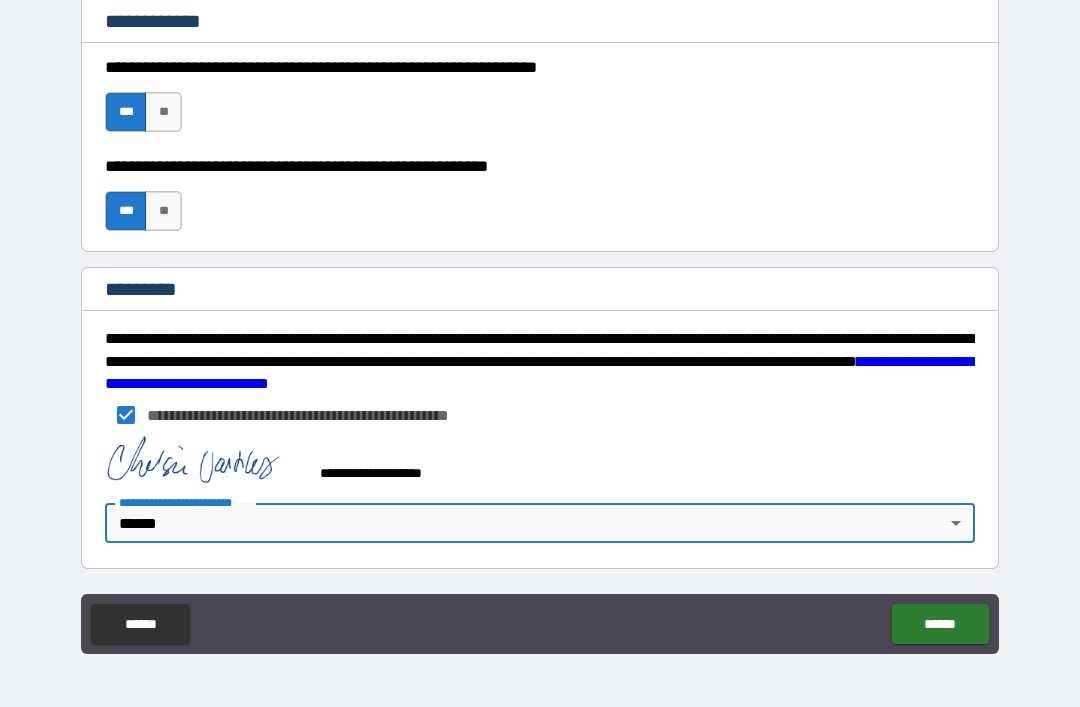 click on "******" at bounding box center [940, 624] 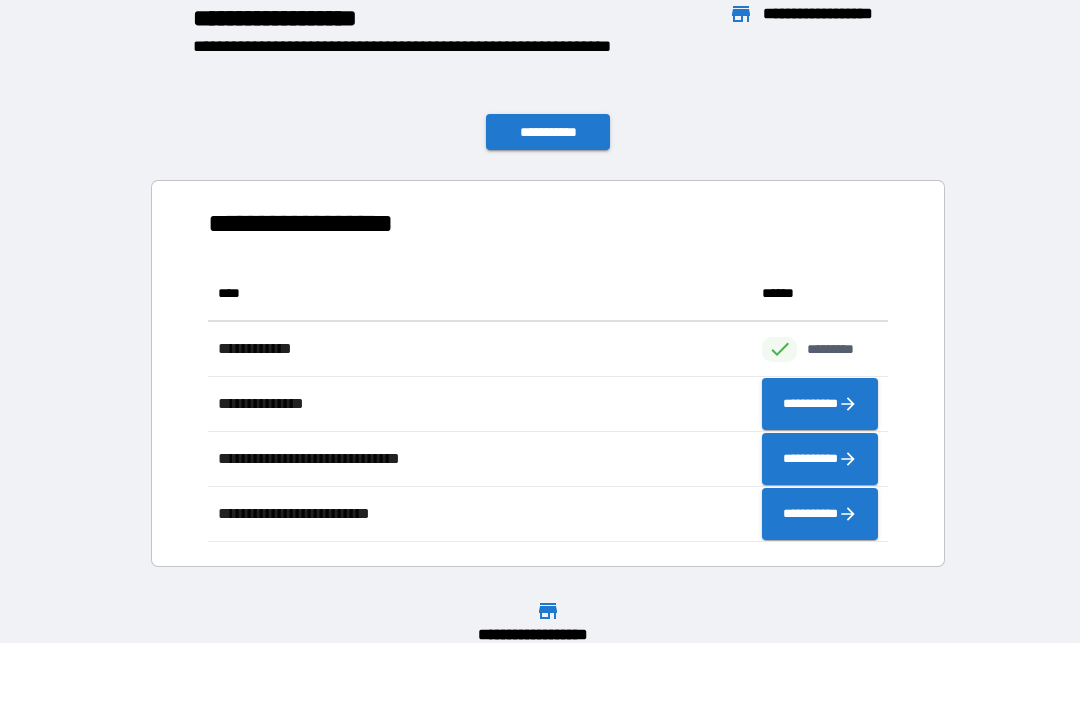 scroll, scrollTop: 1, scrollLeft: 1, axis: both 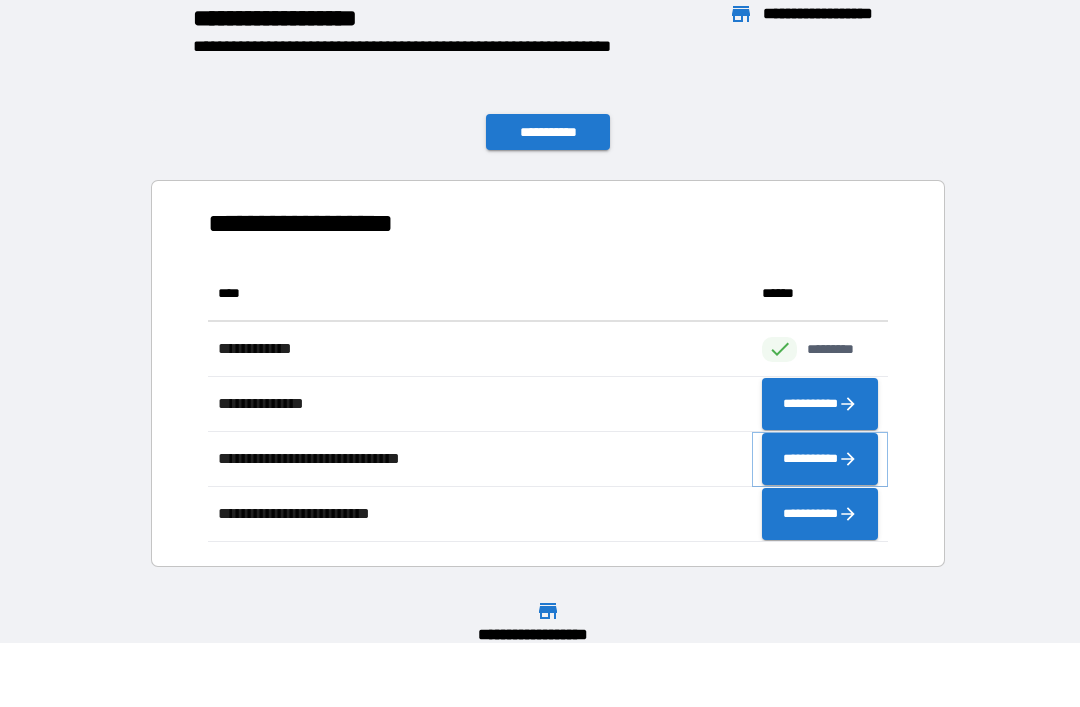 click on "**********" at bounding box center (820, 459) 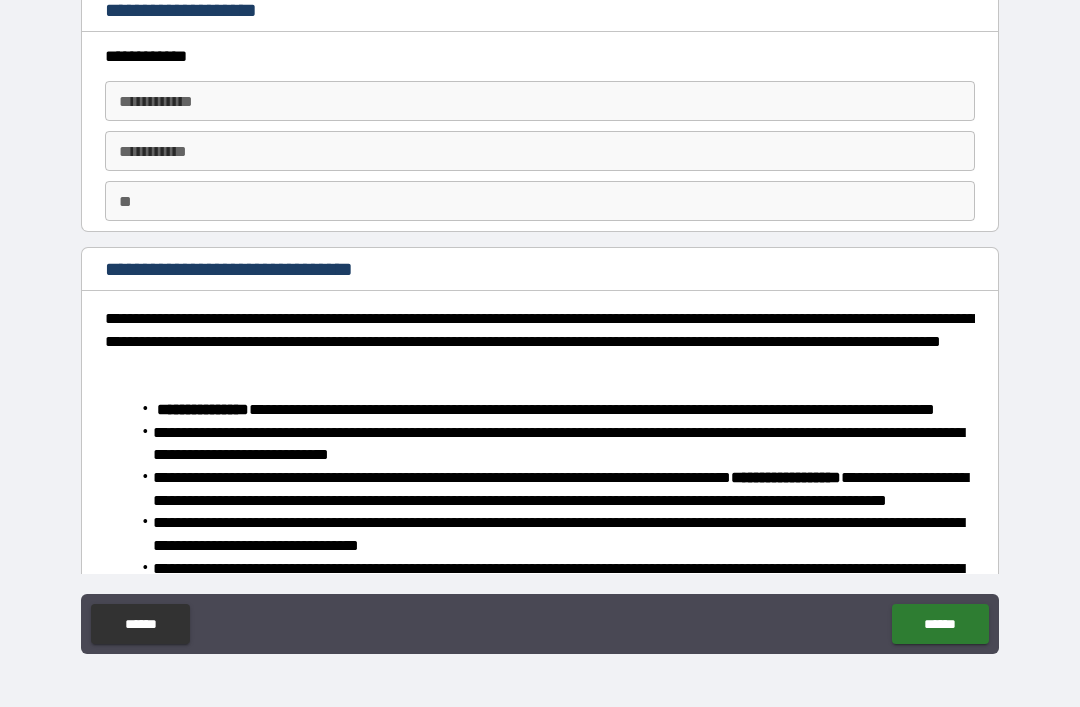 scroll, scrollTop: 0, scrollLeft: 0, axis: both 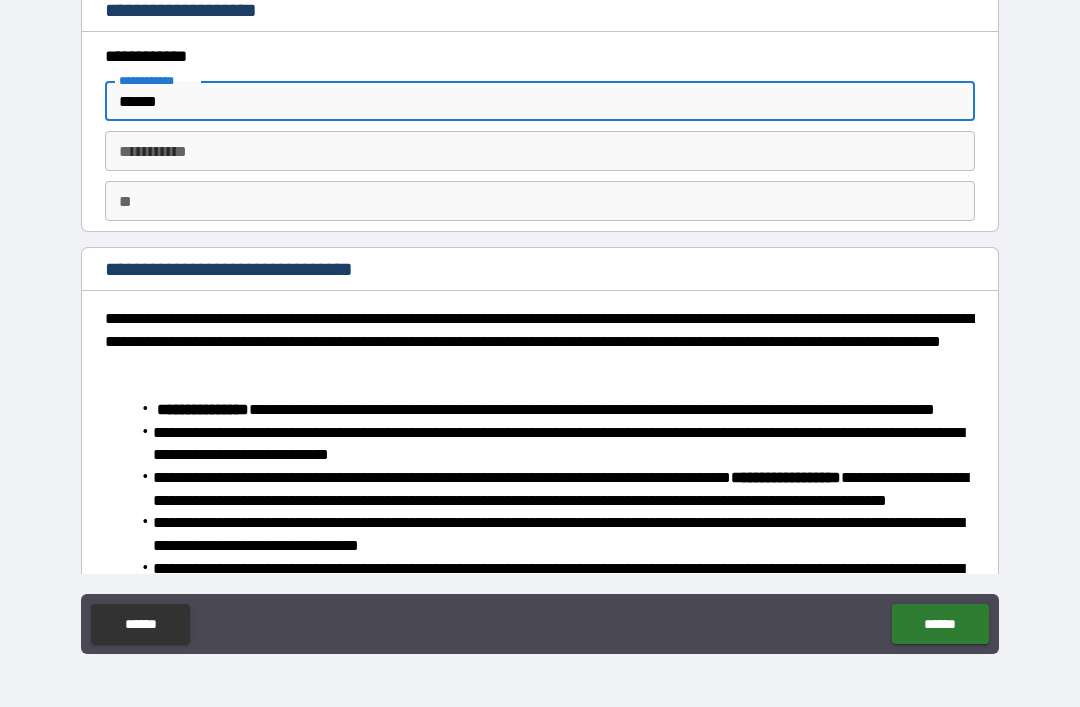type on "******" 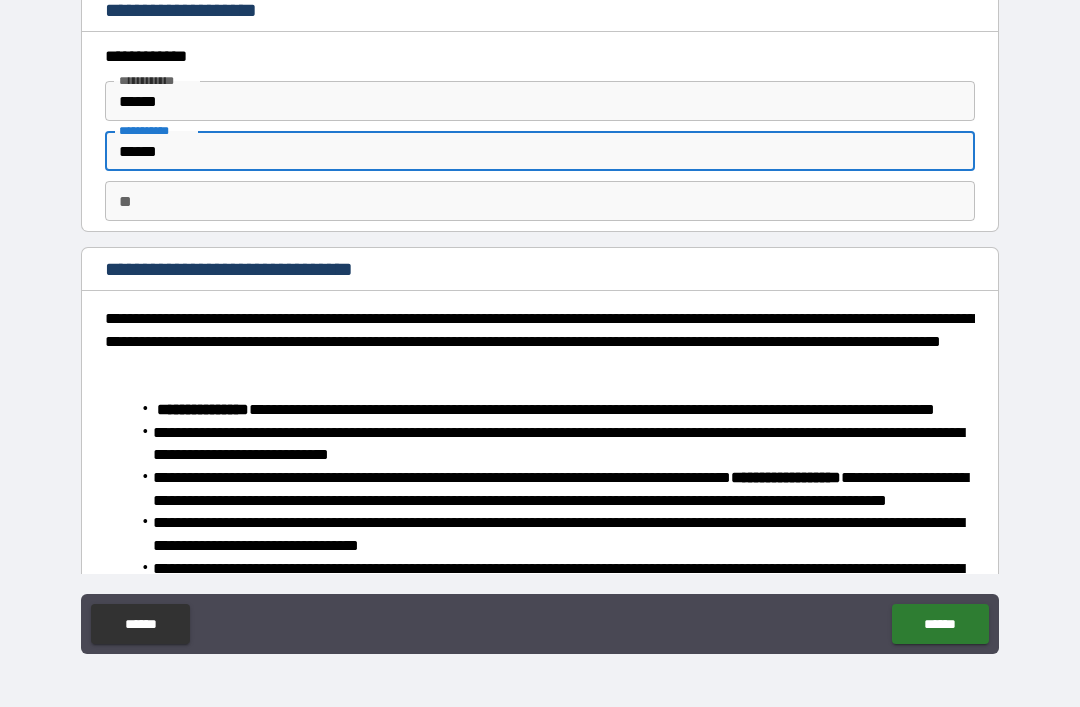type on "******" 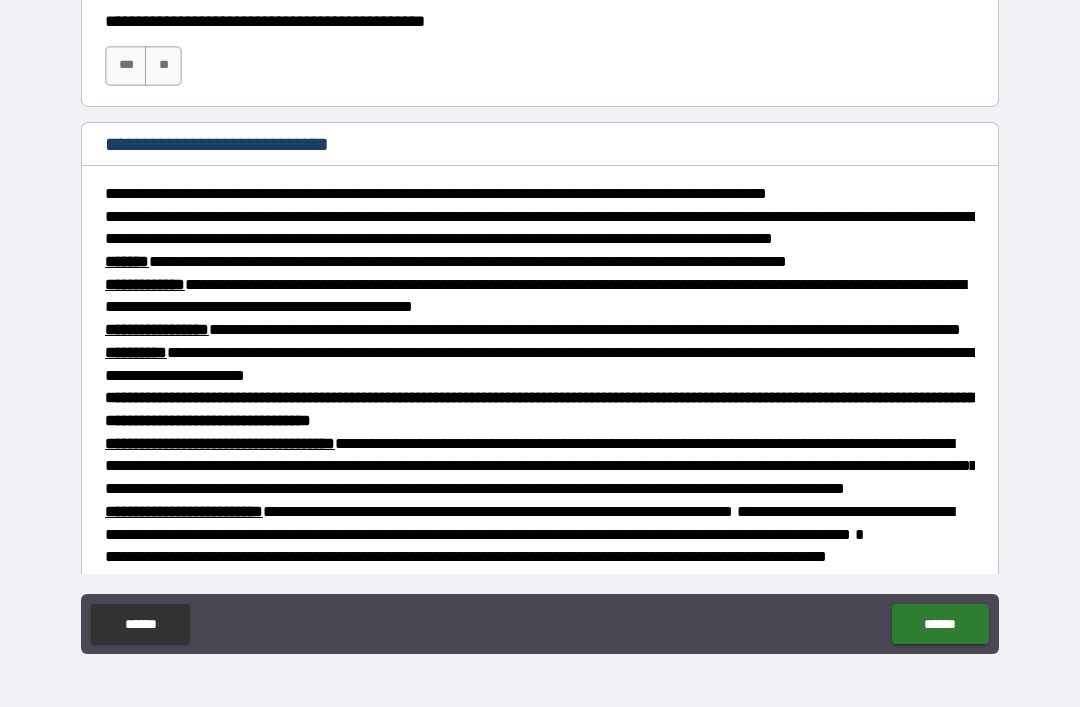 scroll, scrollTop: 1006, scrollLeft: 0, axis: vertical 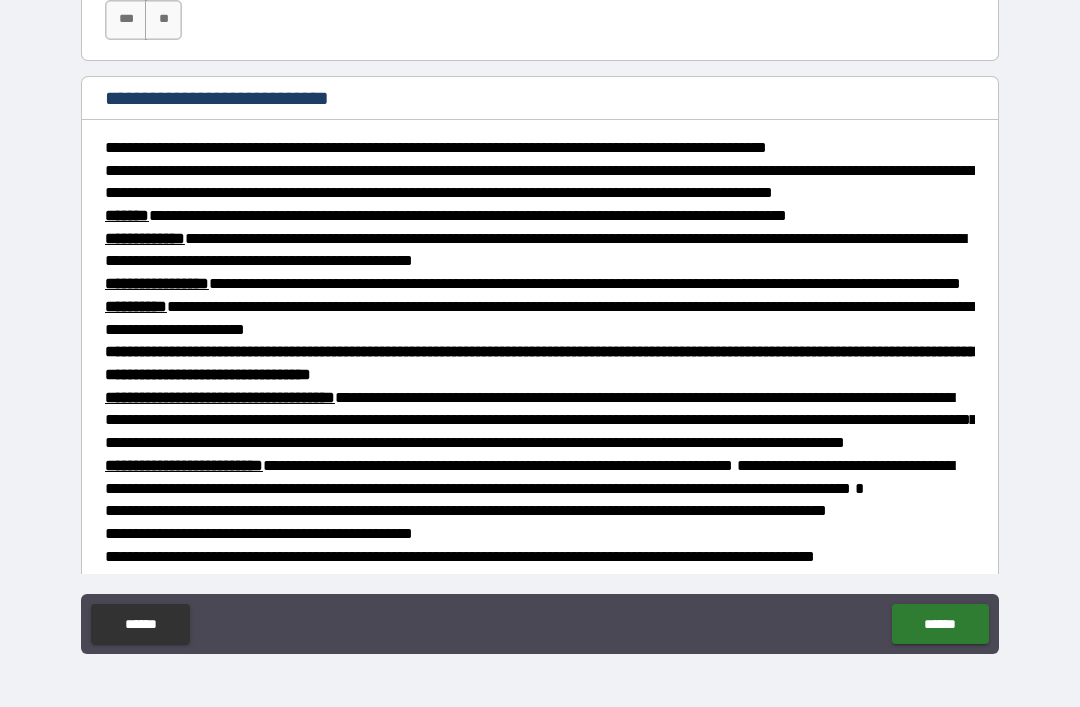 type on "*" 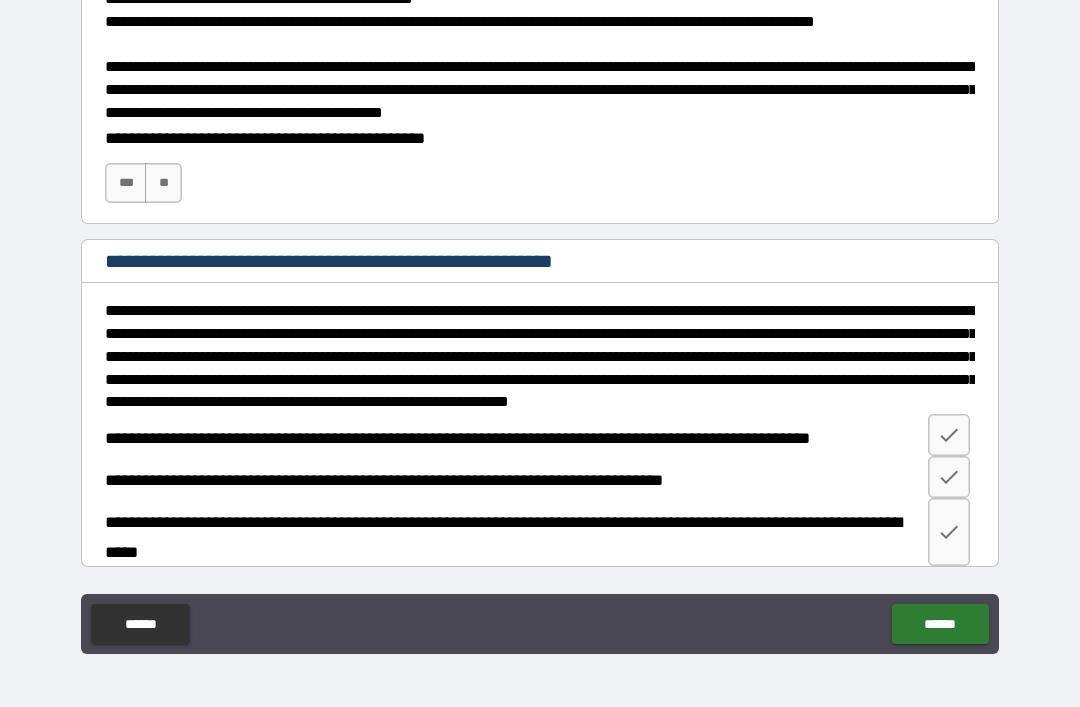 scroll, scrollTop: 1583, scrollLeft: 0, axis: vertical 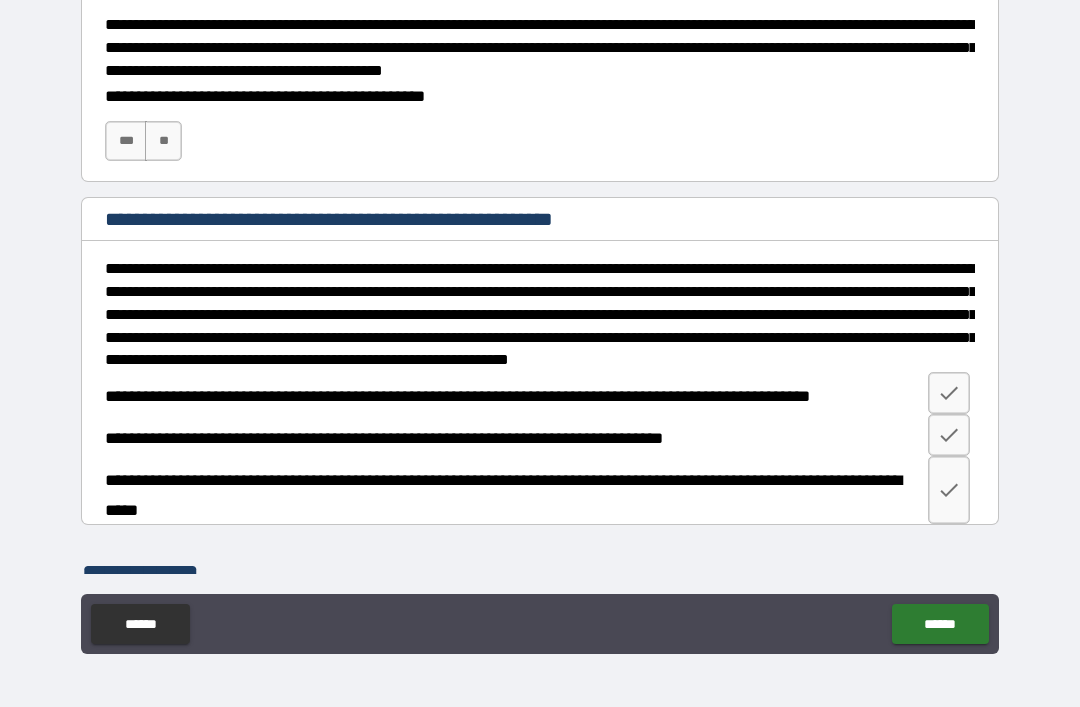 click on "***" at bounding box center (126, 141) 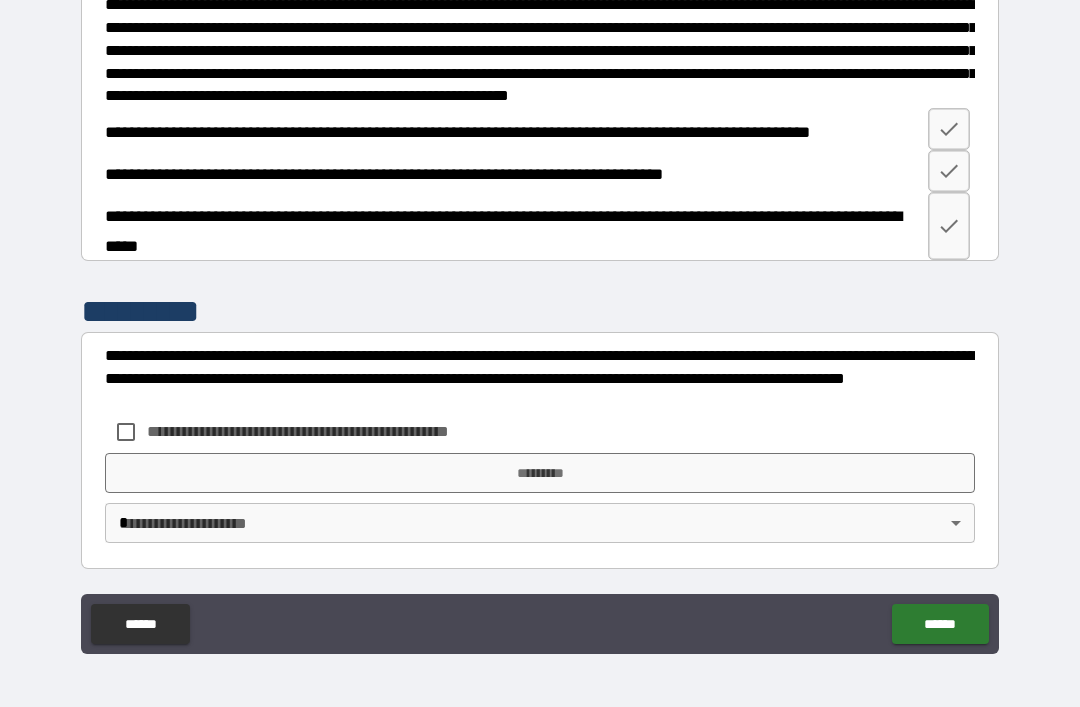 scroll, scrollTop: 2026, scrollLeft: 0, axis: vertical 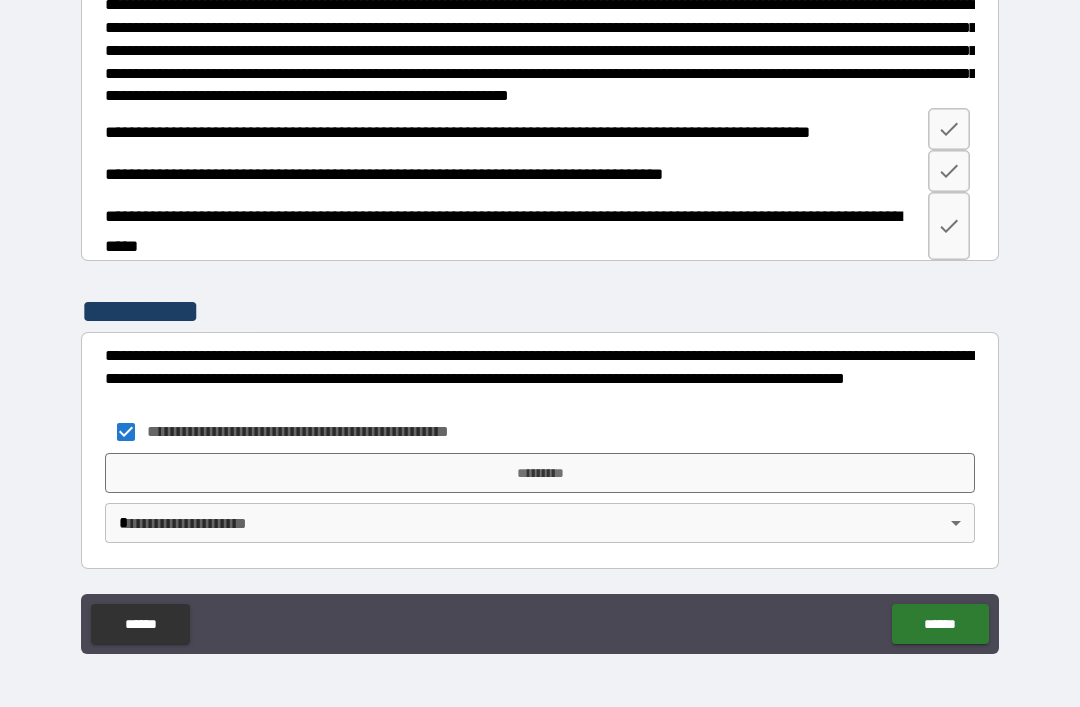 click on "*********" at bounding box center (540, 473) 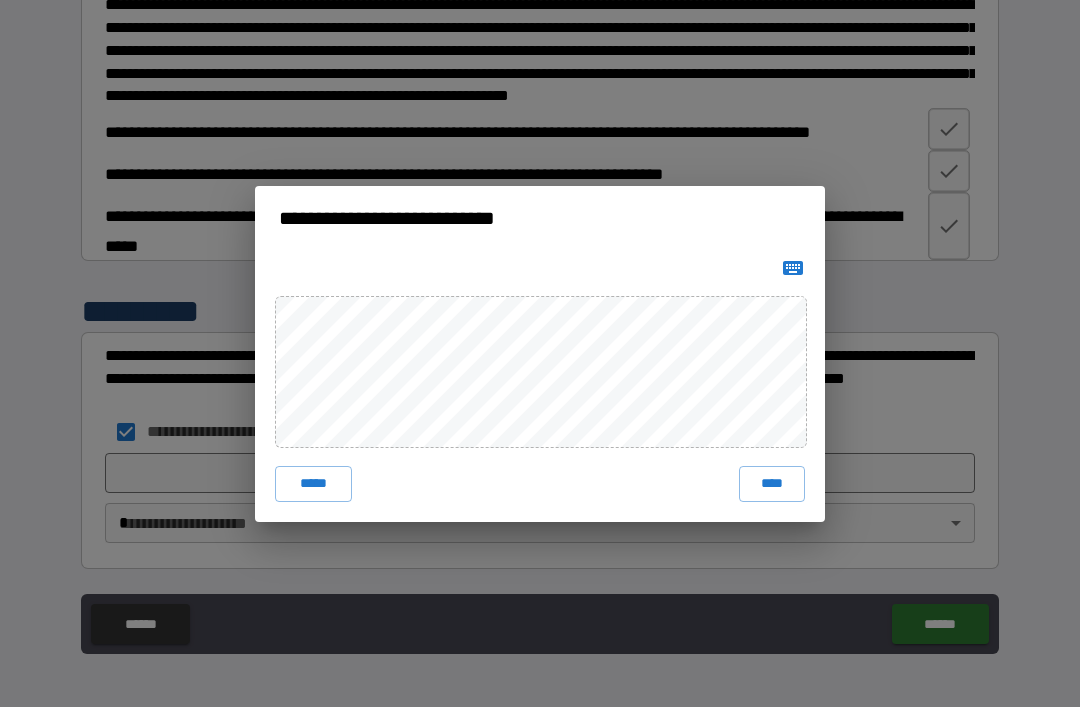 click on "****" at bounding box center [772, 484] 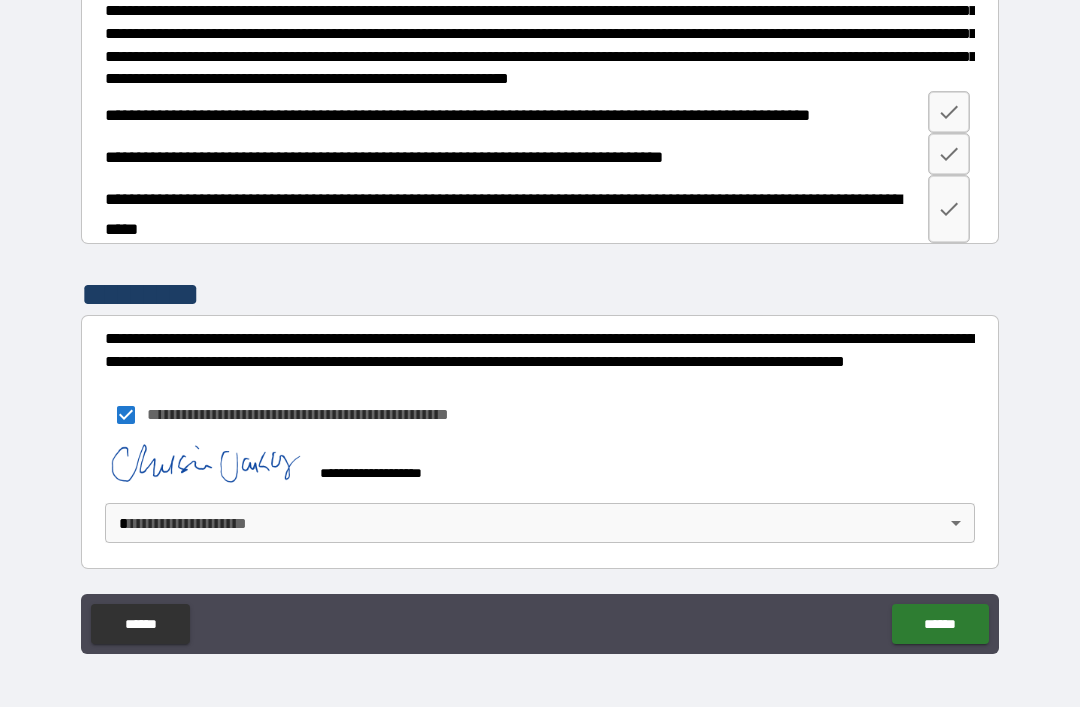scroll, scrollTop: 2043, scrollLeft: 0, axis: vertical 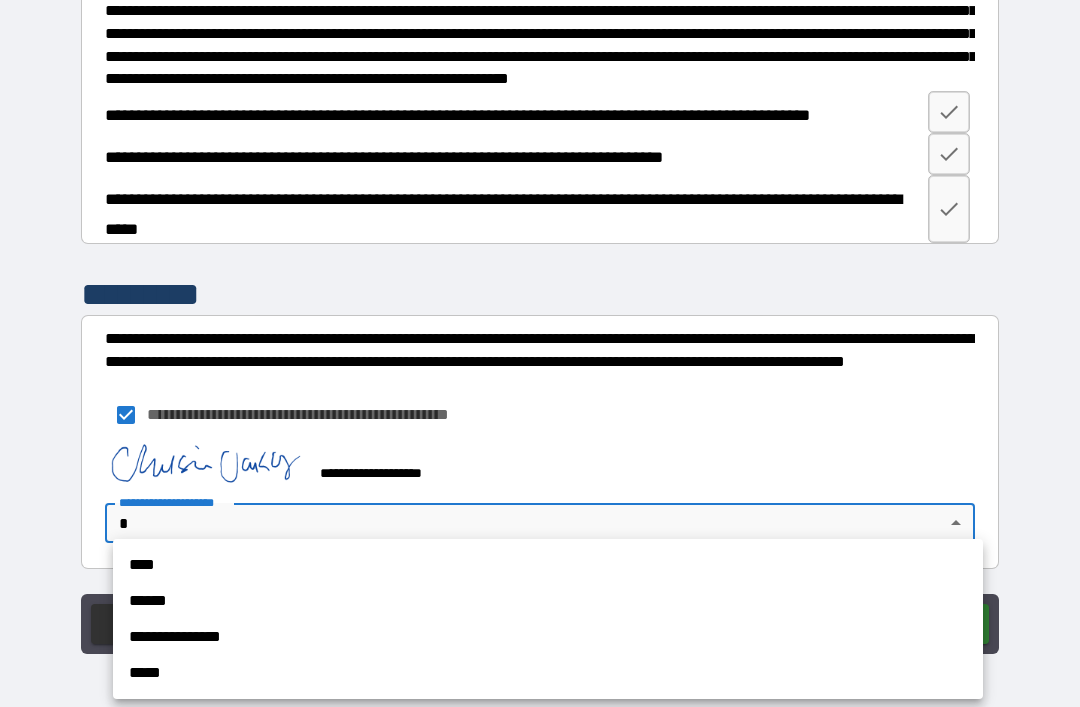 click on "**********" at bounding box center (548, 637) 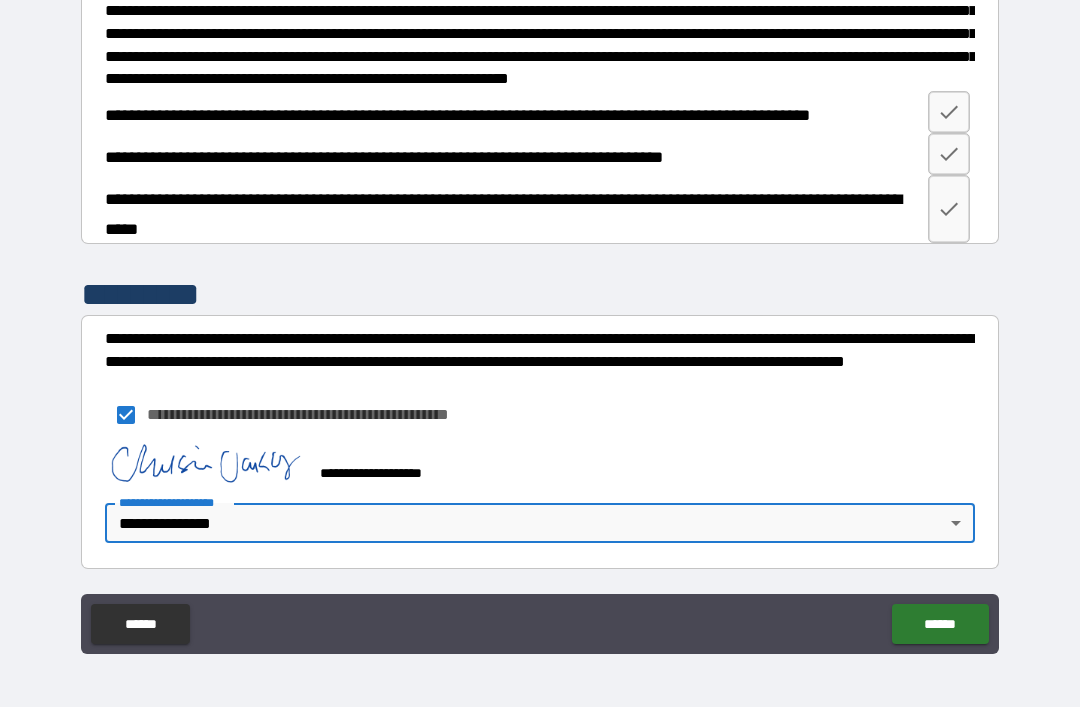 click on "******" at bounding box center (940, 624) 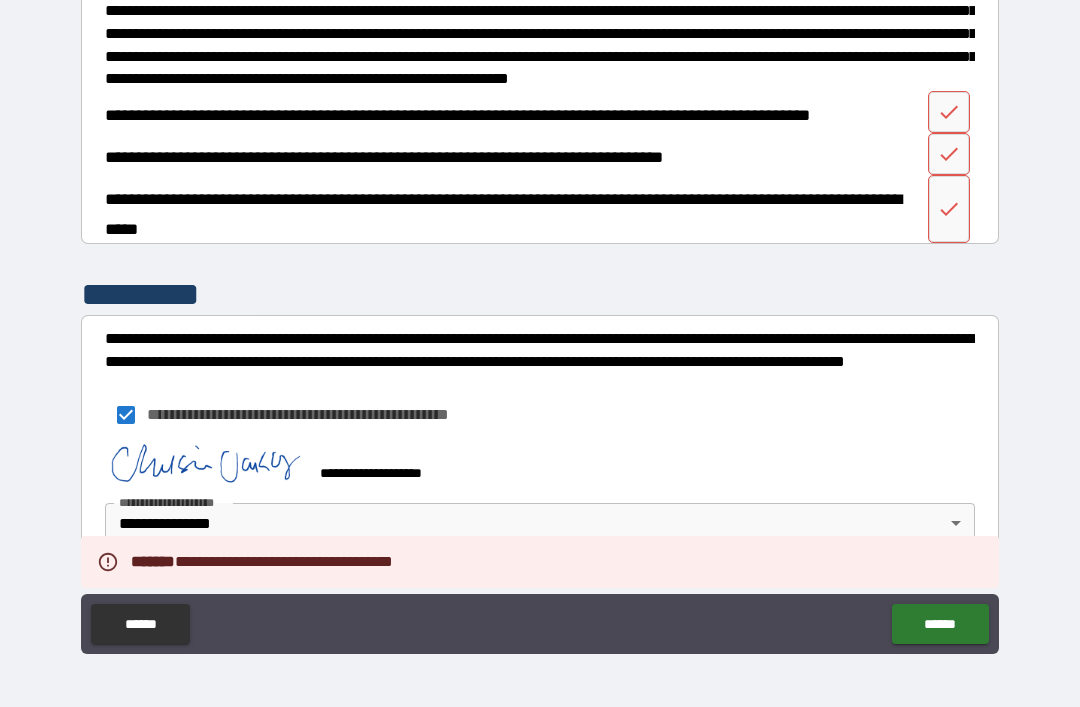 scroll, scrollTop: 2043, scrollLeft: 0, axis: vertical 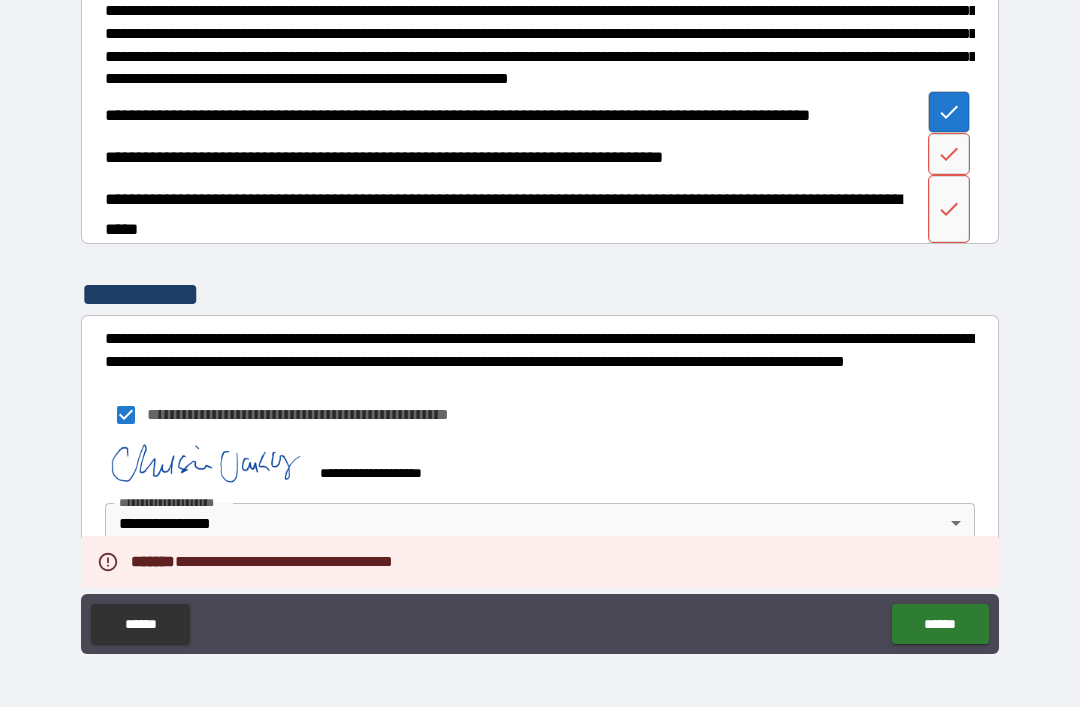 click 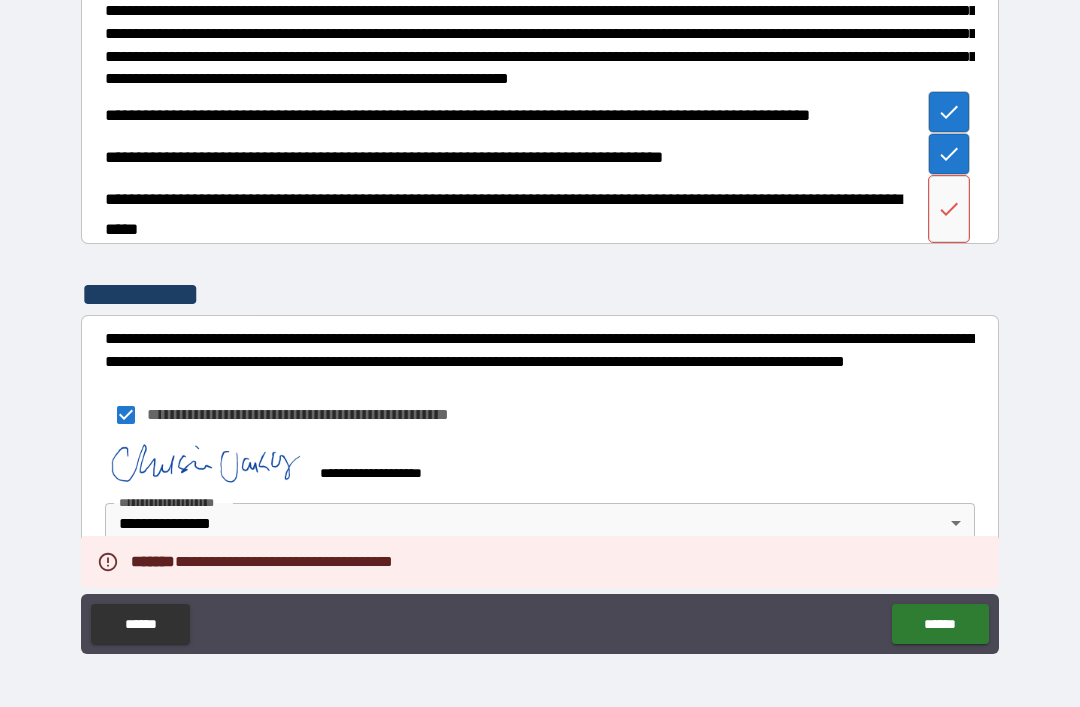click 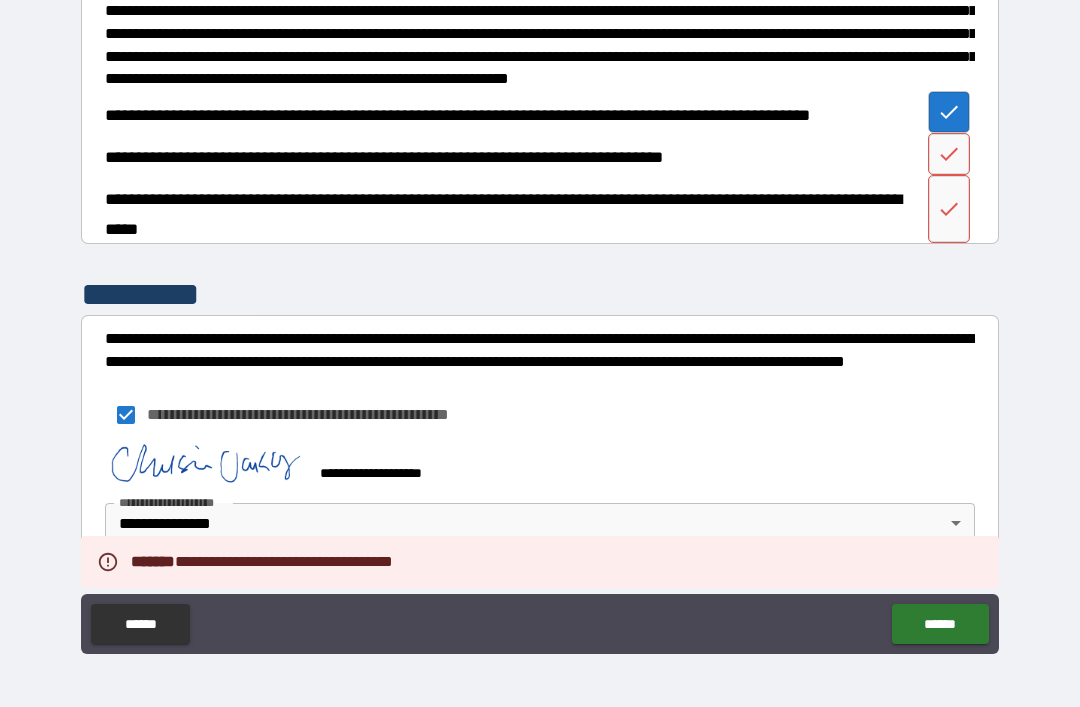 click 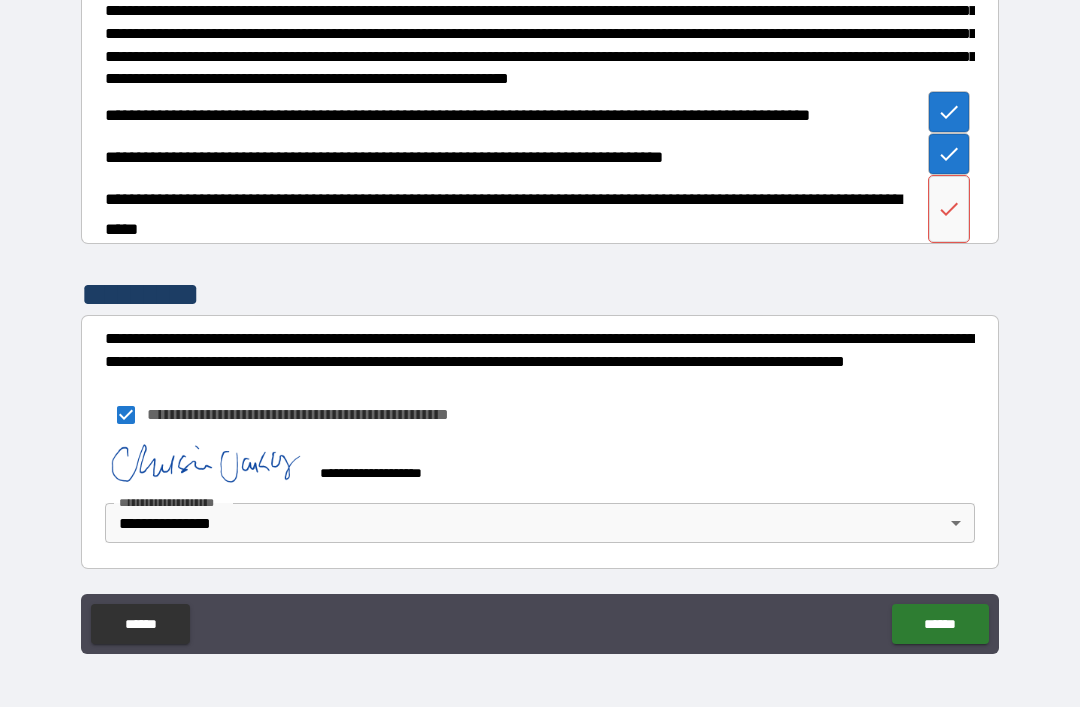 click 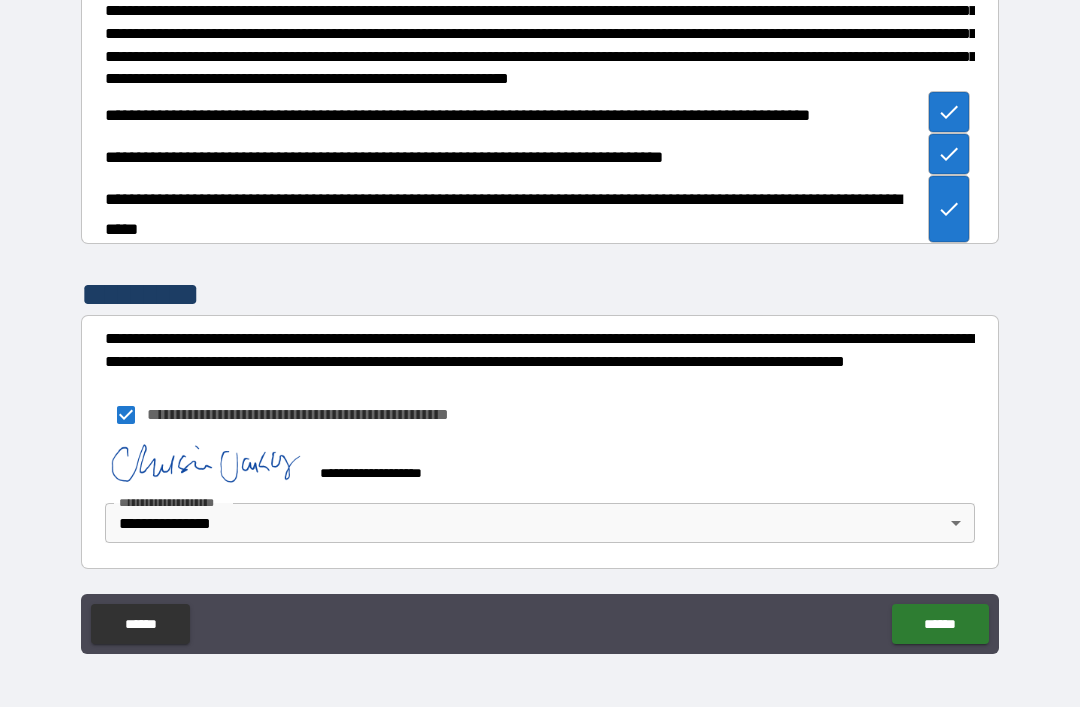 click on "******" at bounding box center (940, 624) 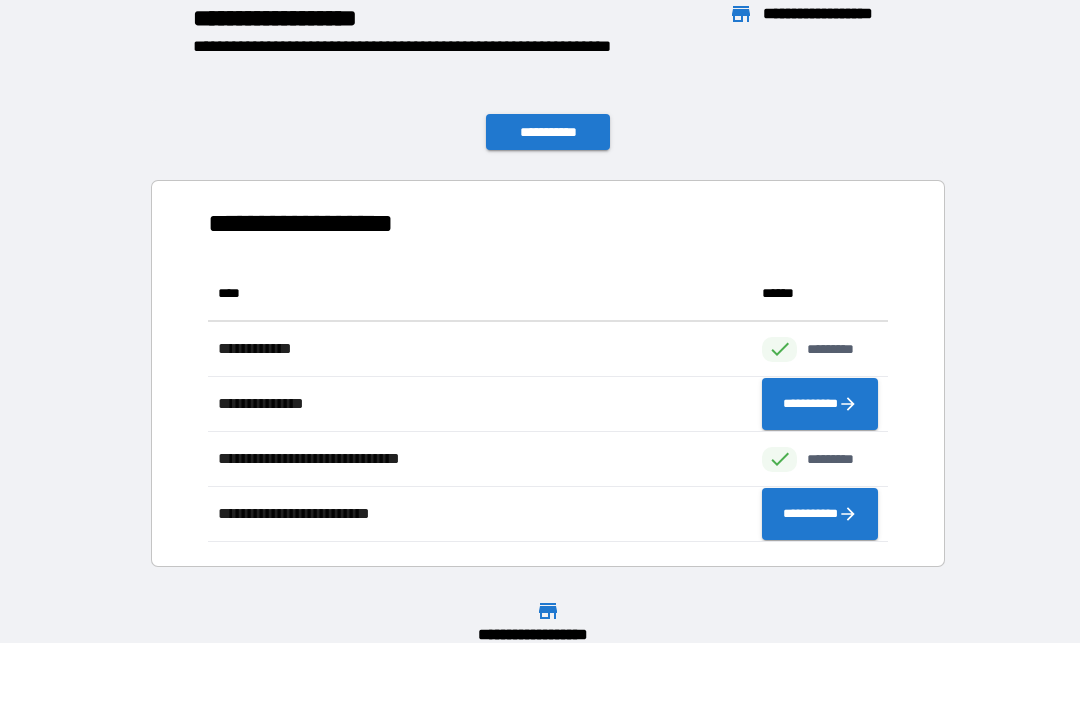 scroll, scrollTop: 1, scrollLeft: 1, axis: both 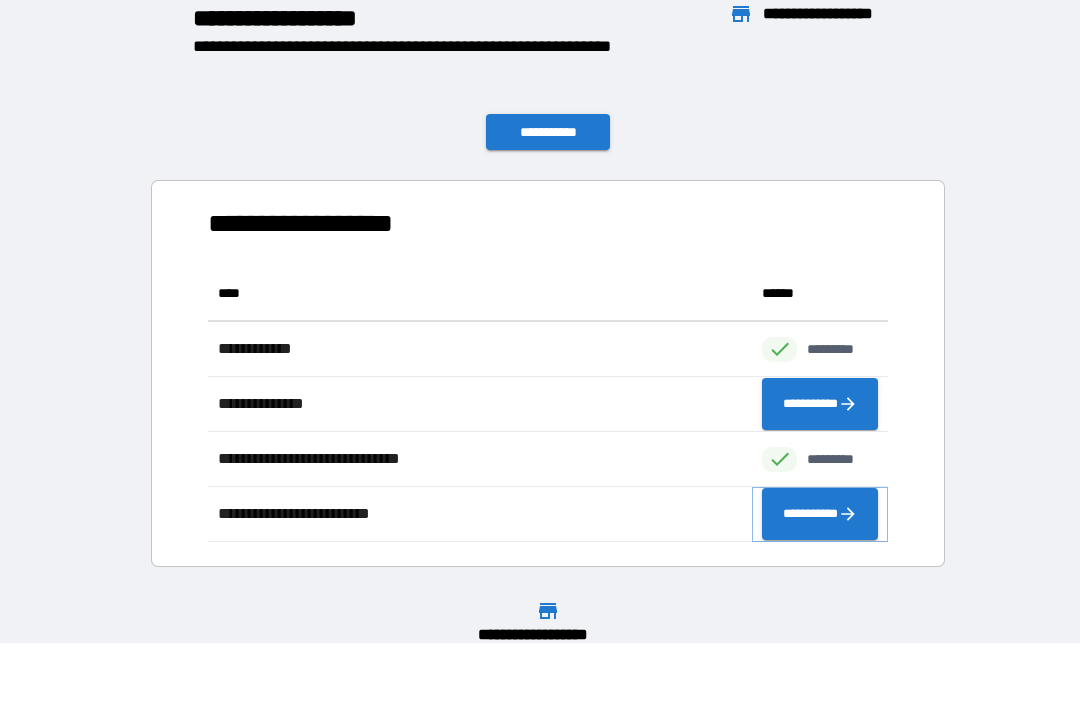click on "**********" at bounding box center (820, 514) 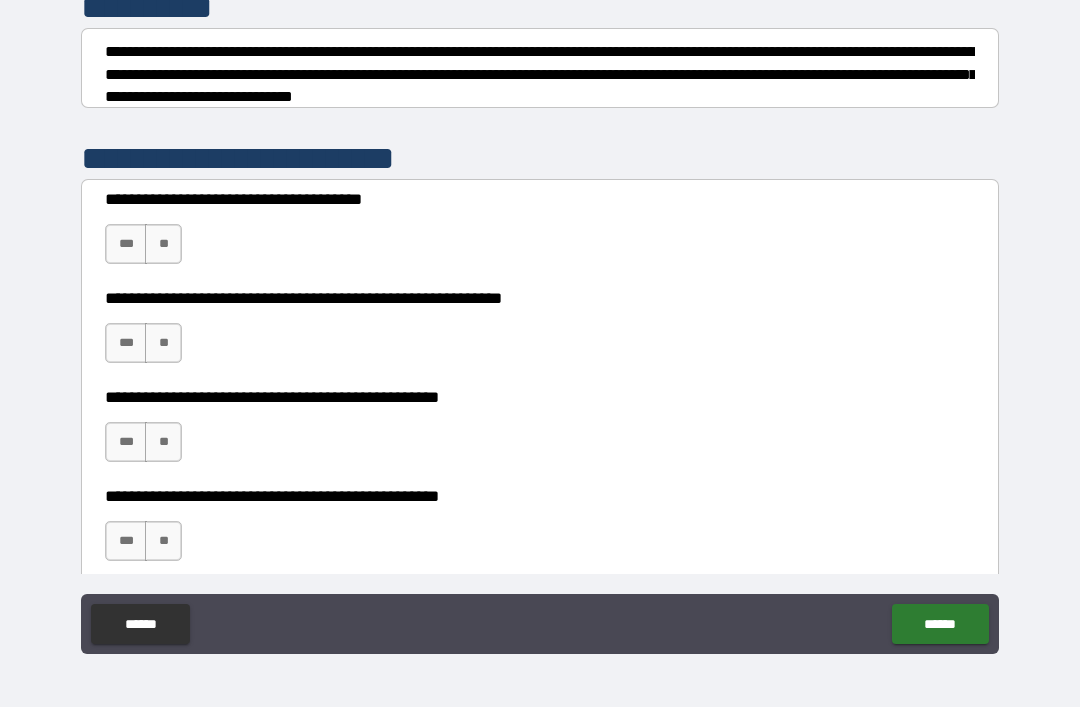 scroll, scrollTop: 287, scrollLeft: 0, axis: vertical 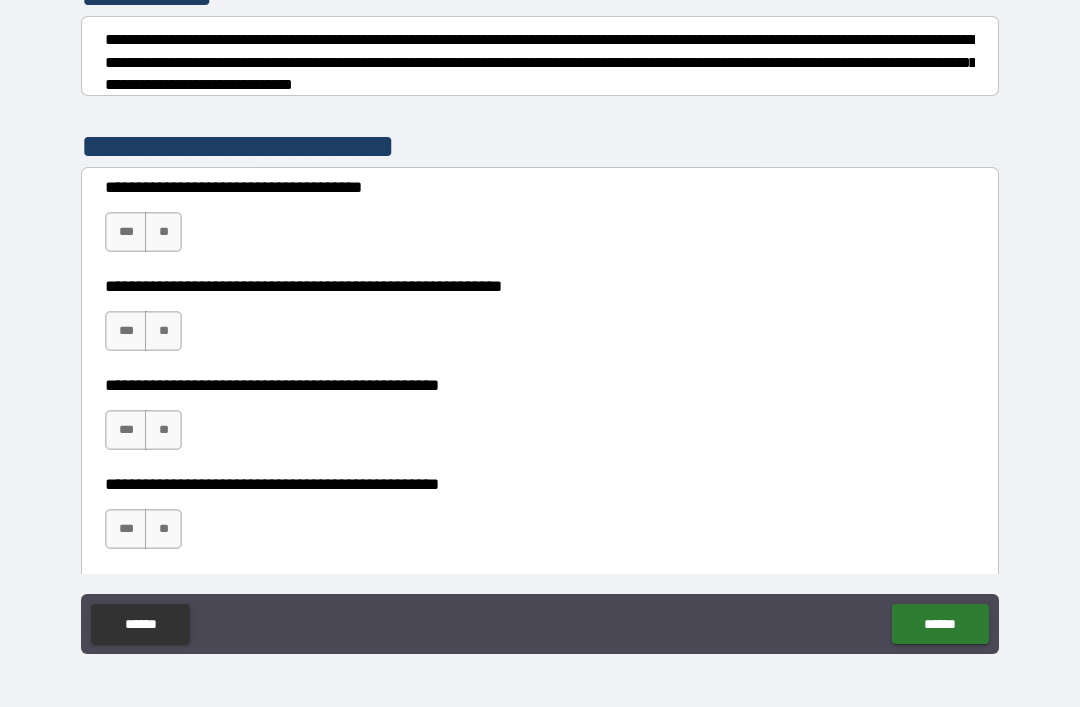 click on "**" at bounding box center [163, 232] 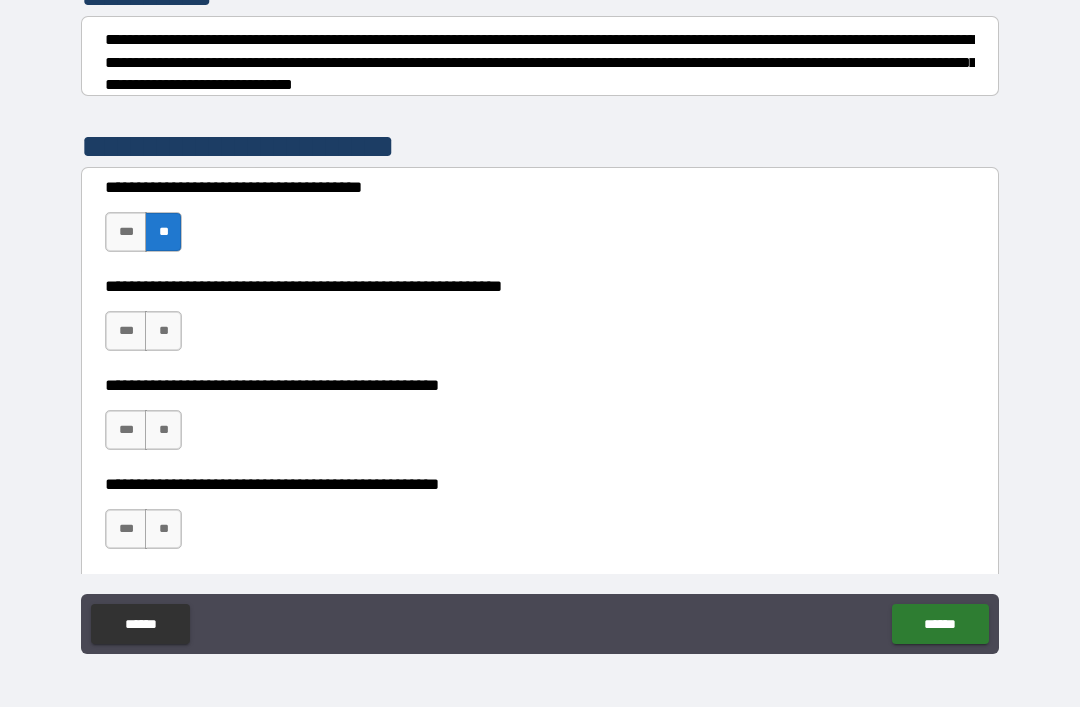 click on "**" at bounding box center [163, 331] 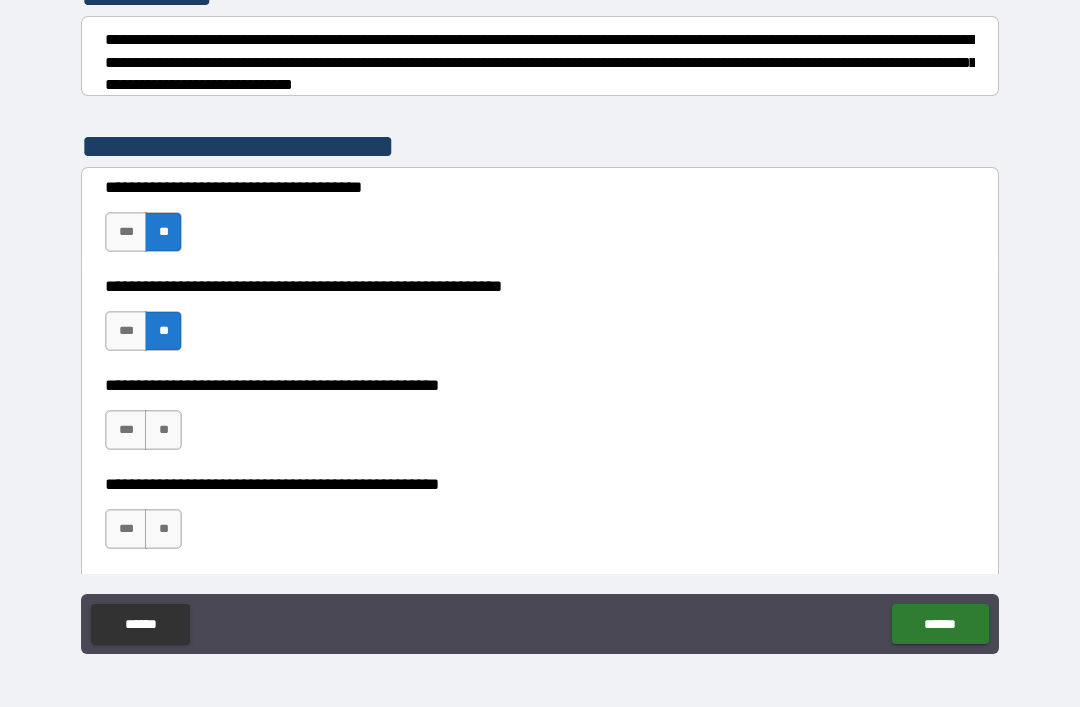click on "**" at bounding box center [163, 430] 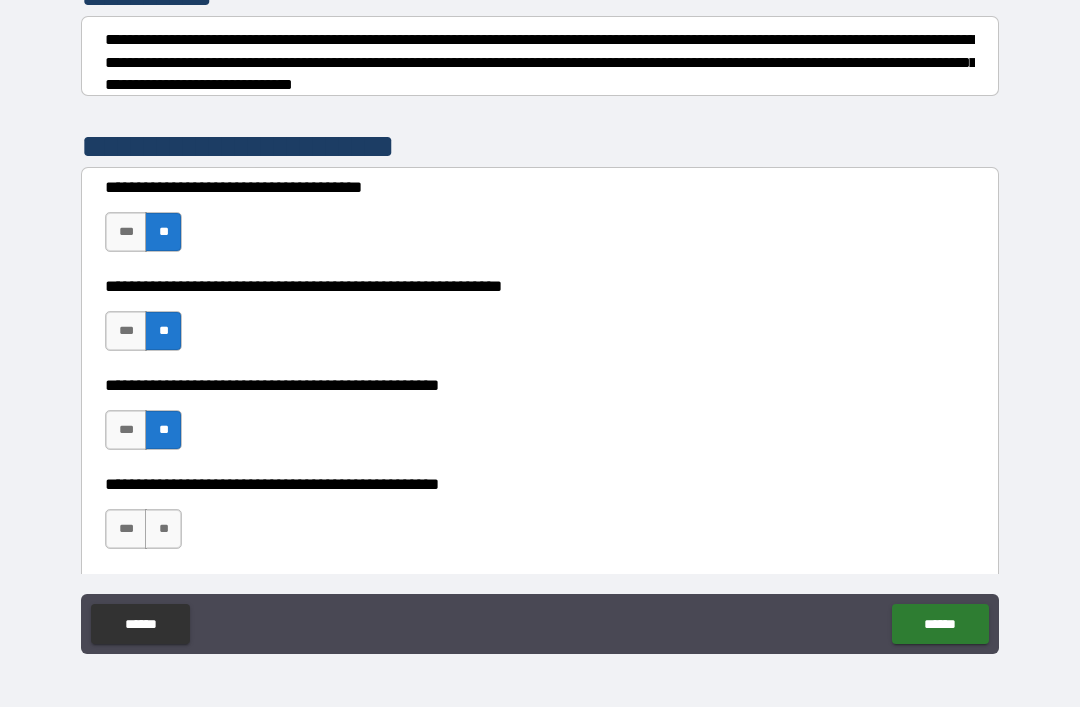 click on "**" at bounding box center [163, 529] 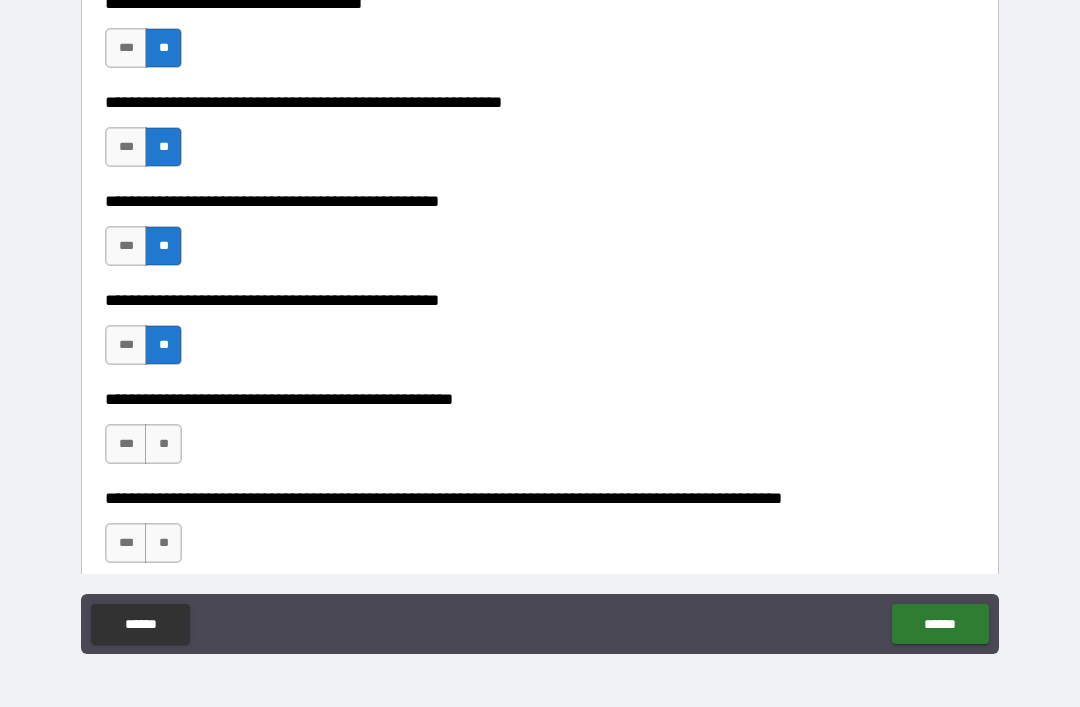 scroll, scrollTop: 498, scrollLeft: 0, axis: vertical 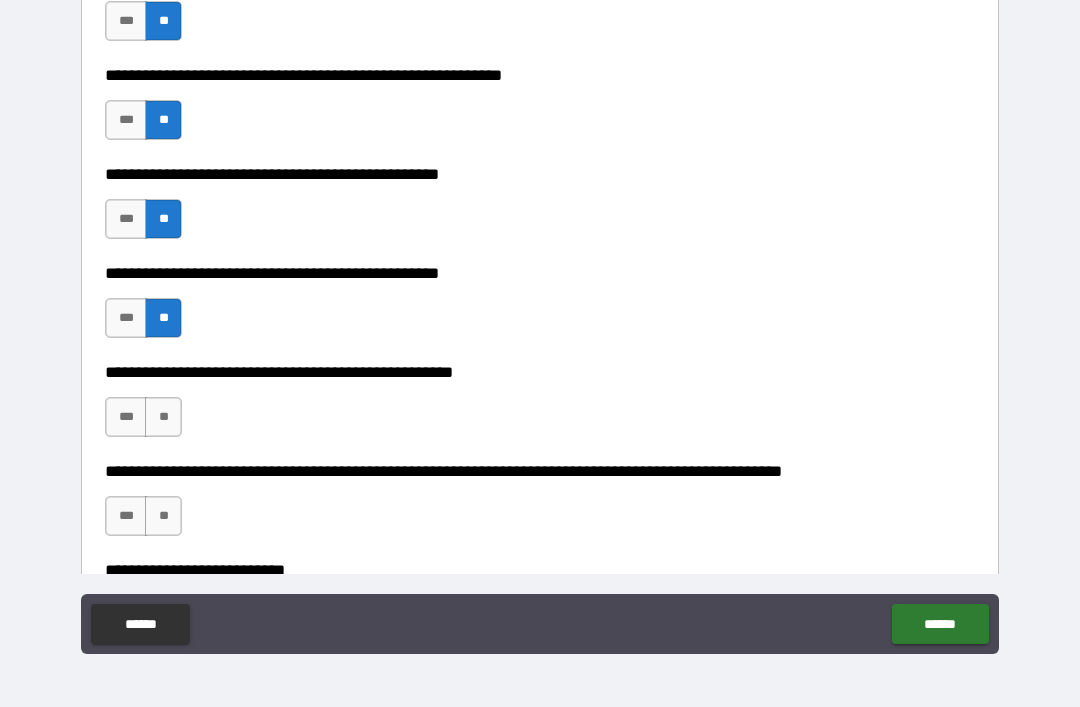 click on "**" at bounding box center [163, 417] 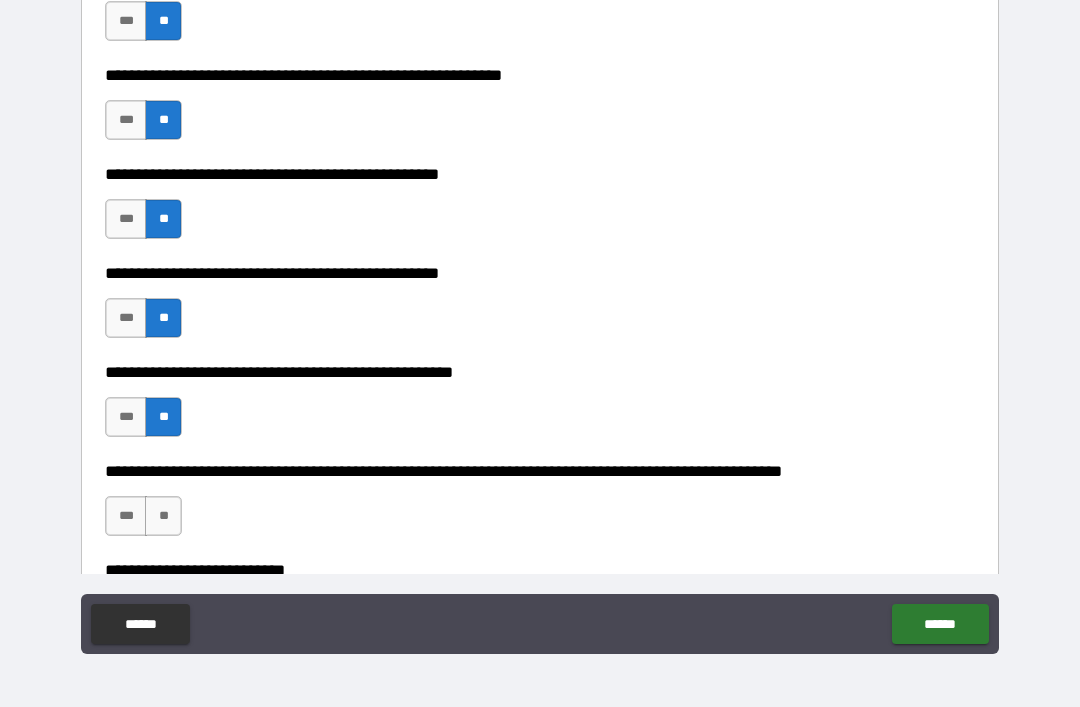 click on "**" at bounding box center [163, 516] 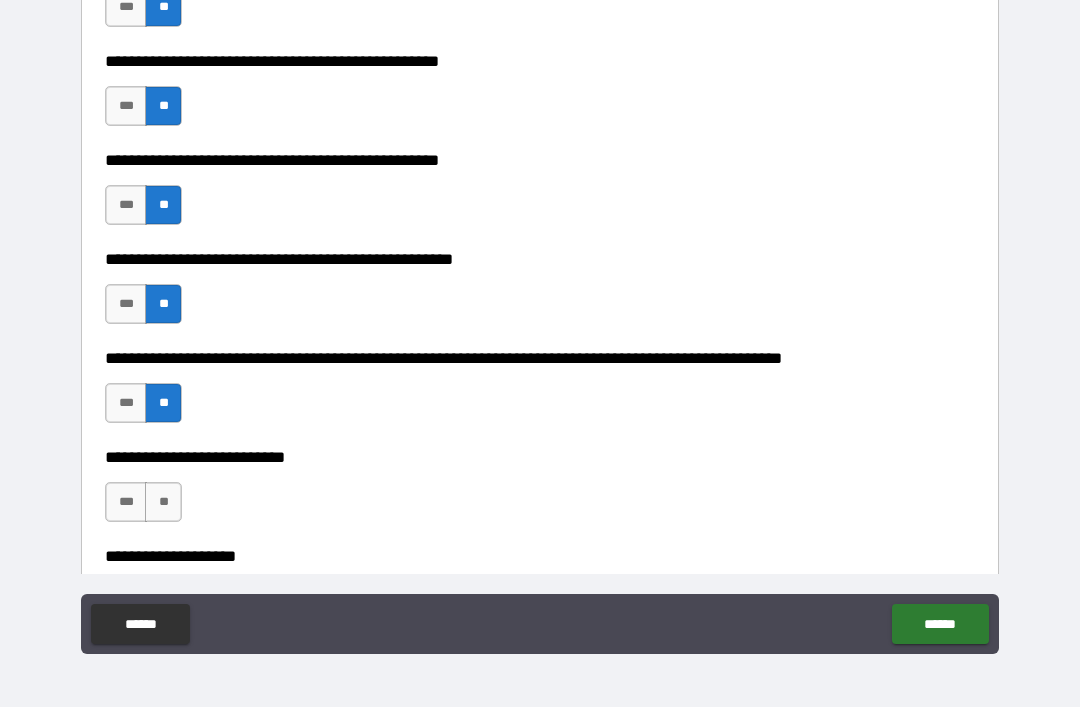 scroll, scrollTop: 646, scrollLeft: 0, axis: vertical 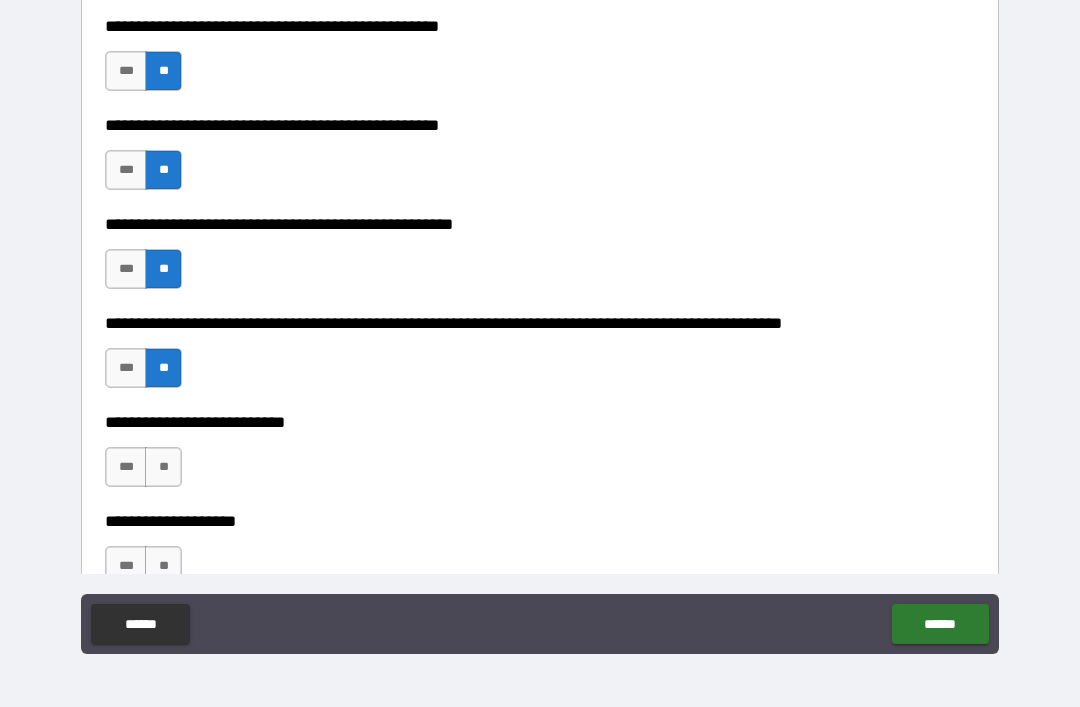 click on "**" at bounding box center (163, 467) 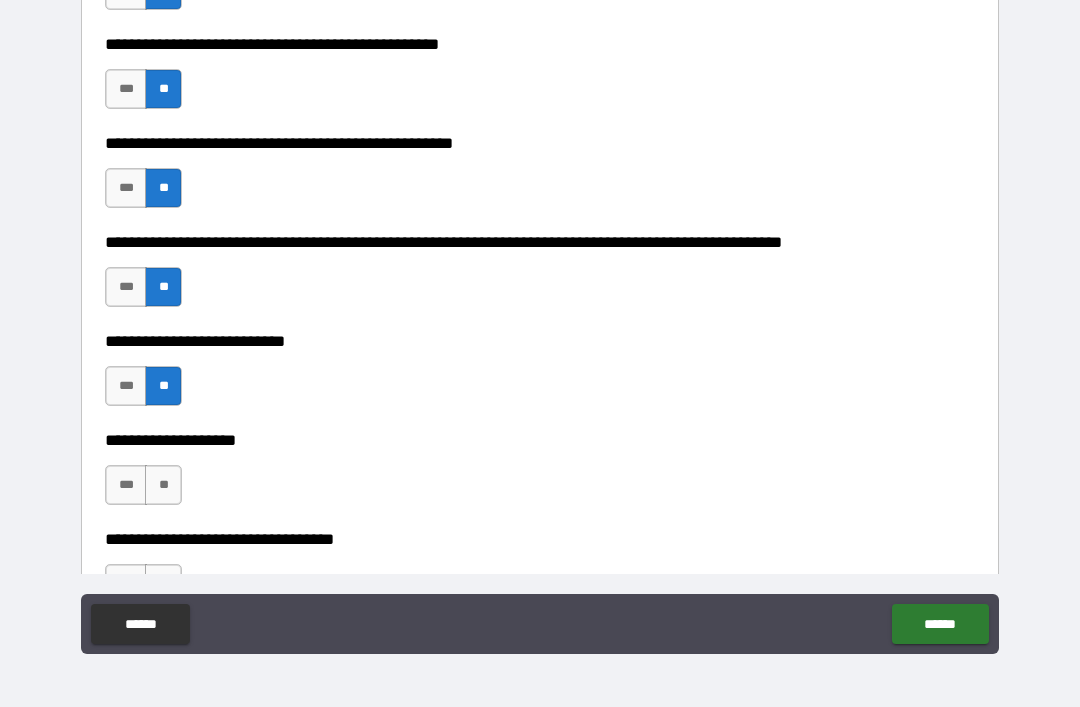 scroll, scrollTop: 786, scrollLeft: 0, axis: vertical 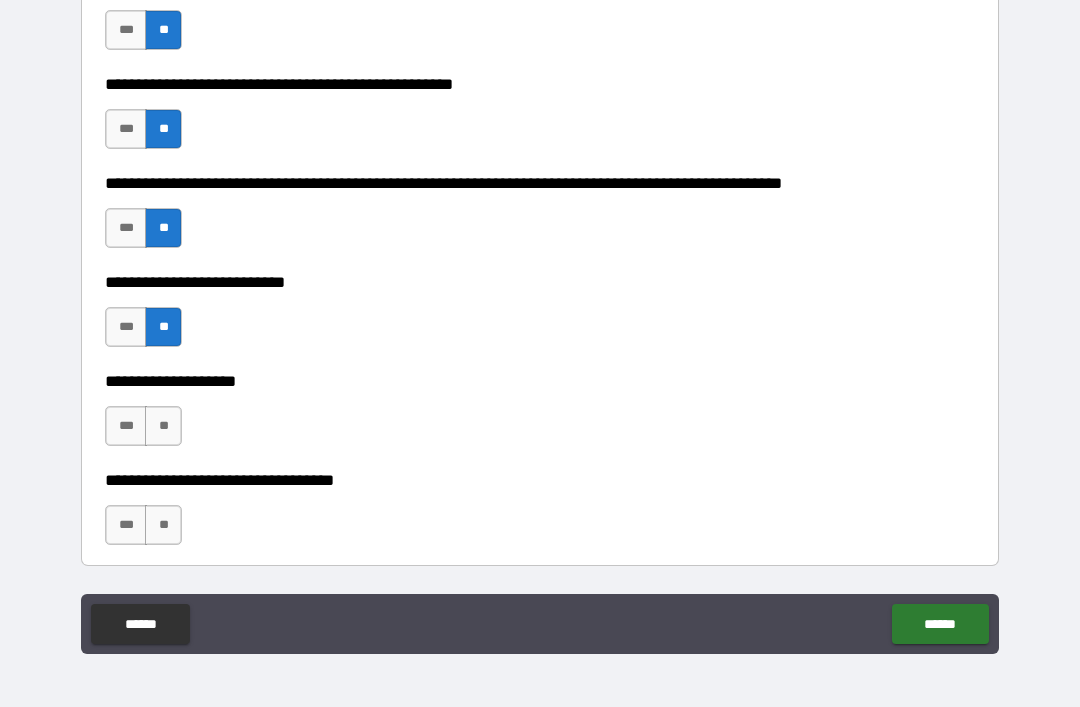click on "**" at bounding box center (163, 426) 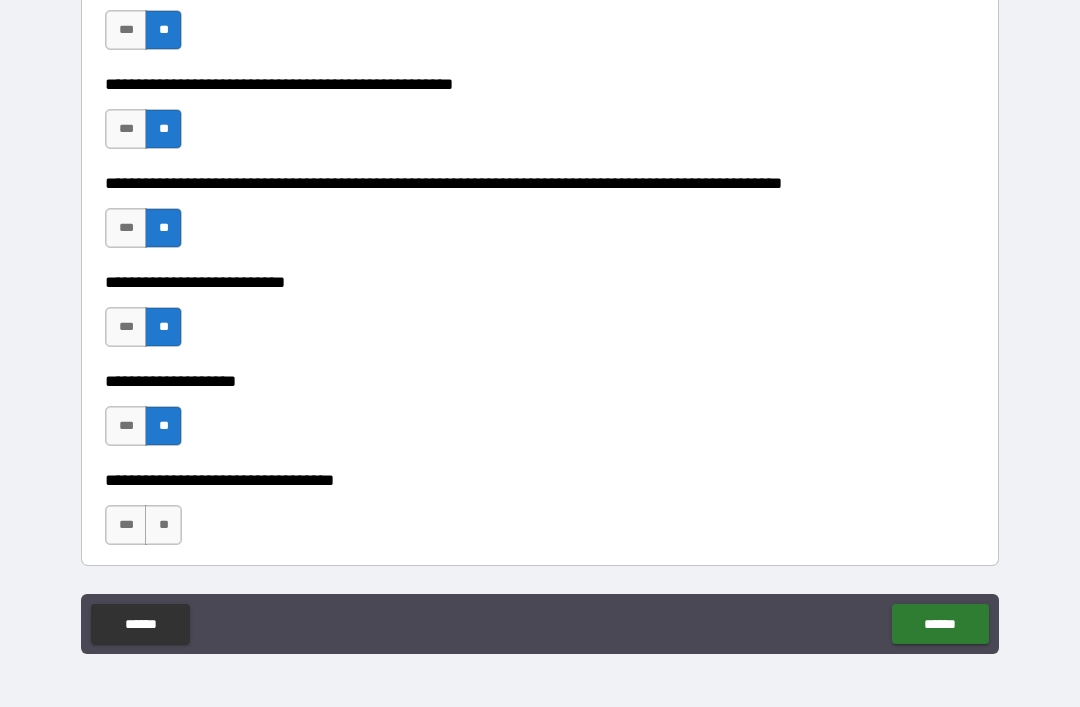 click on "**" at bounding box center (163, 525) 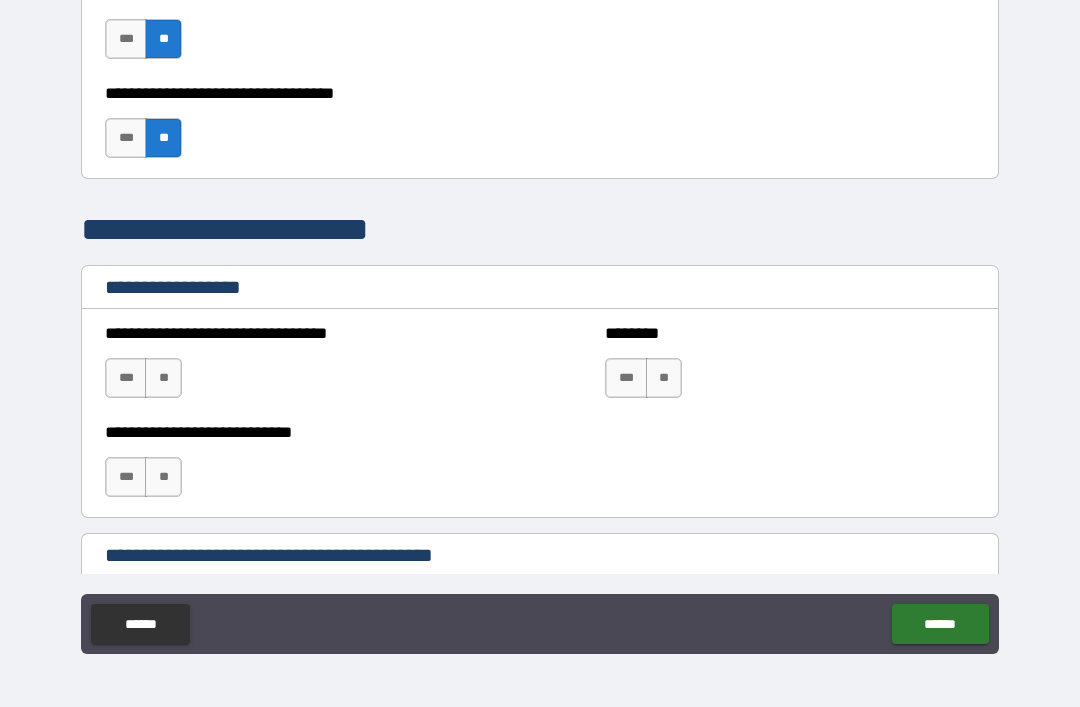 scroll, scrollTop: 1168, scrollLeft: 0, axis: vertical 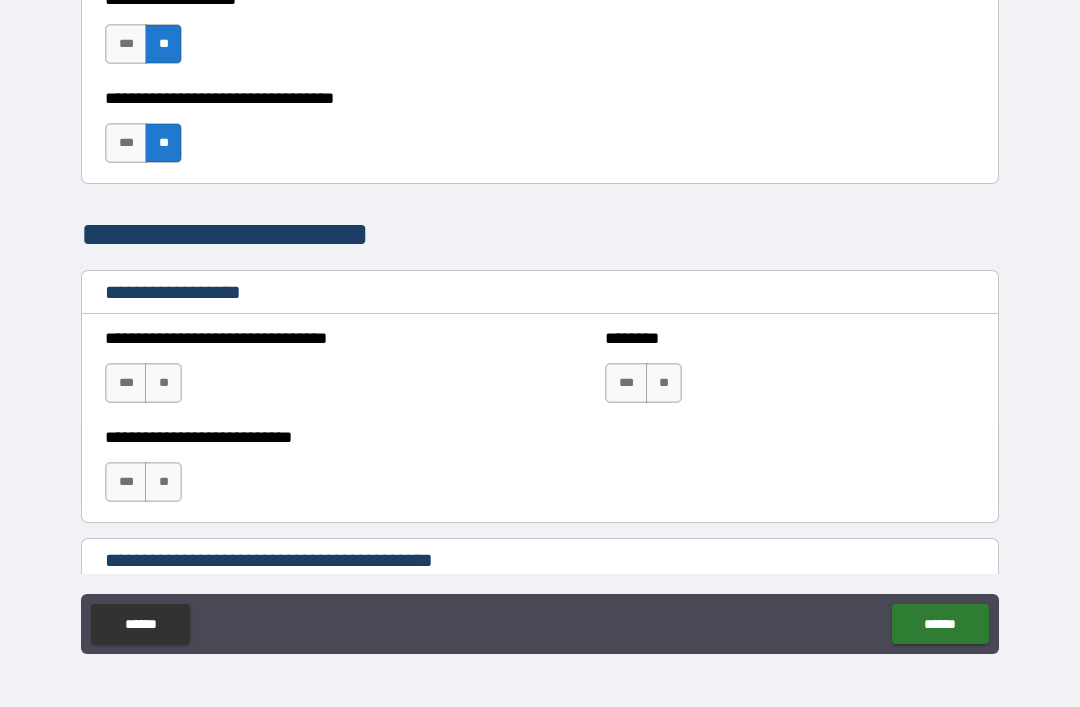 click on "**" at bounding box center [163, 383] 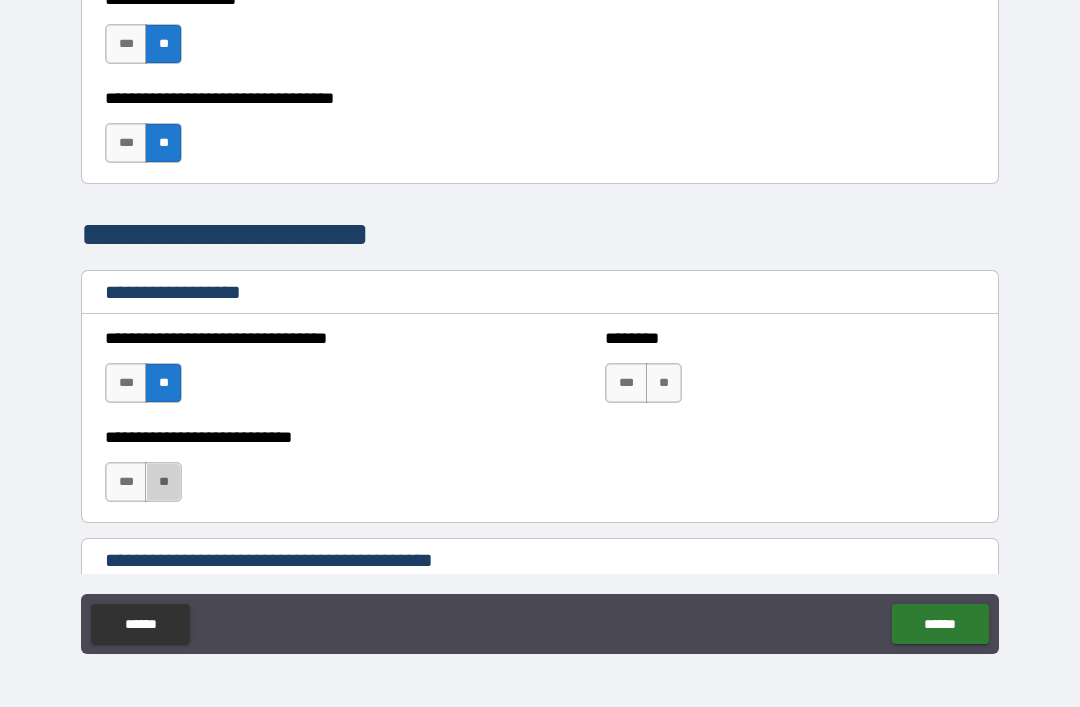 click on "**" at bounding box center (163, 482) 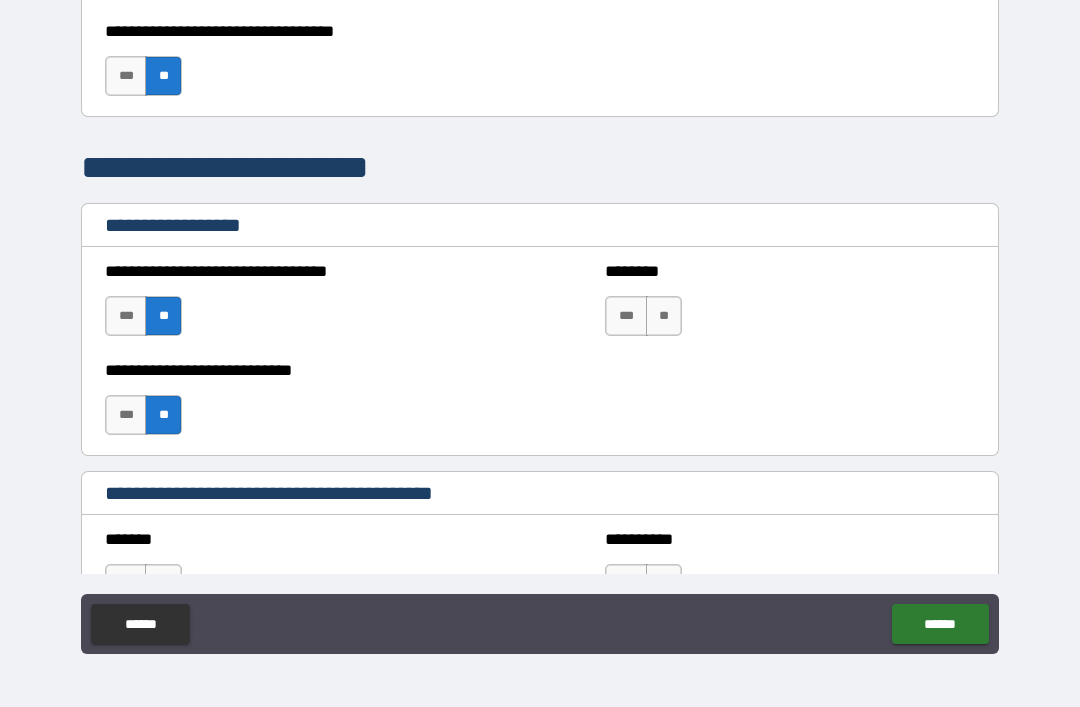 scroll, scrollTop: 1338, scrollLeft: 0, axis: vertical 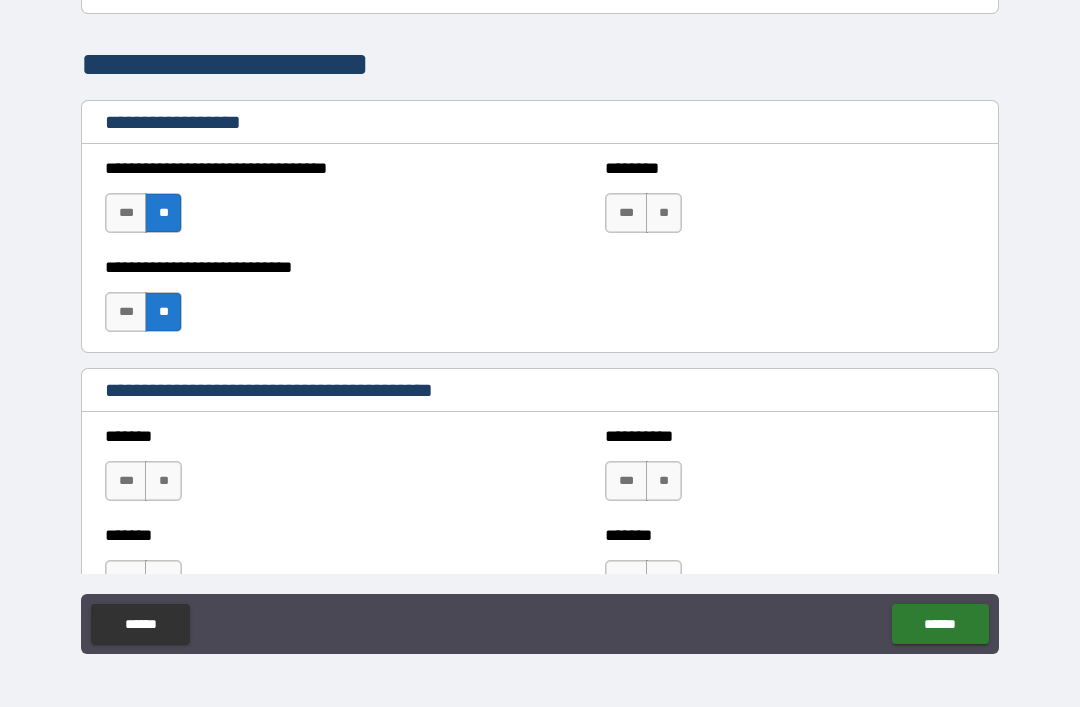 click on "**" at bounding box center [664, 213] 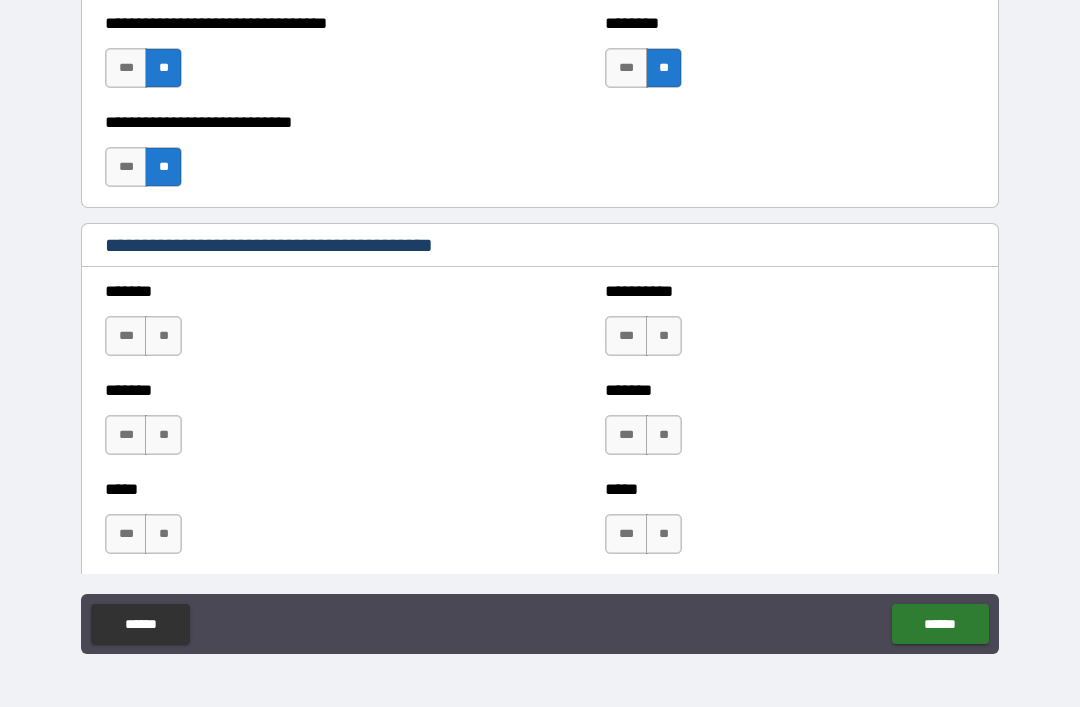 scroll, scrollTop: 1497, scrollLeft: 0, axis: vertical 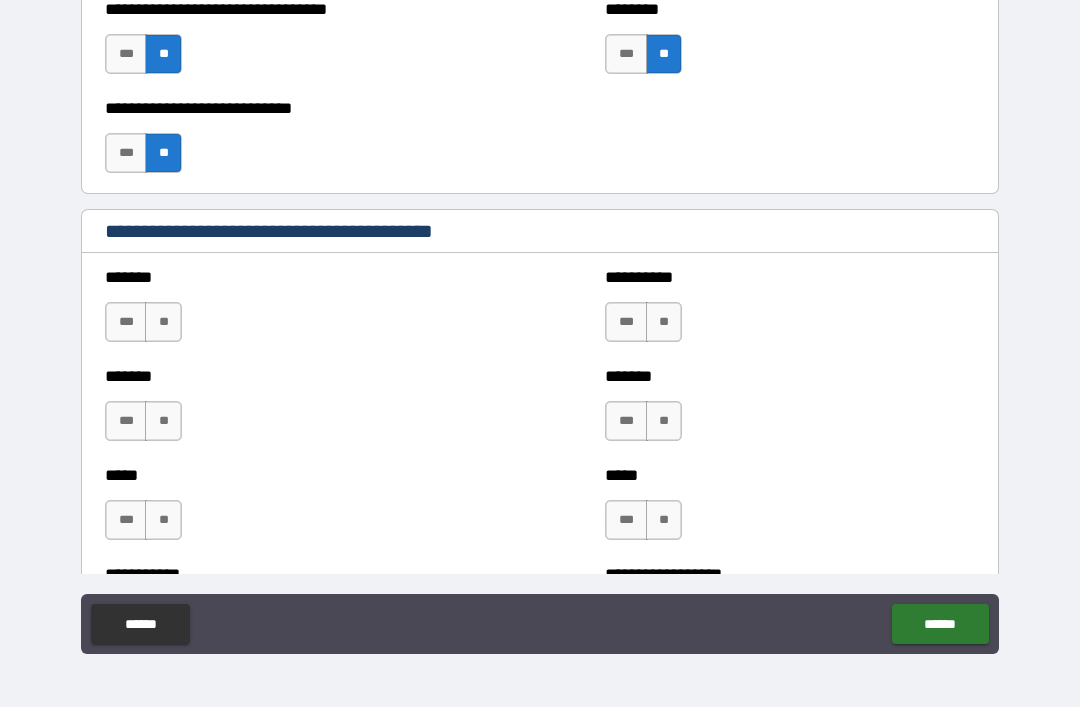 click on "**" at bounding box center (163, 322) 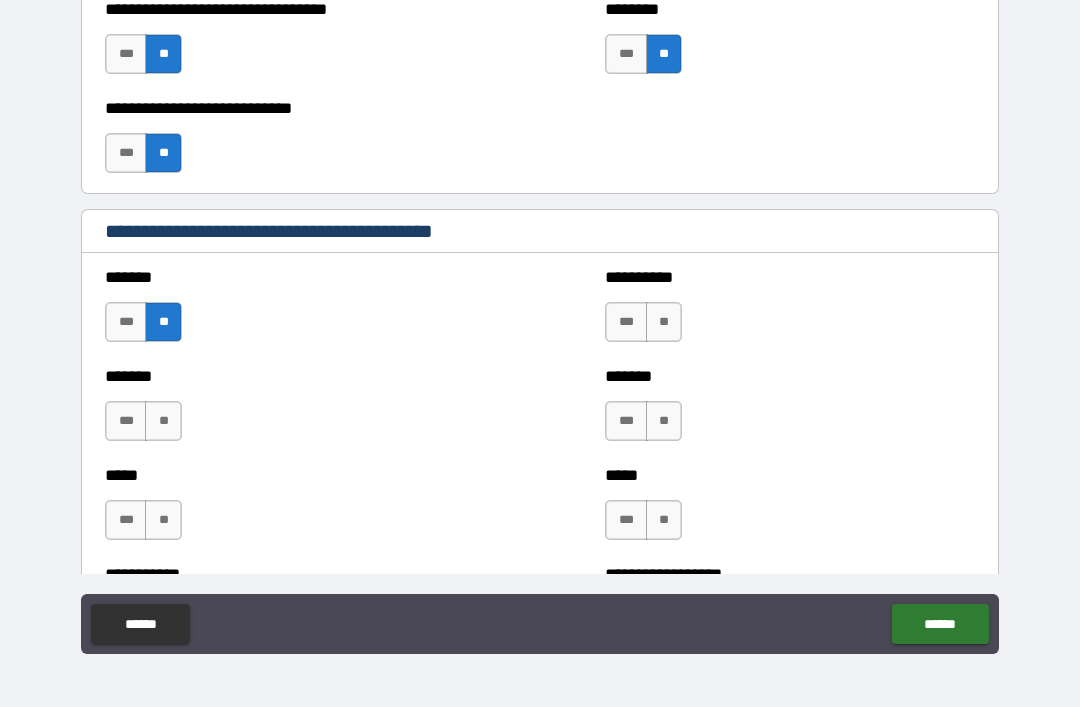 click on "**" at bounding box center (664, 322) 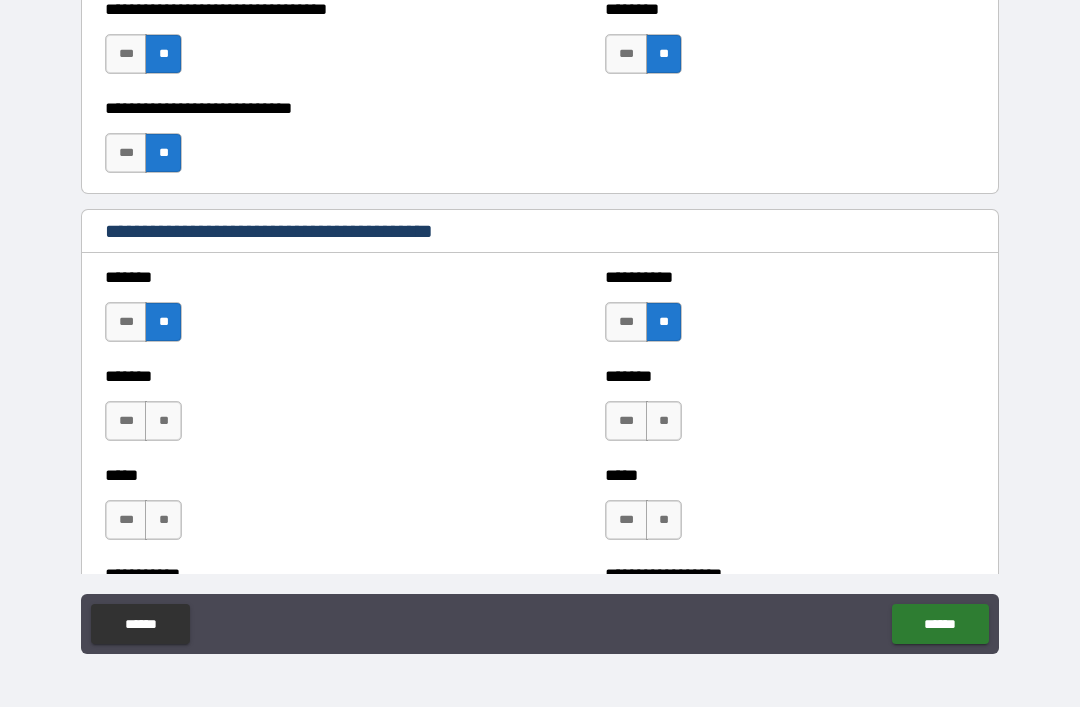 click on "**" at bounding box center [664, 421] 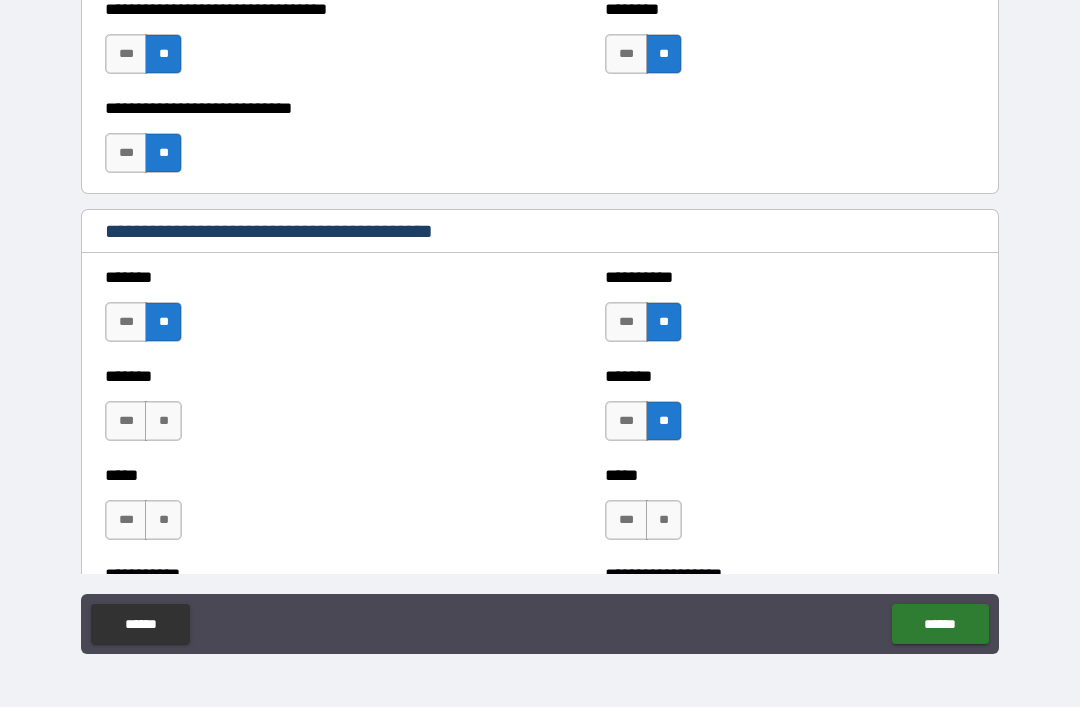 click on "**" at bounding box center [163, 421] 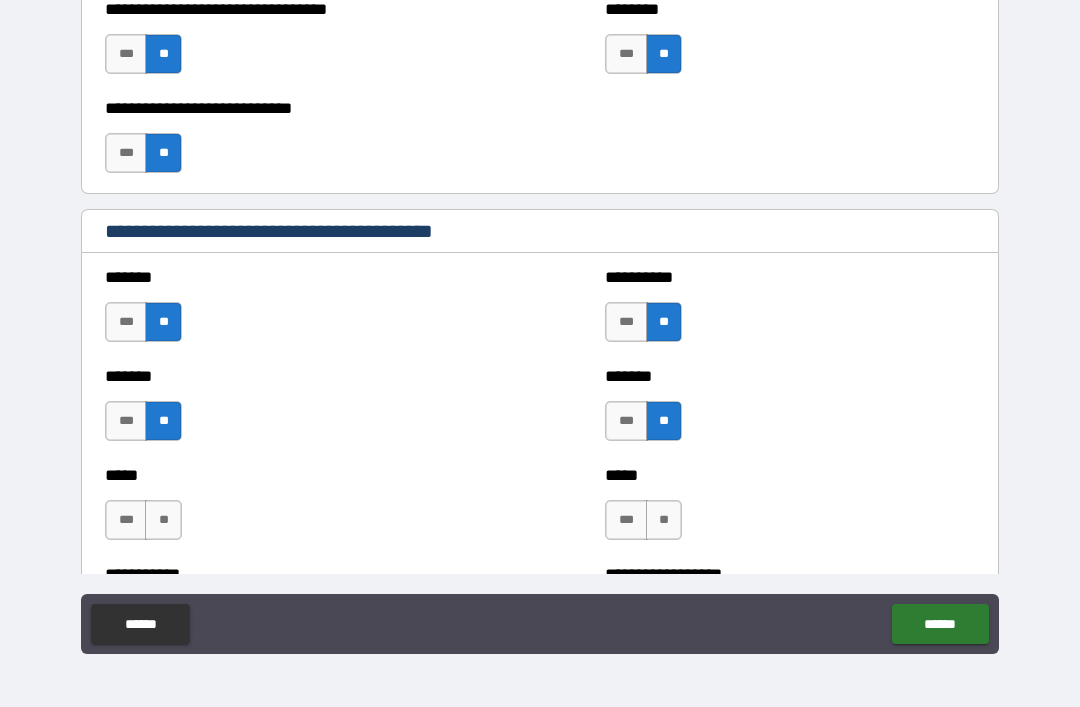 click on "**" at bounding box center [163, 520] 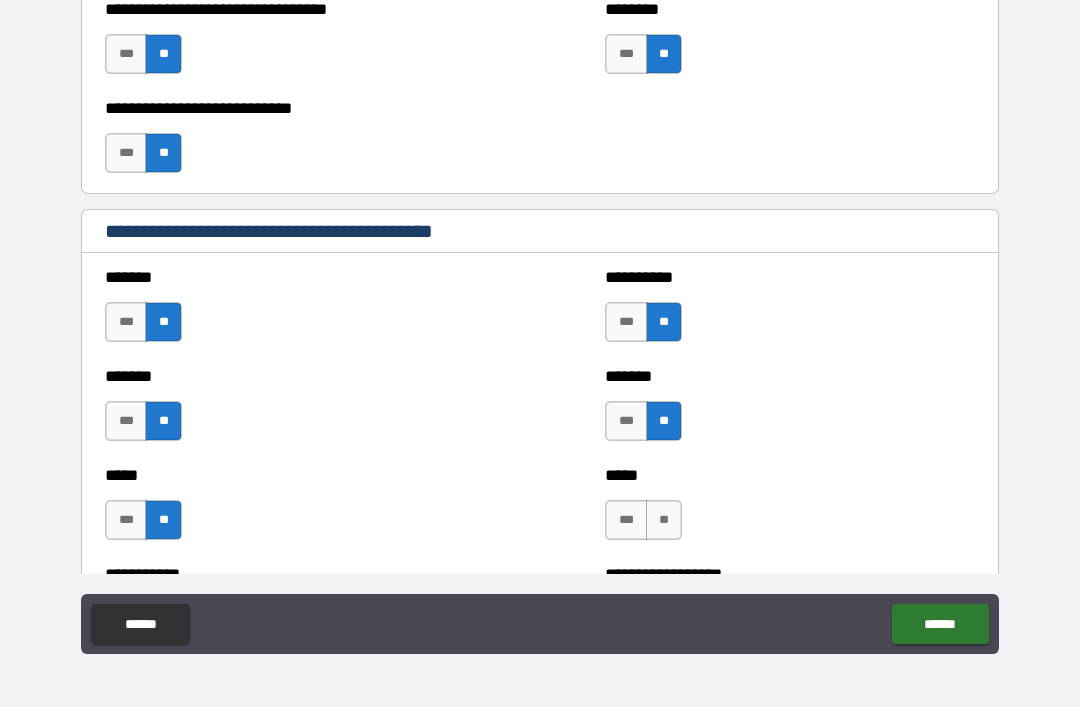 click on "**" at bounding box center (664, 520) 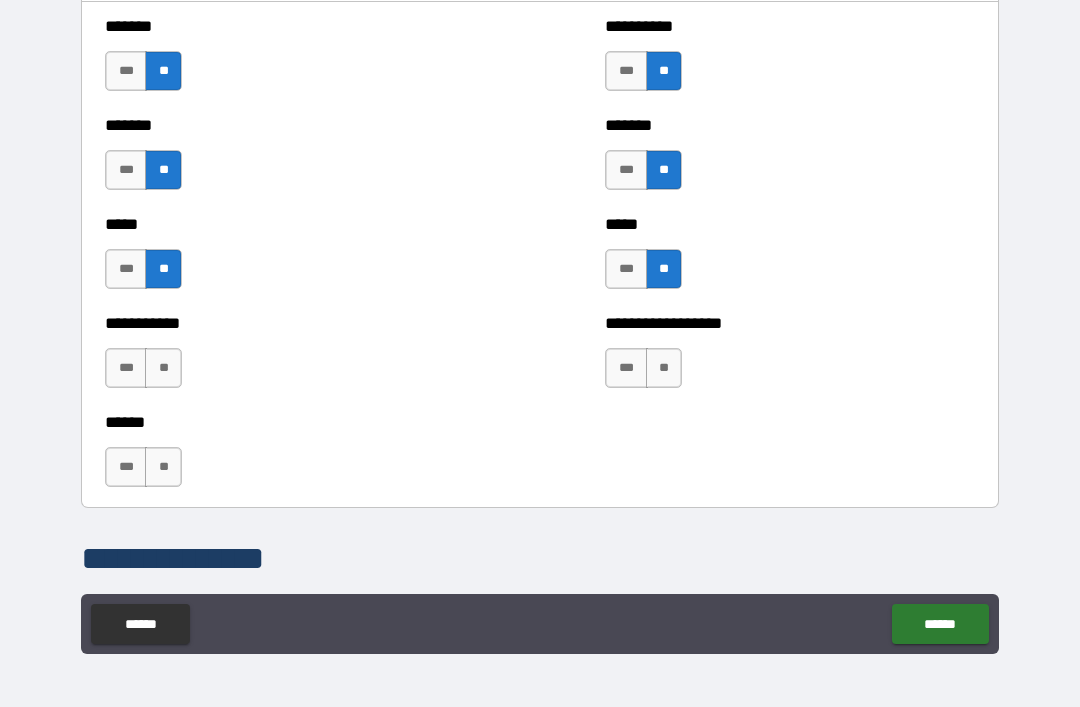 scroll, scrollTop: 1753, scrollLeft: 0, axis: vertical 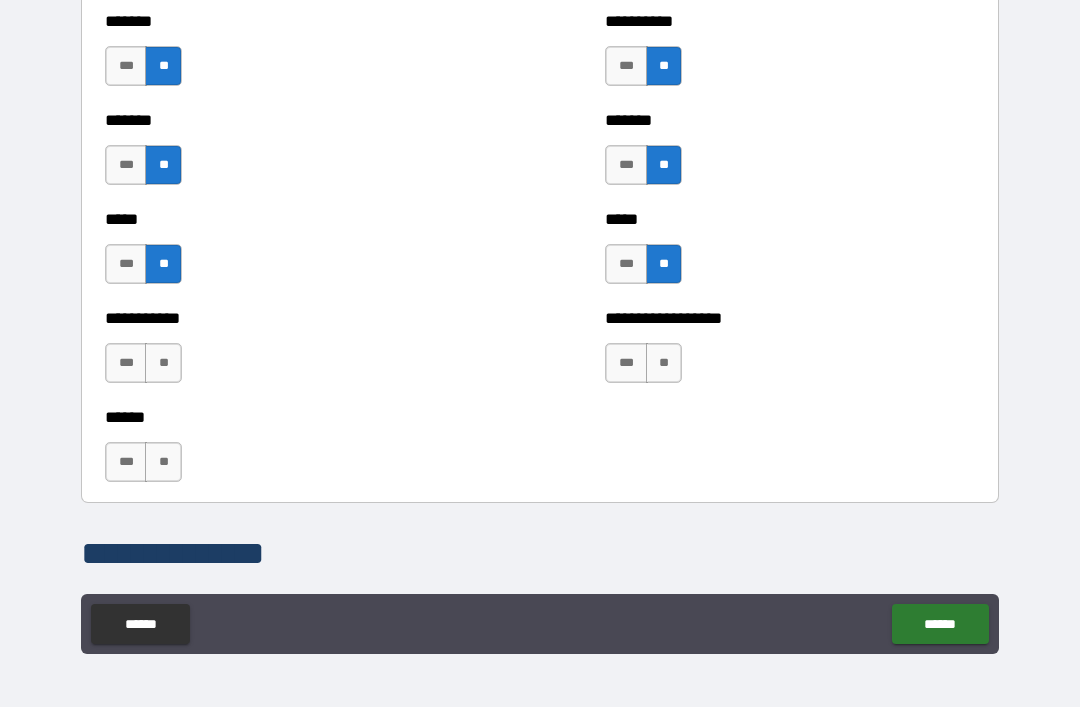 click on "**" at bounding box center (664, 363) 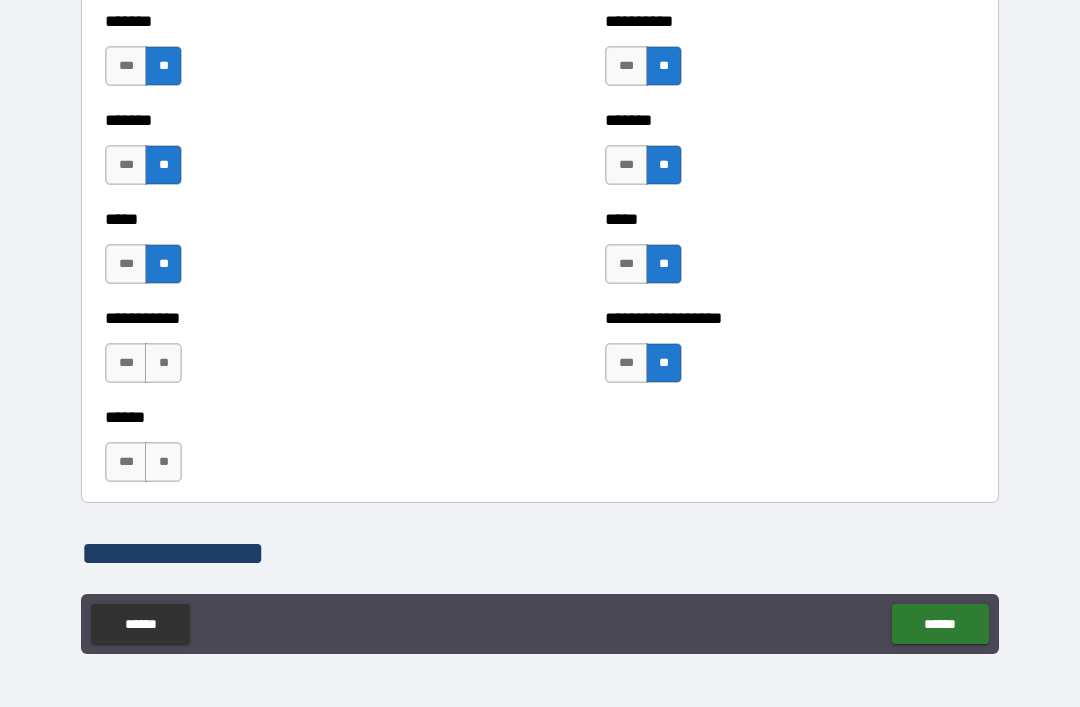 click on "**" at bounding box center (163, 363) 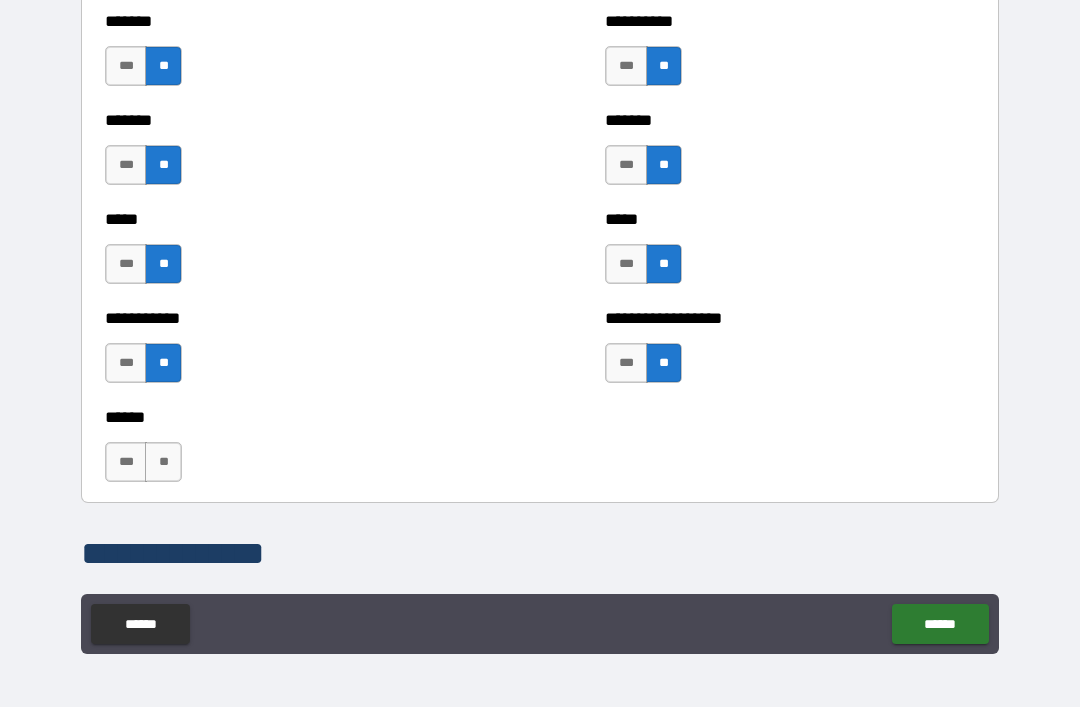 click on "**" at bounding box center [163, 462] 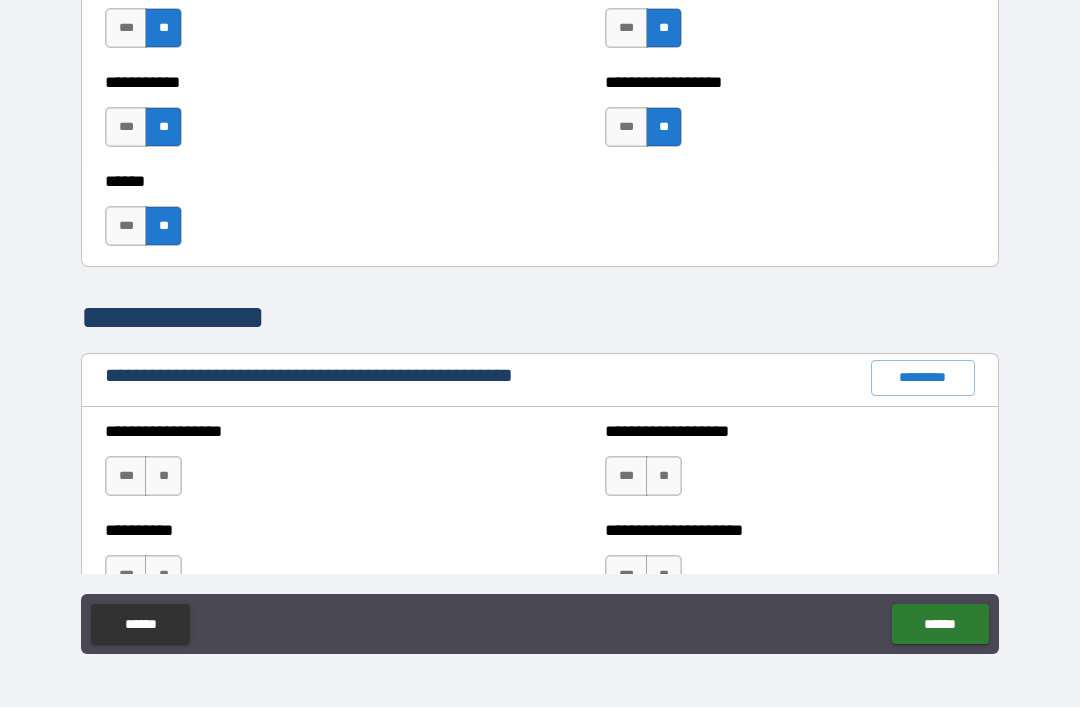 scroll, scrollTop: 2007, scrollLeft: 0, axis: vertical 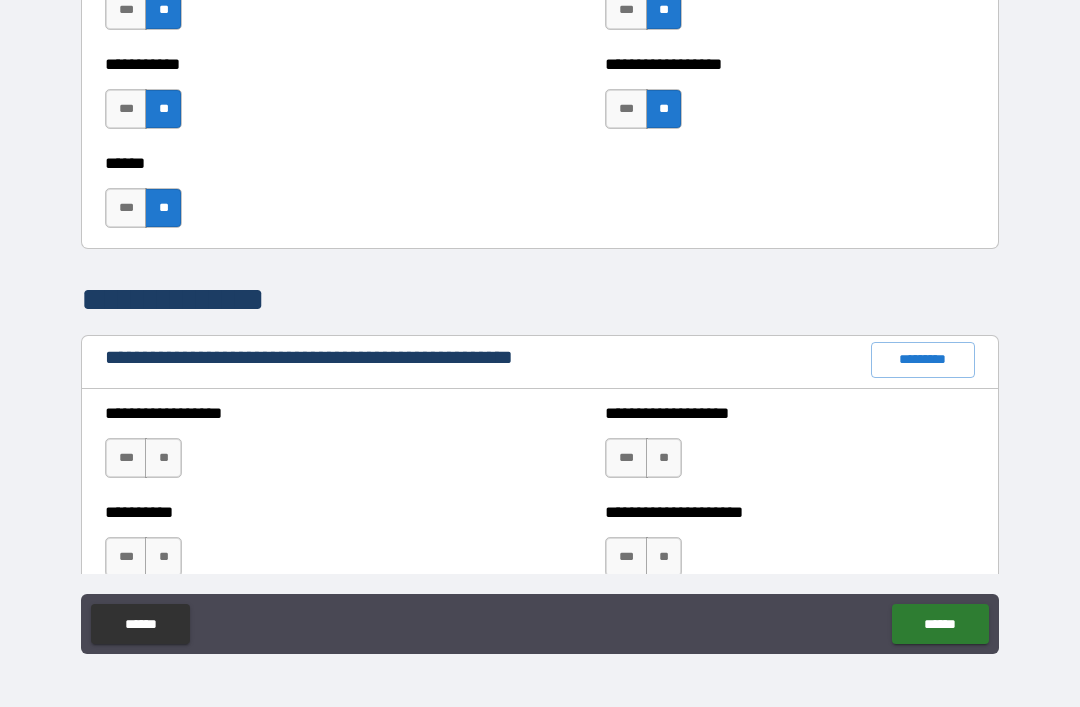 click on "**" at bounding box center (163, 458) 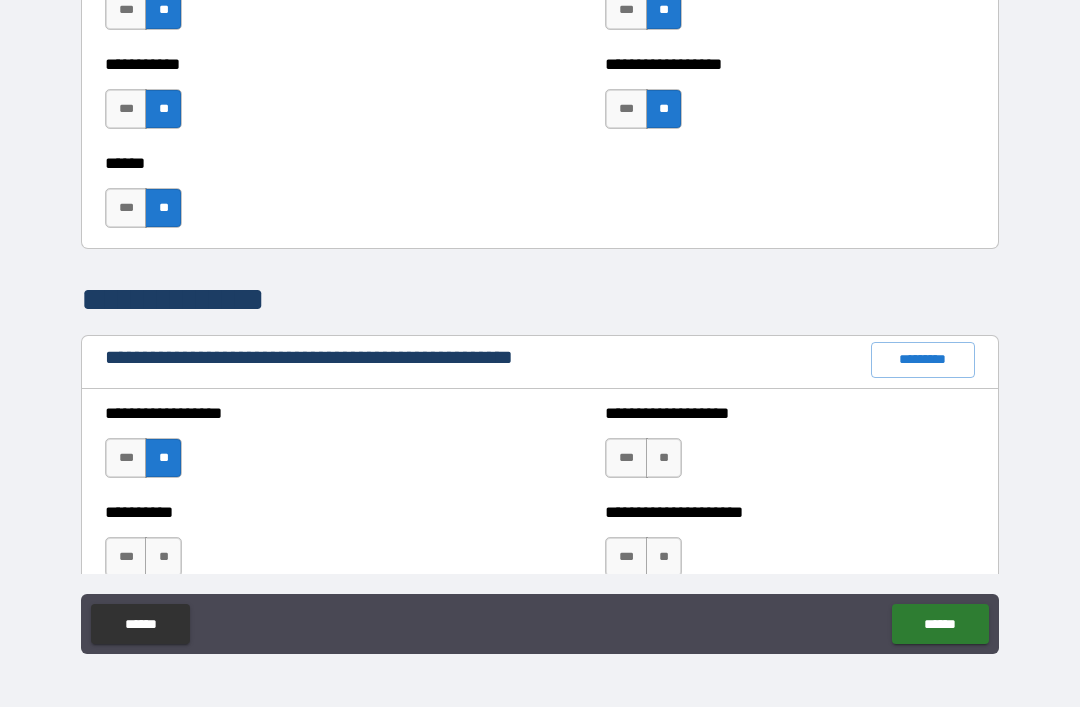 click on "**" at bounding box center (664, 458) 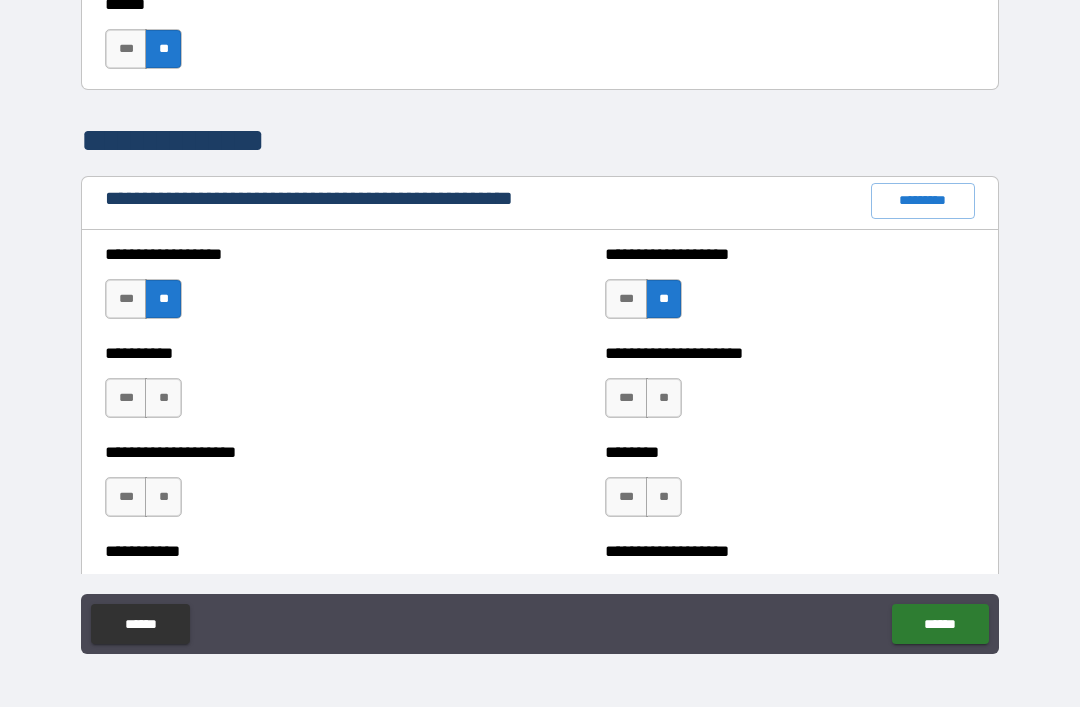 scroll, scrollTop: 2173, scrollLeft: 0, axis: vertical 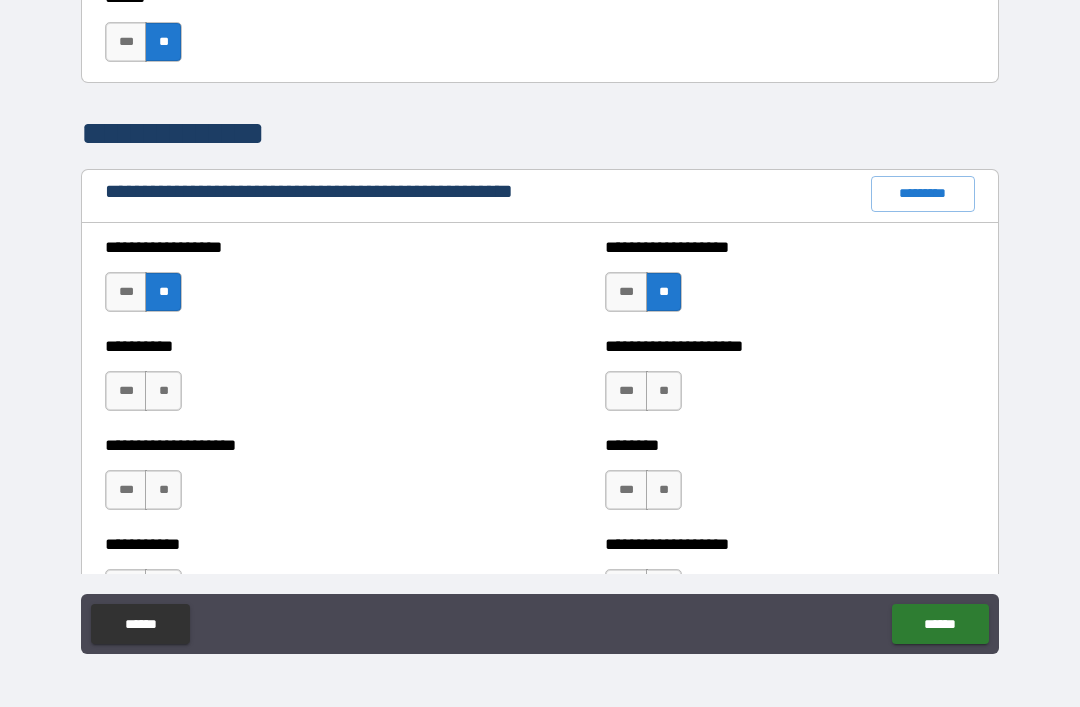 click on "**" at bounding box center [664, 391] 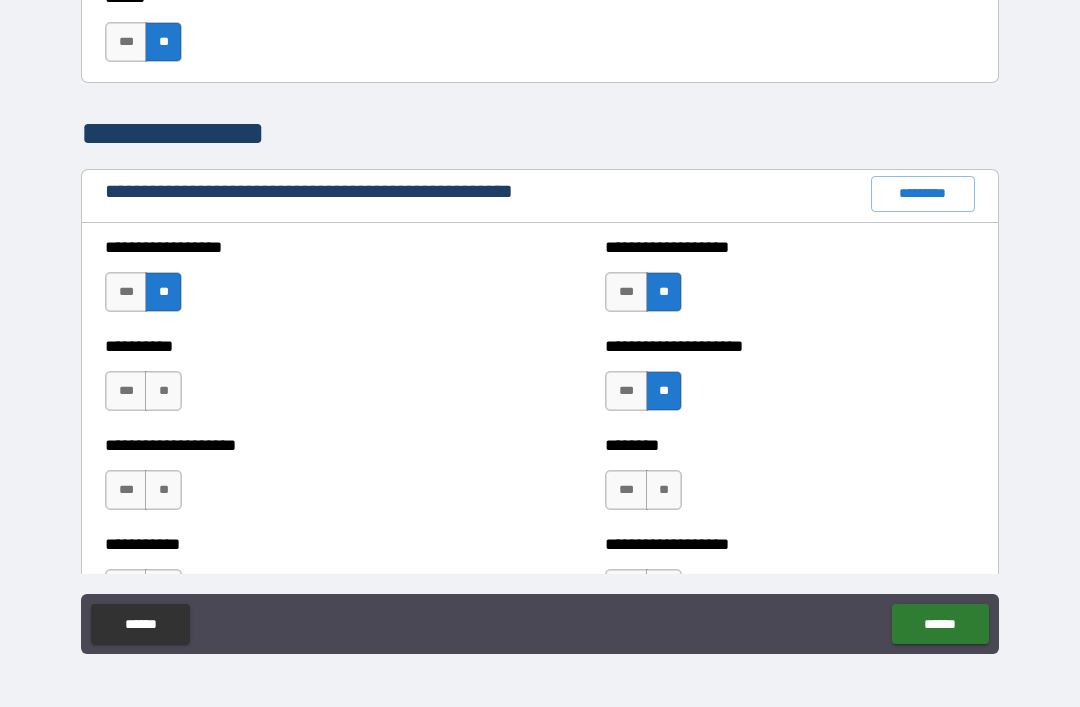 click on "**" at bounding box center (163, 391) 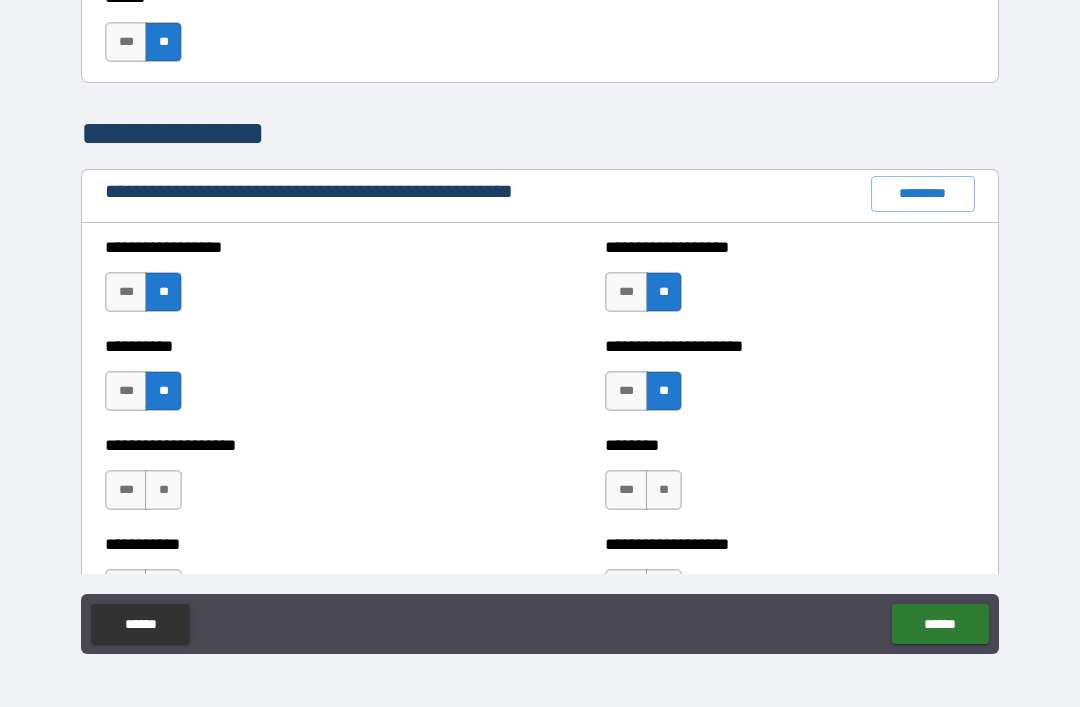 click on "**" at bounding box center (163, 490) 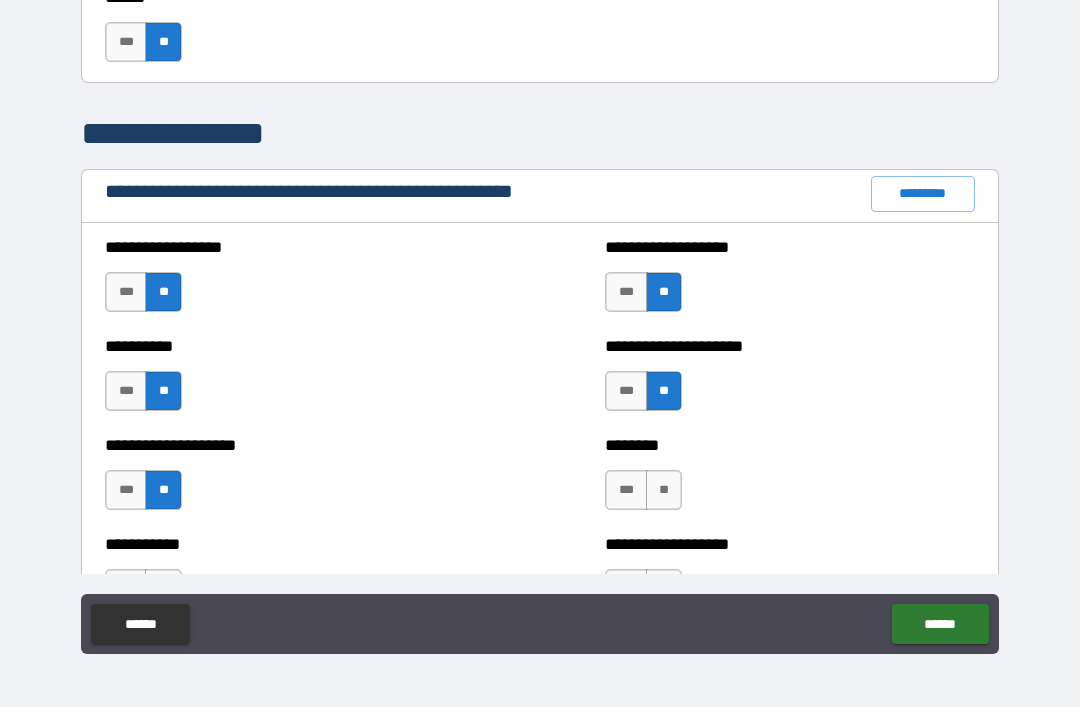click on "**" at bounding box center [664, 490] 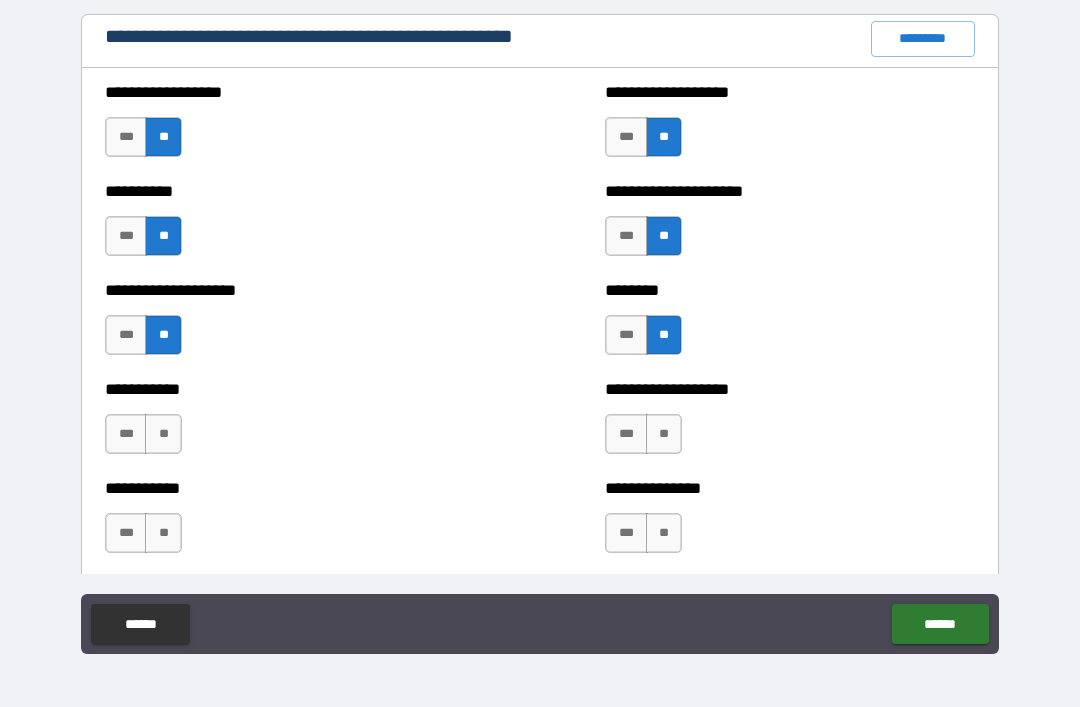 scroll, scrollTop: 2330, scrollLeft: 0, axis: vertical 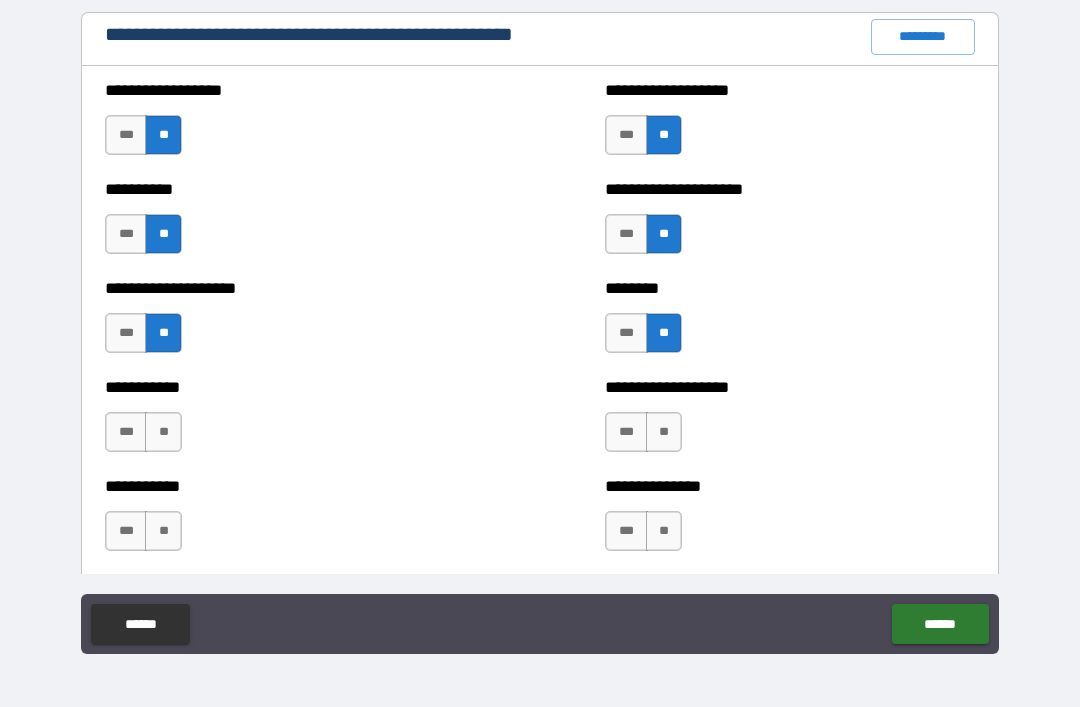 click on "**" at bounding box center (664, 432) 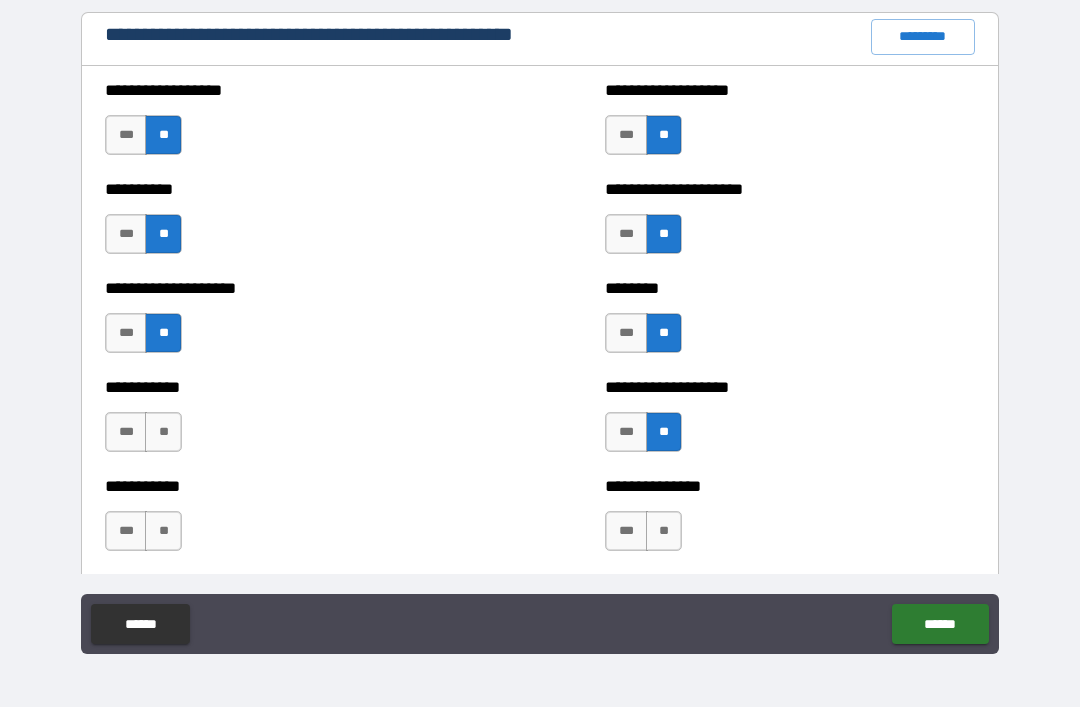 click on "**" at bounding box center (163, 432) 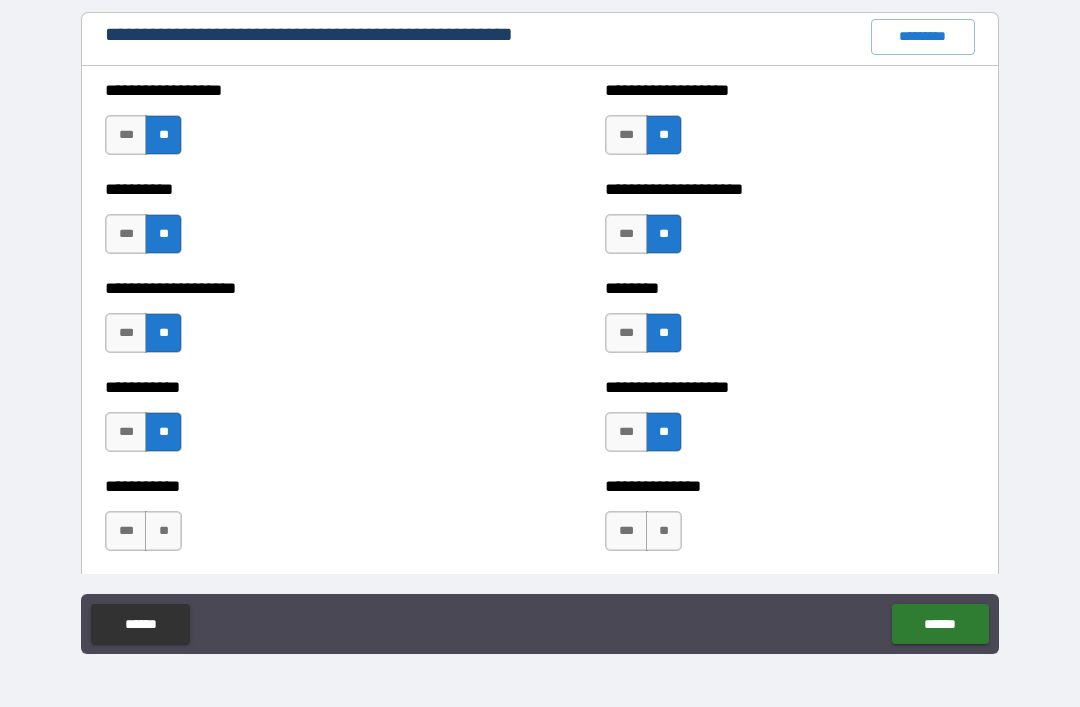 click on "**" at bounding box center (163, 531) 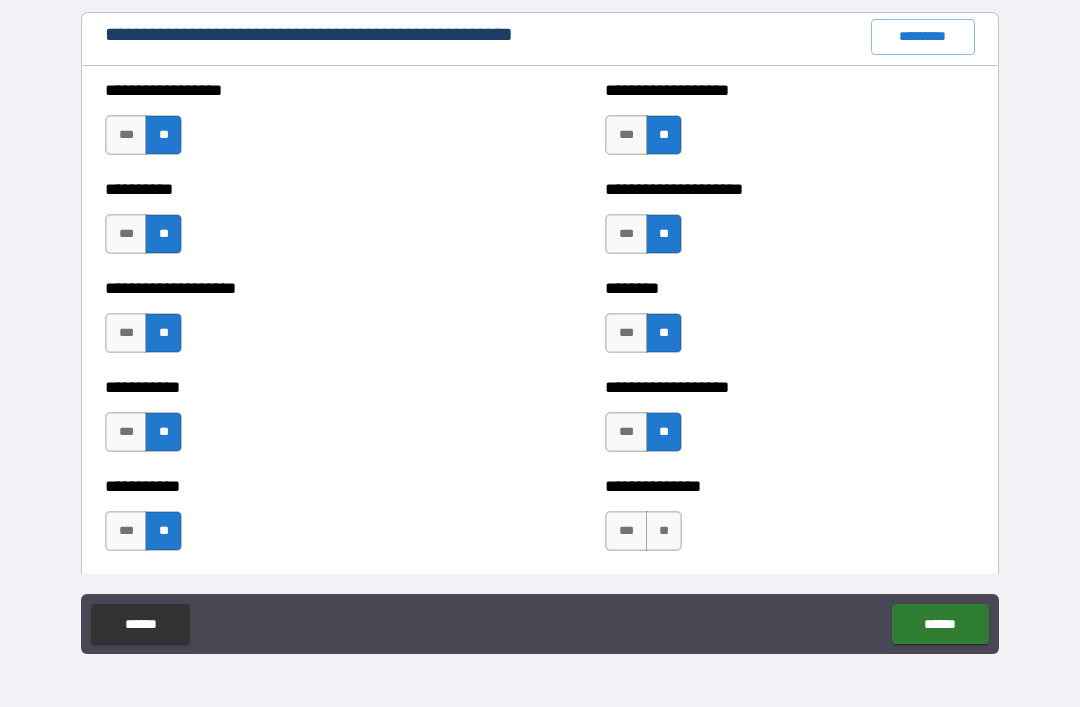click on "**" at bounding box center [664, 531] 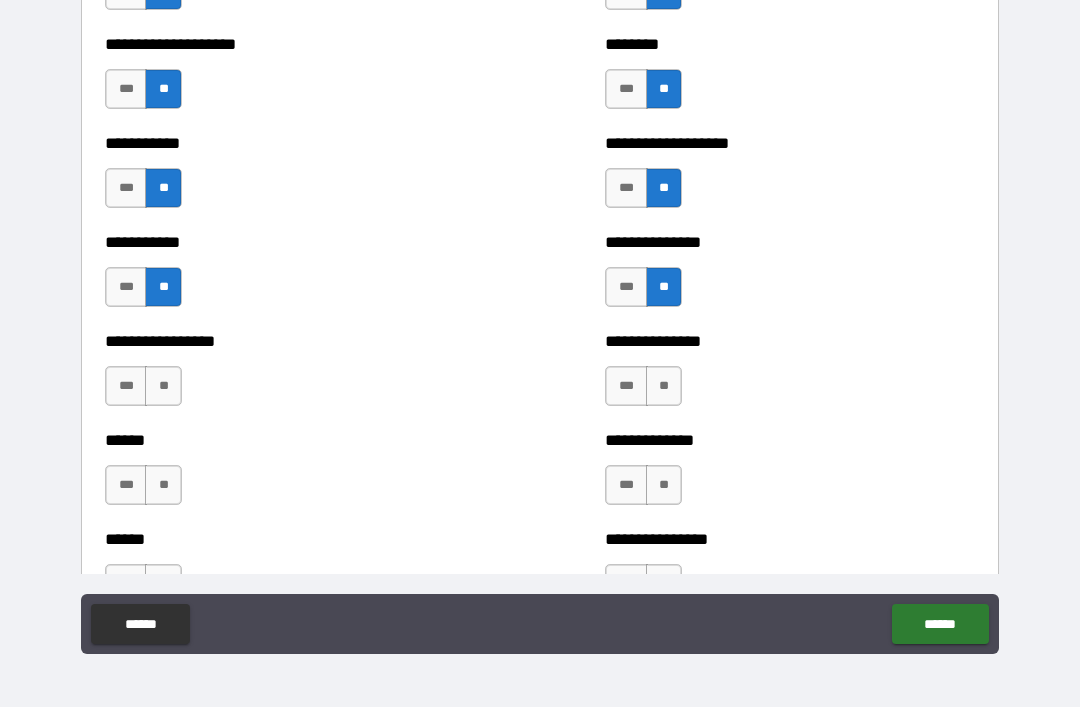 scroll, scrollTop: 2576, scrollLeft: 0, axis: vertical 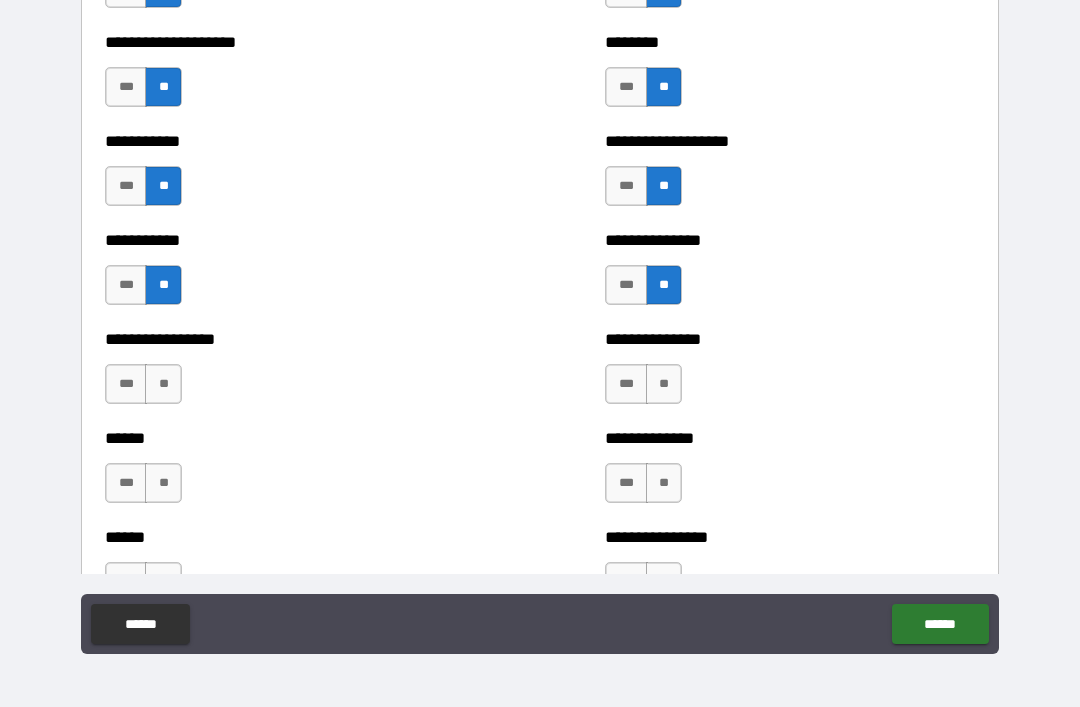 click on "**" at bounding box center (664, 384) 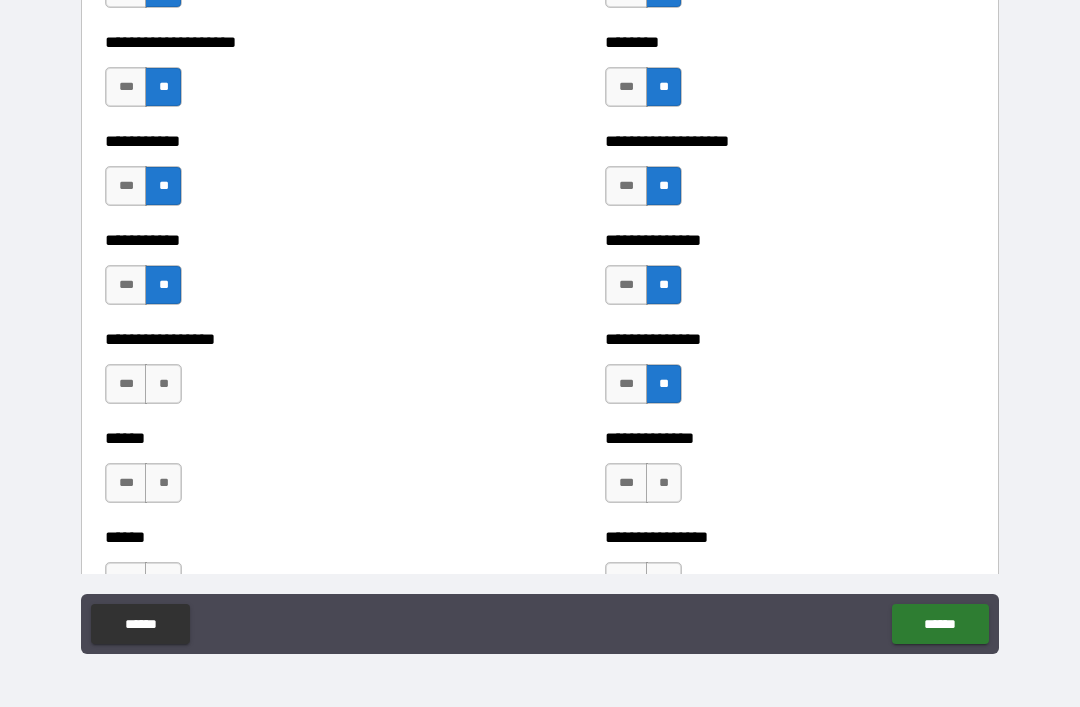 click on "**" at bounding box center [664, 483] 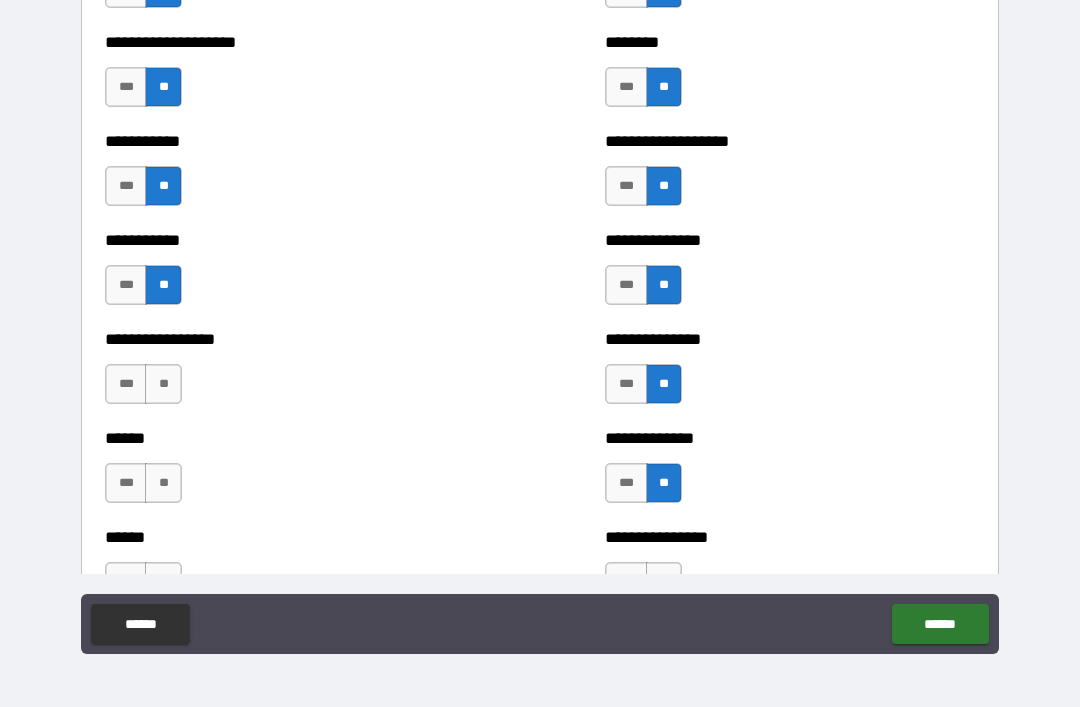 click on "**" at bounding box center [163, 384] 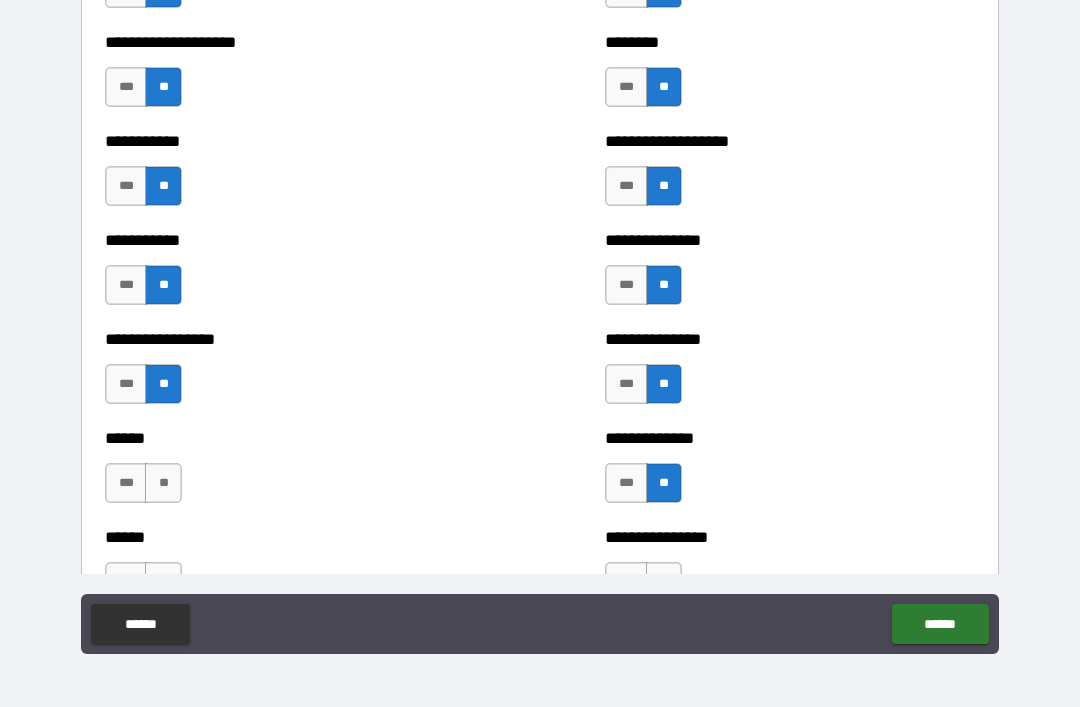 click on "**" at bounding box center (163, 483) 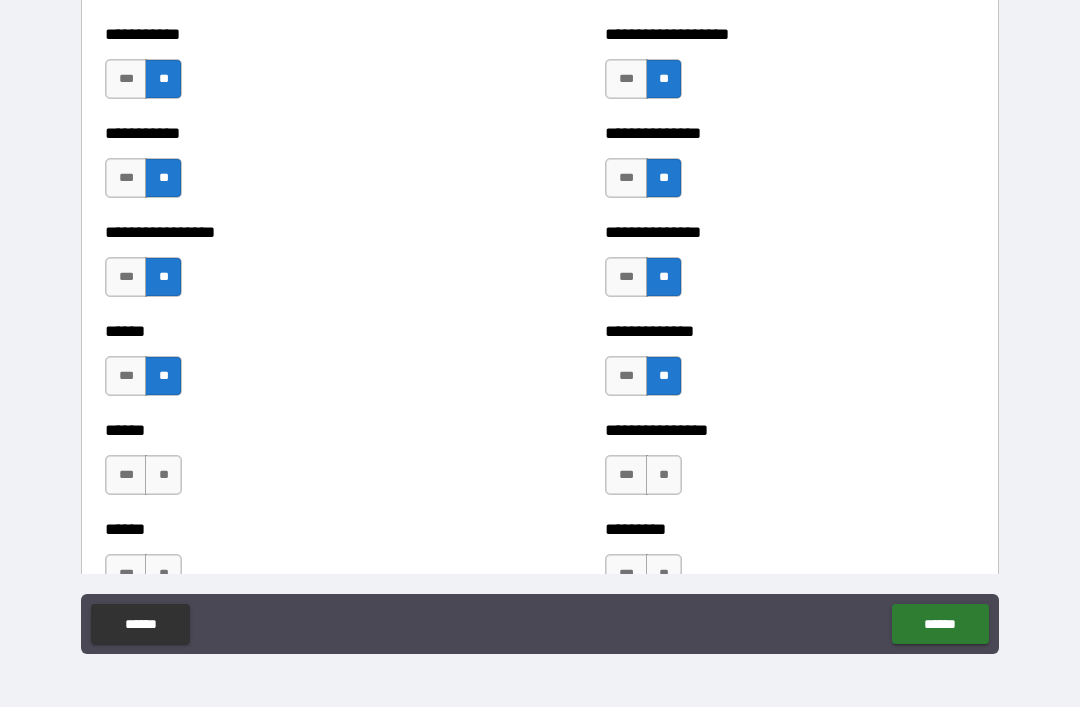 scroll, scrollTop: 2685, scrollLeft: 0, axis: vertical 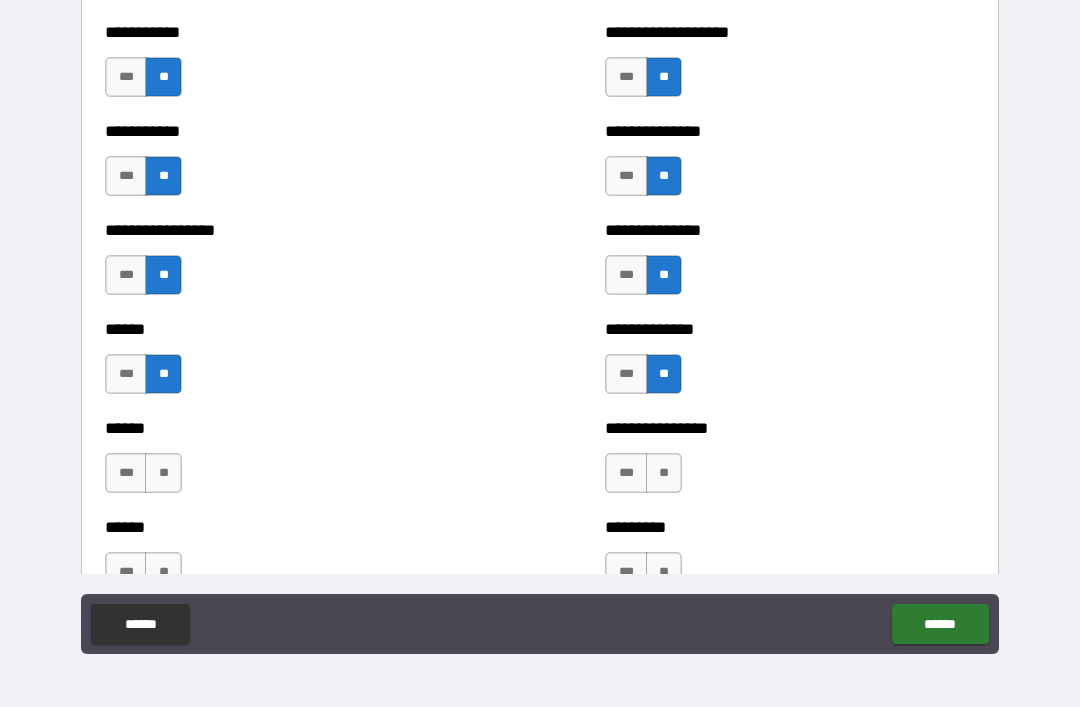 click on "***" at bounding box center (626, 374) 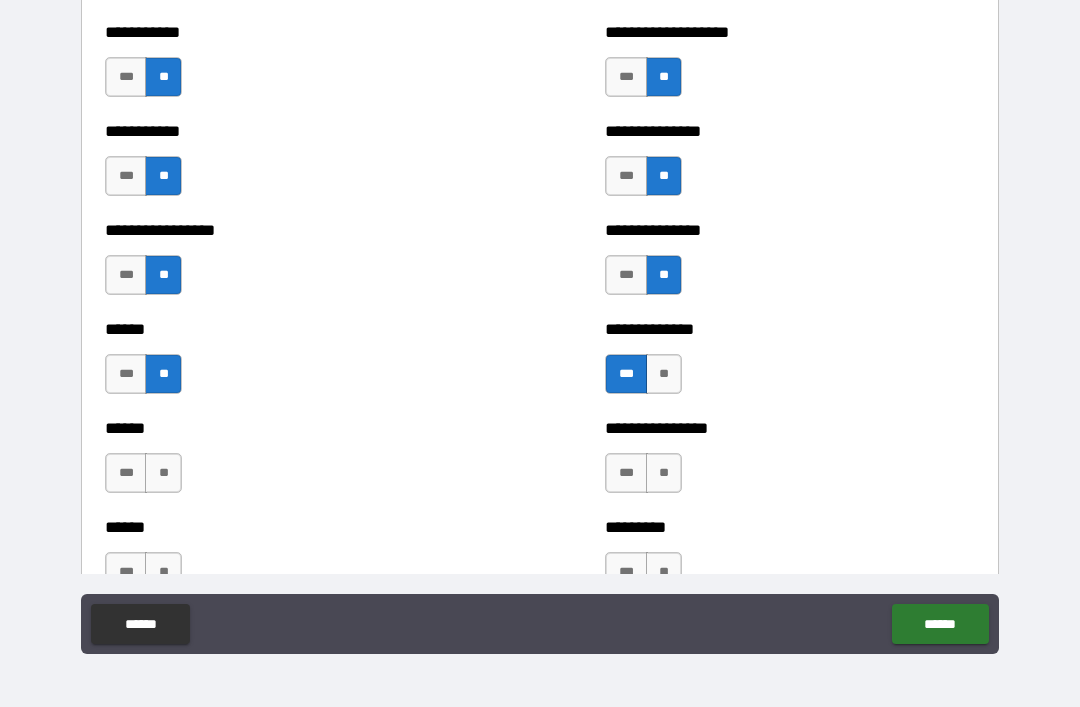 click on "**" at bounding box center (664, 473) 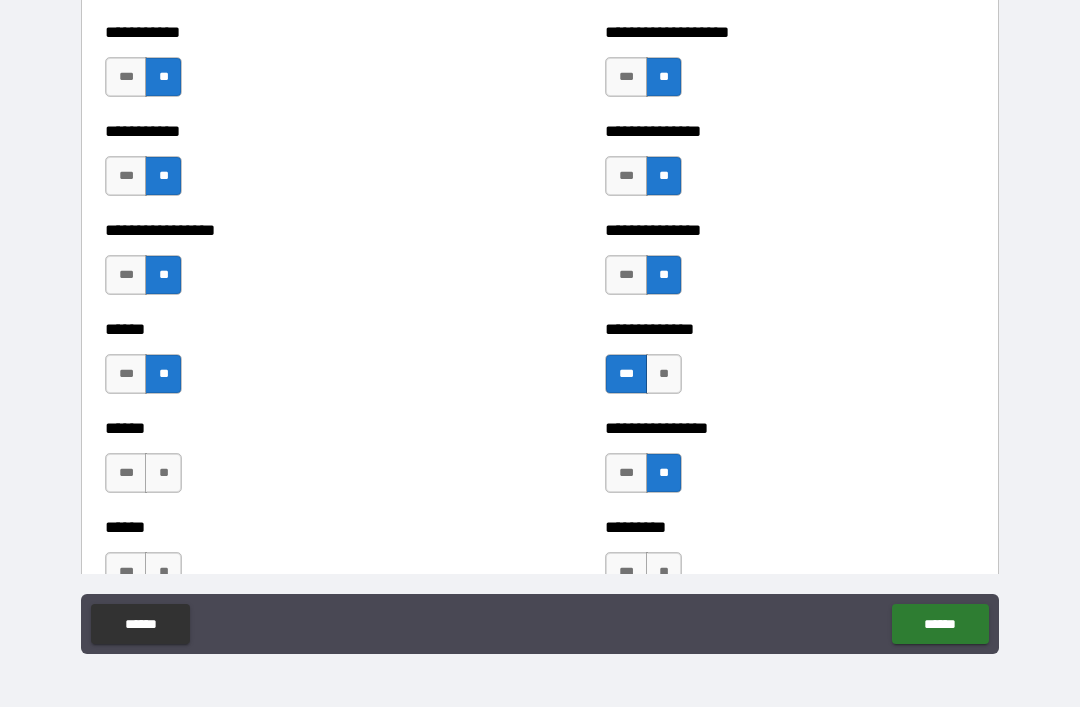 click on "**" at bounding box center [163, 473] 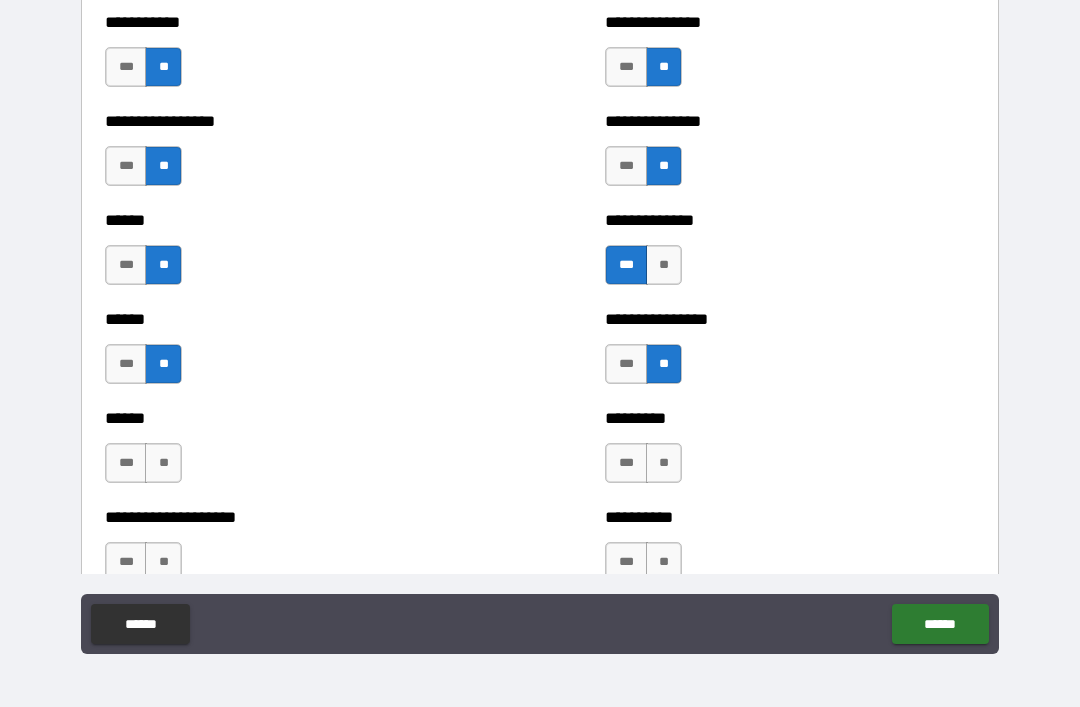 scroll, scrollTop: 2795, scrollLeft: 0, axis: vertical 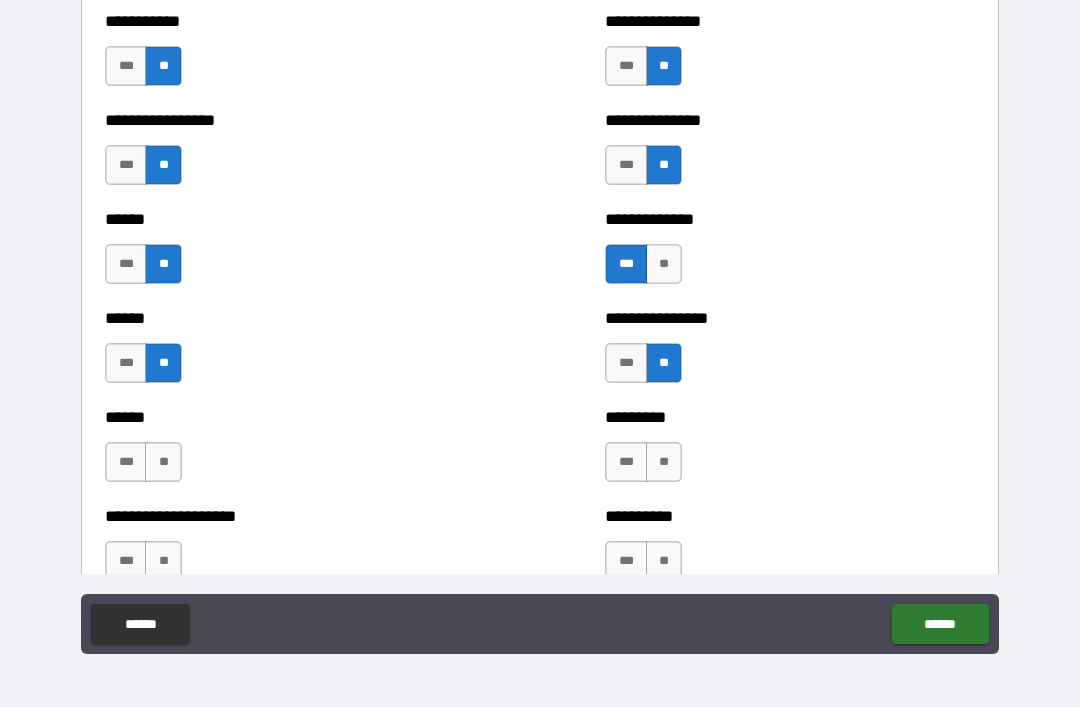 click on "**" at bounding box center (163, 462) 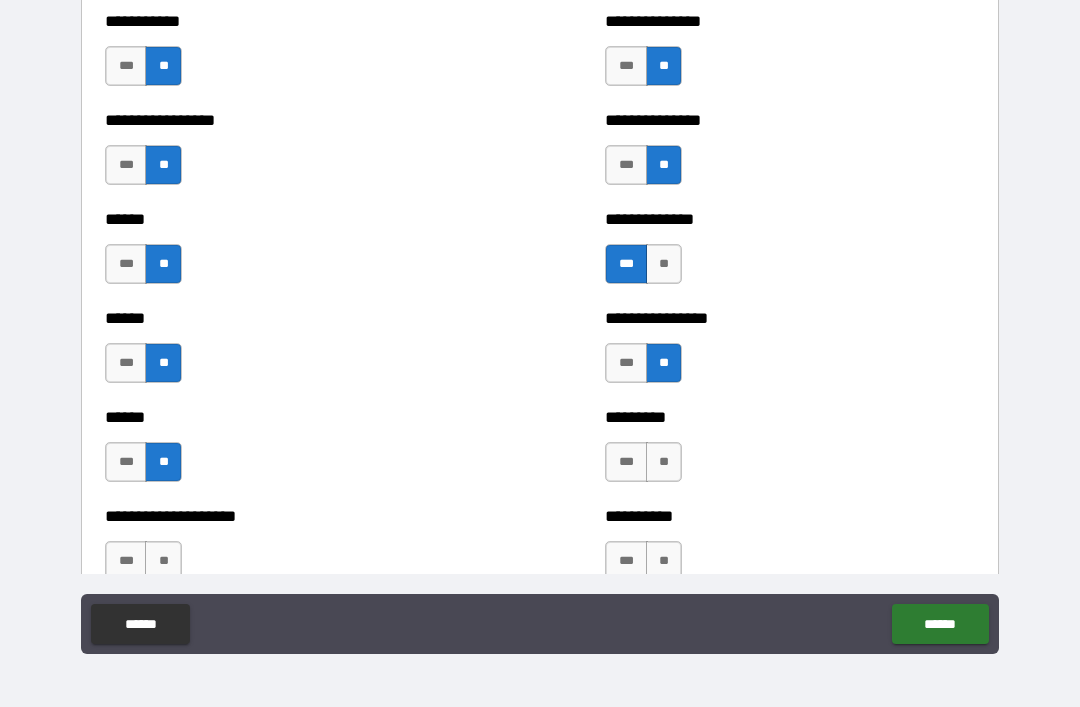 click on "**" at bounding box center [664, 462] 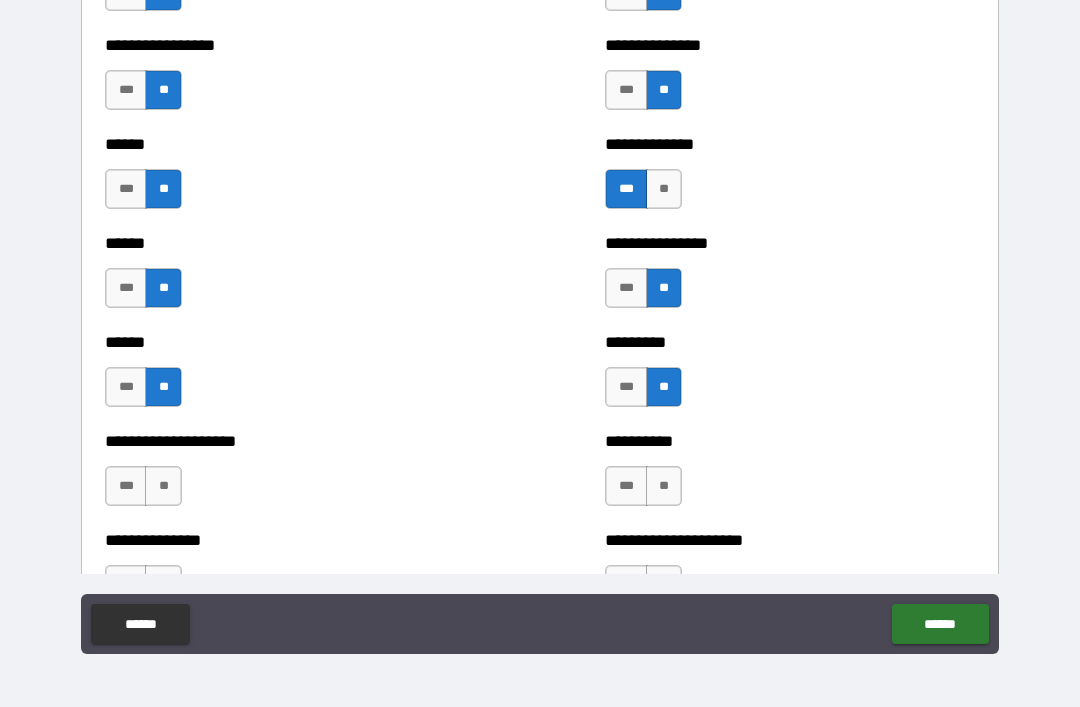 scroll, scrollTop: 2909, scrollLeft: 0, axis: vertical 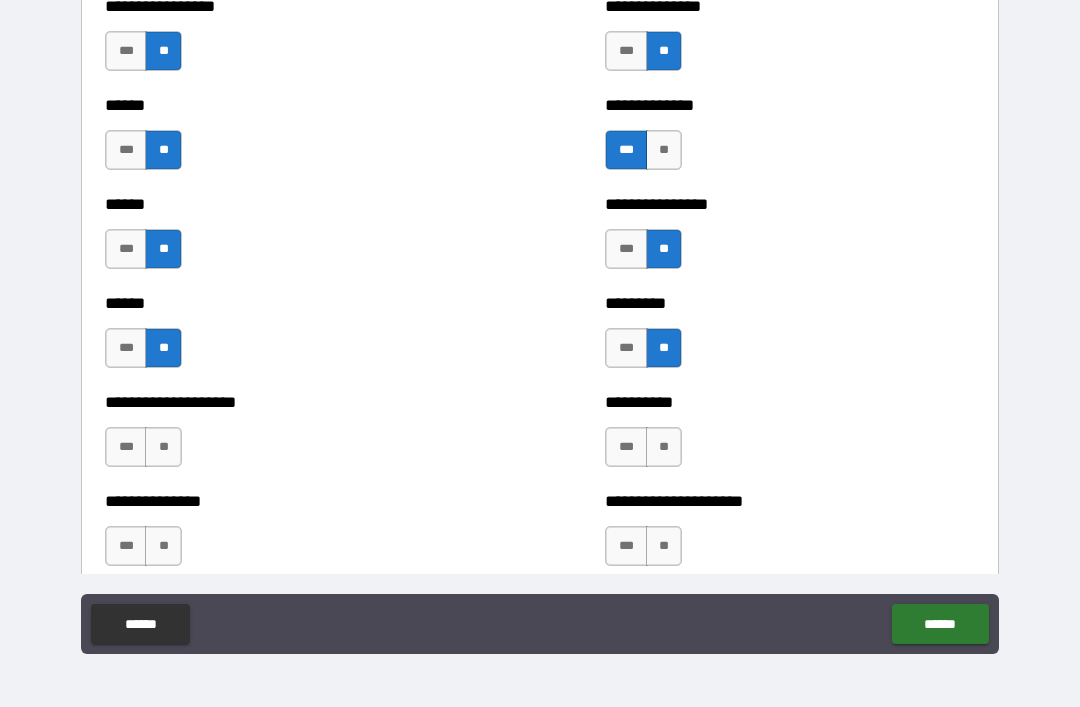 click on "**" at bounding box center [664, 447] 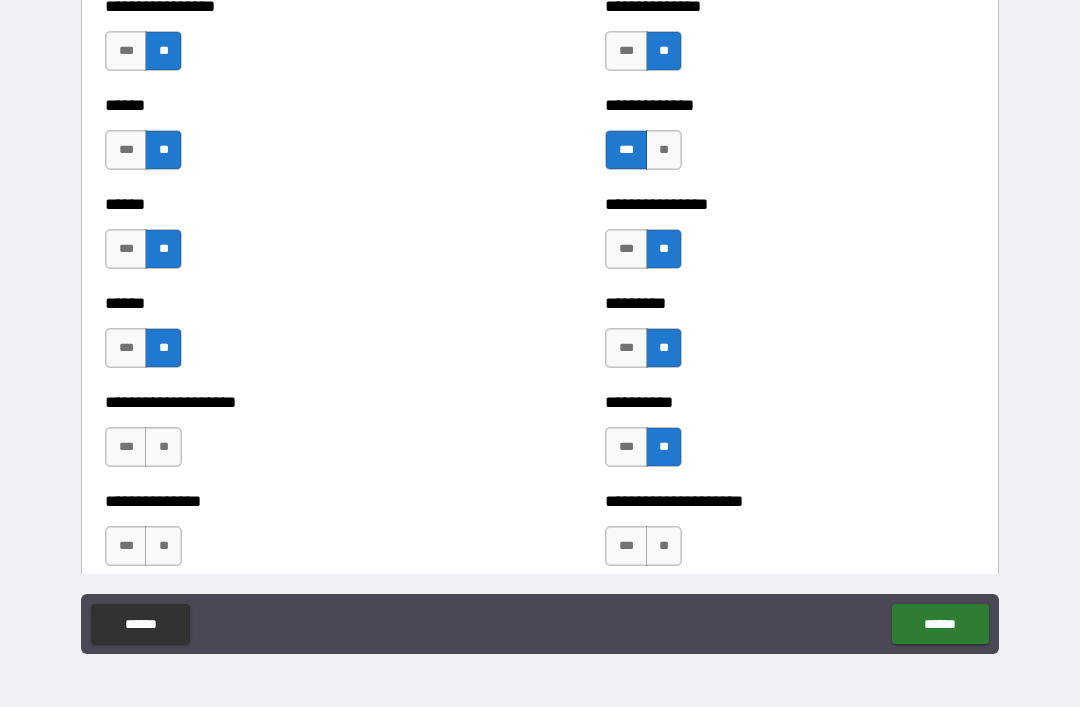 click on "**" at bounding box center (163, 447) 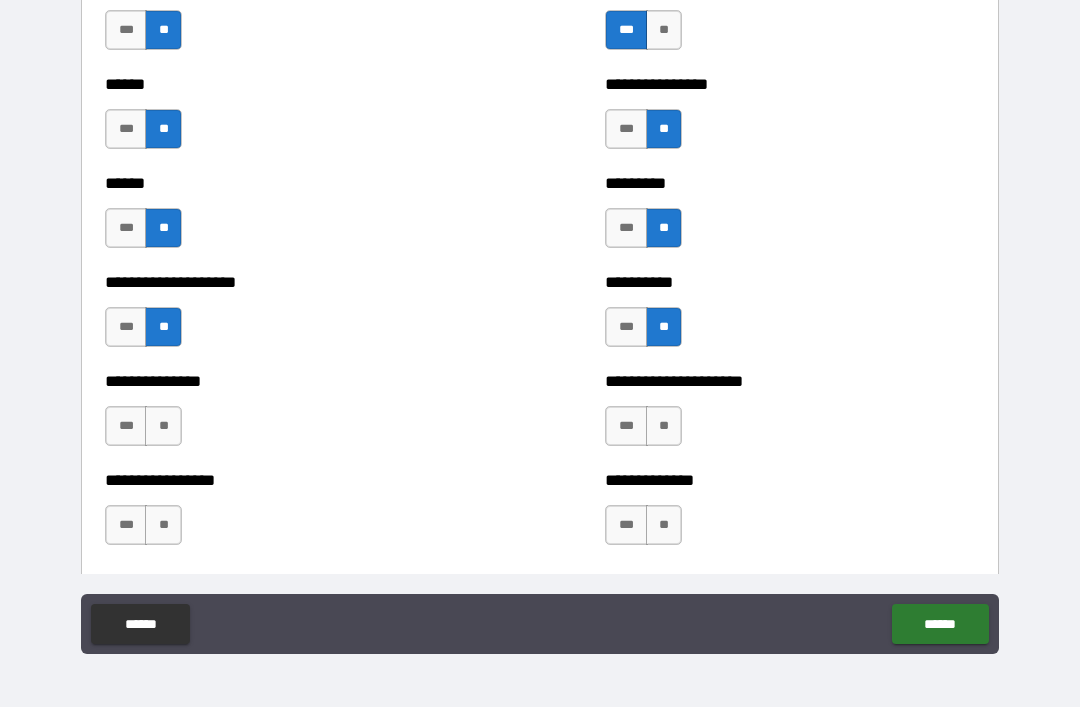scroll, scrollTop: 3033, scrollLeft: 0, axis: vertical 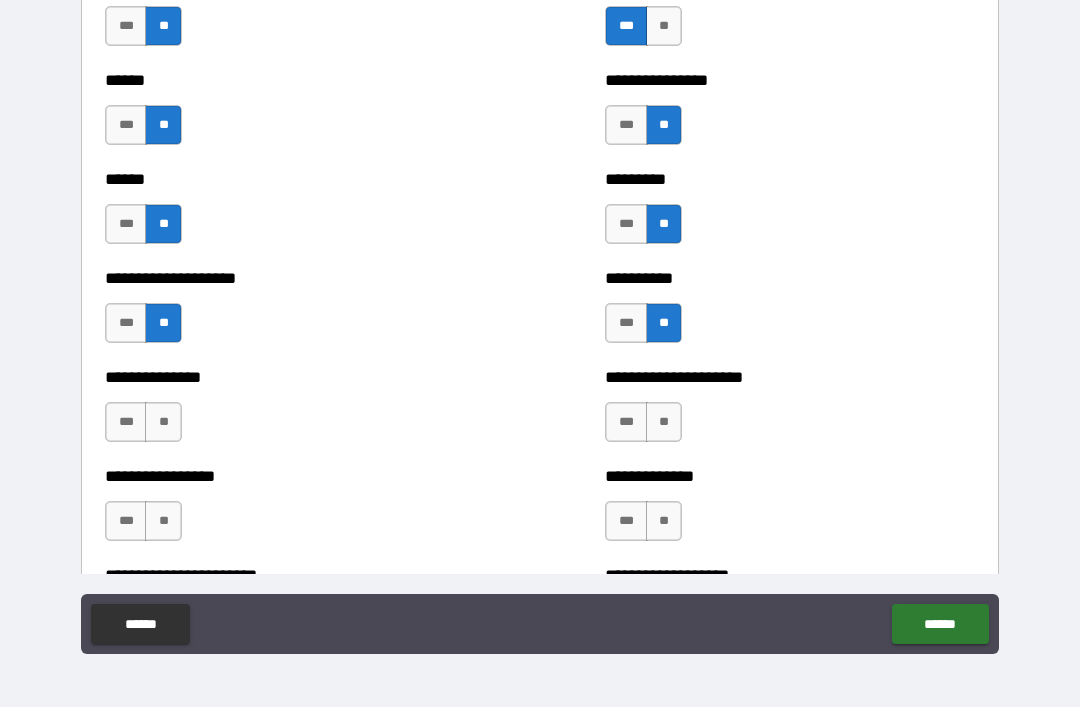 click on "**" at bounding box center [664, 422] 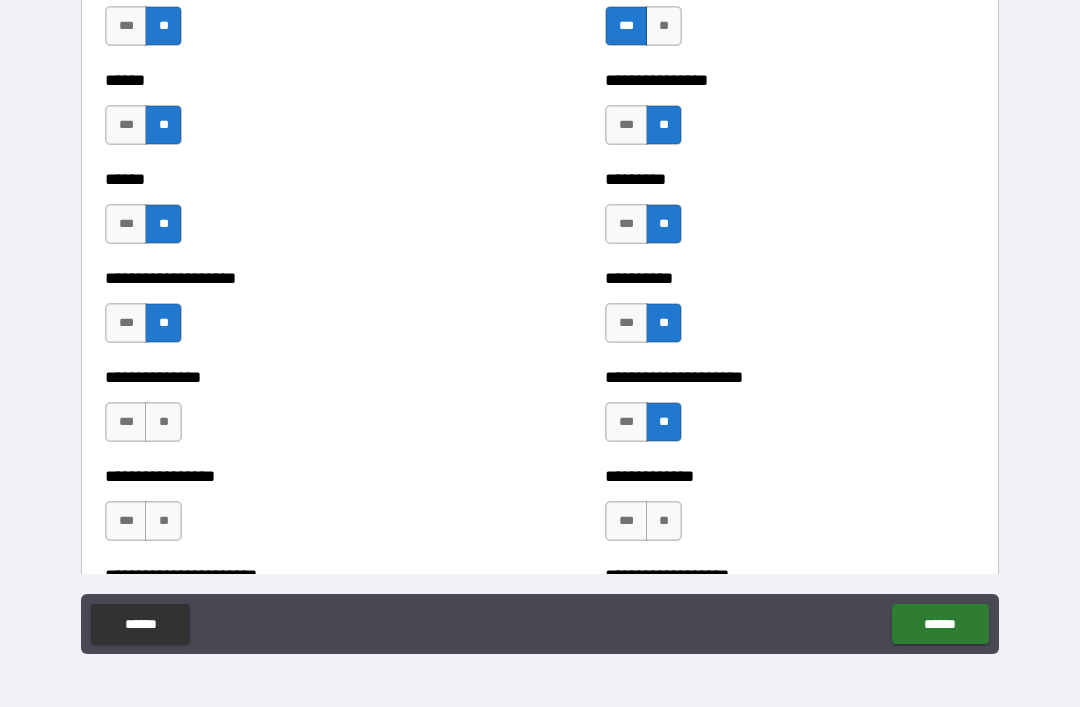 click on "**" at bounding box center [163, 422] 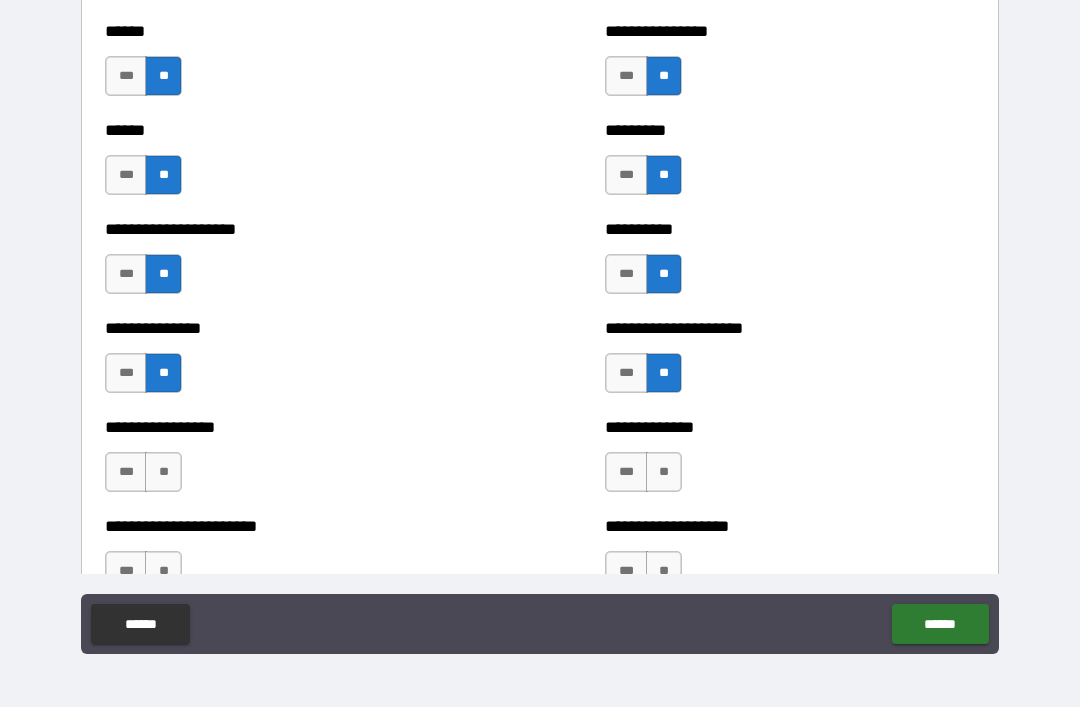scroll, scrollTop: 3117, scrollLeft: 0, axis: vertical 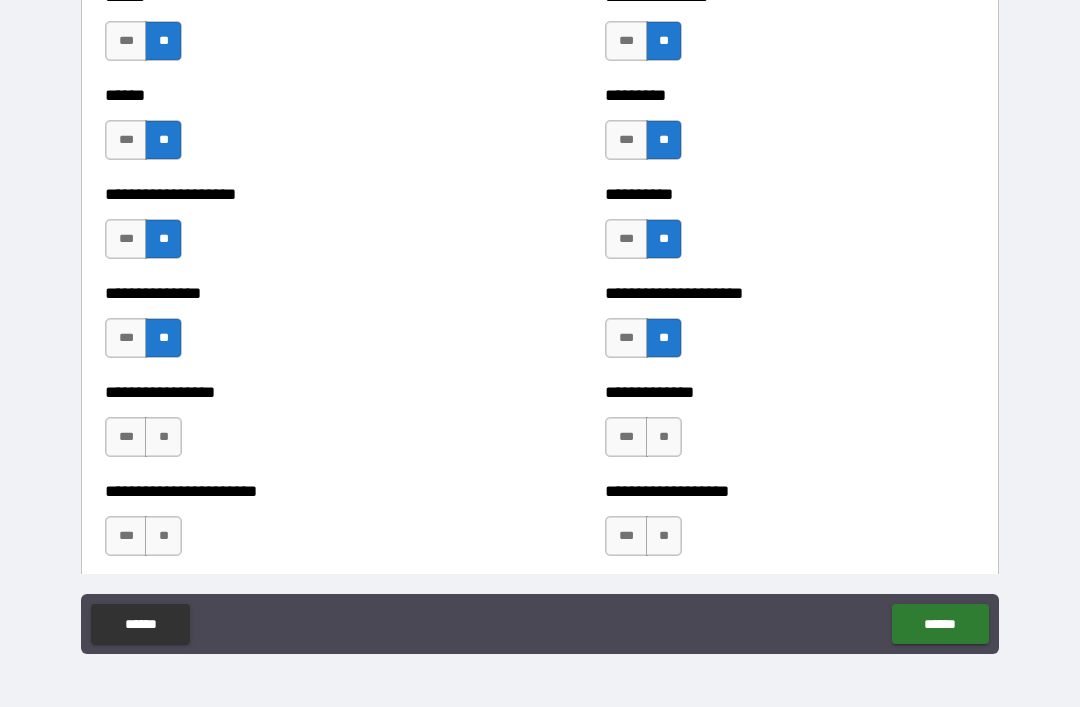 click on "**" at bounding box center (163, 437) 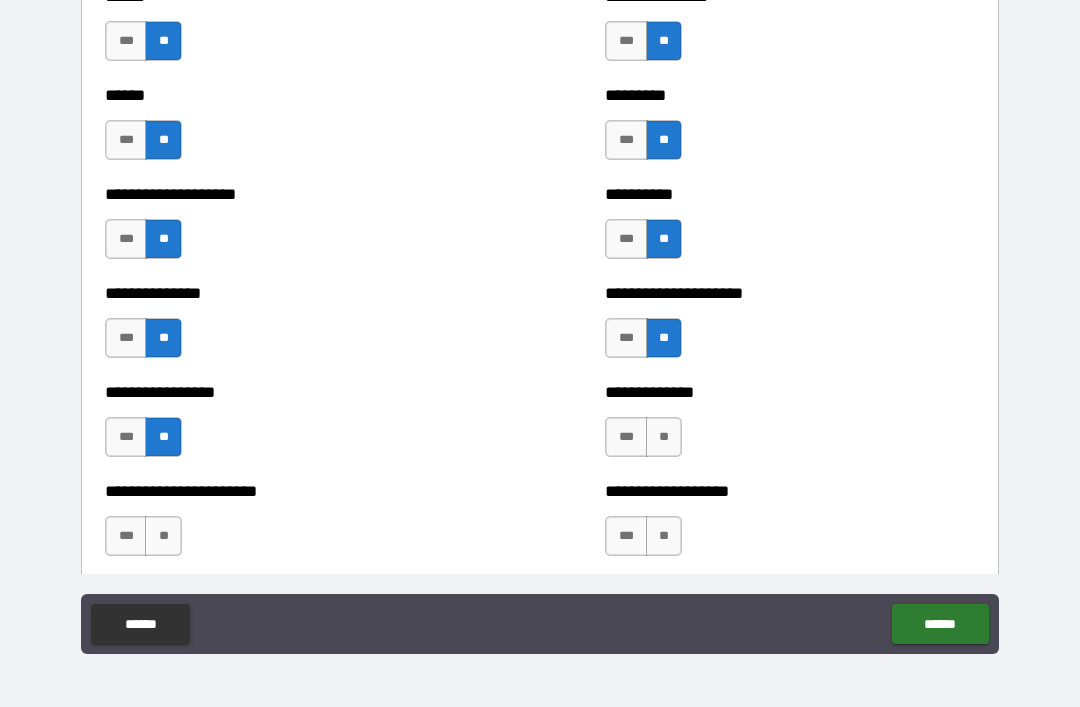 click on "**" at bounding box center [664, 437] 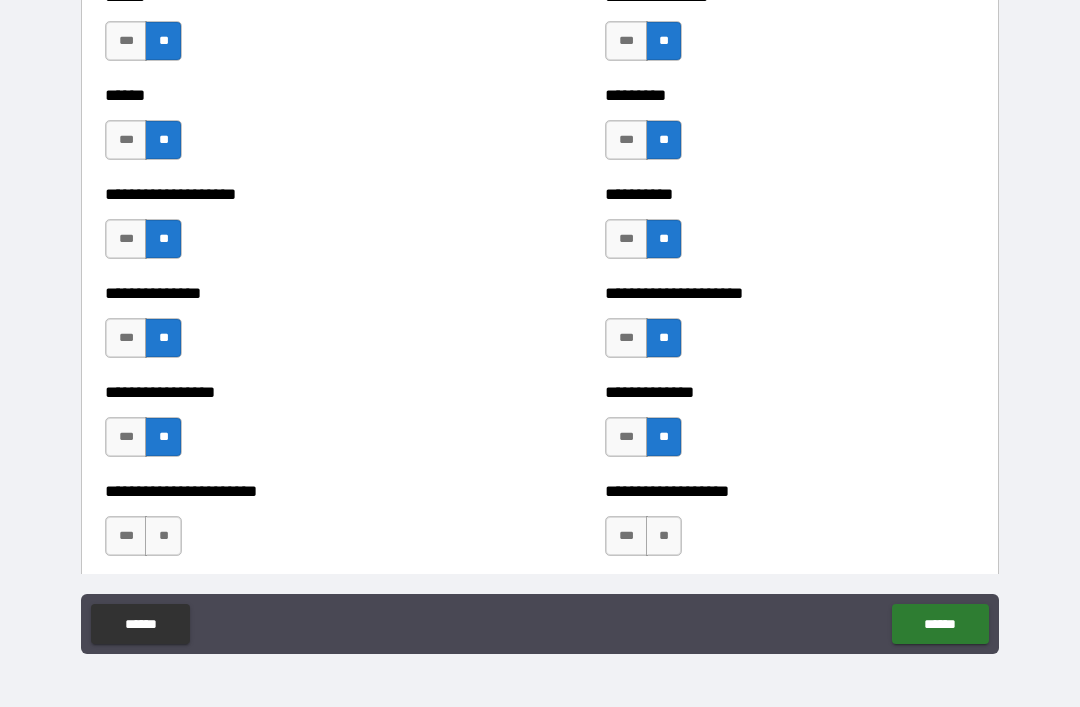 click on "**" at bounding box center [664, 536] 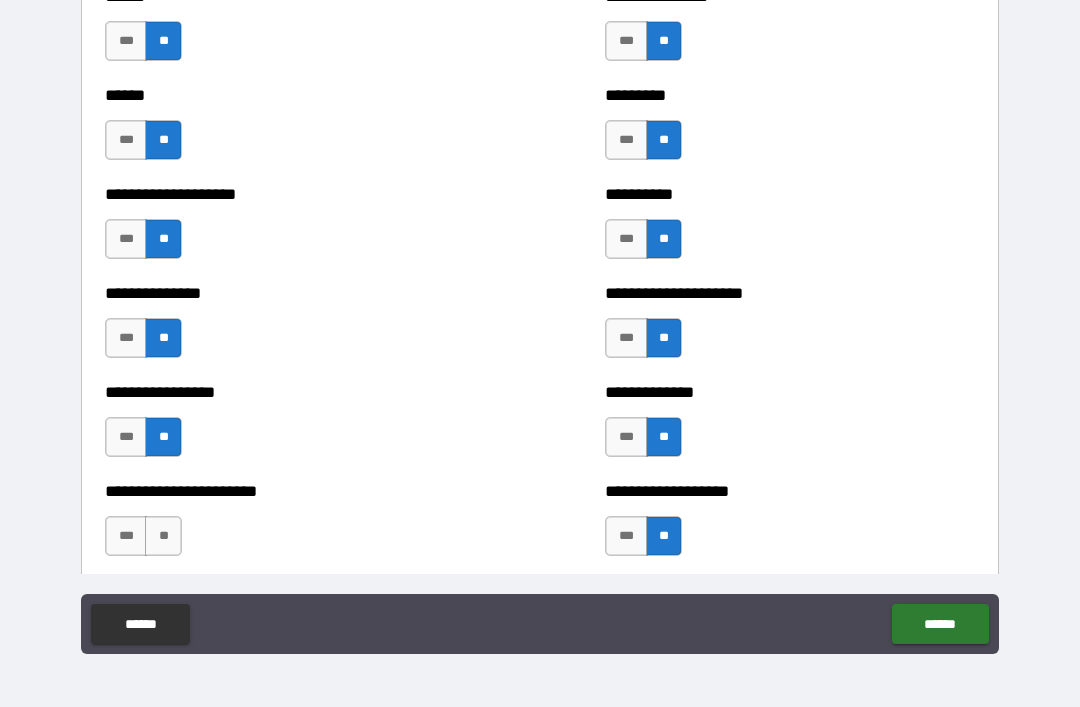 click on "**" at bounding box center [163, 536] 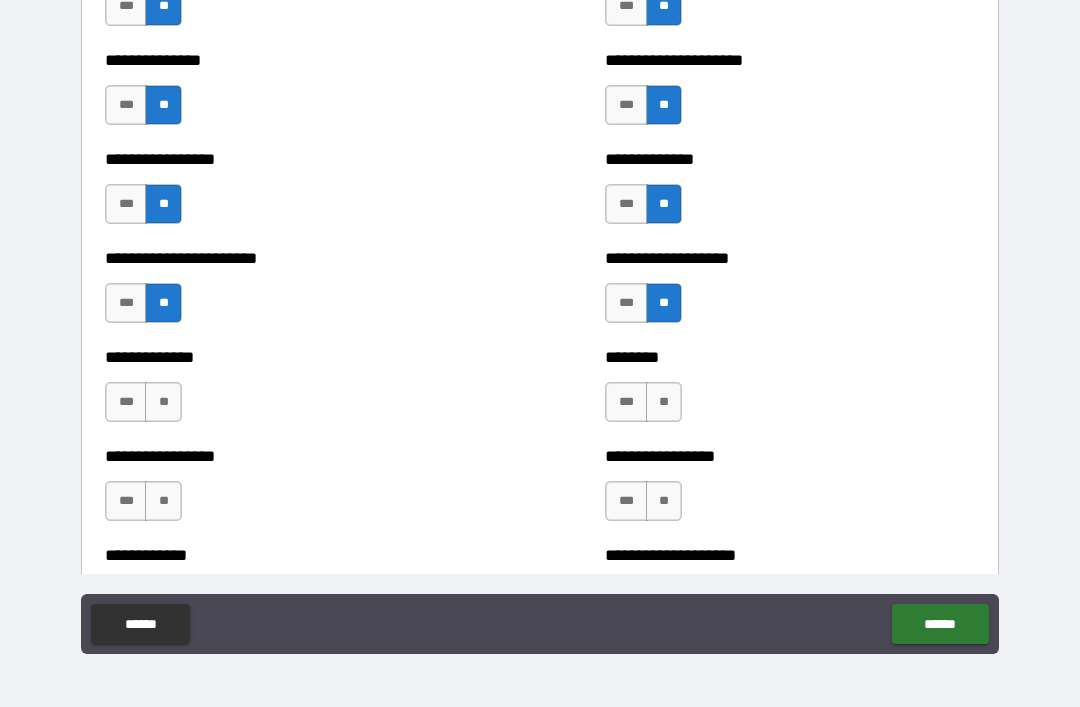 scroll, scrollTop: 3354, scrollLeft: 0, axis: vertical 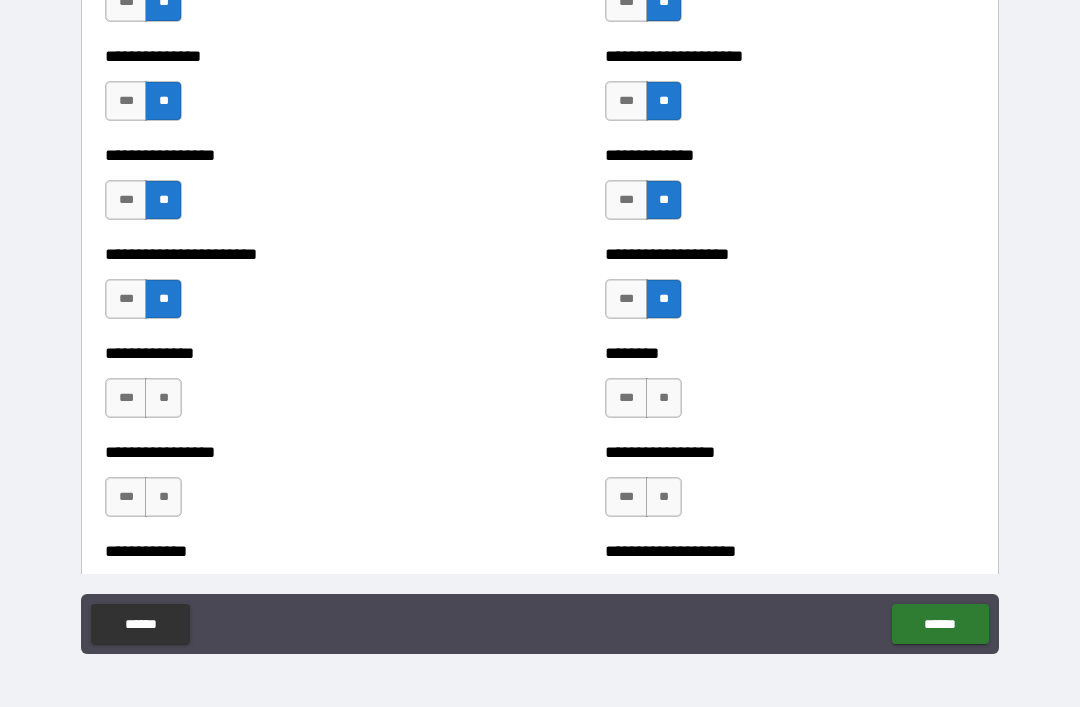 click on "**" at bounding box center [163, 398] 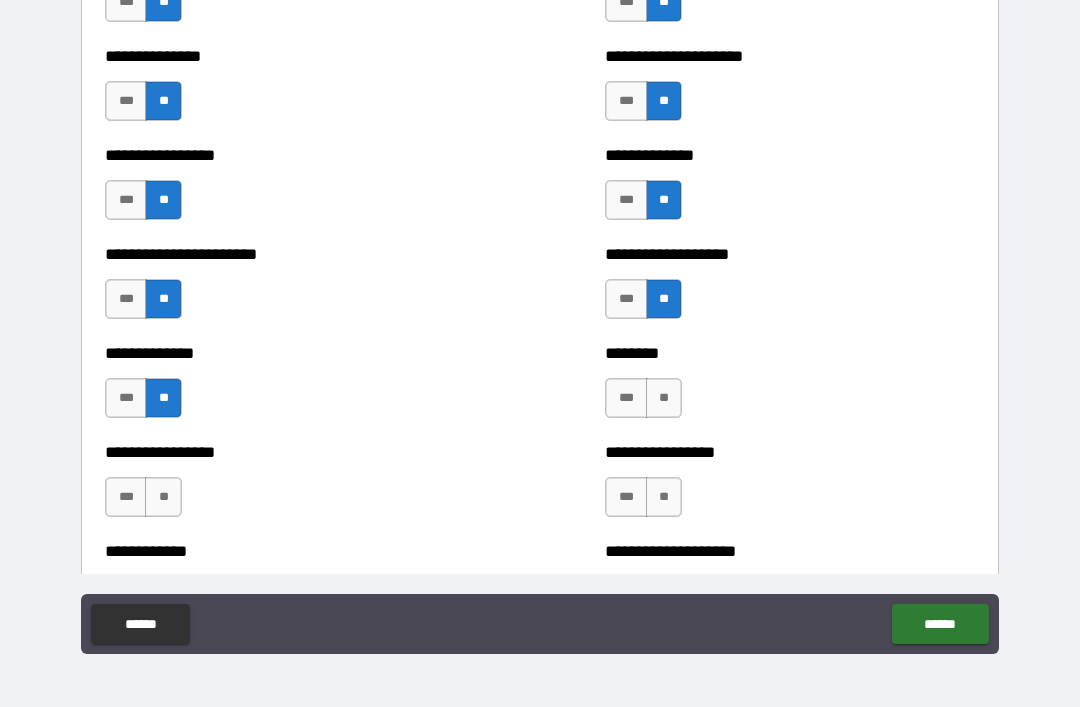 click on "**" at bounding box center (664, 398) 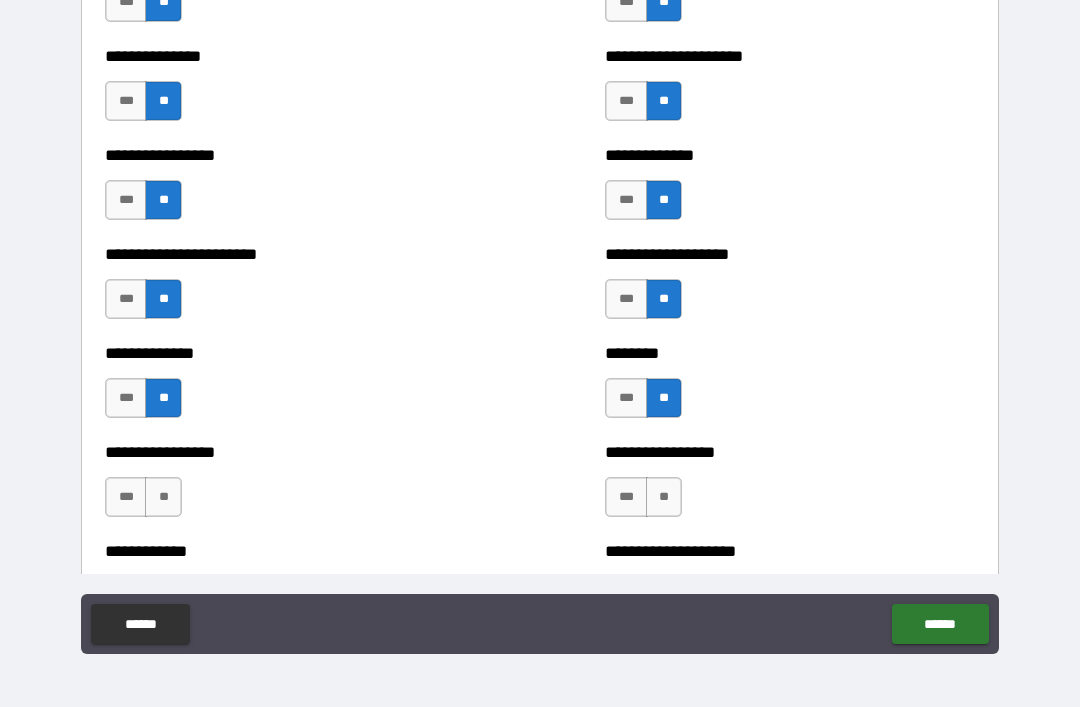click on "**" at bounding box center (664, 497) 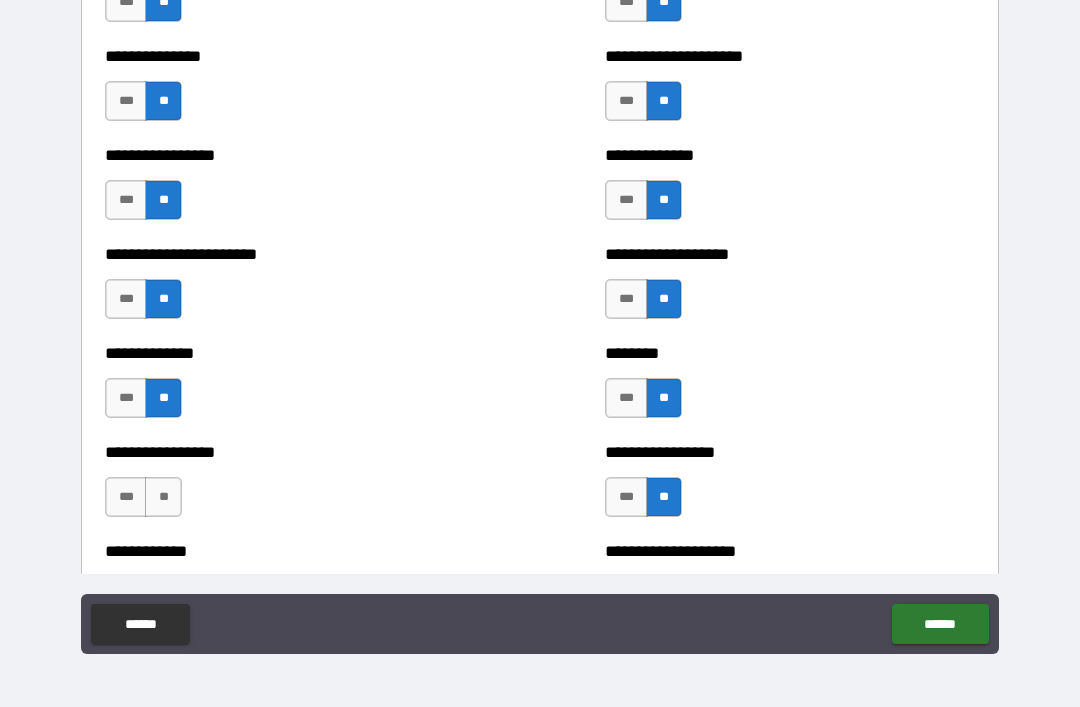 click on "**" at bounding box center (163, 497) 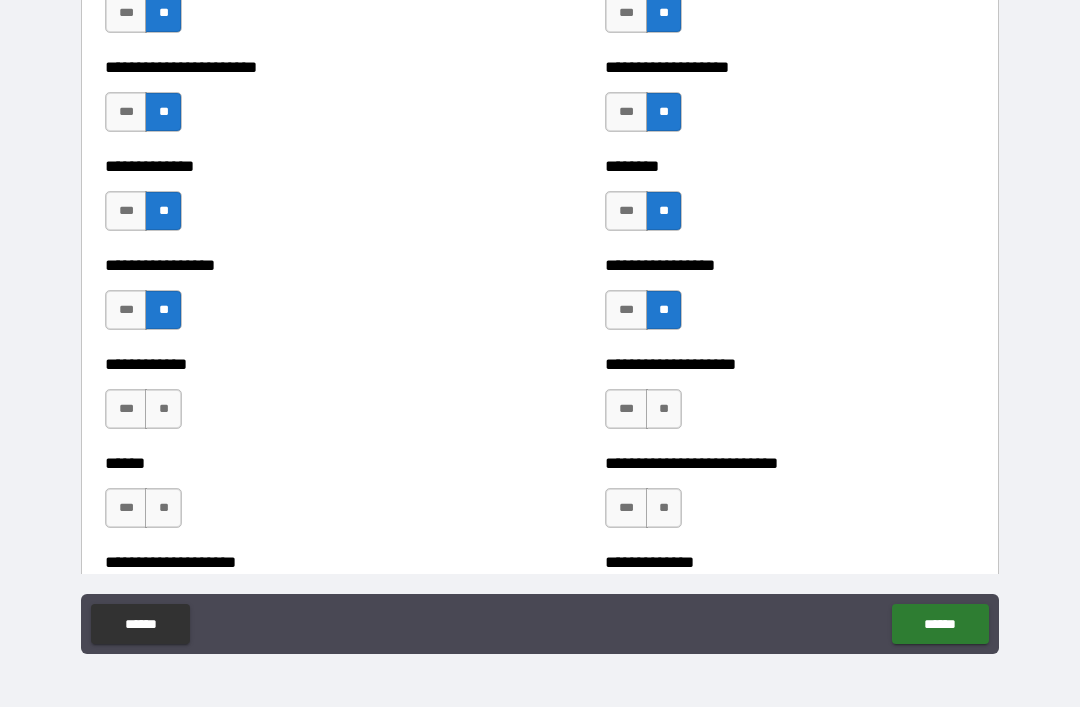 scroll, scrollTop: 3546, scrollLeft: 0, axis: vertical 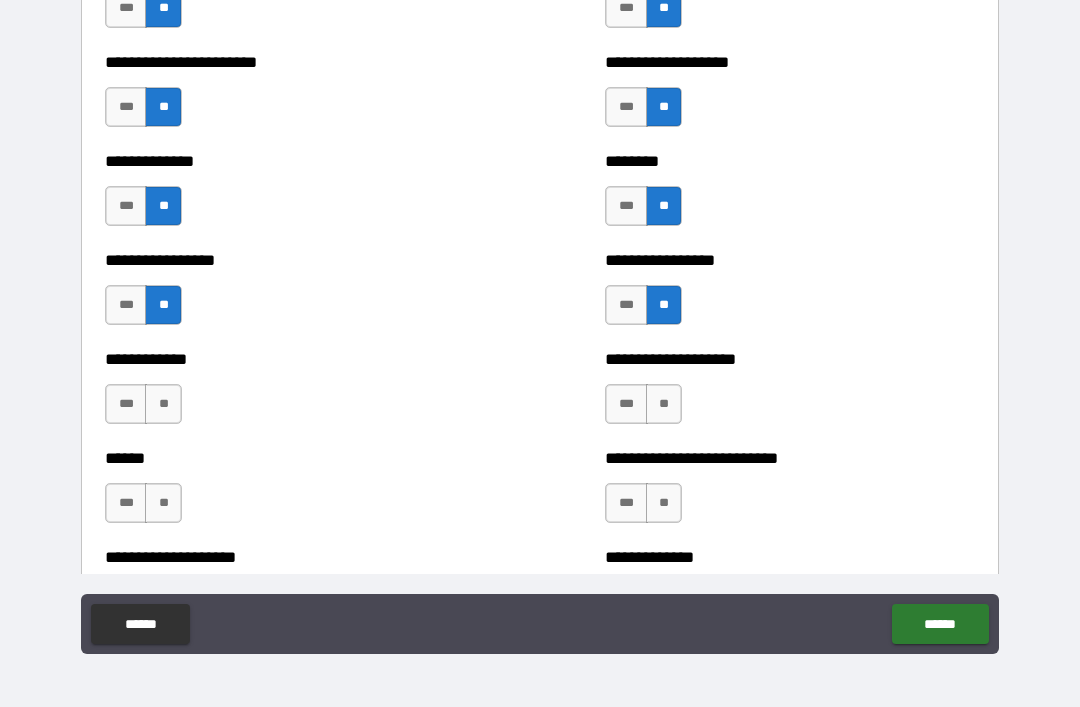 click on "**" at bounding box center [163, 404] 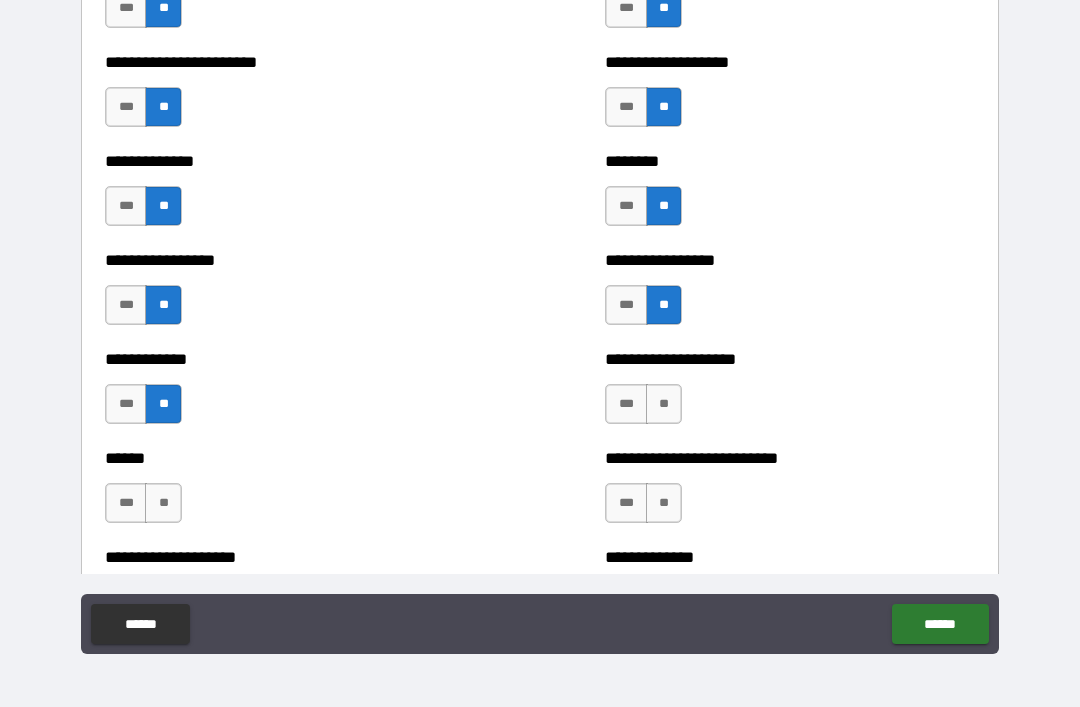 click on "**" at bounding box center [664, 404] 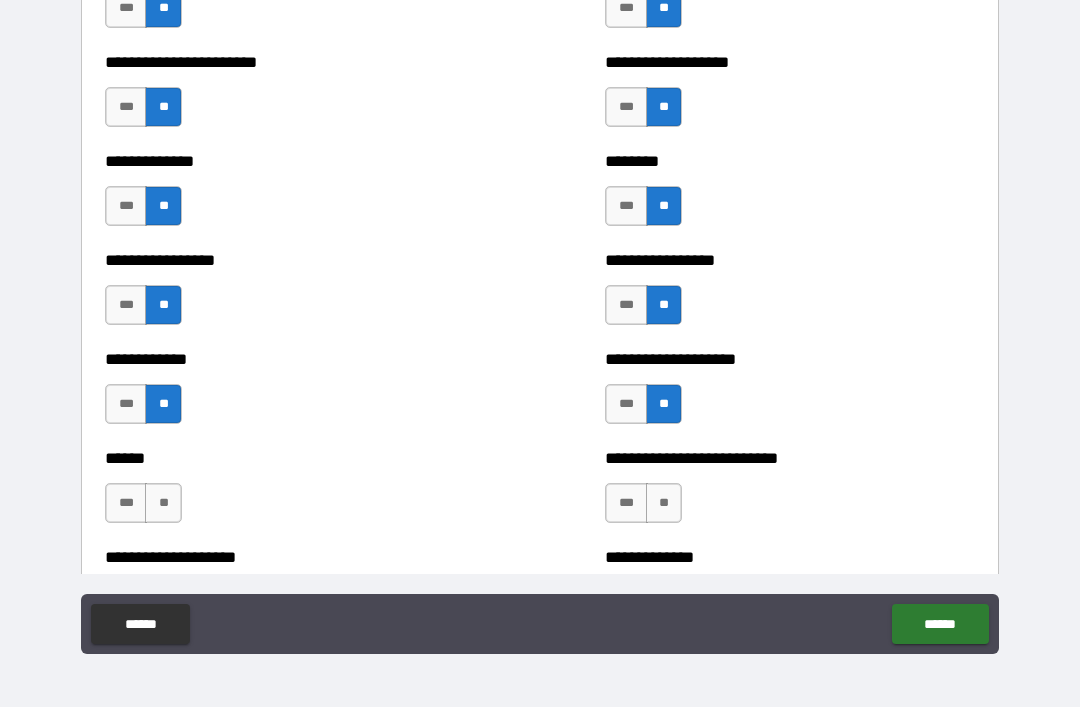 click on "**" at bounding box center (664, 503) 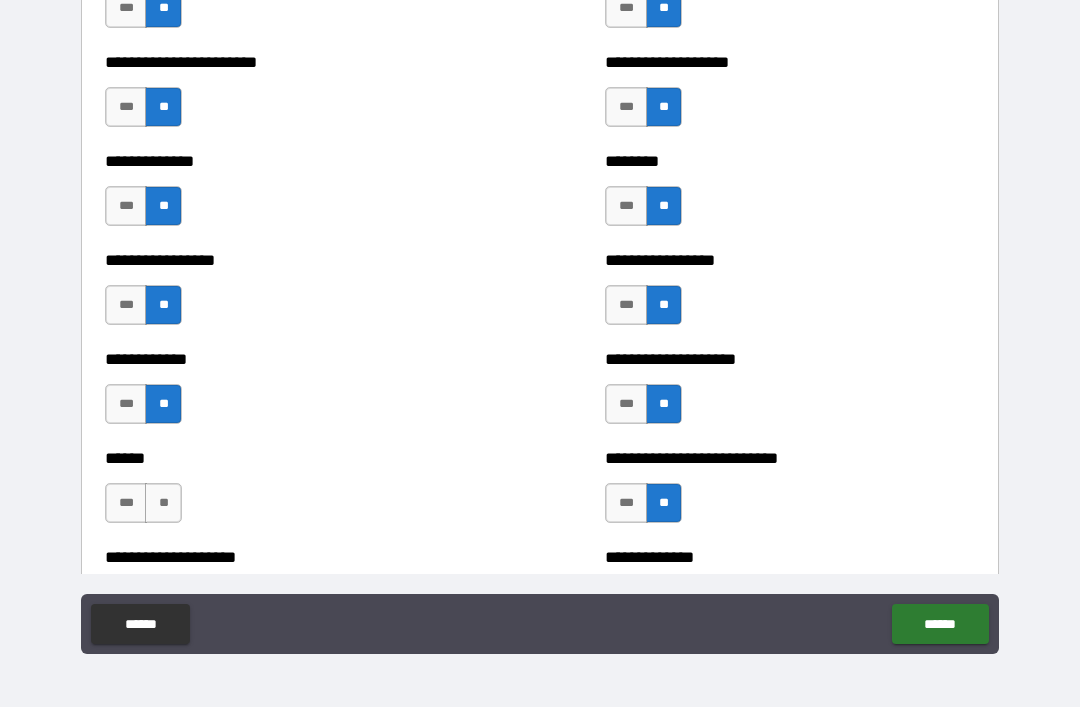 click on "**" at bounding box center (163, 503) 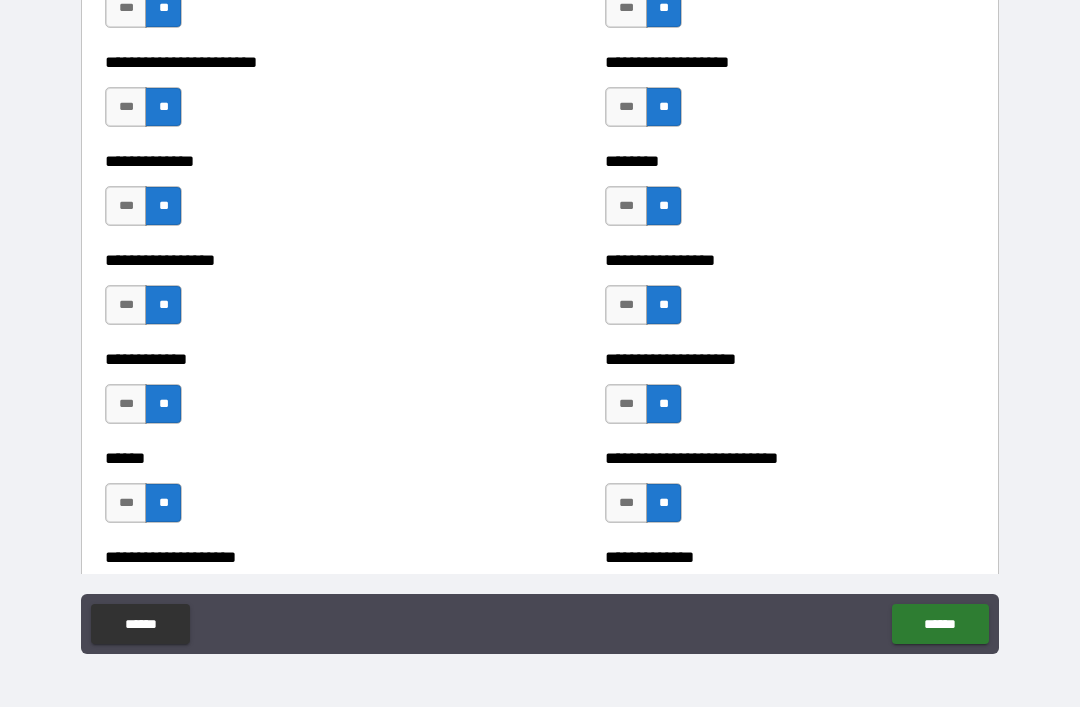 click on "***" at bounding box center [126, 503] 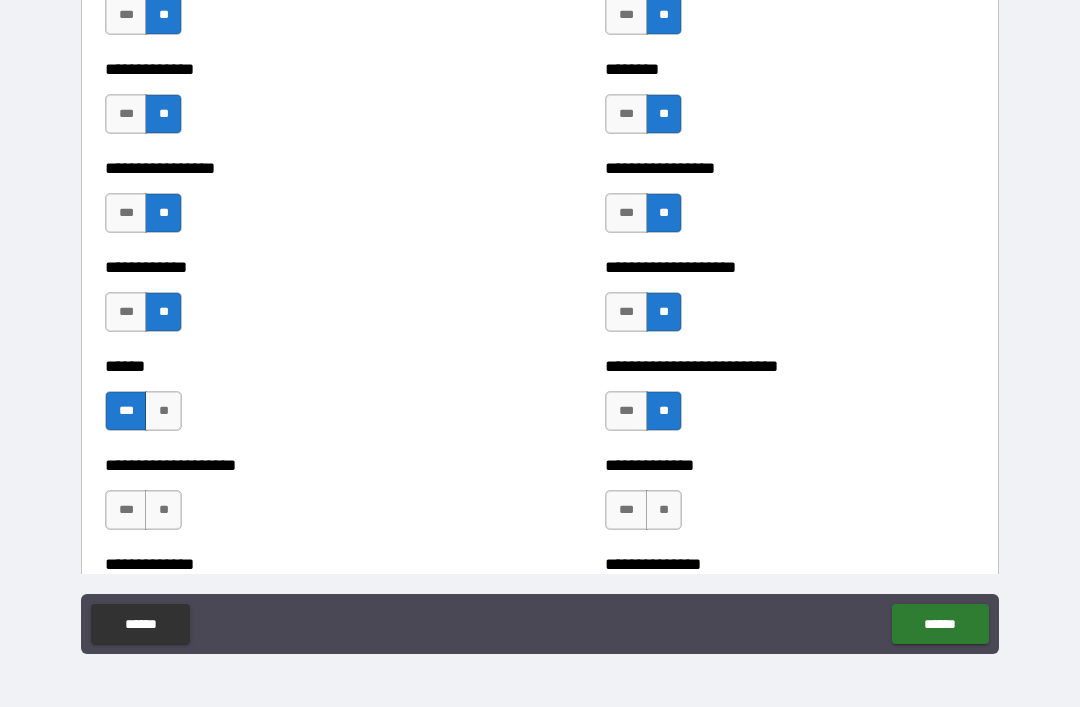 scroll, scrollTop: 3743, scrollLeft: 0, axis: vertical 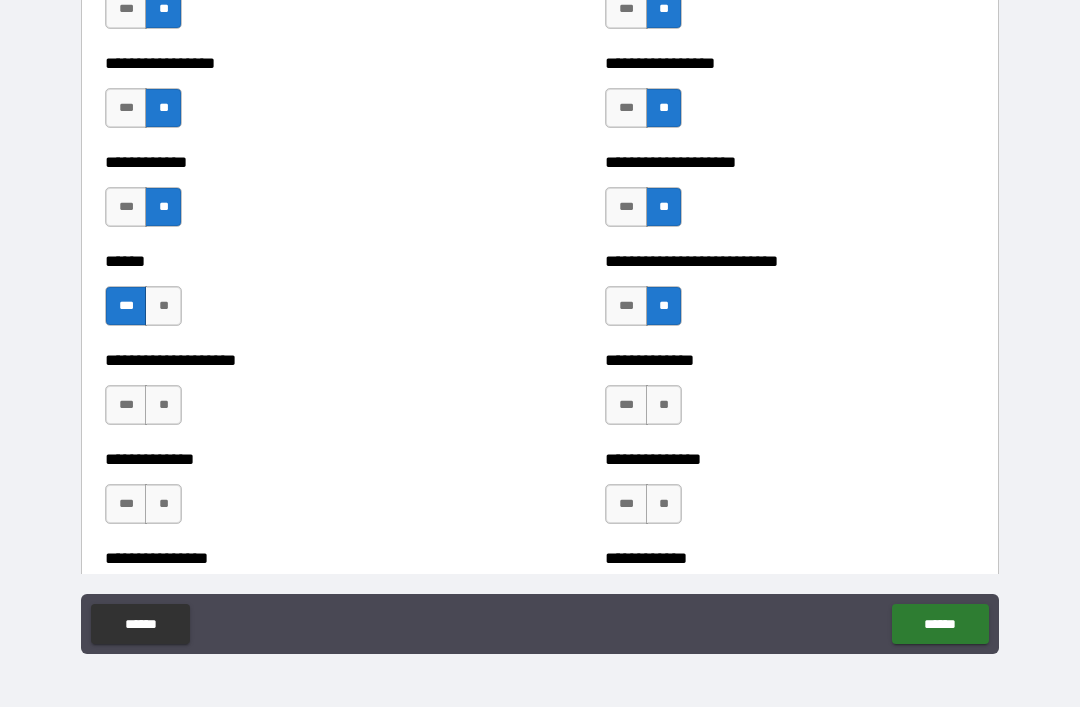click on "**" at bounding box center [163, 405] 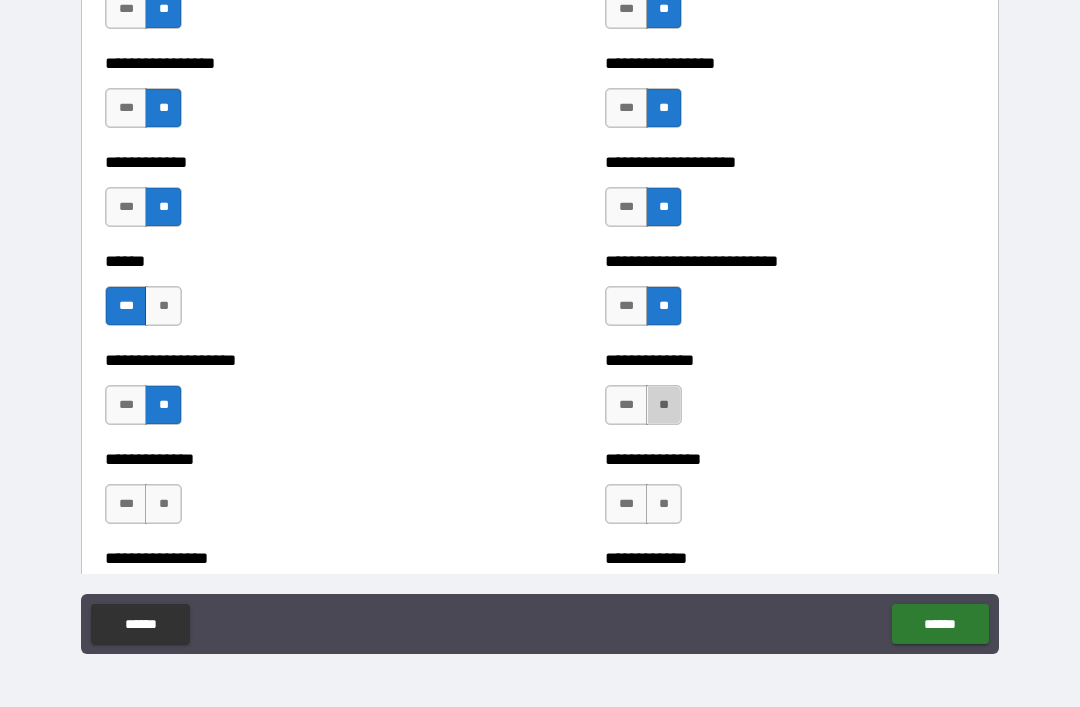 click on "**" at bounding box center (664, 405) 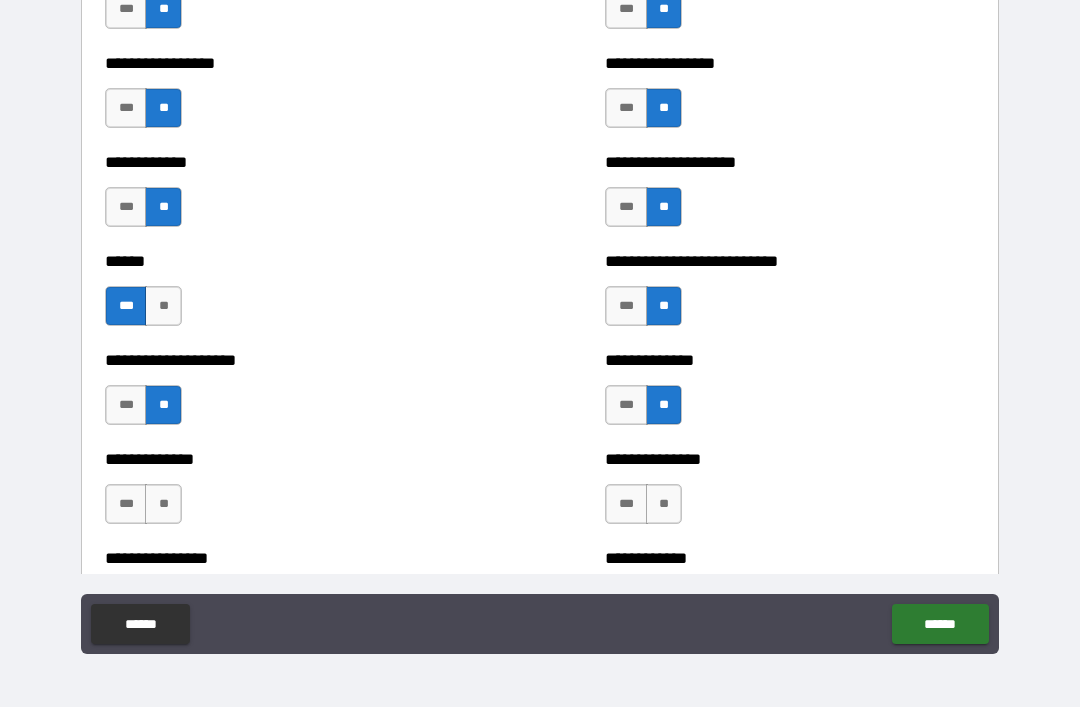 click on "**" at bounding box center (664, 504) 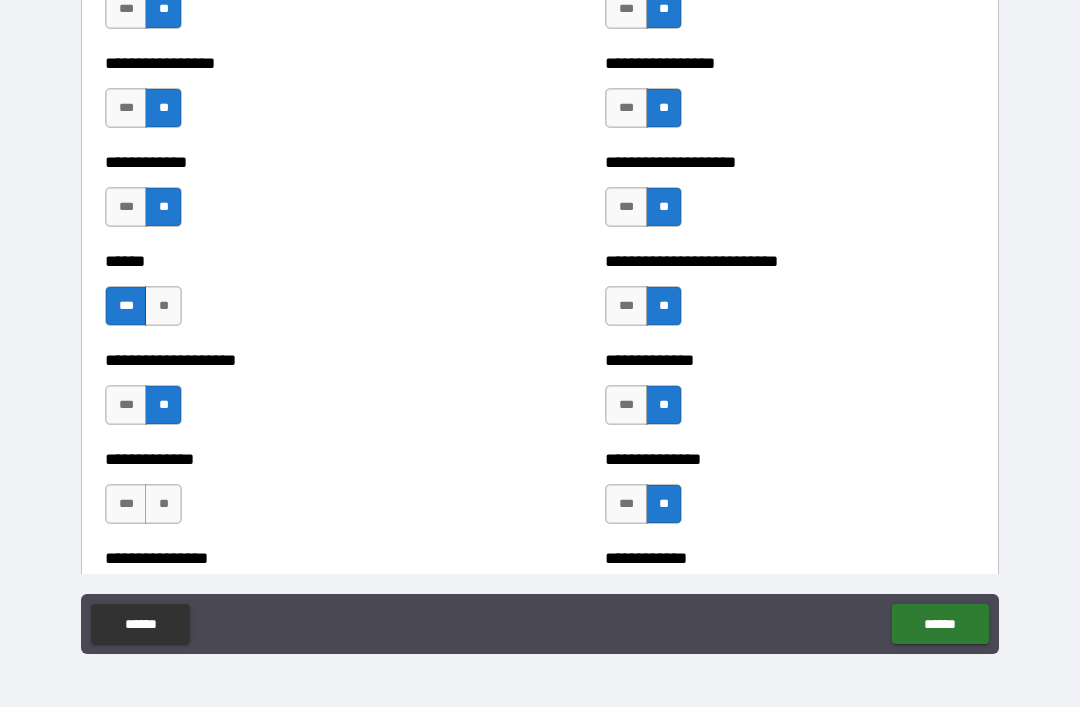 click on "**" at bounding box center [163, 504] 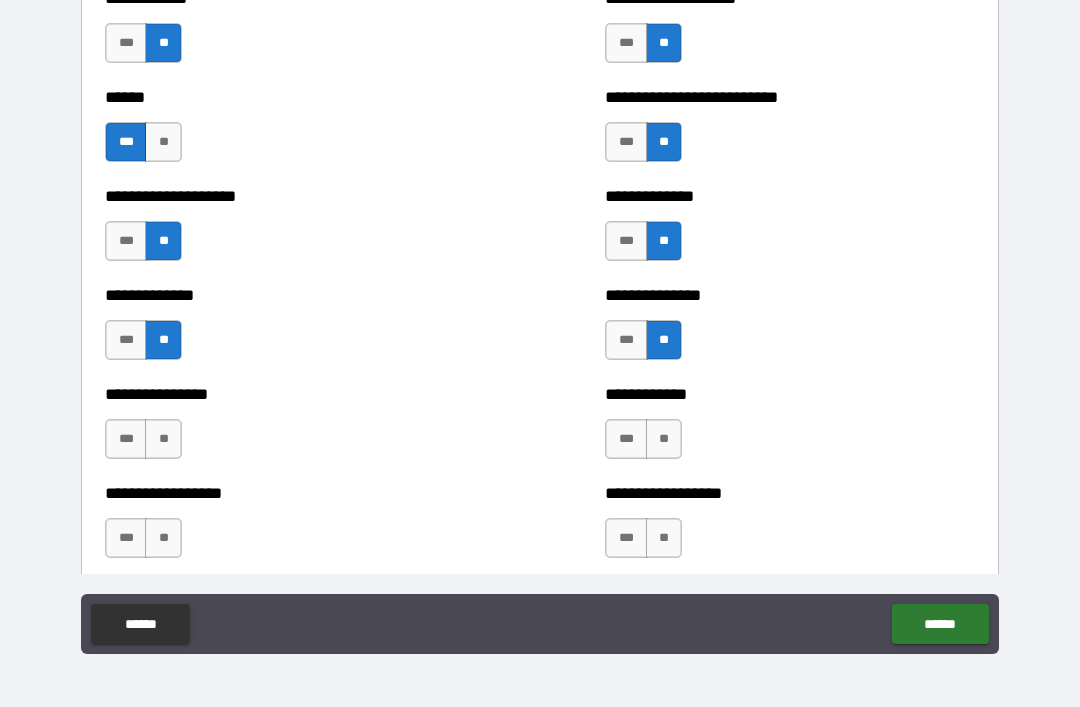scroll, scrollTop: 3927, scrollLeft: 0, axis: vertical 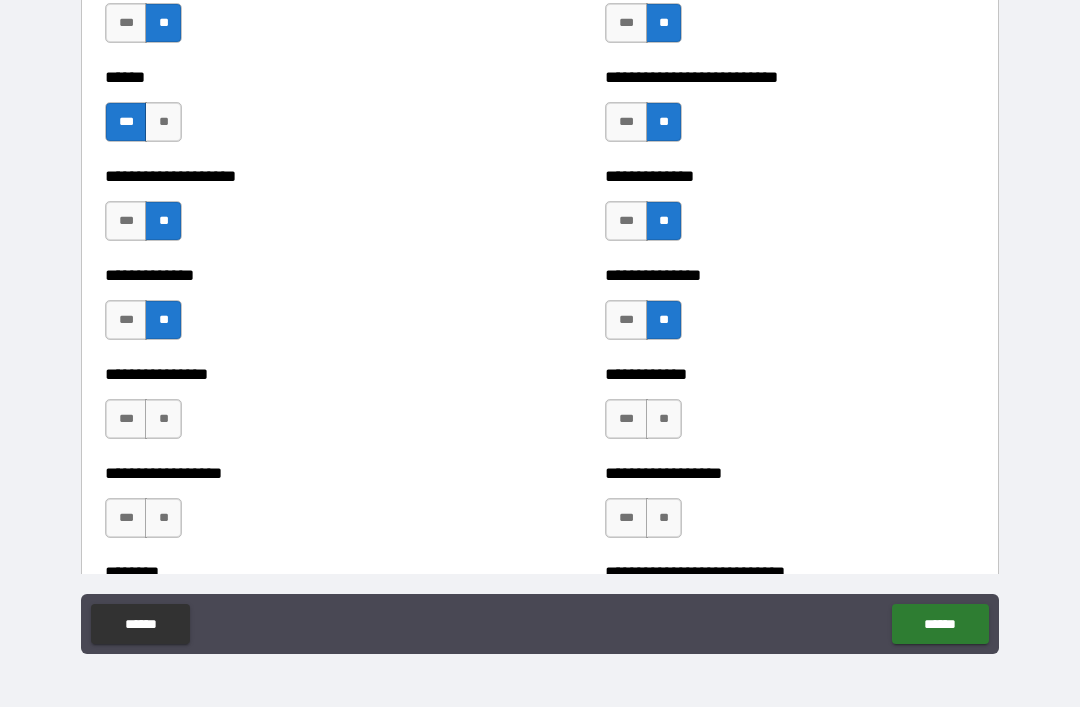 click on "**" at bounding box center [163, 419] 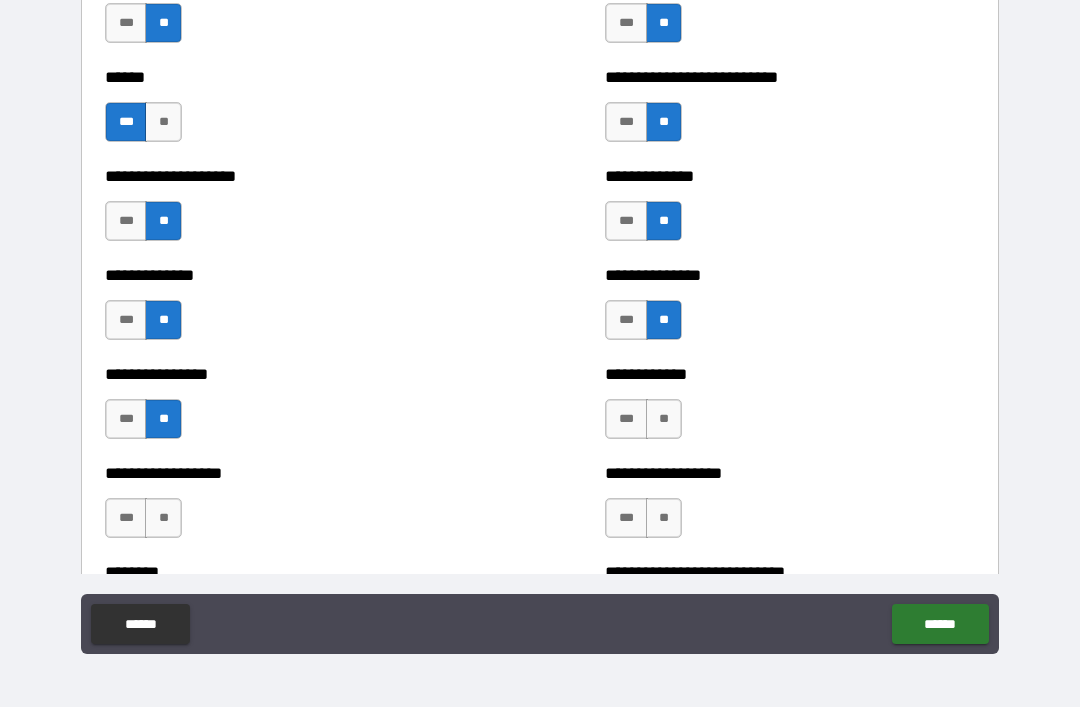 click on "**" at bounding box center [664, 419] 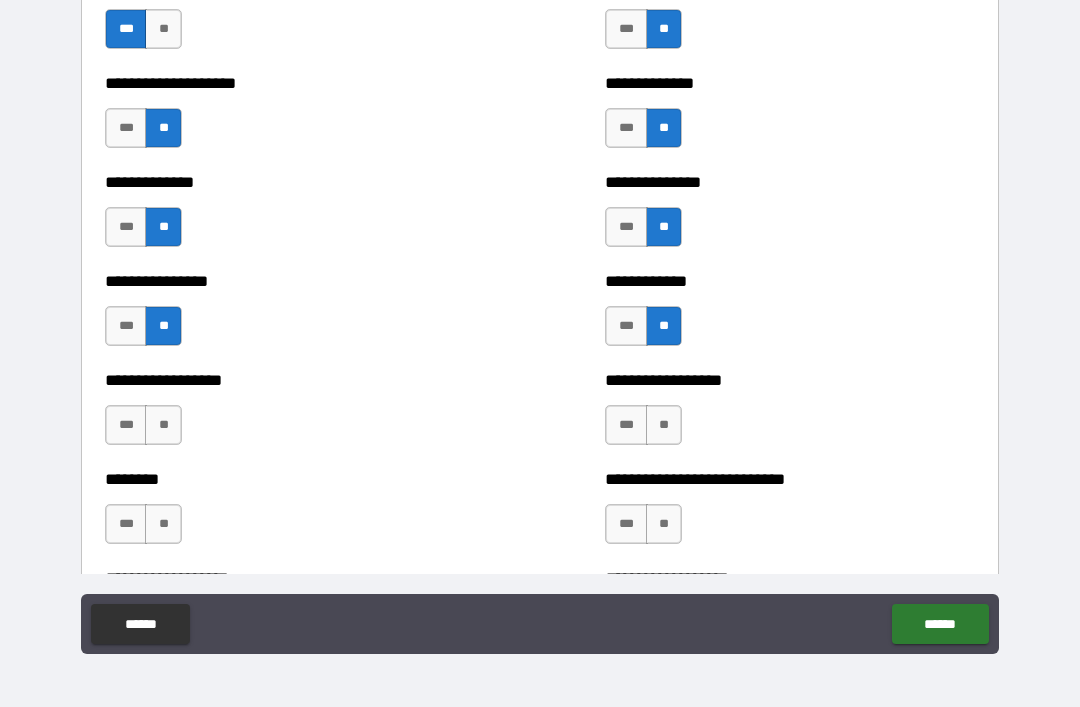 scroll, scrollTop: 4021, scrollLeft: 0, axis: vertical 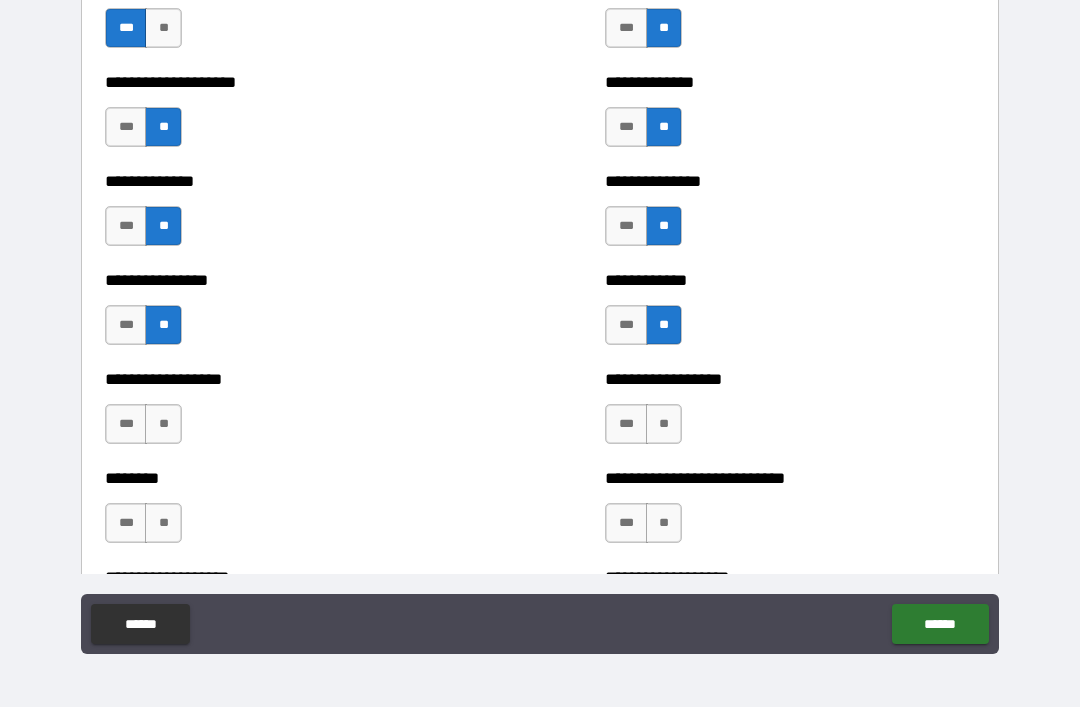 click on "**" at bounding box center (664, 424) 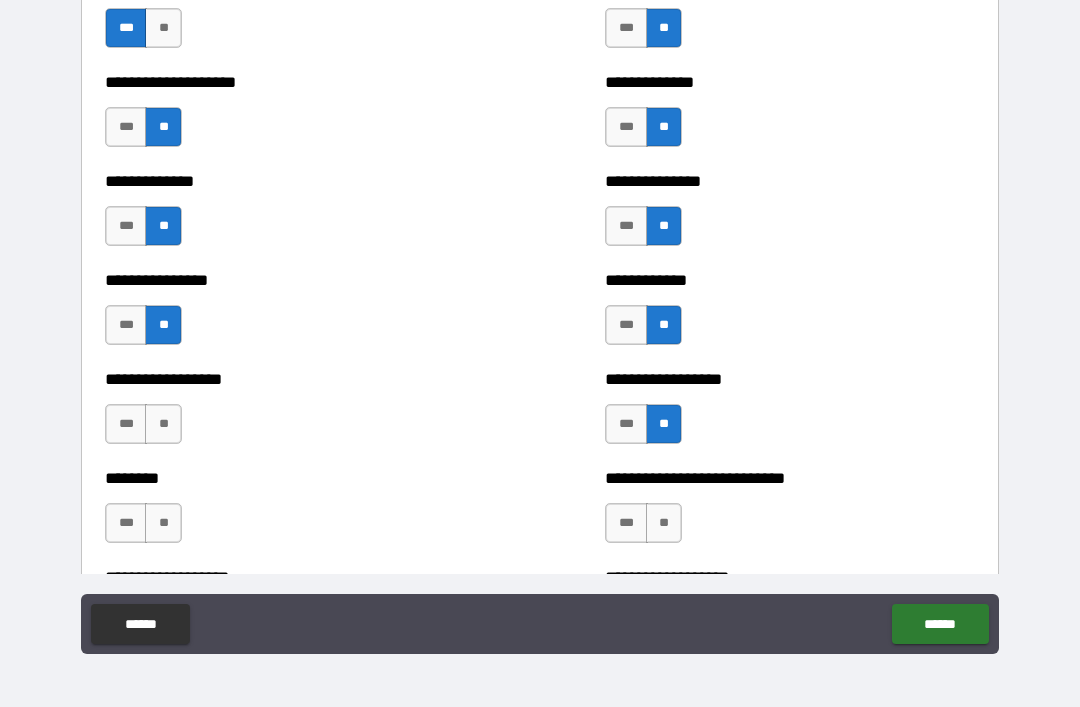 click on "**" at bounding box center (163, 424) 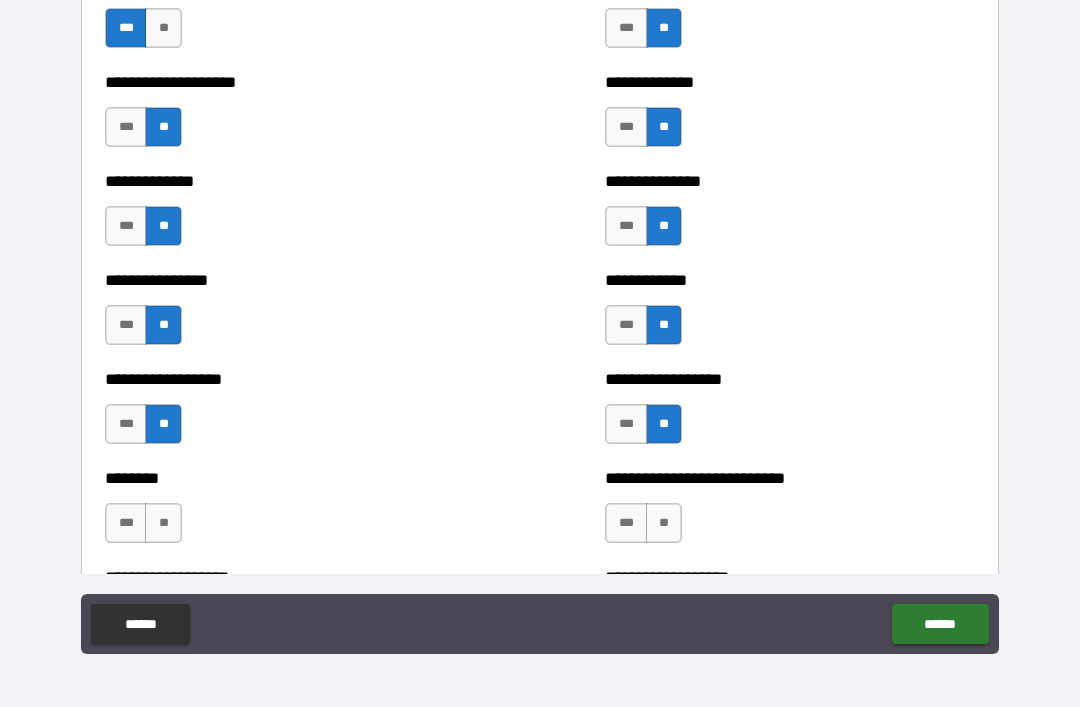 click on "**" at bounding box center (163, 523) 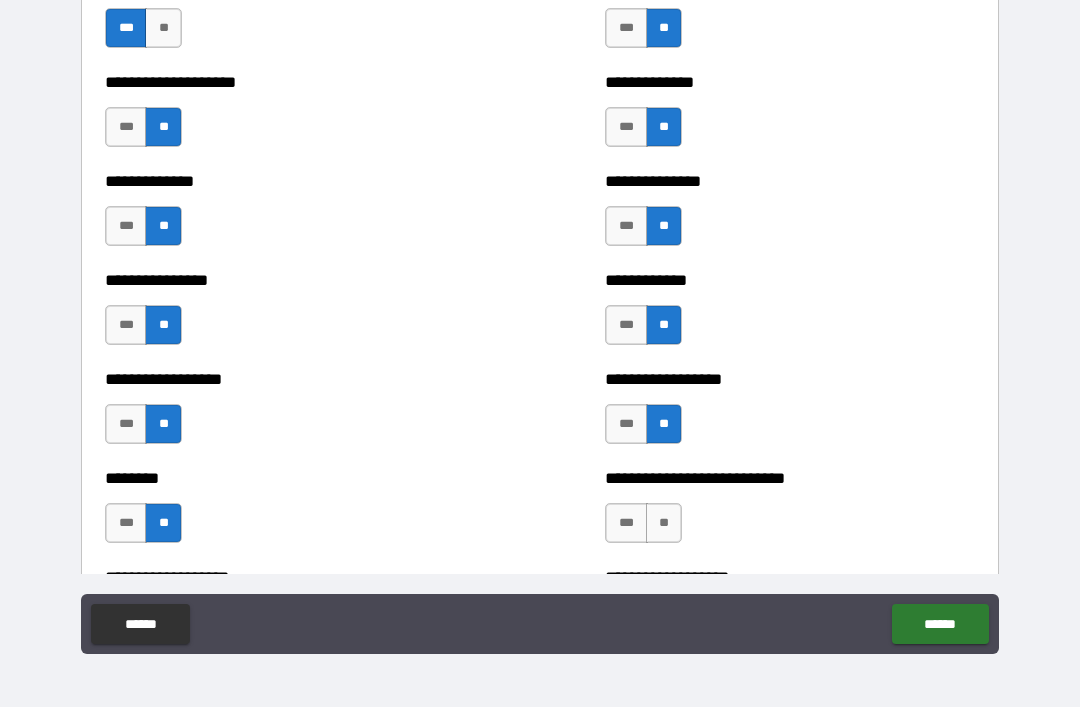 click on "**" at bounding box center [664, 523] 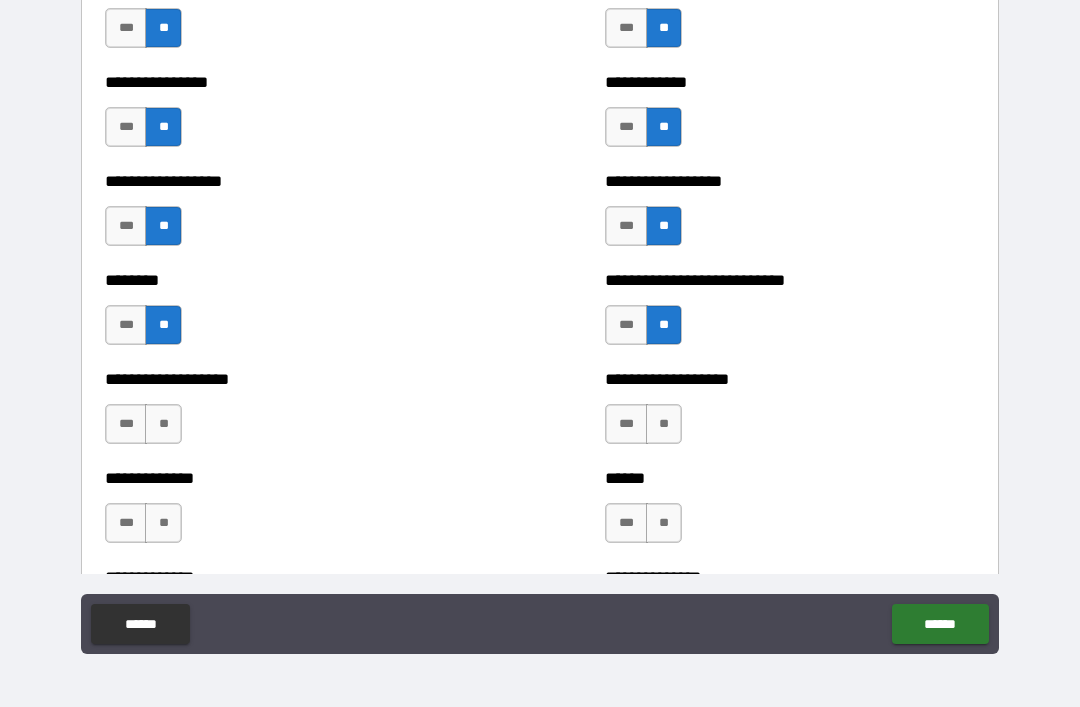 scroll, scrollTop: 4235, scrollLeft: 0, axis: vertical 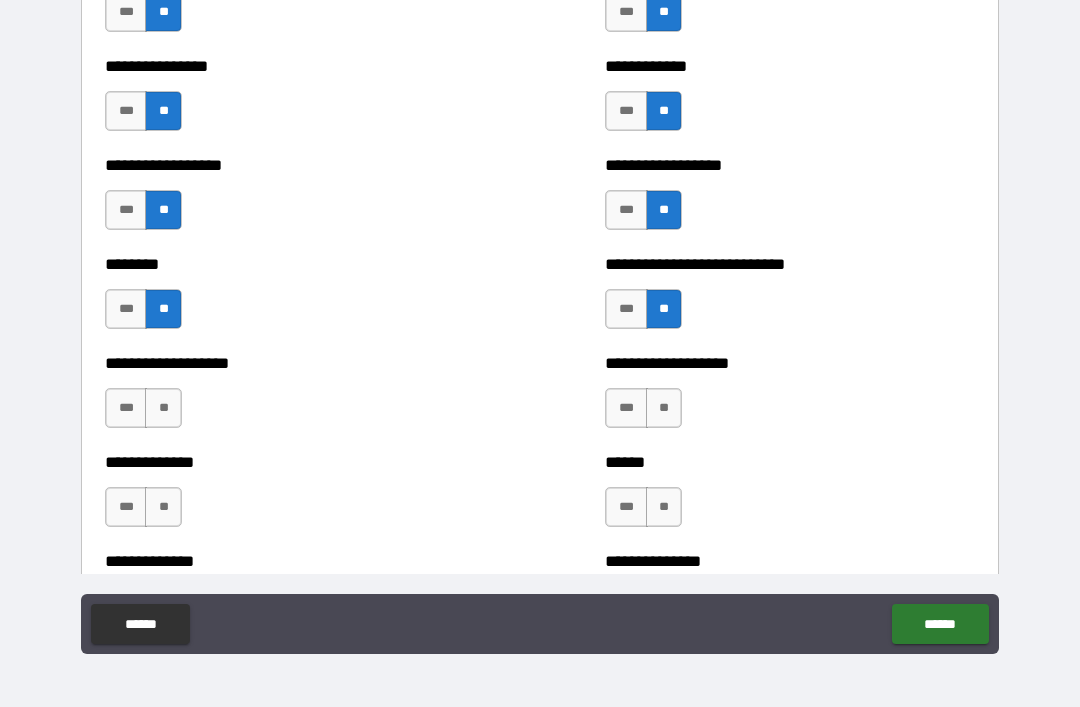 click on "**" at bounding box center [664, 408] 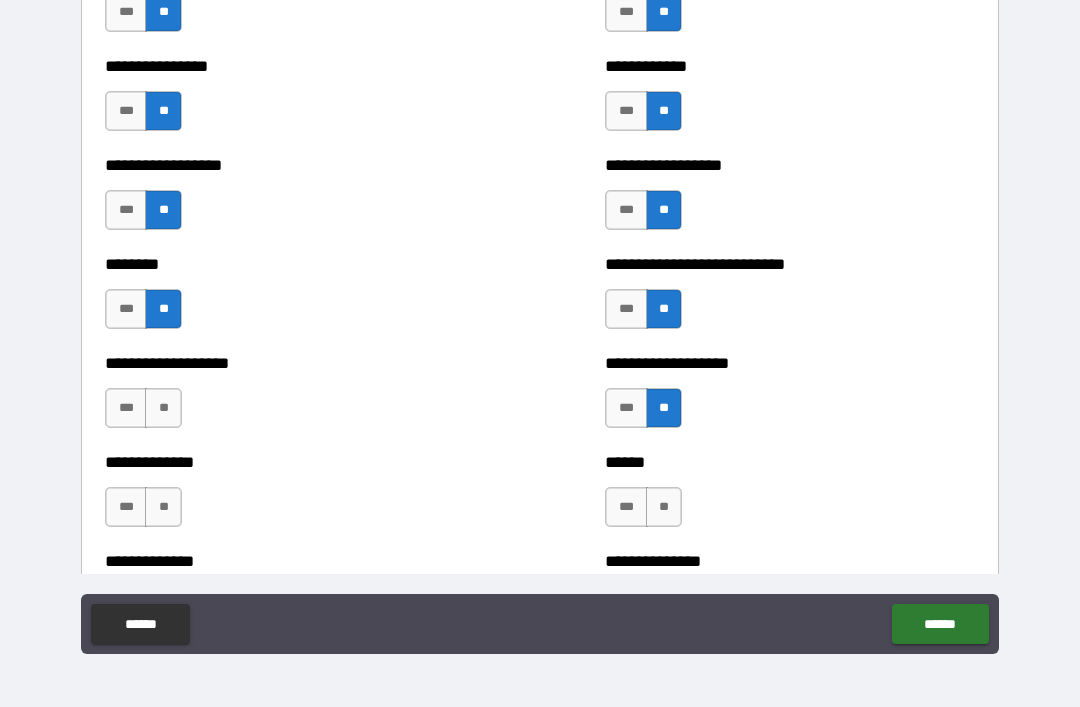 click on "**" at bounding box center [664, 507] 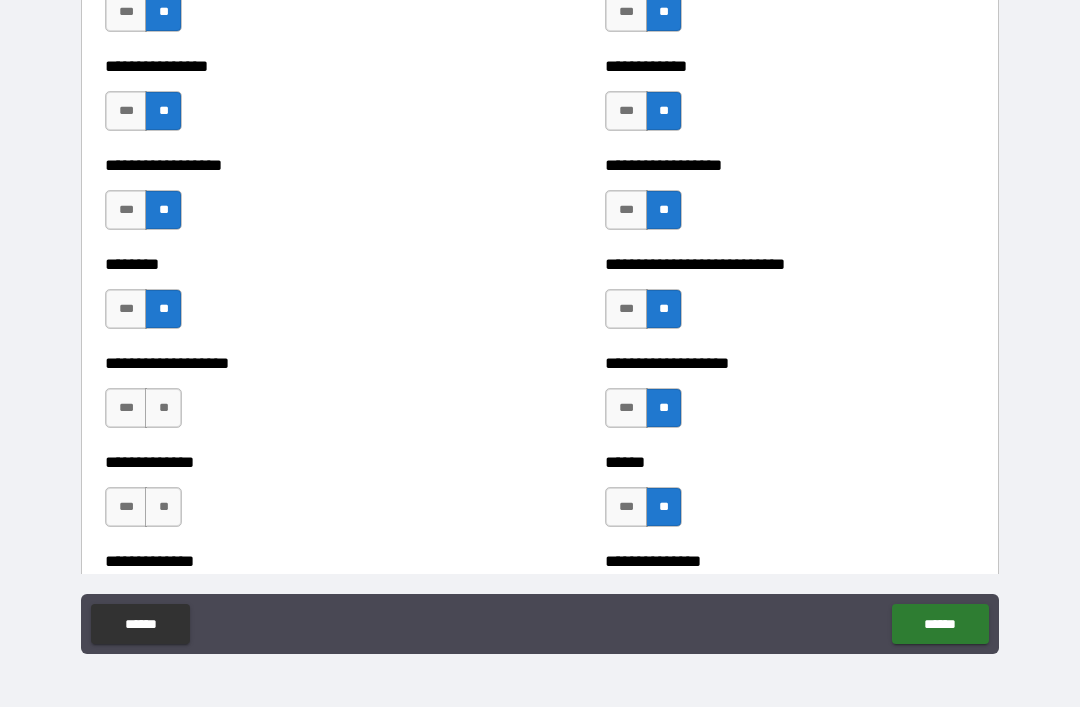 click on "**" at bounding box center [163, 408] 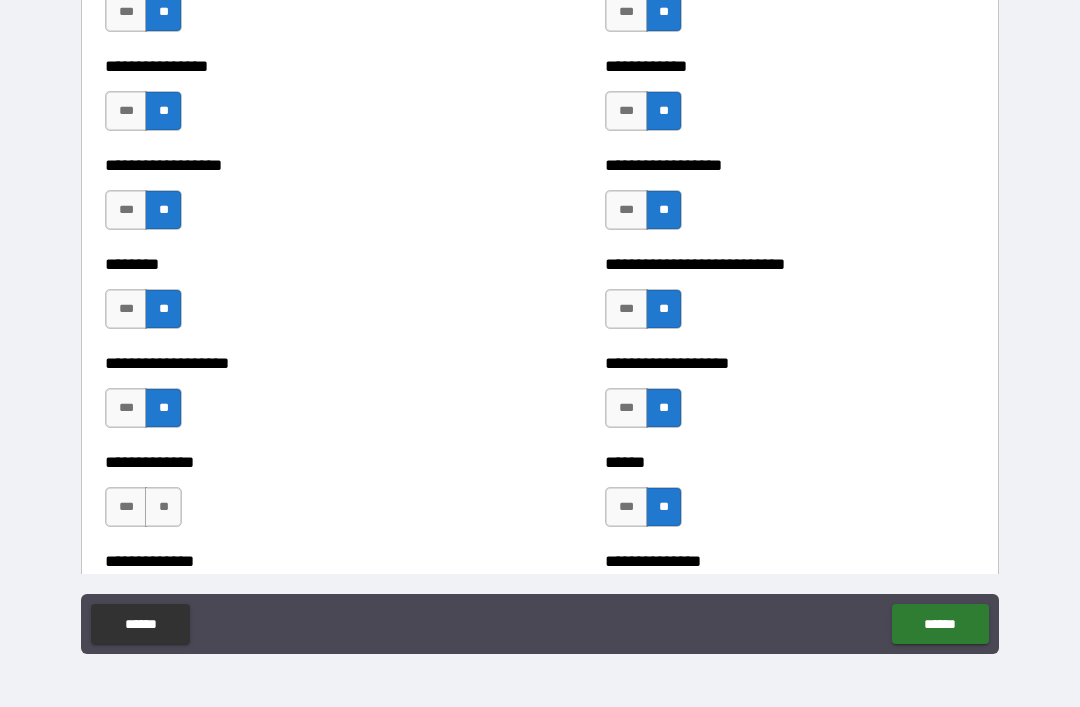 click on "**" at bounding box center (163, 507) 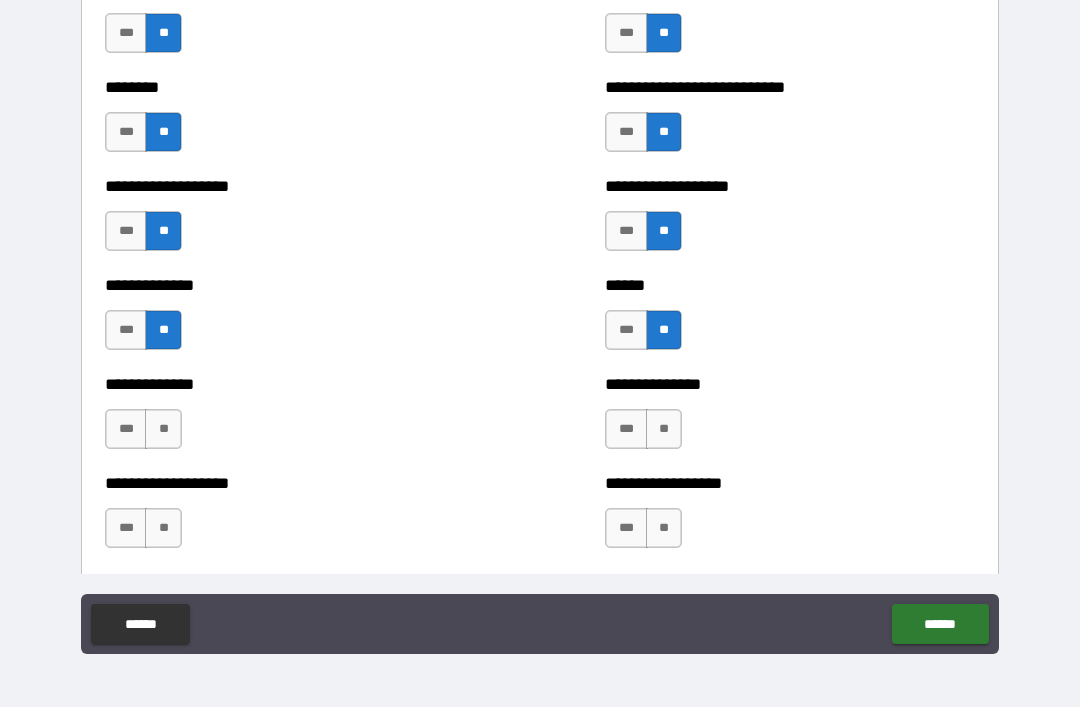 scroll, scrollTop: 4414, scrollLeft: 0, axis: vertical 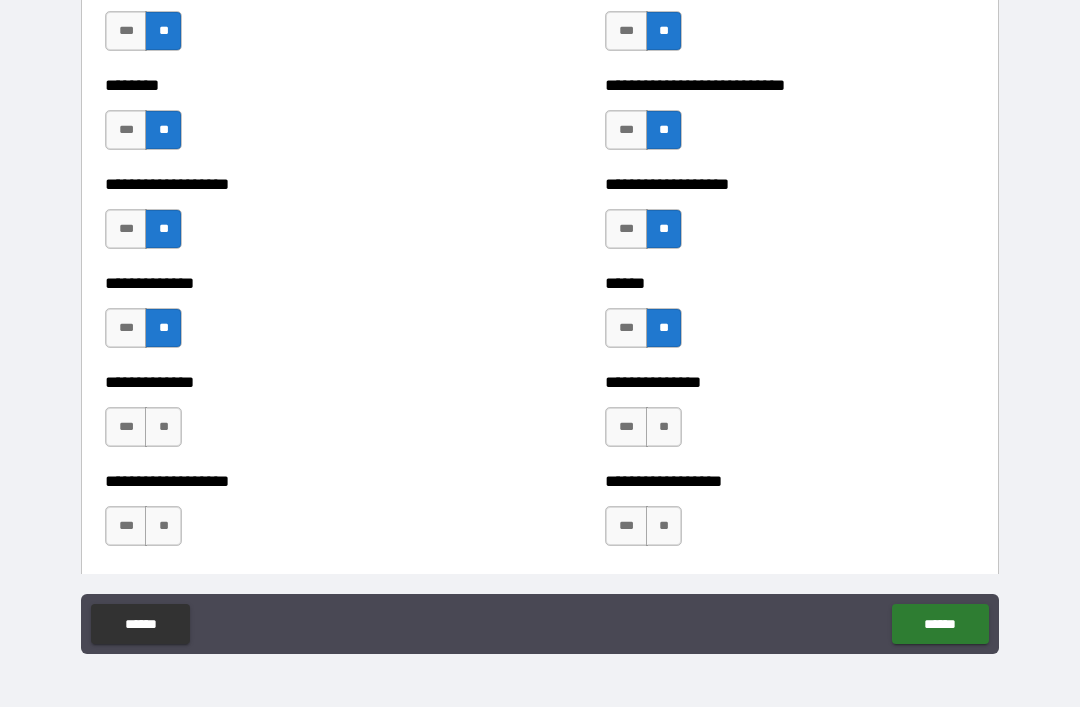click on "**" at bounding box center [163, 427] 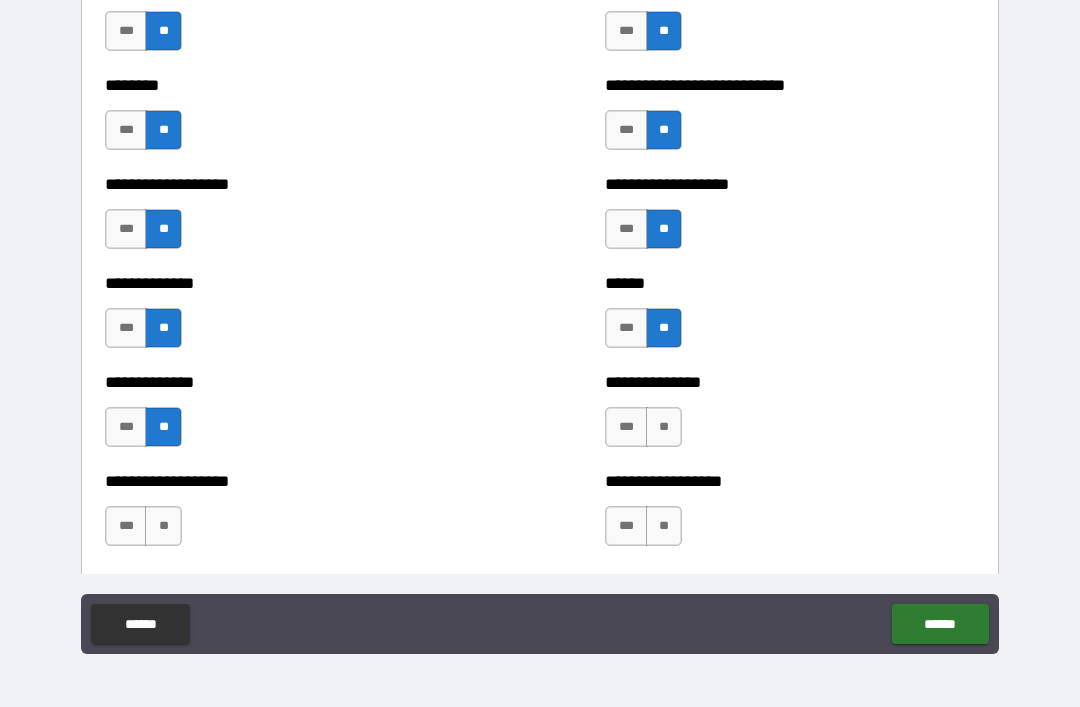 click on "**" at bounding box center [664, 427] 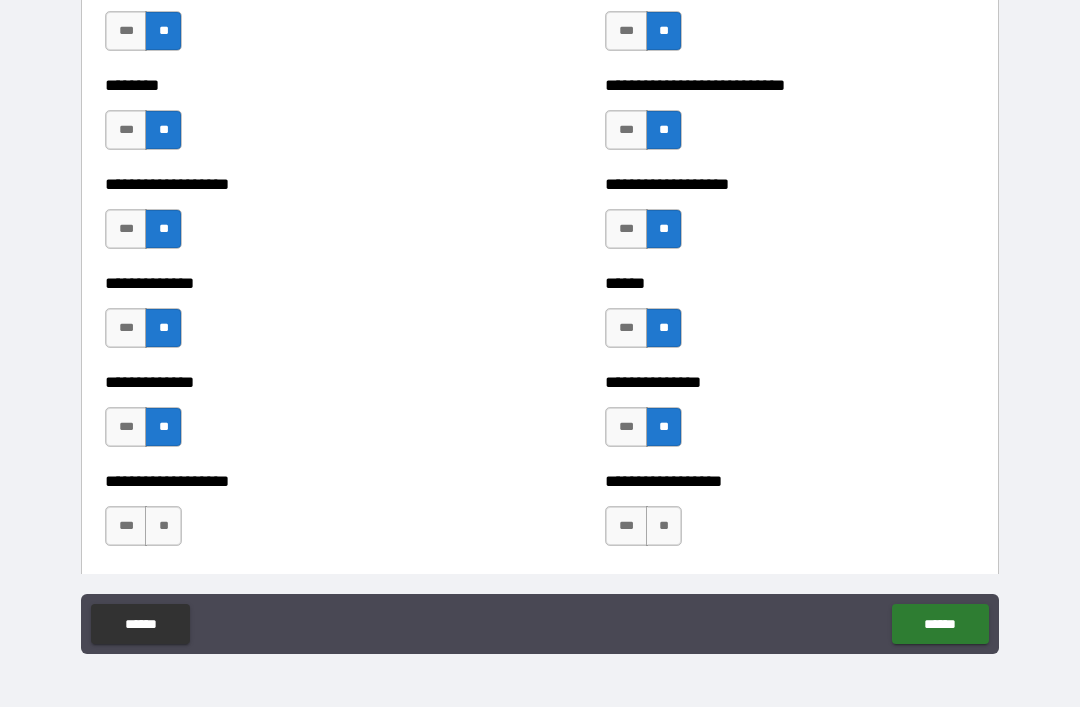 click on "**" at bounding box center (664, 526) 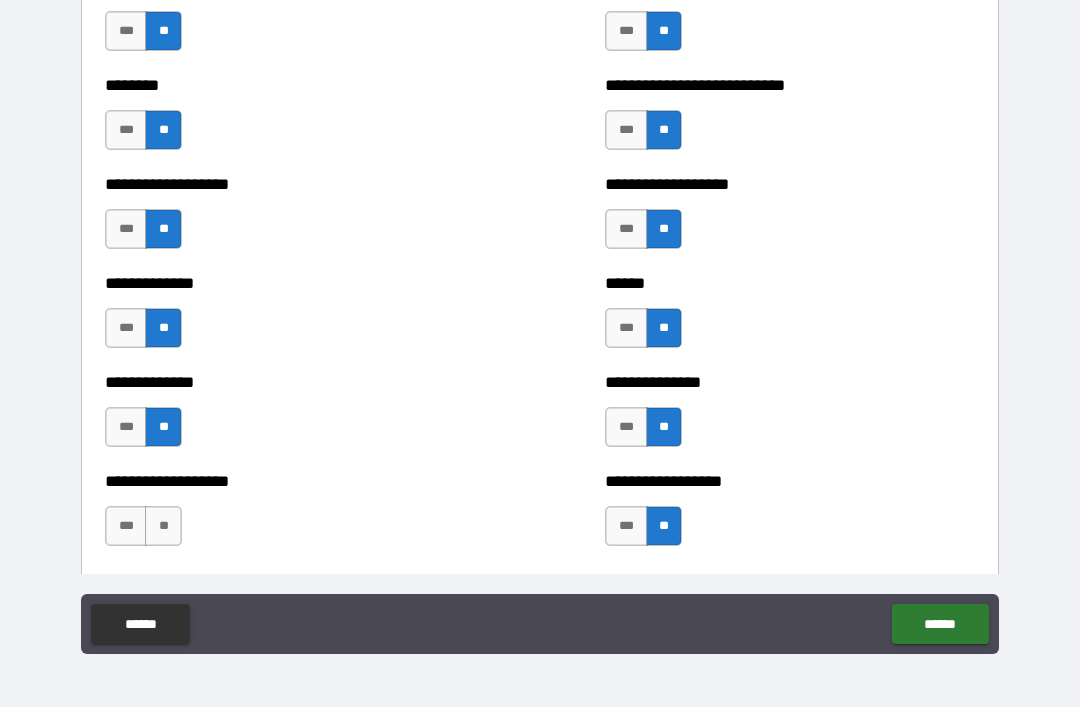 click on "**" at bounding box center (163, 526) 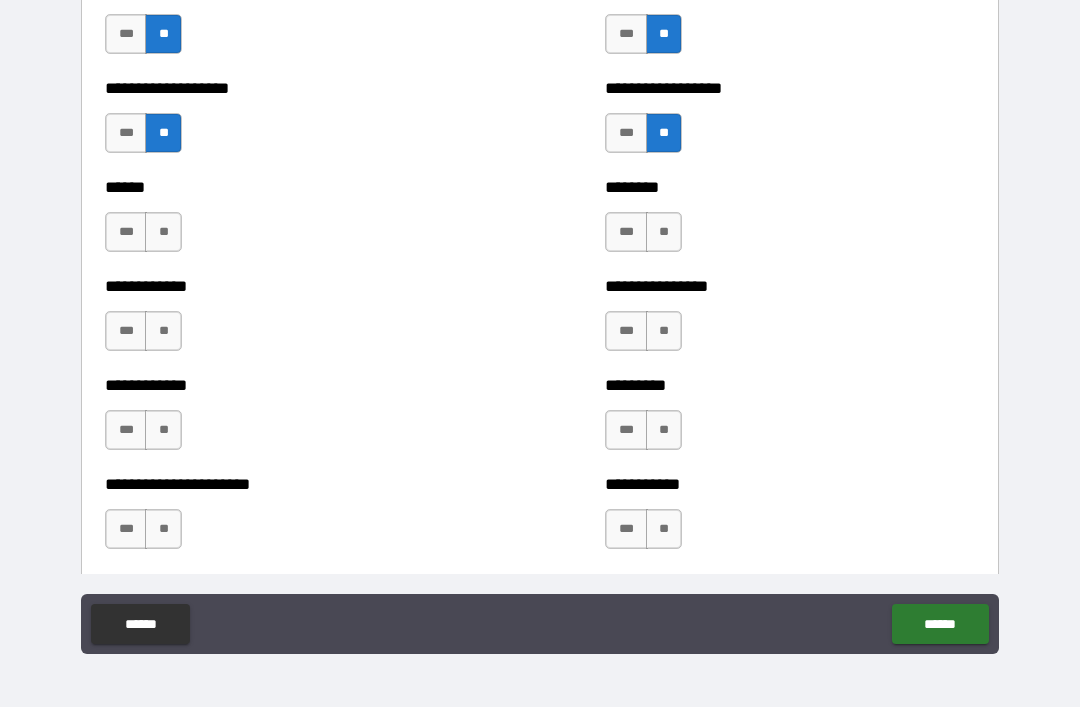 scroll, scrollTop: 4804, scrollLeft: 0, axis: vertical 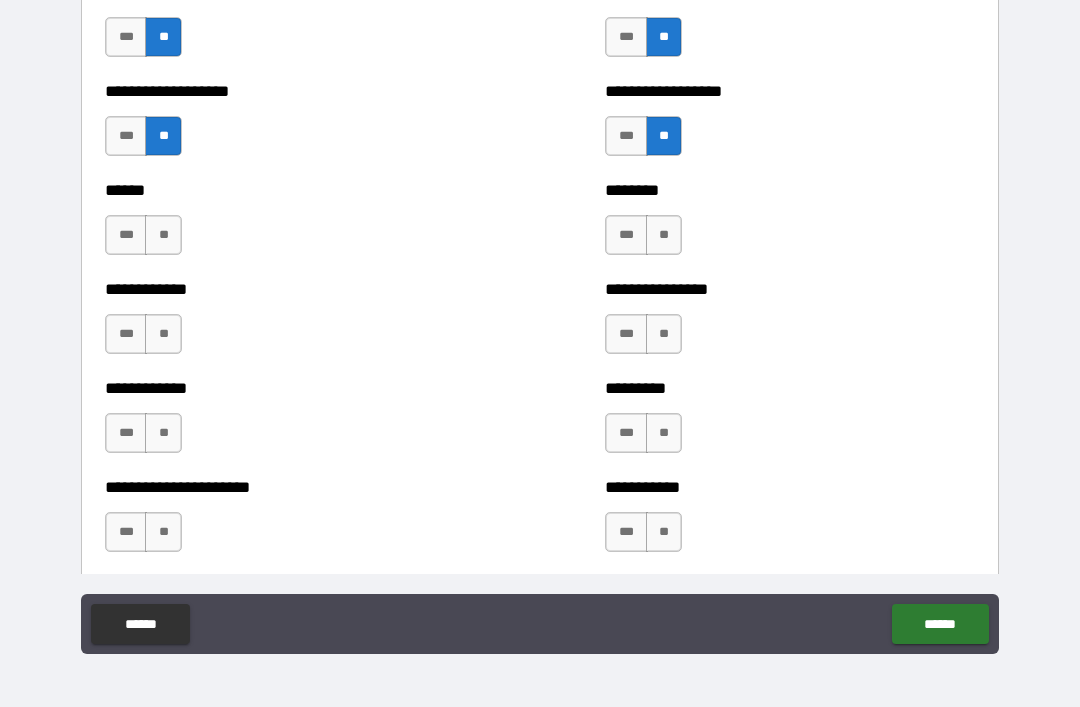 click on "**" at bounding box center [163, 235] 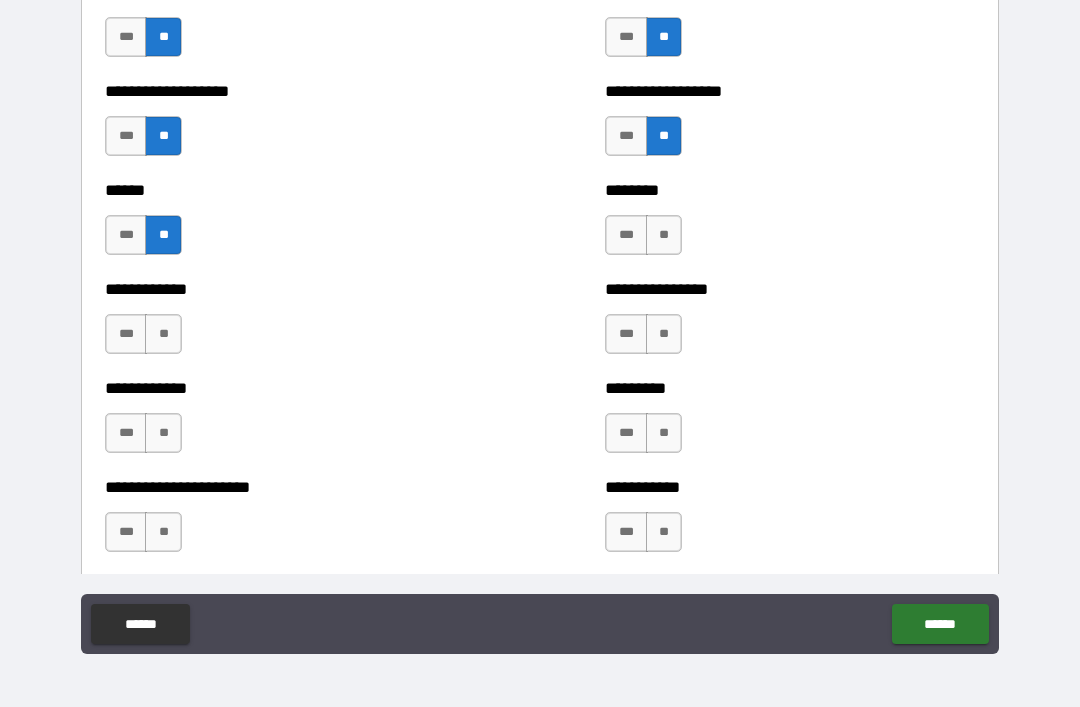 click on "**" at bounding box center [163, 334] 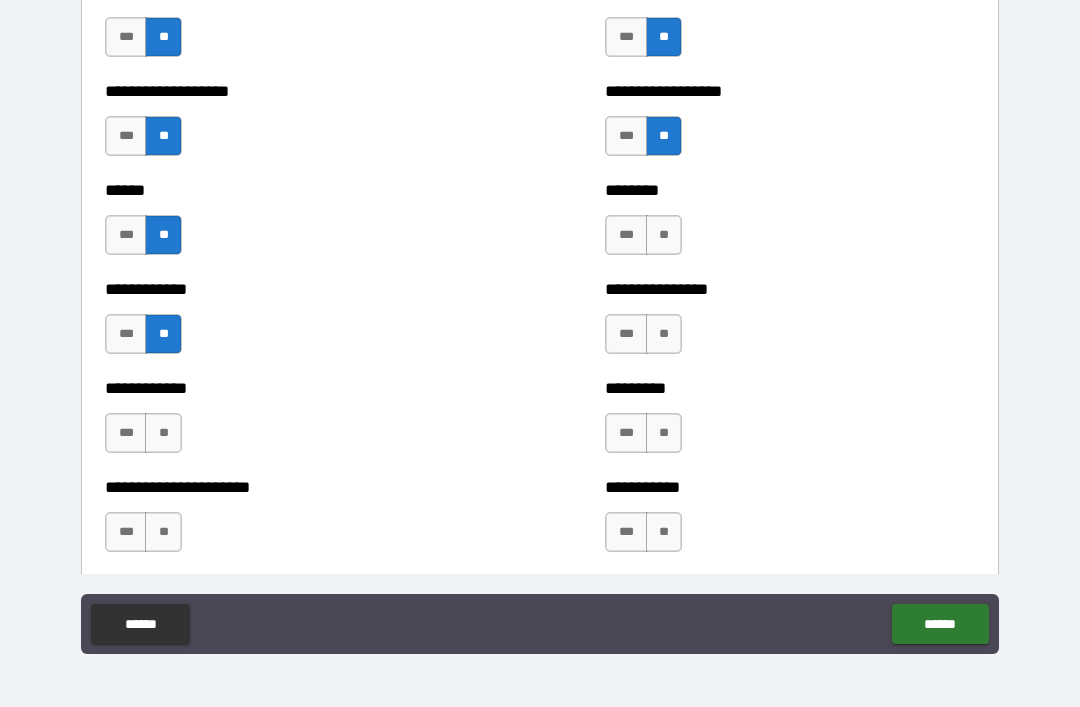 click on "**" at bounding box center (163, 433) 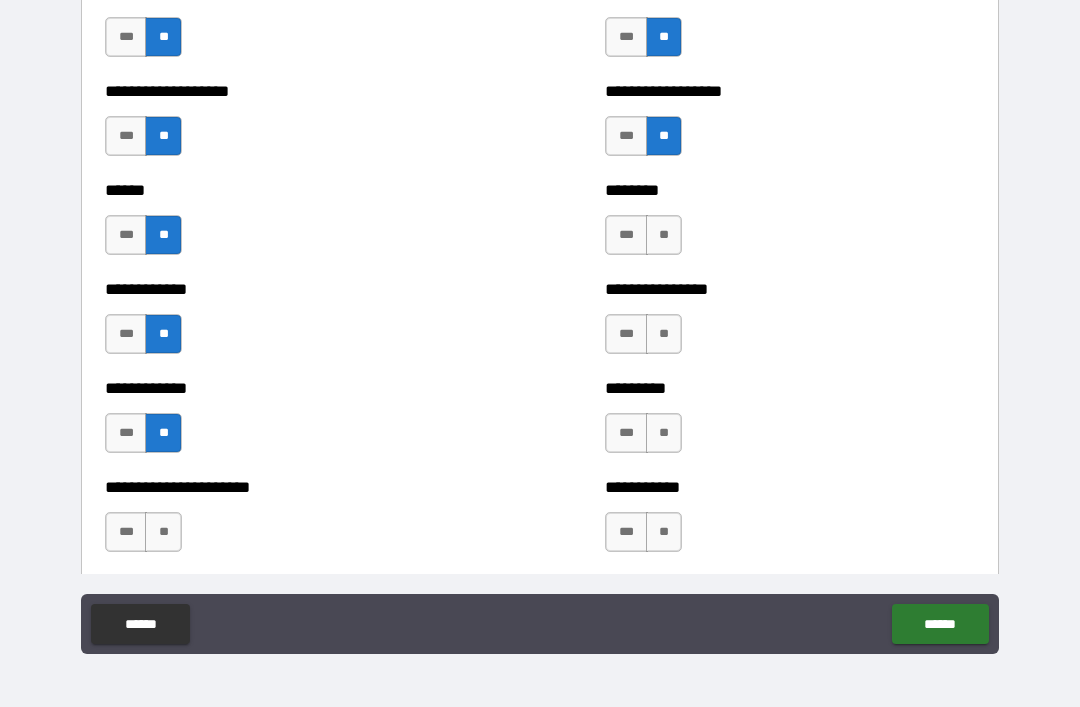 click on "**" at bounding box center (163, 532) 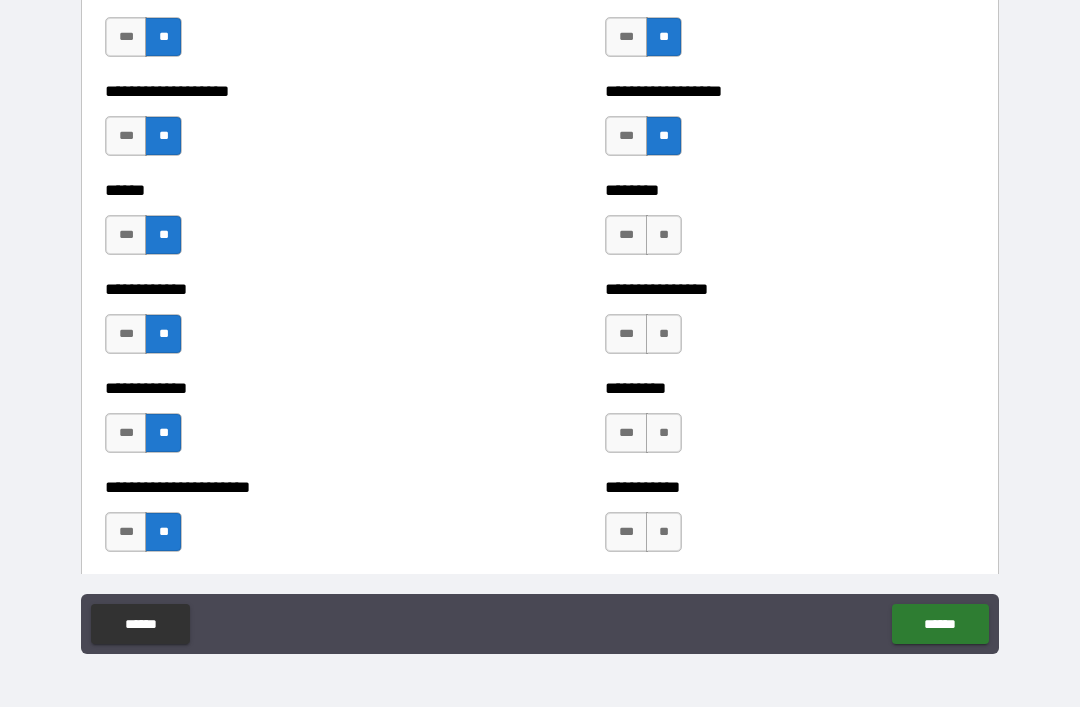 click on "**" at bounding box center [664, 235] 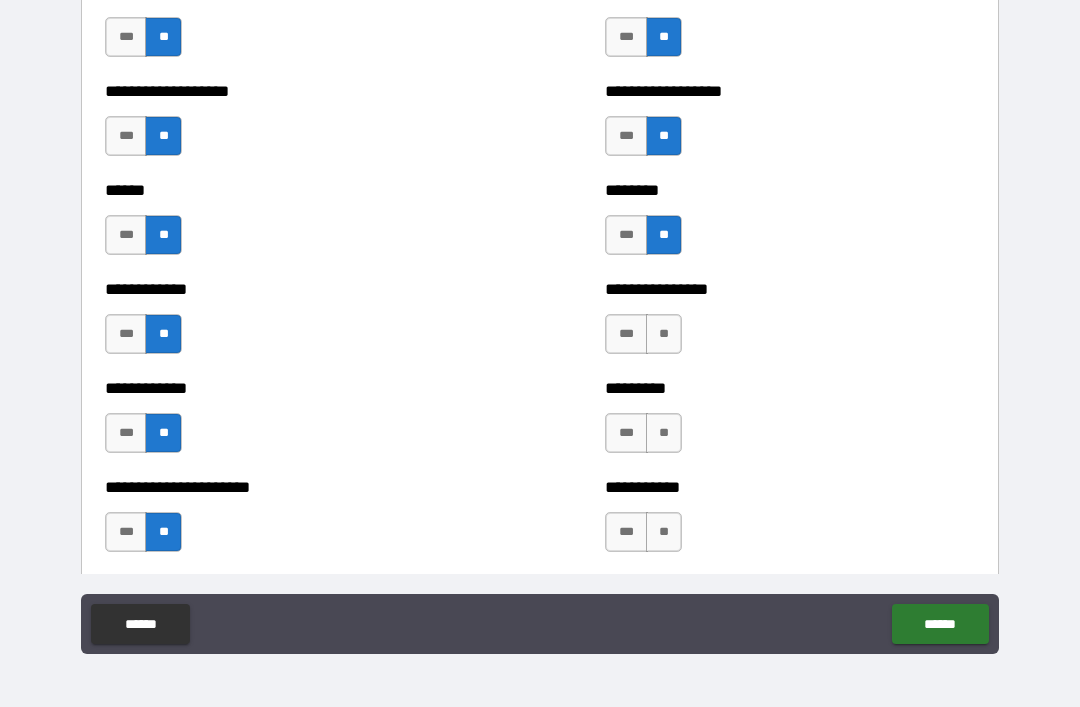 click on "**" at bounding box center [664, 334] 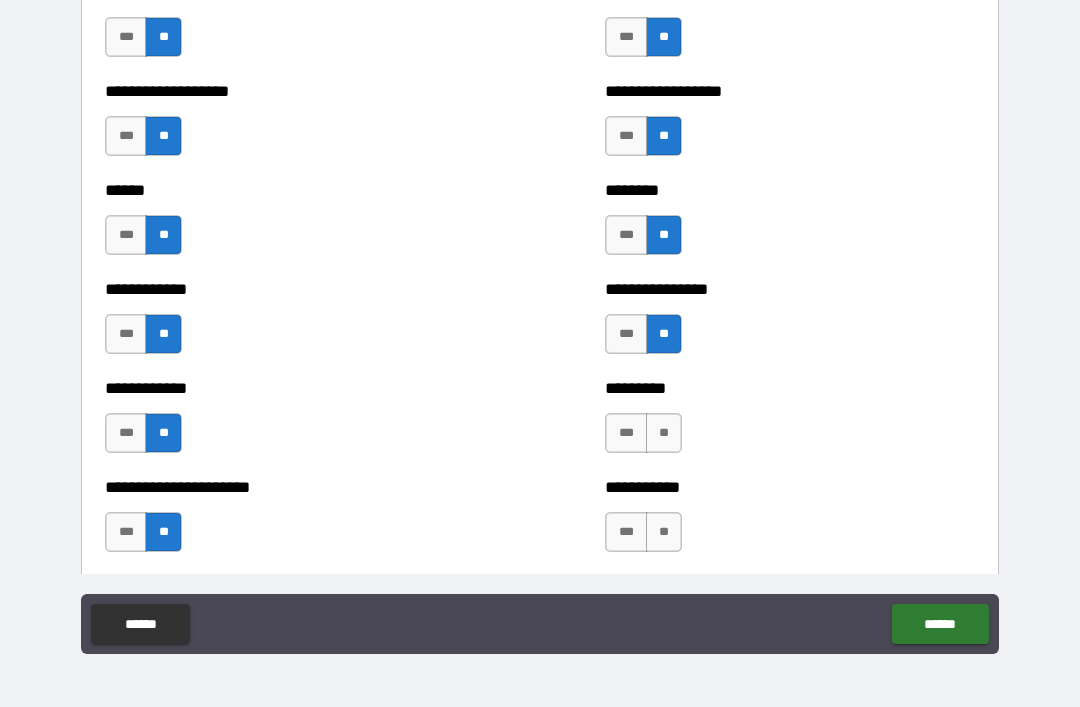 click on "**" at bounding box center (664, 433) 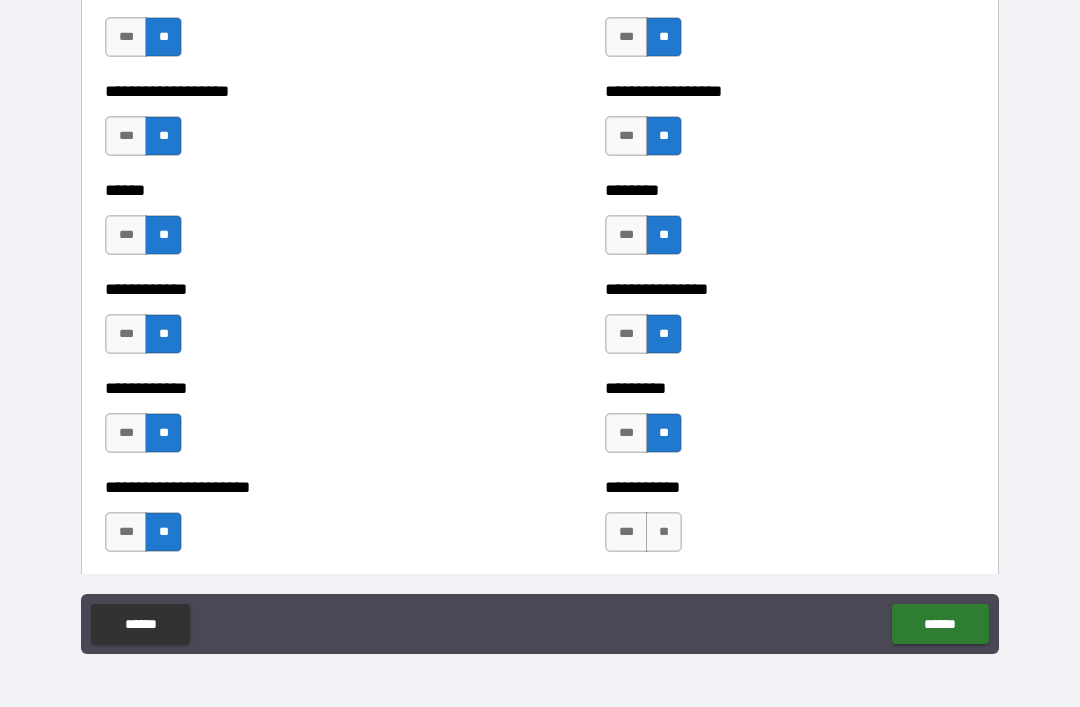 click on "**********" at bounding box center [790, 522] 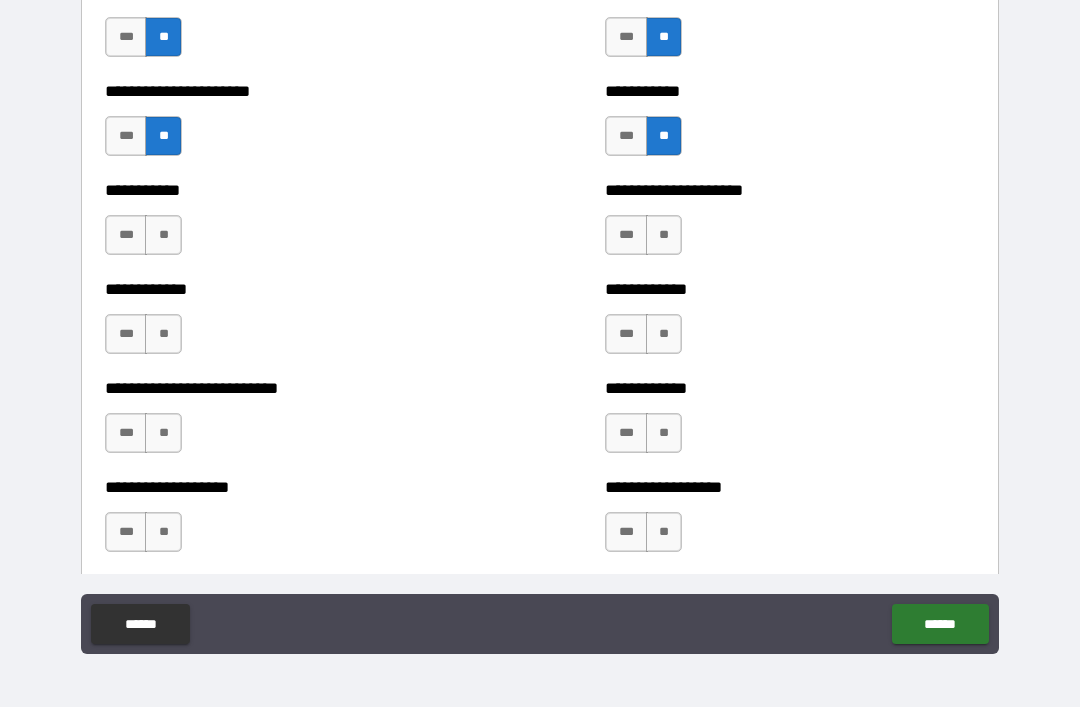 scroll, scrollTop: 5202, scrollLeft: 0, axis: vertical 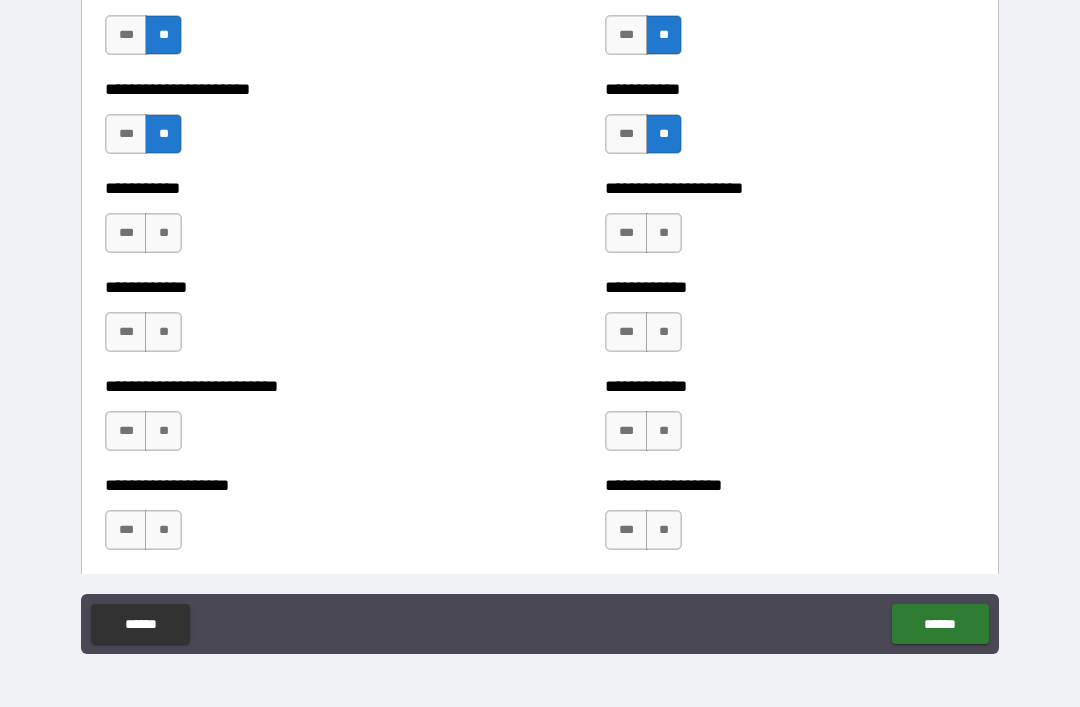 click on "**" at bounding box center (163, 233) 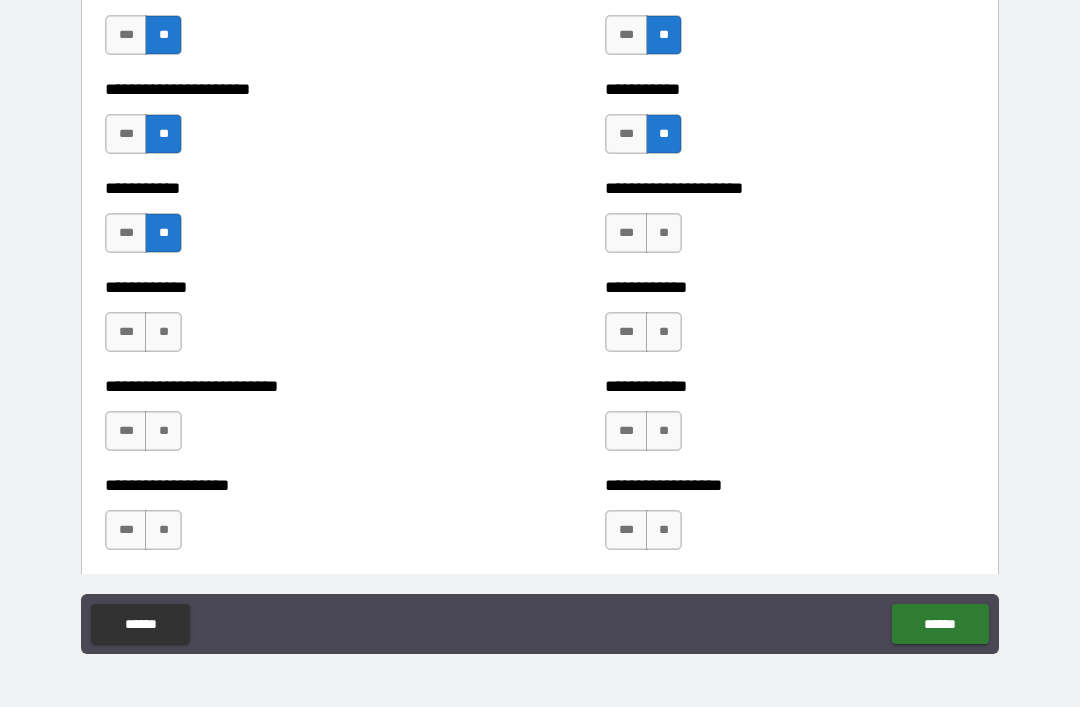 click on "**" at bounding box center [163, 332] 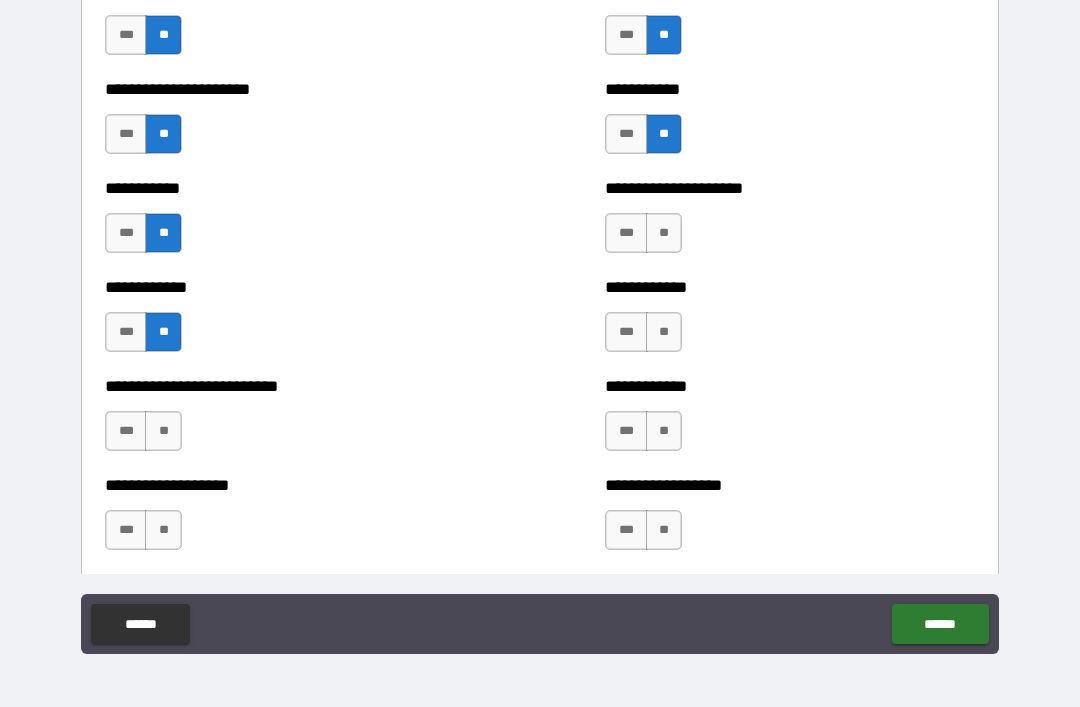 click on "**" at bounding box center (163, 431) 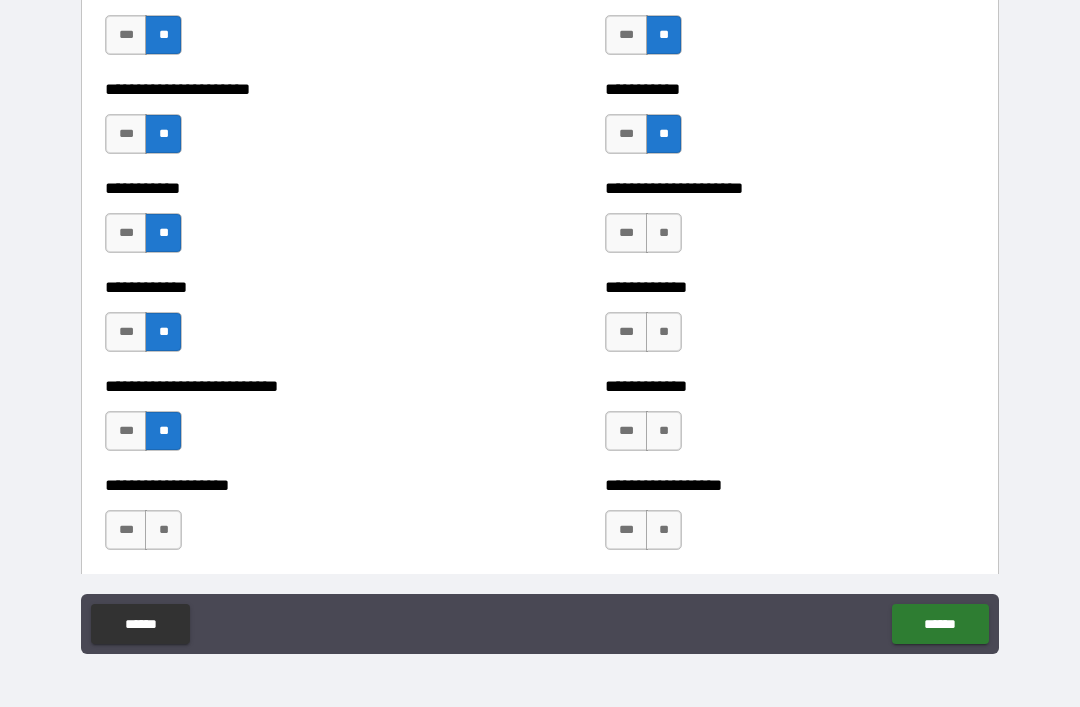 click on "**" at bounding box center [664, 233] 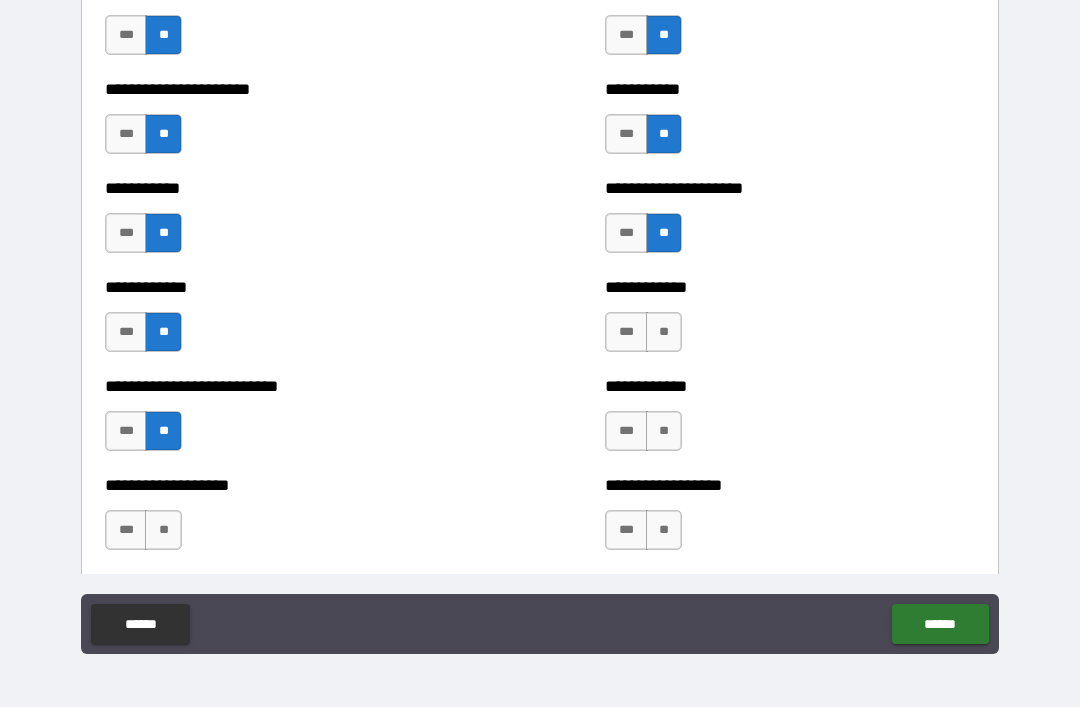 click on "**" at bounding box center (664, 332) 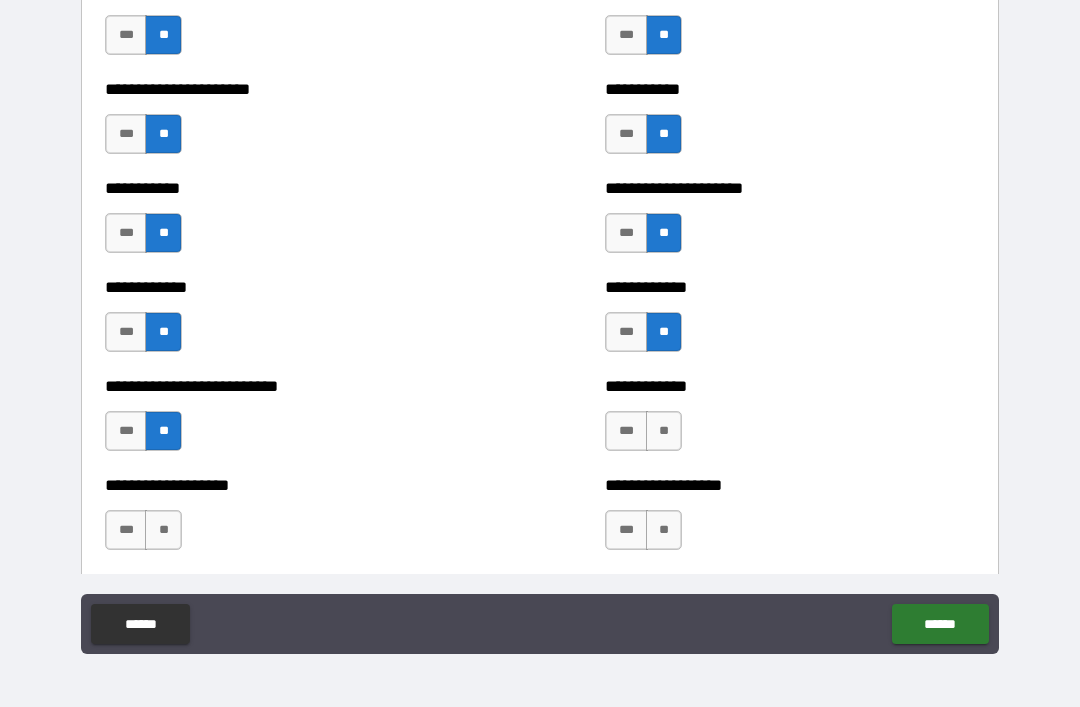click on "**" at bounding box center [664, 431] 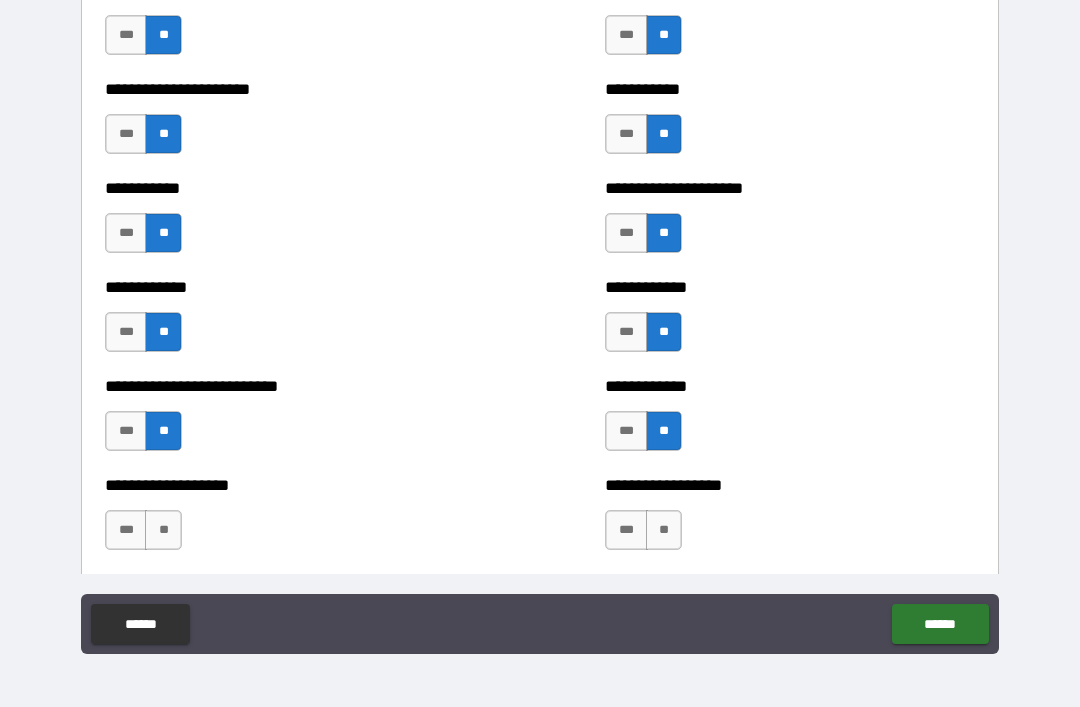 click on "**" at bounding box center [664, 530] 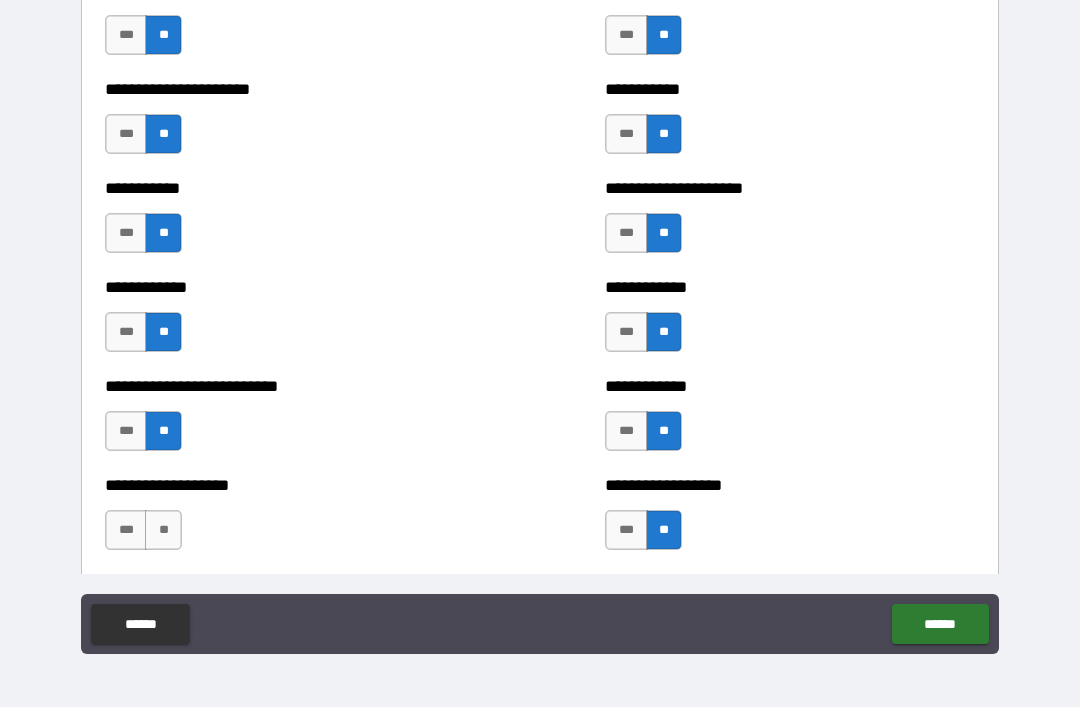 click on "**" at bounding box center (163, 530) 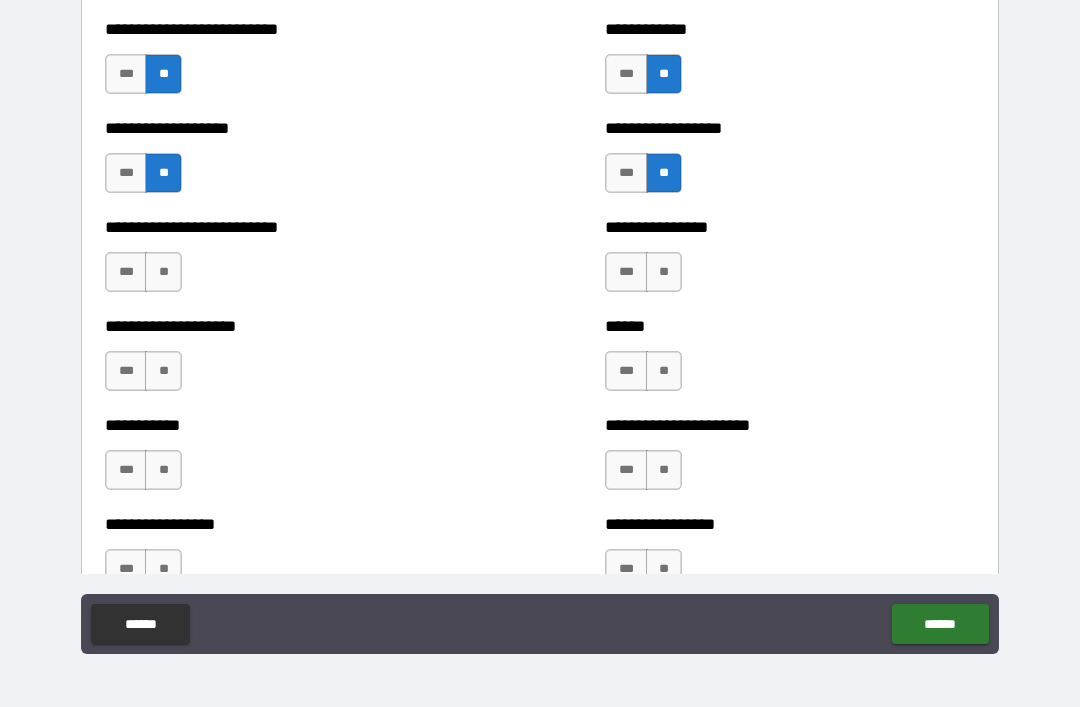 scroll, scrollTop: 5564, scrollLeft: 0, axis: vertical 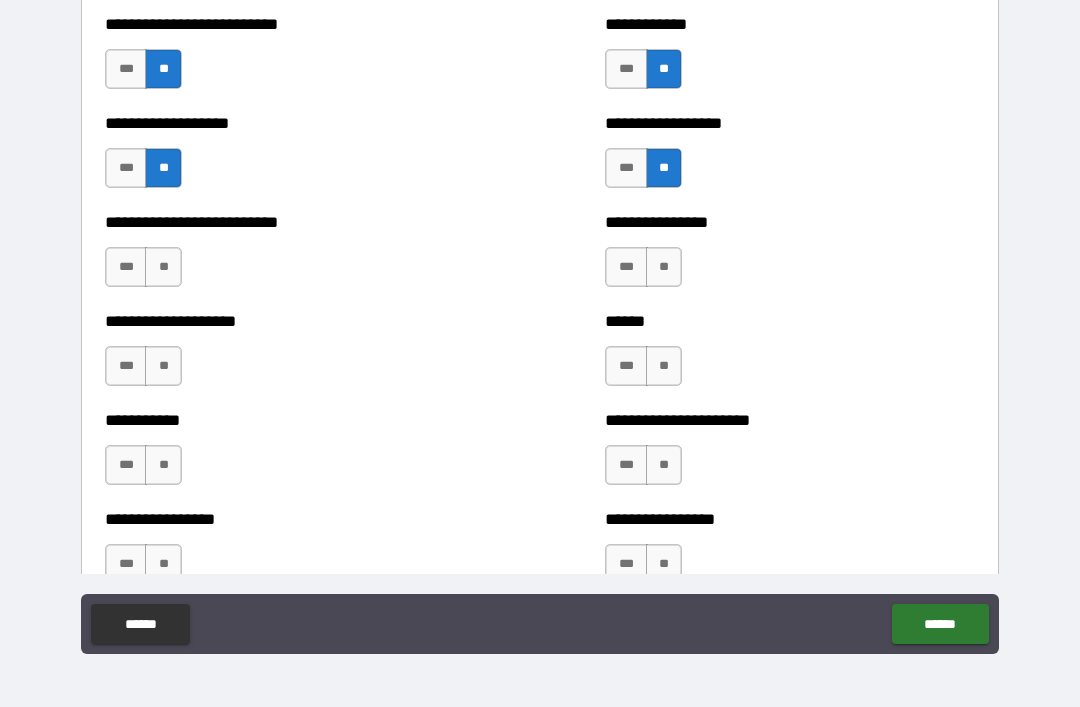 click on "**" at bounding box center [163, 267] 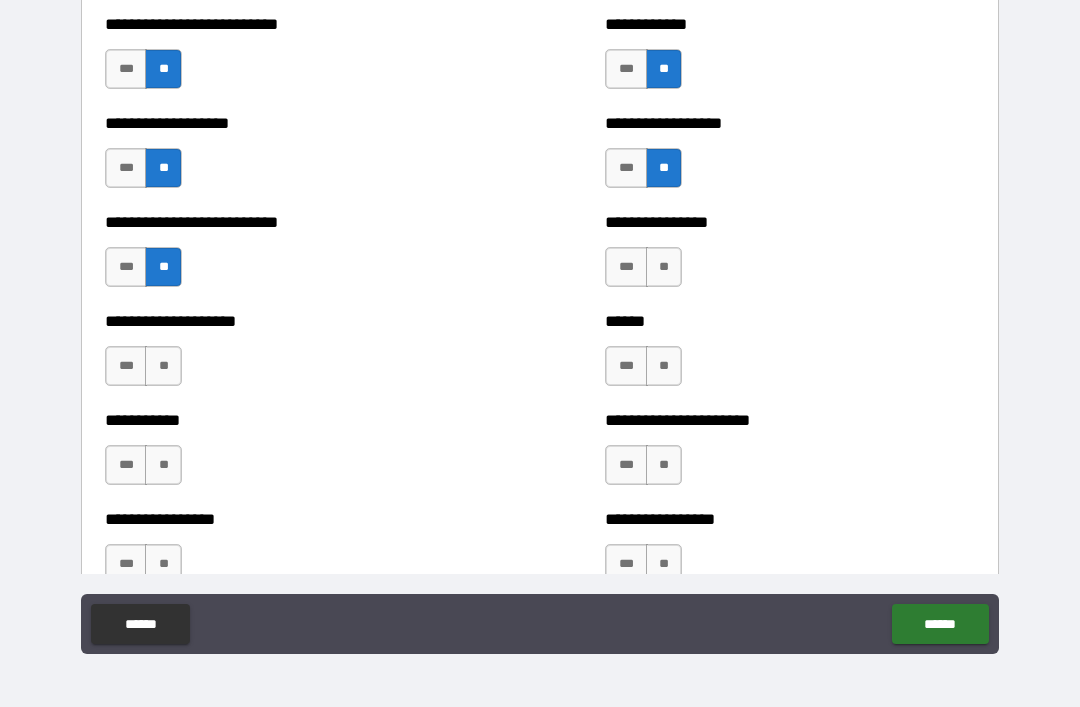 click on "**" at bounding box center (163, 366) 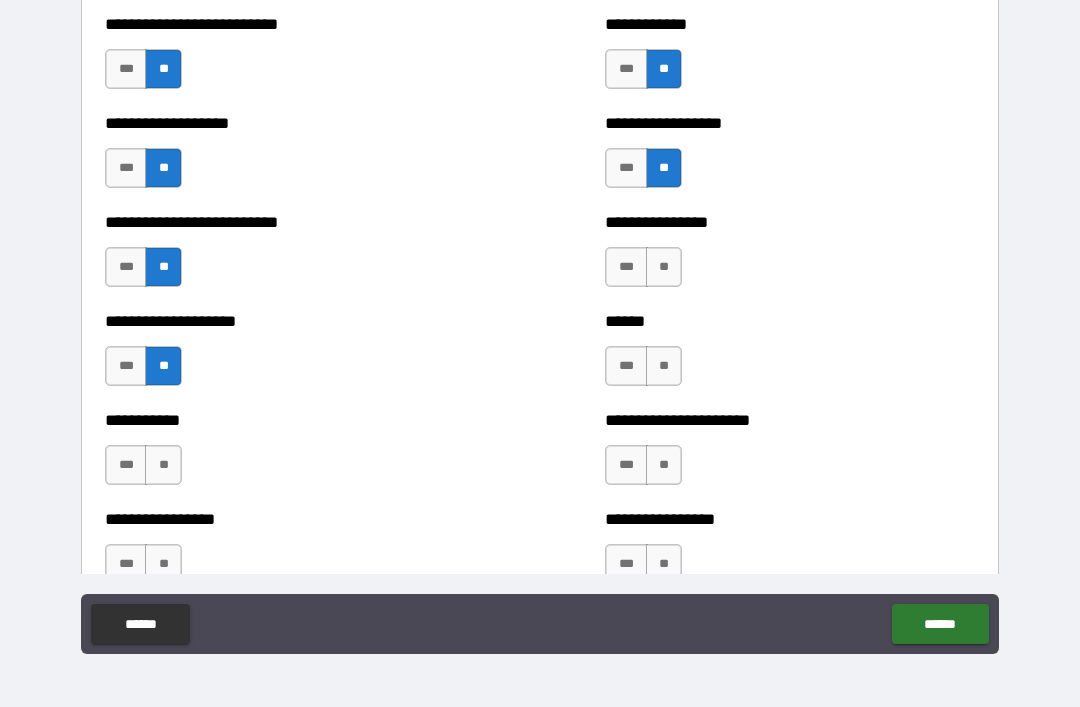 click on "**" at bounding box center [163, 465] 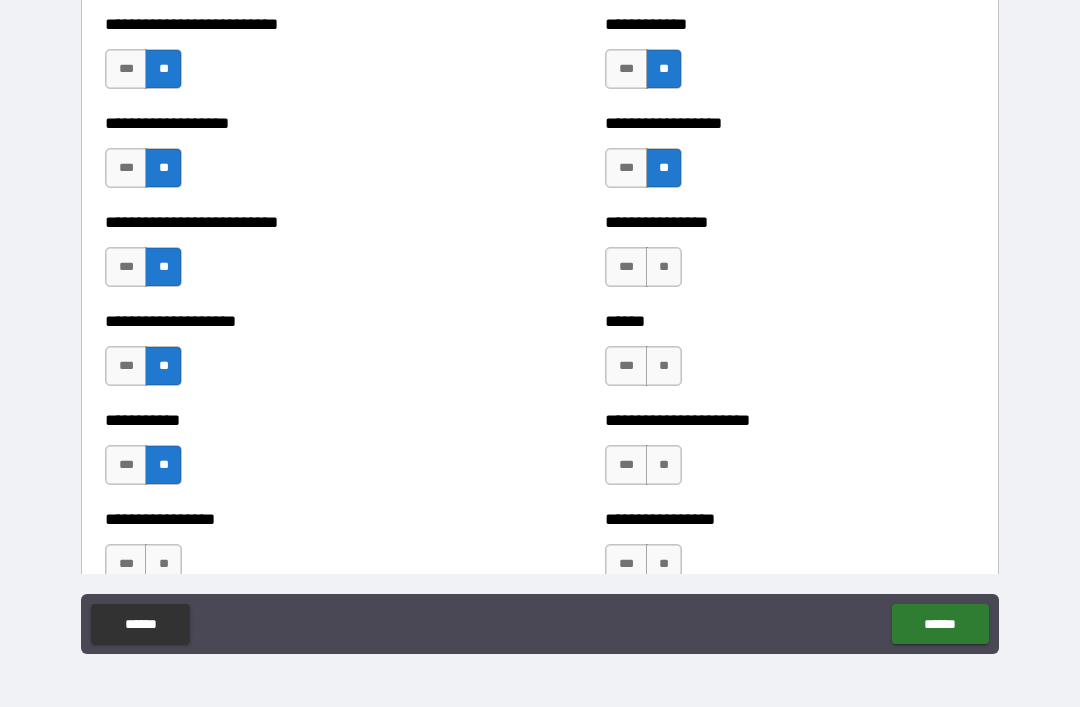 click on "**" at bounding box center (163, 564) 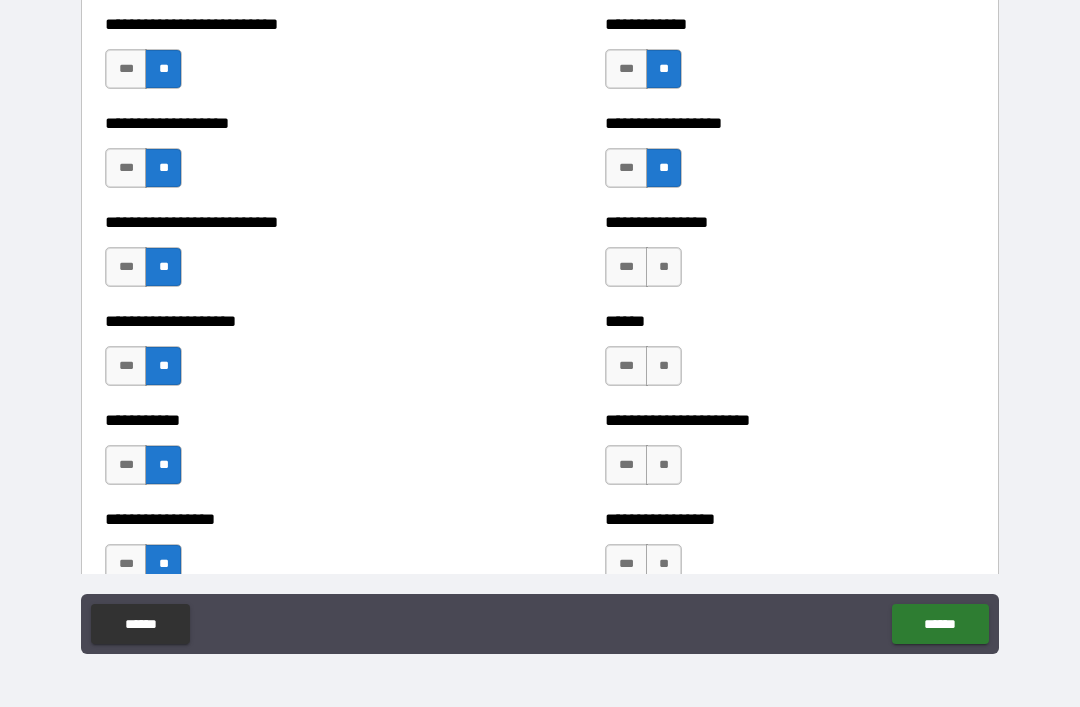 click on "**" at bounding box center (664, 267) 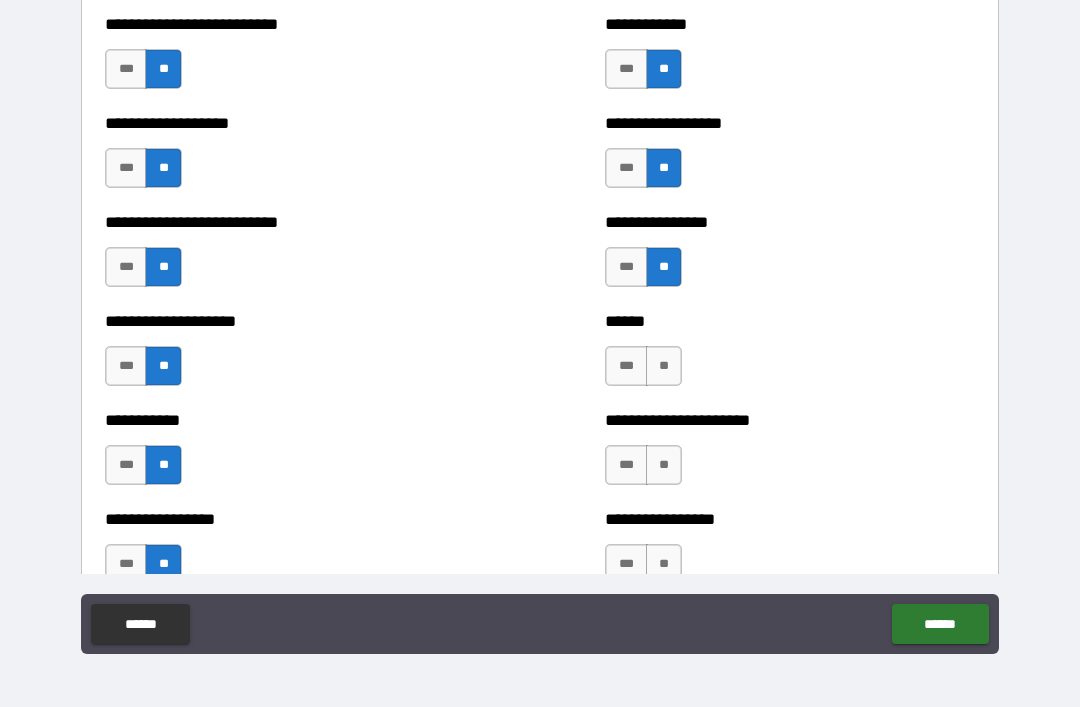 click on "**" at bounding box center [664, 366] 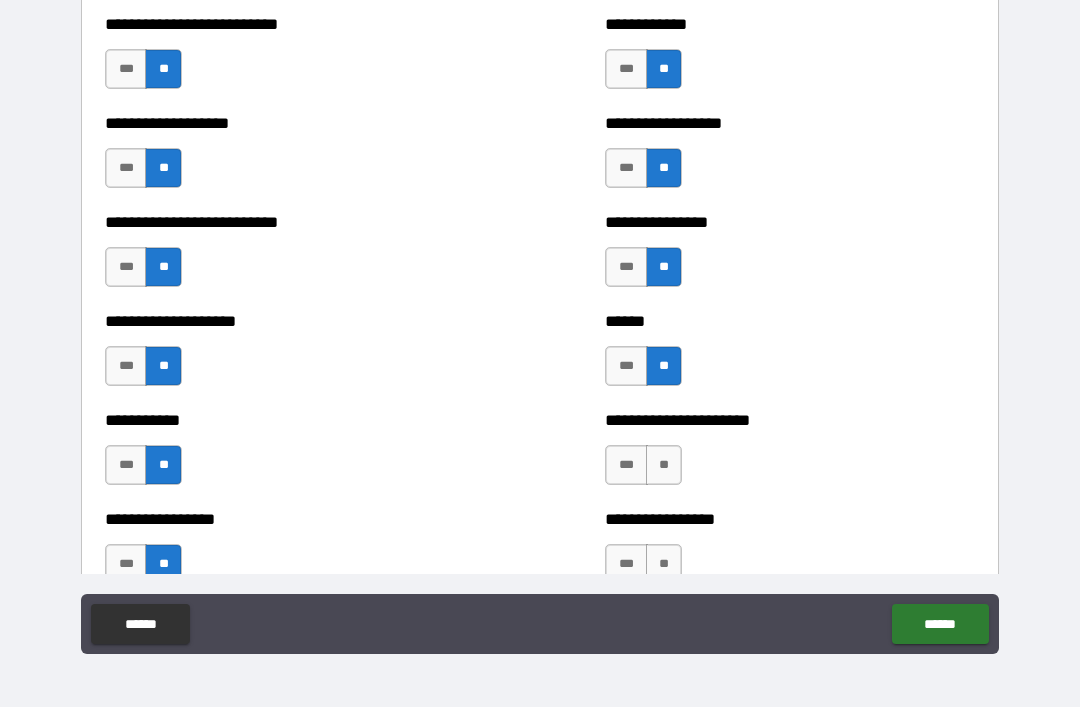 click on "**" at bounding box center [664, 465] 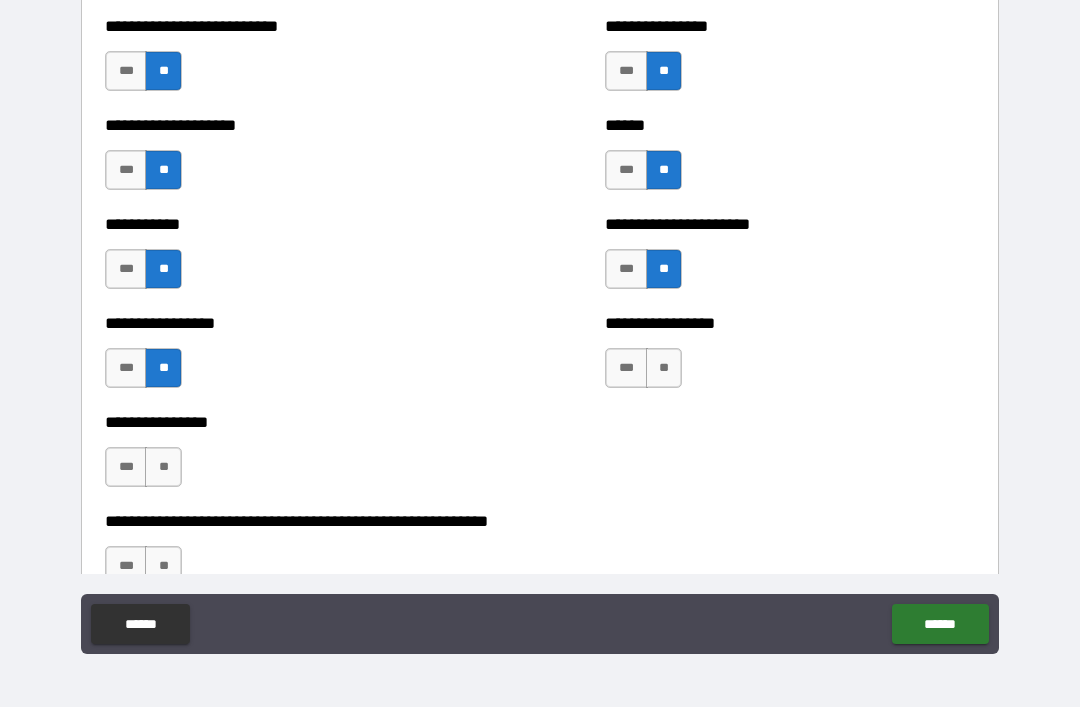 scroll, scrollTop: 5783, scrollLeft: 0, axis: vertical 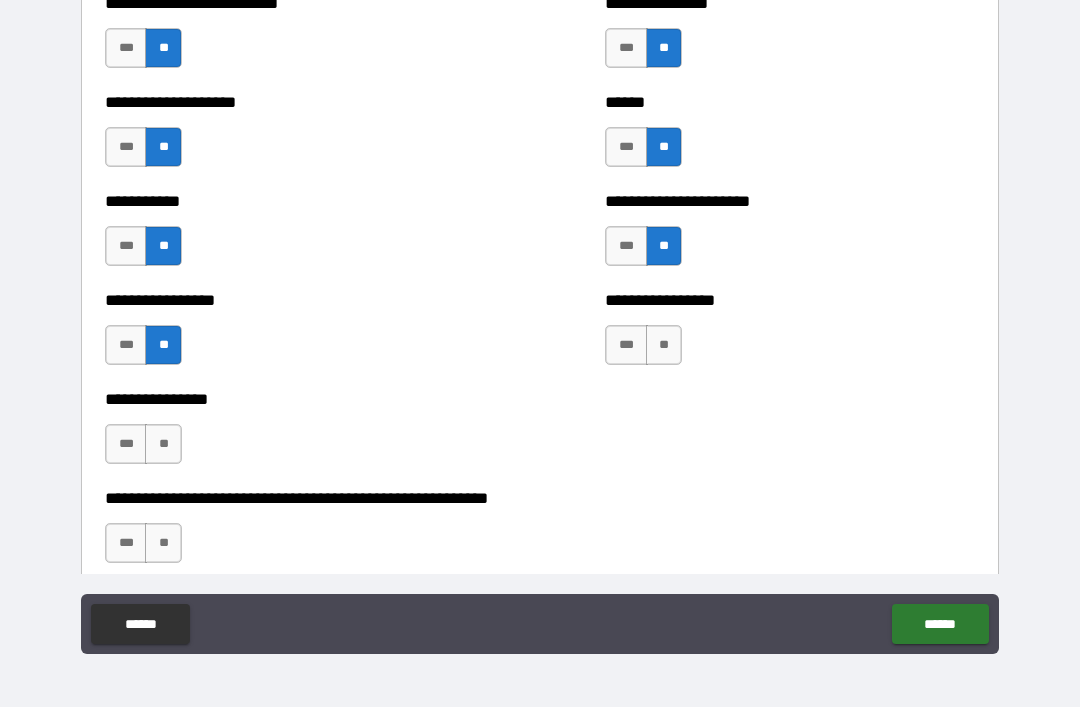 click on "**" at bounding box center (664, 345) 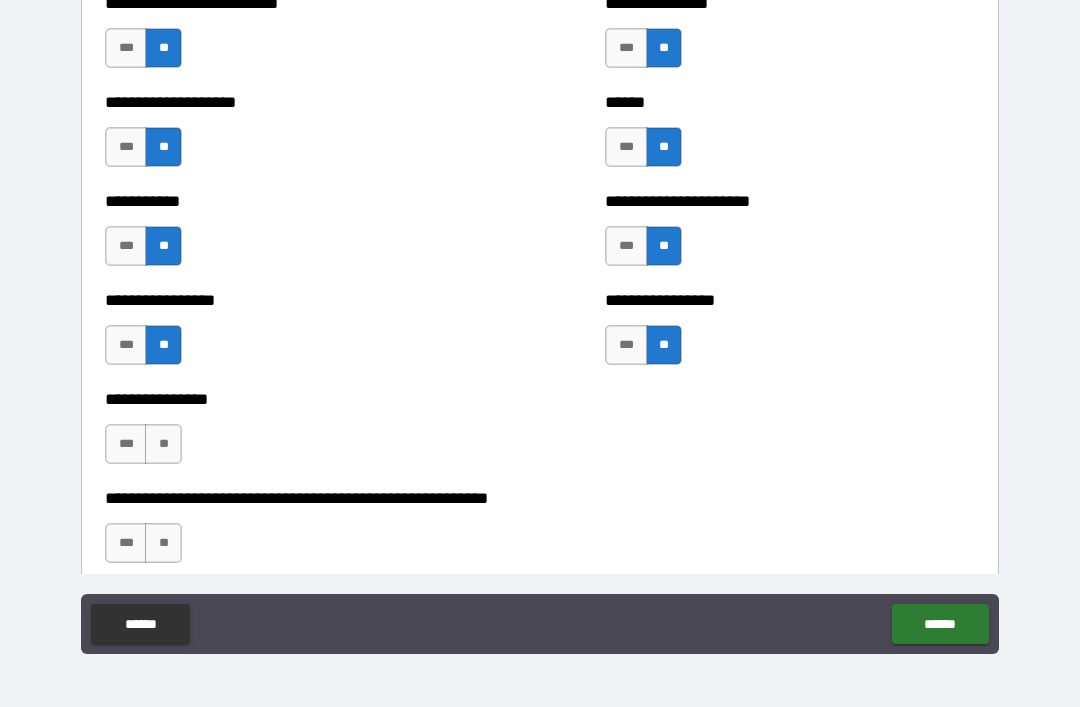 click on "**" at bounding box center [163, 444] 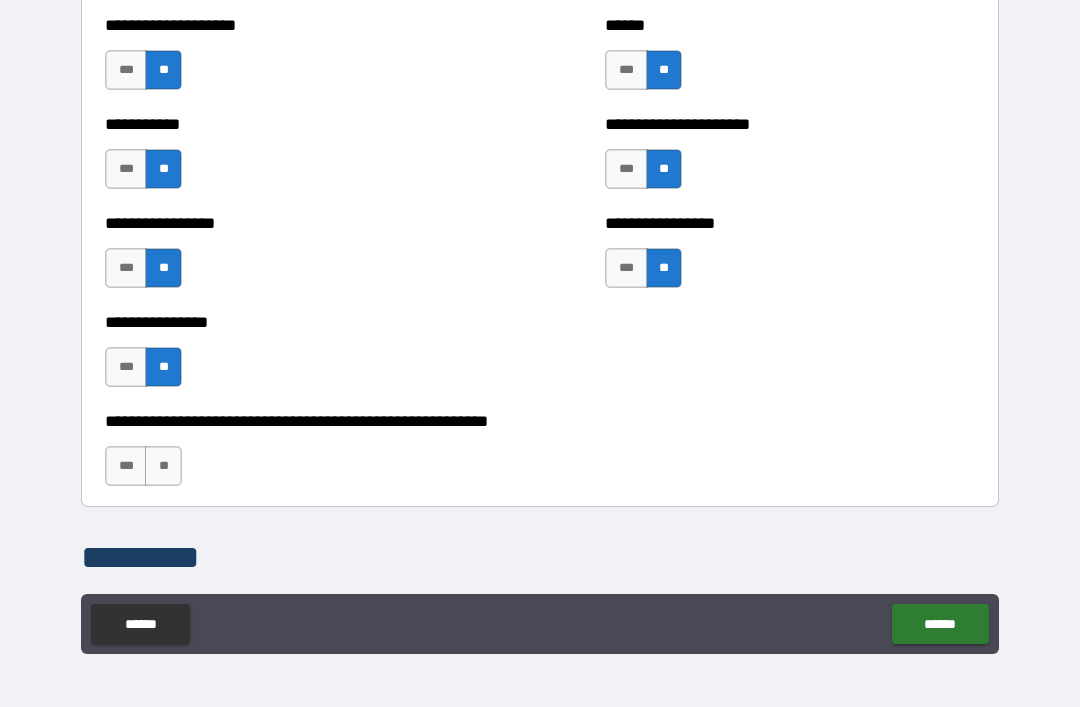 scroll, scrollTop: 5904, scrollLeft: 0, axis: vertical 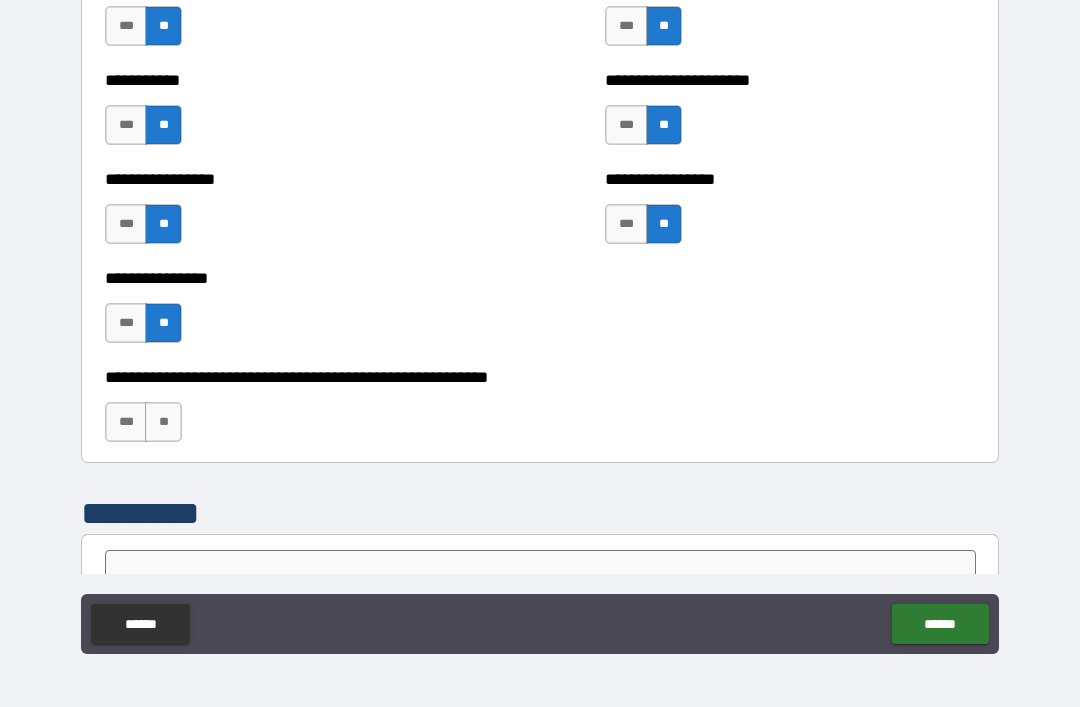 click on "**" at bounding box center [163, 422] 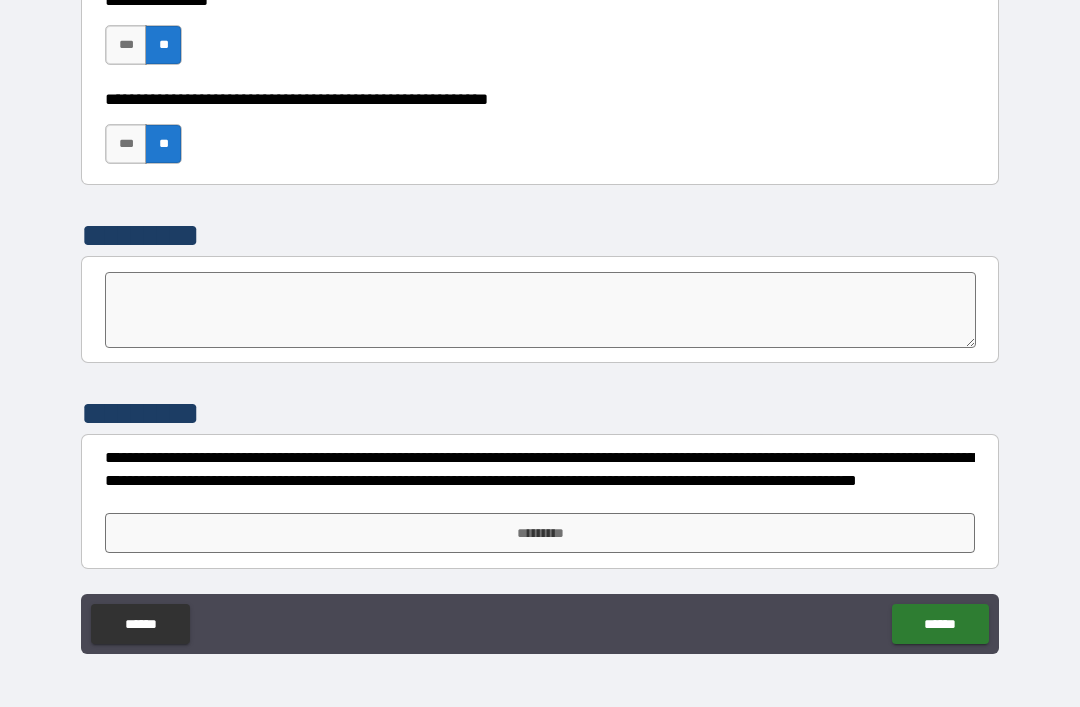scroll, scrollTop: 6182, scrollLeft: 0, axis: vertical 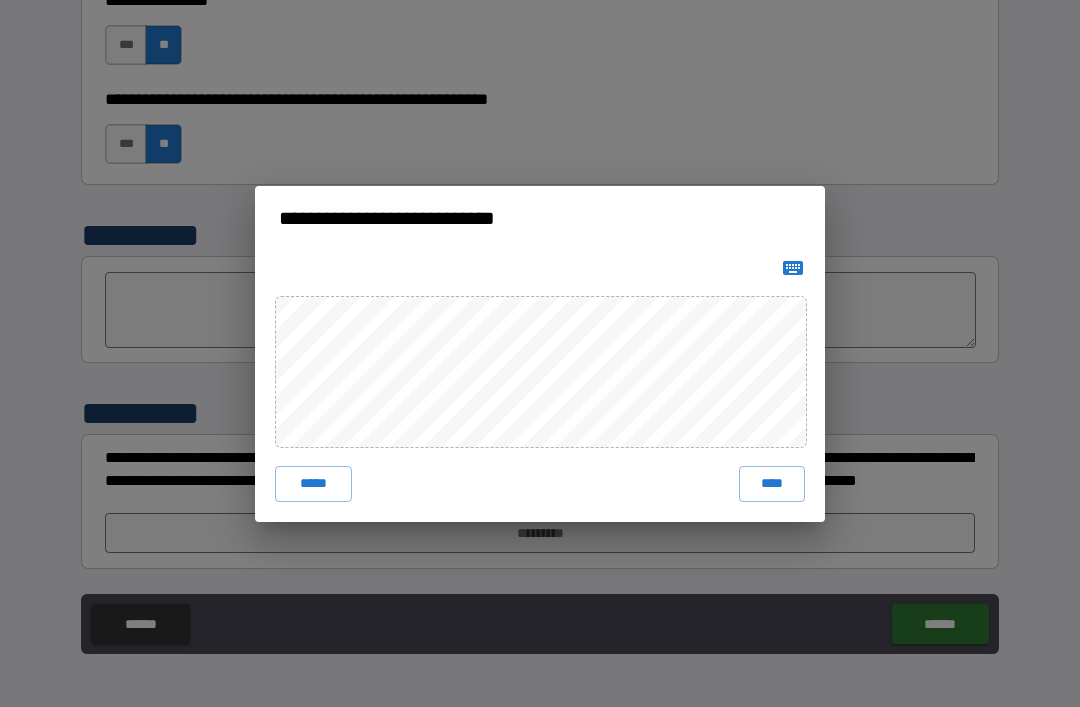 click on "****" at bounding box center (772, 484) 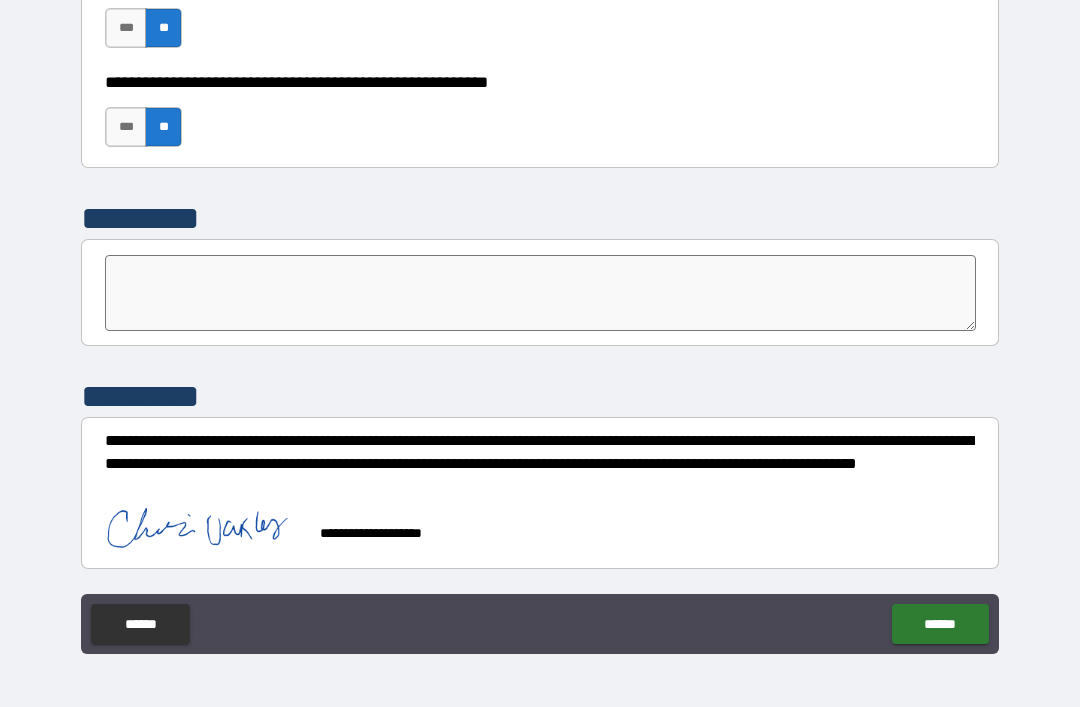 scroll, scrollTop: 6199, scrollLeft: 0, axis: vertical 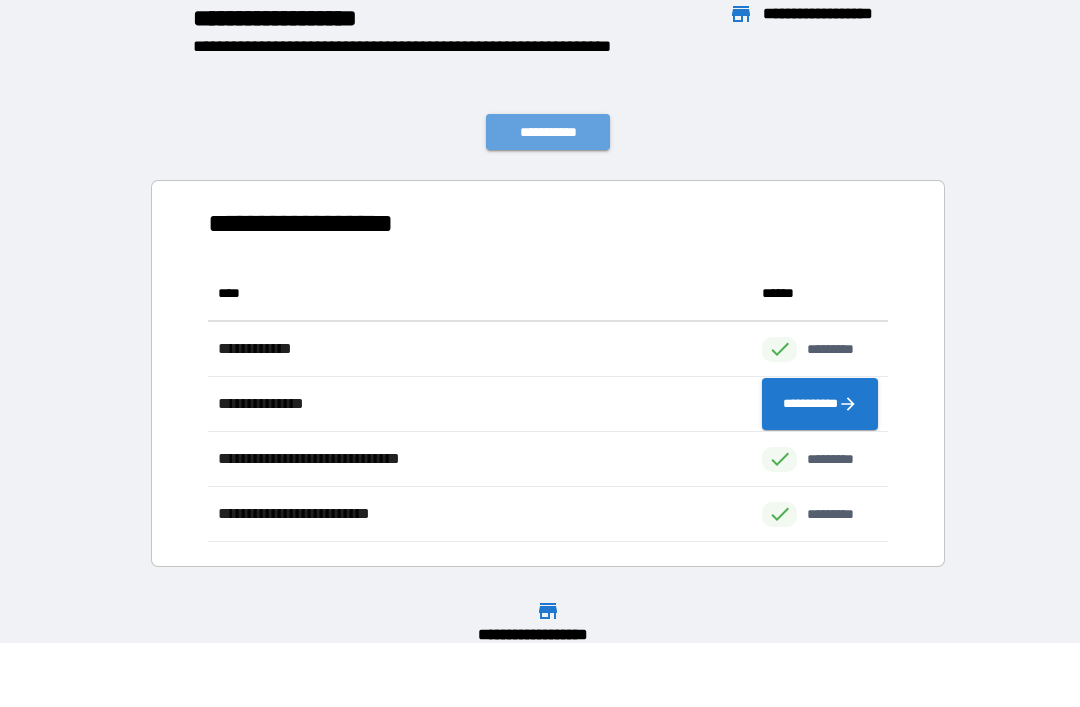 click on "**********" at bounding box center (548, 132) 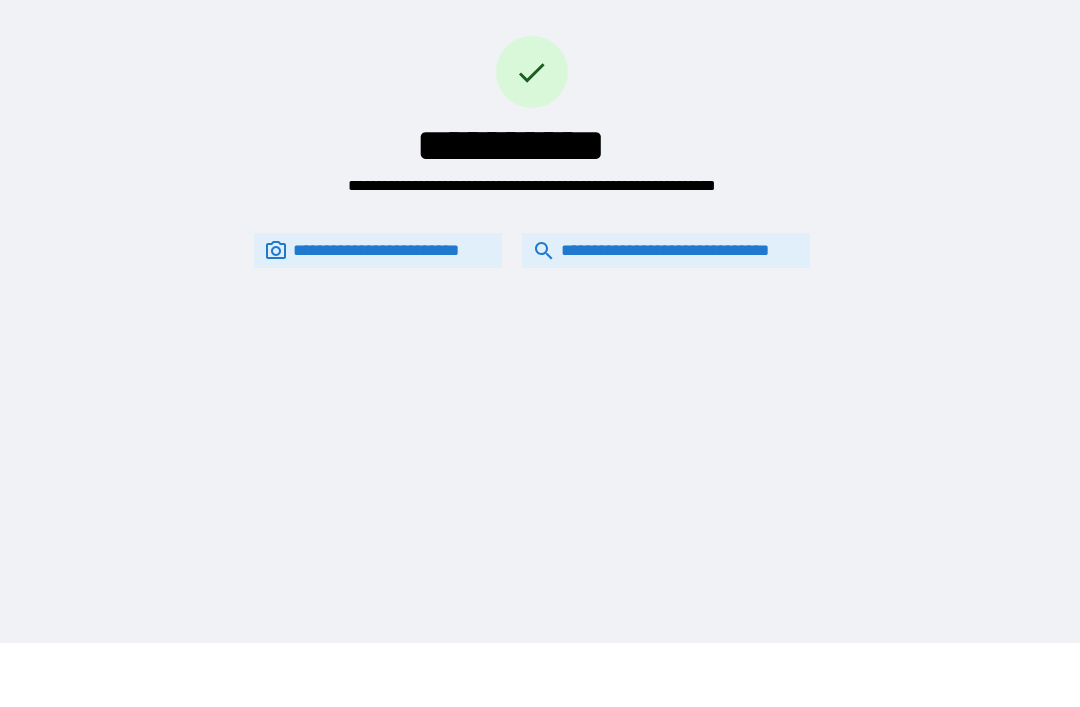 click on "**********" at bounding box center [666, 250] 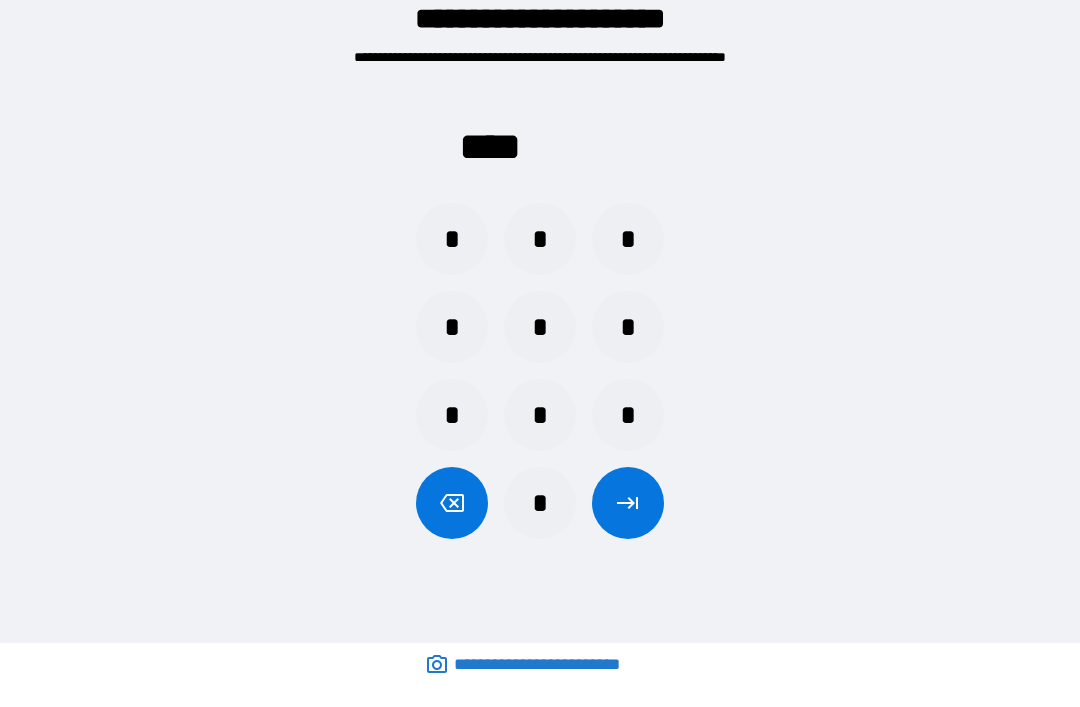 click on "*" at bounding box center (540, 239) 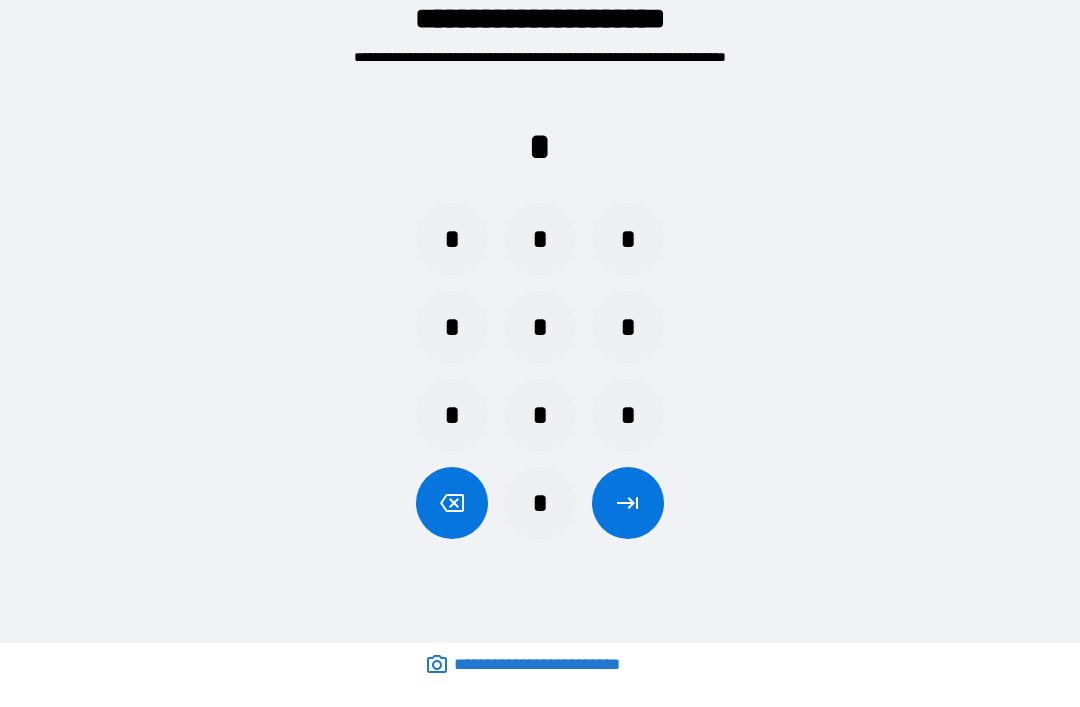 click on "*" at bounding box center (628, 239) 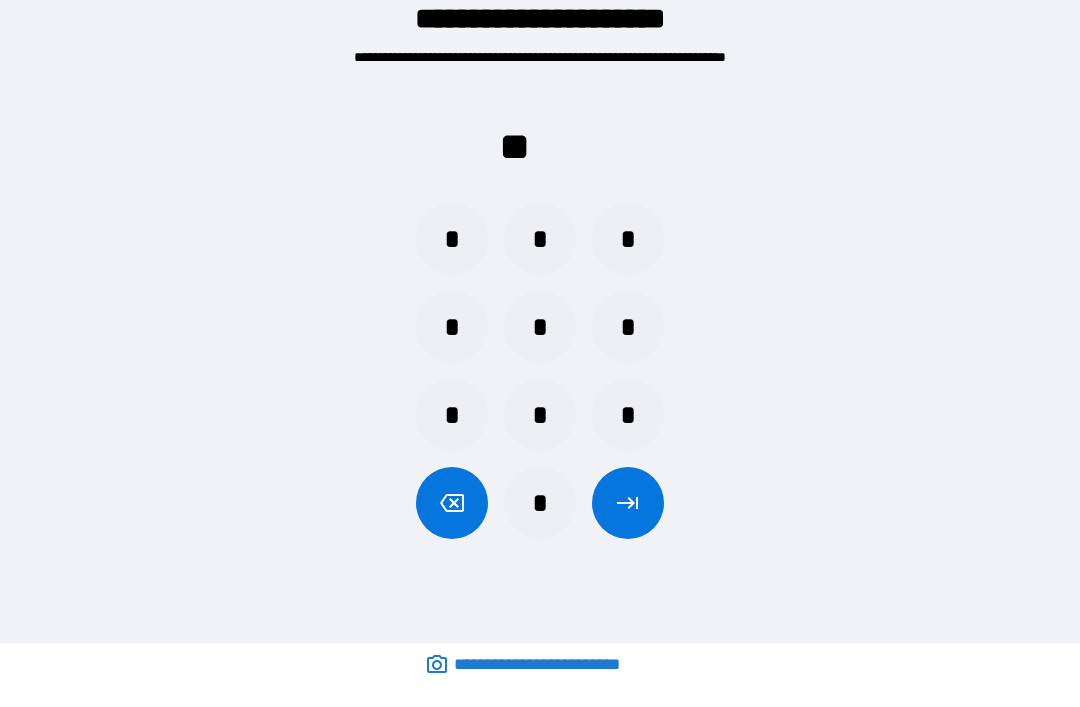 click on "*" at bounding box center [540, 327] 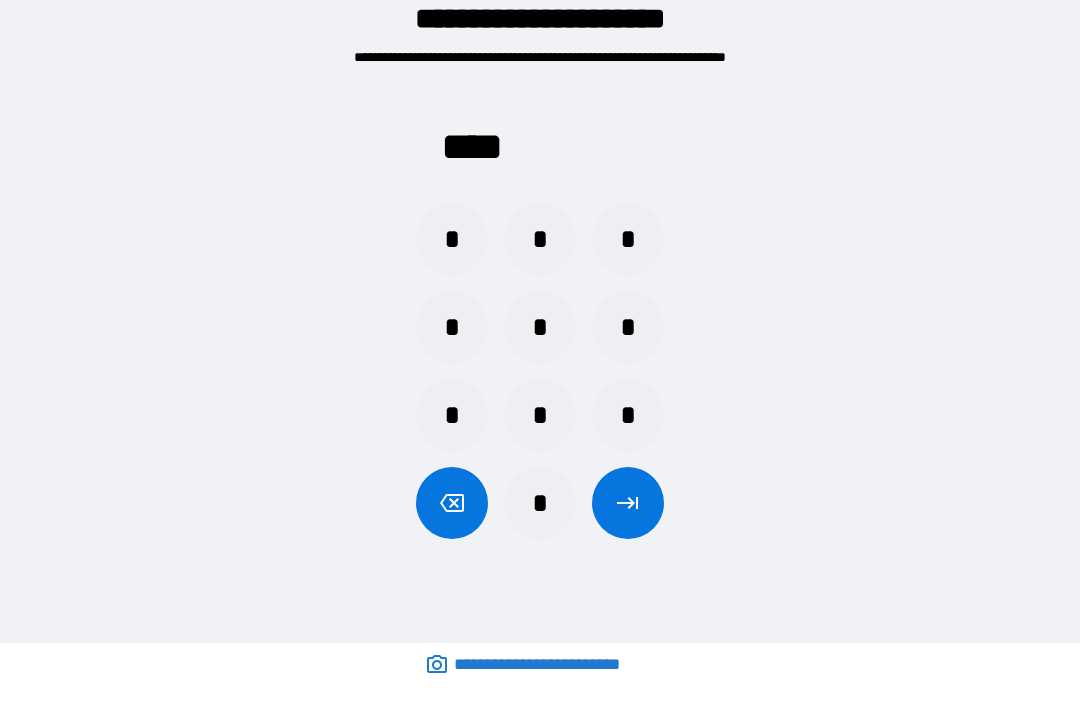 click at bounding box center [628, 503] 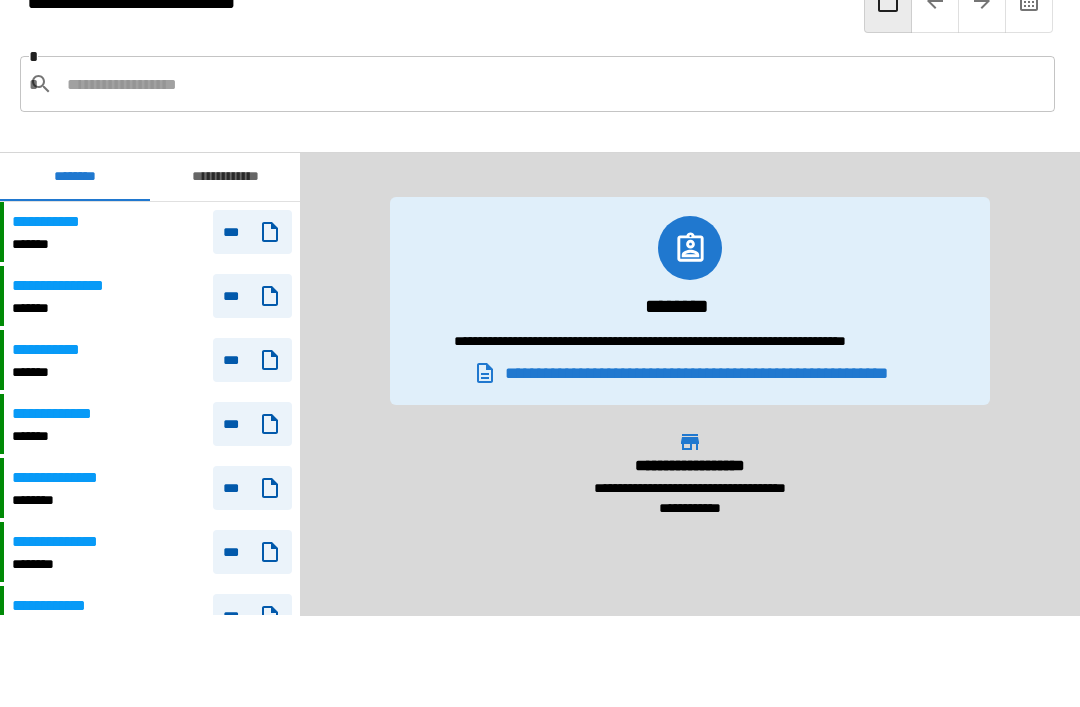 scroll, scrollTop: 120, scrollLeft: 0, axis: vertical 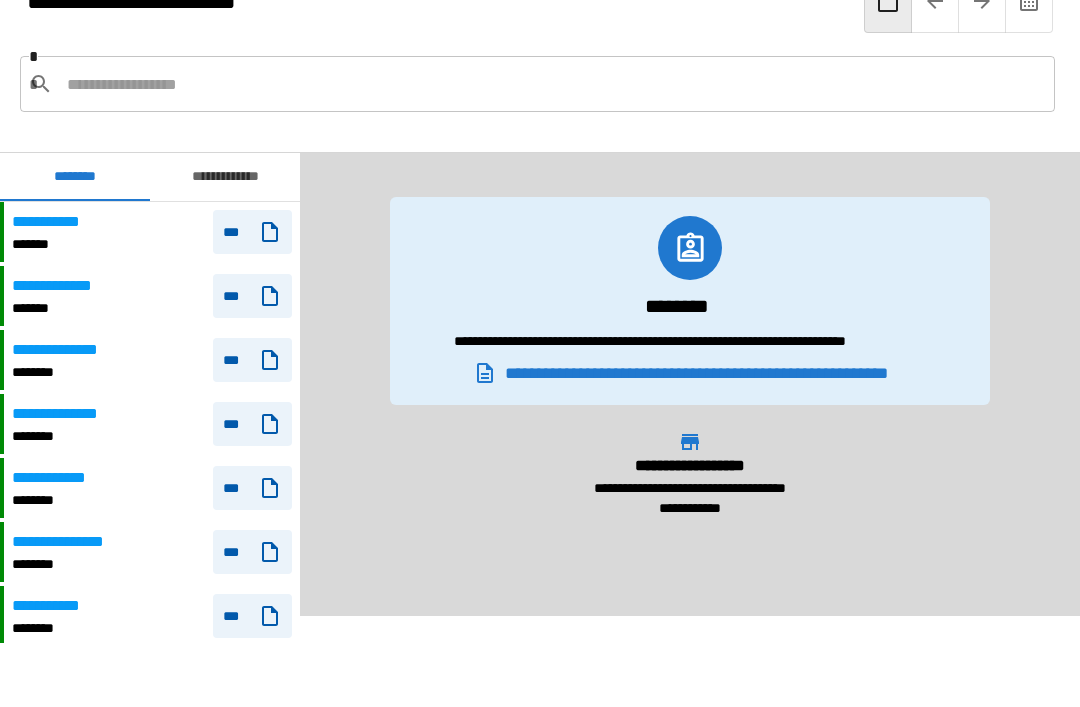 click on "**********" at bounding box center [152, 424] 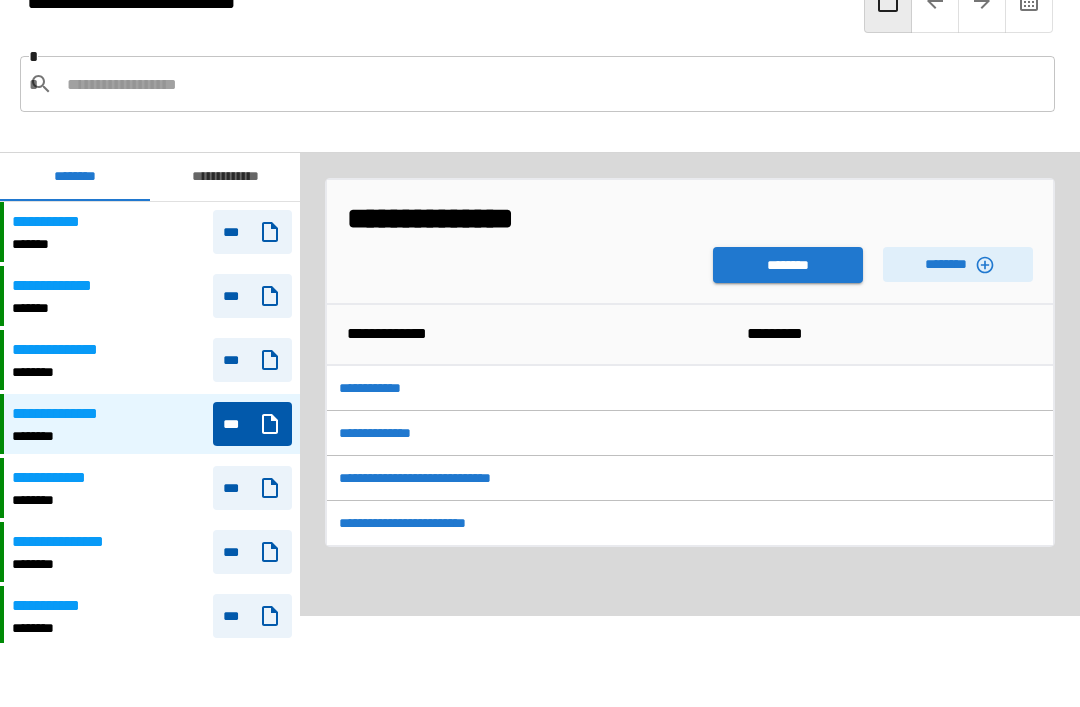 click on "********" at bounding box center [788, 265] 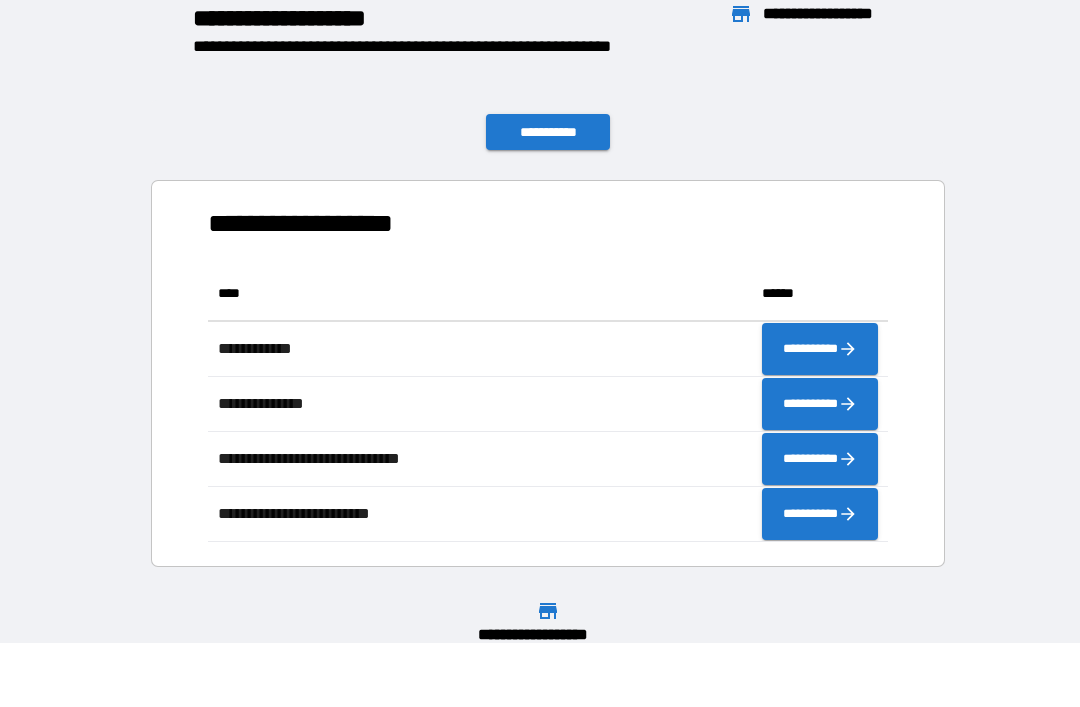 scroll, scrollTop: 1, scrollLeft: 1, axis: both 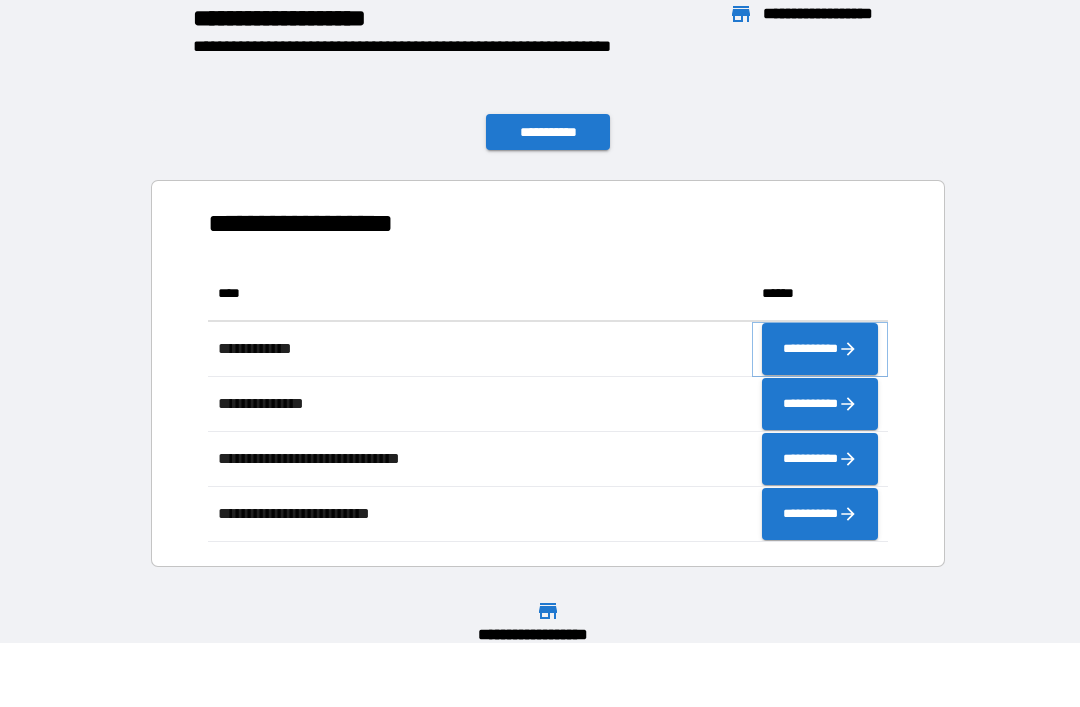 click on "**********" at bounding box center [820, 349] 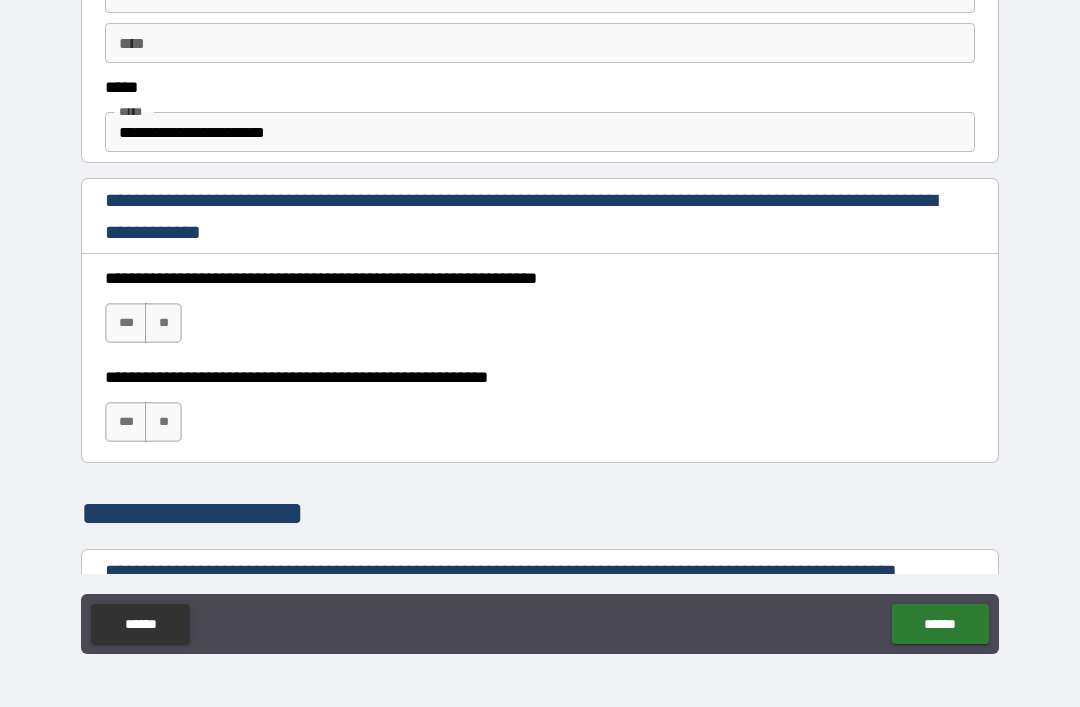 scroll, scrollTop: 1168, scrollLeft: 0, axis: vertical 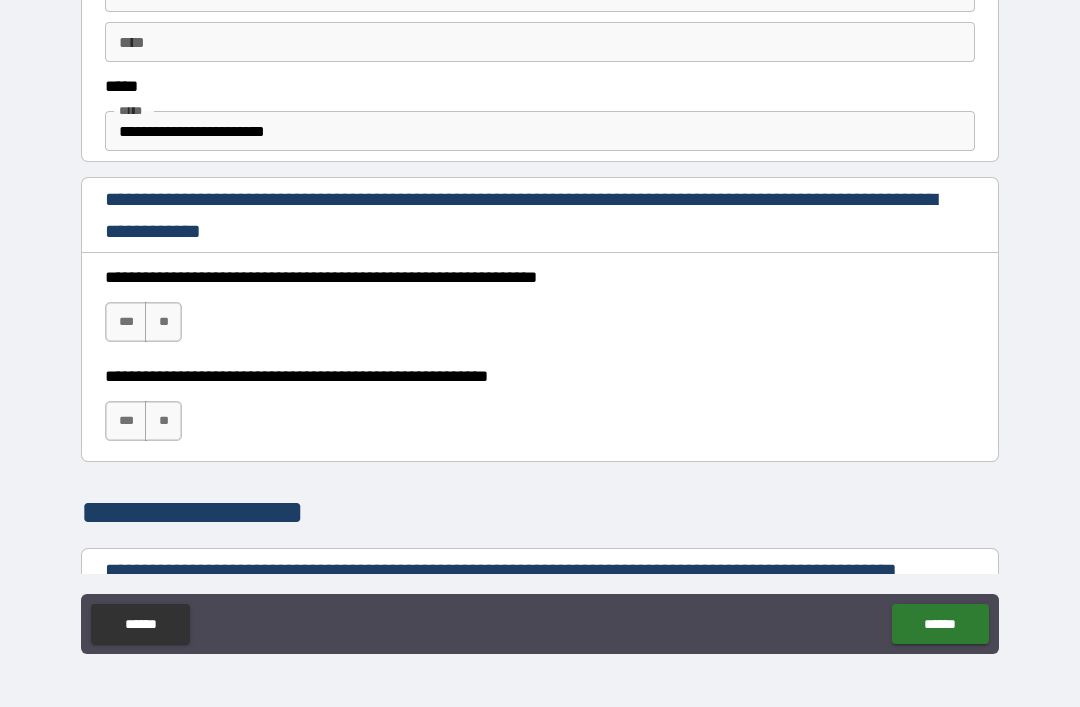 click on "***" at bounding box center [126, 322] 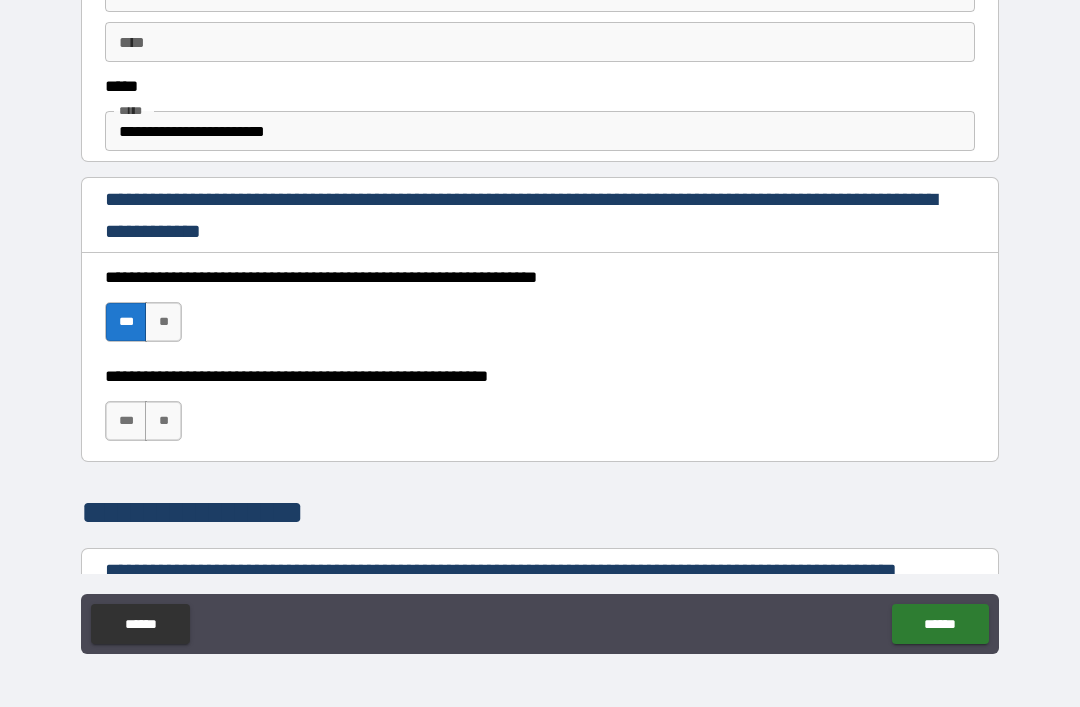 click on "***" at bounding box center (126, 421) 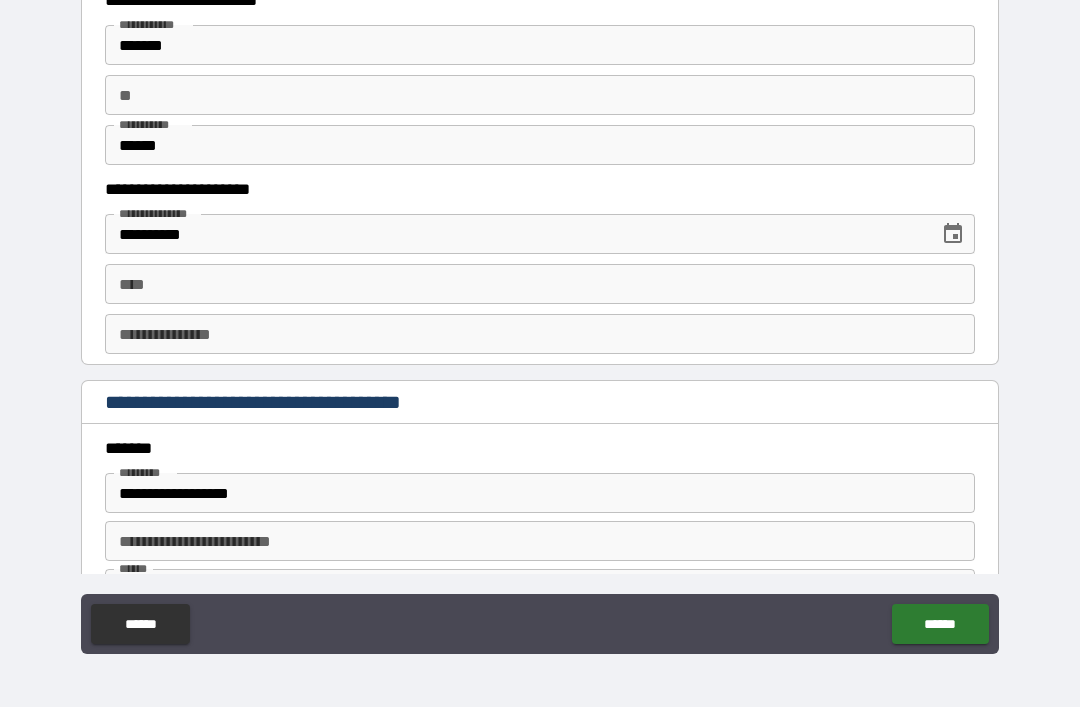 scroll, scrollTop: 1920, scrollLeft: 0, axis: vertical 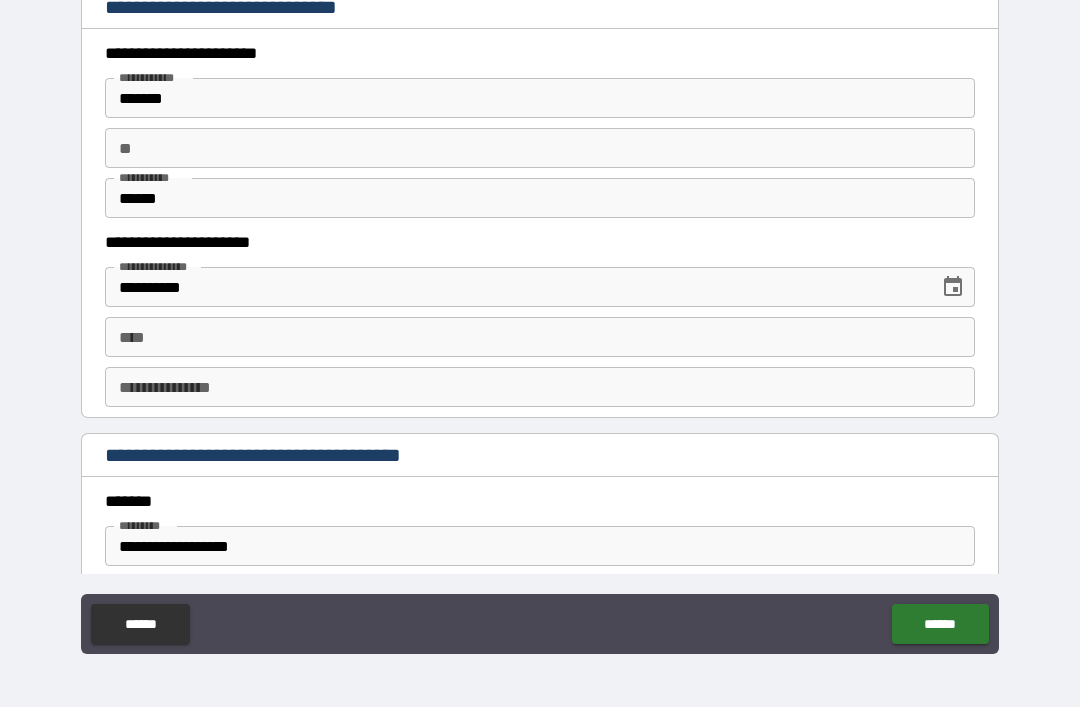 click on "****" at bounding box center [540, 337] 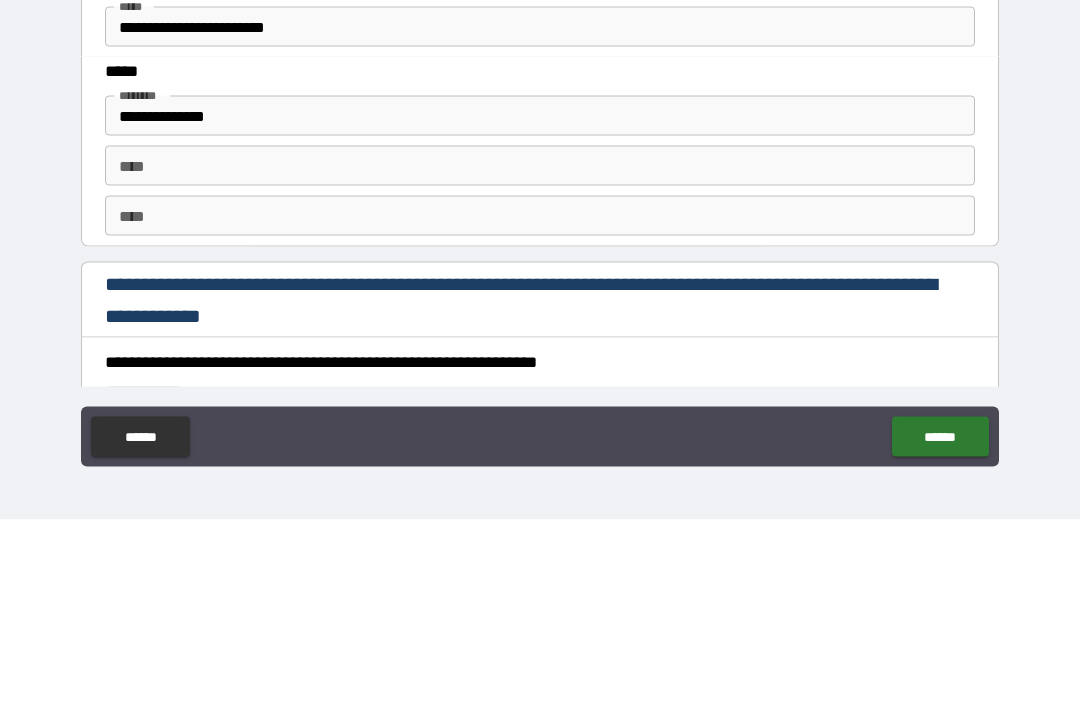 scroll, scrollTop: 2557, scrollLeft: 0, axis: vertical 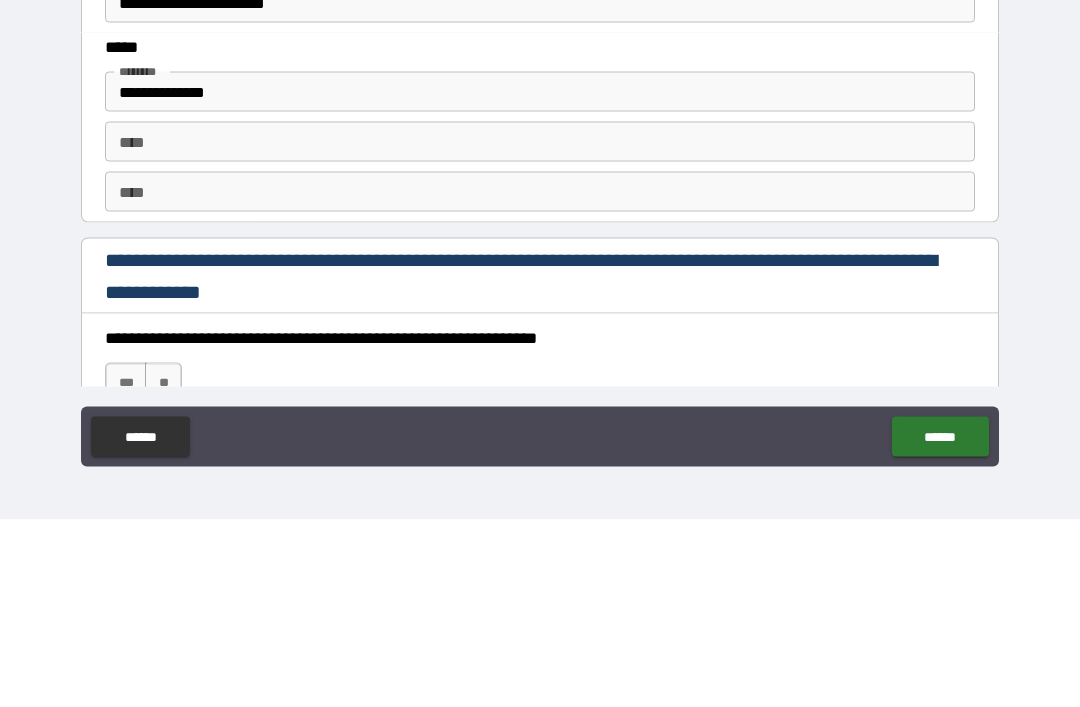 click on "[FIRST] [LAST] [STREET_NAME] [CITY] [STATE] [ZIP_CODE] [COUNTRY] [PHONE] [EMAIL] [SSN] [CREDIT_CARD] [DRIVER_LICENSE] [PASSPORT_NUMBER] [DATE_OF_BIRTH] [AGE]" at bounding box center [540, 324] 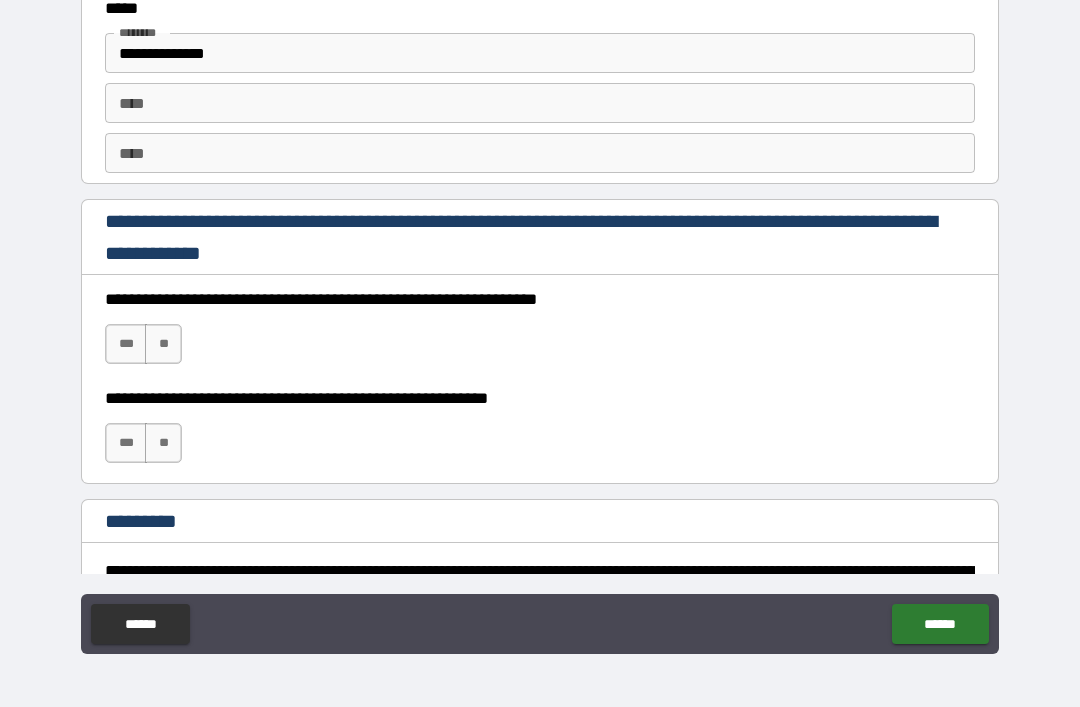 scroll, scrollTop: 2784, scrollLeft: 0, axis: vertical 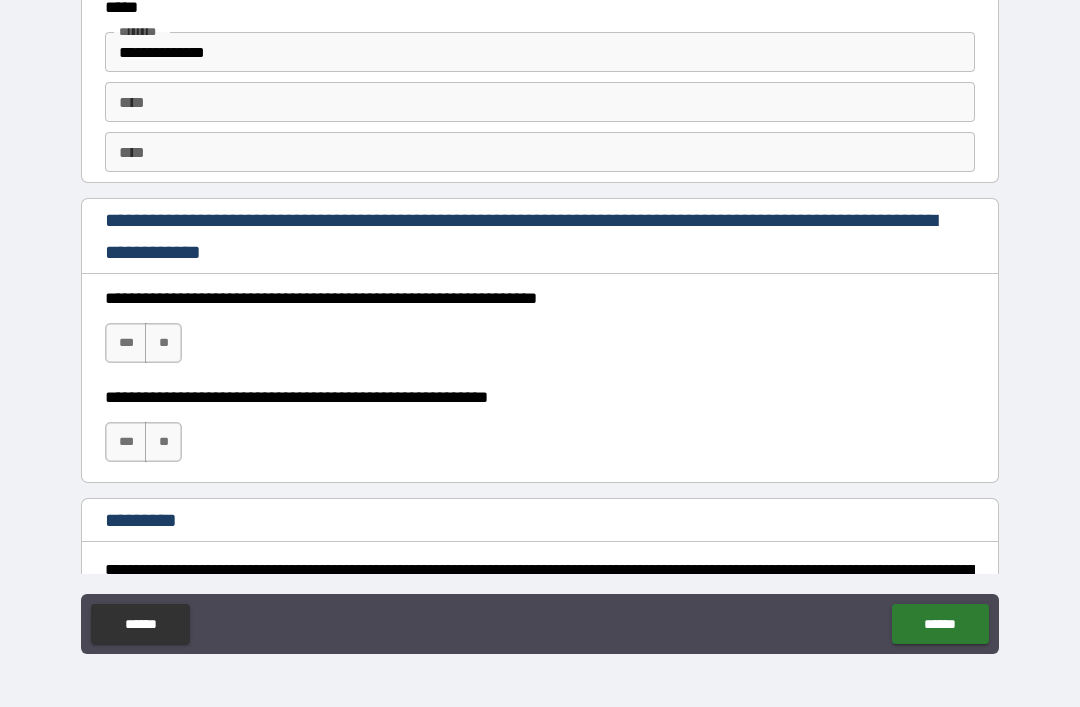 click on "***" at bounding box center (126, 343) 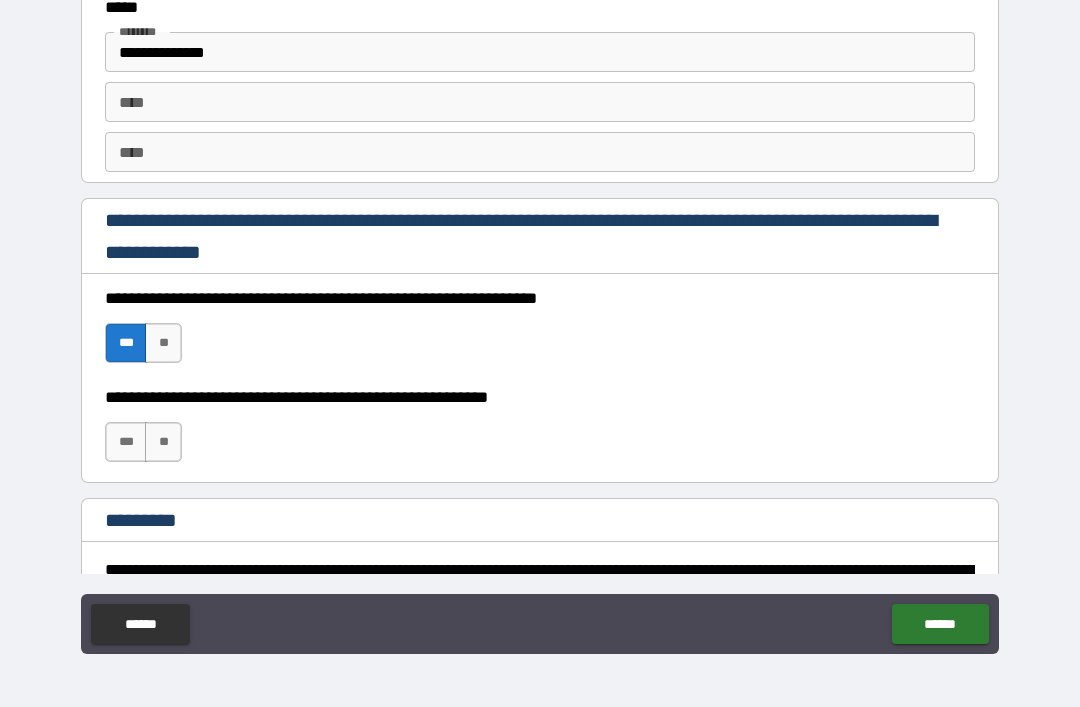 click on "***" at bounding box center [126, 442] 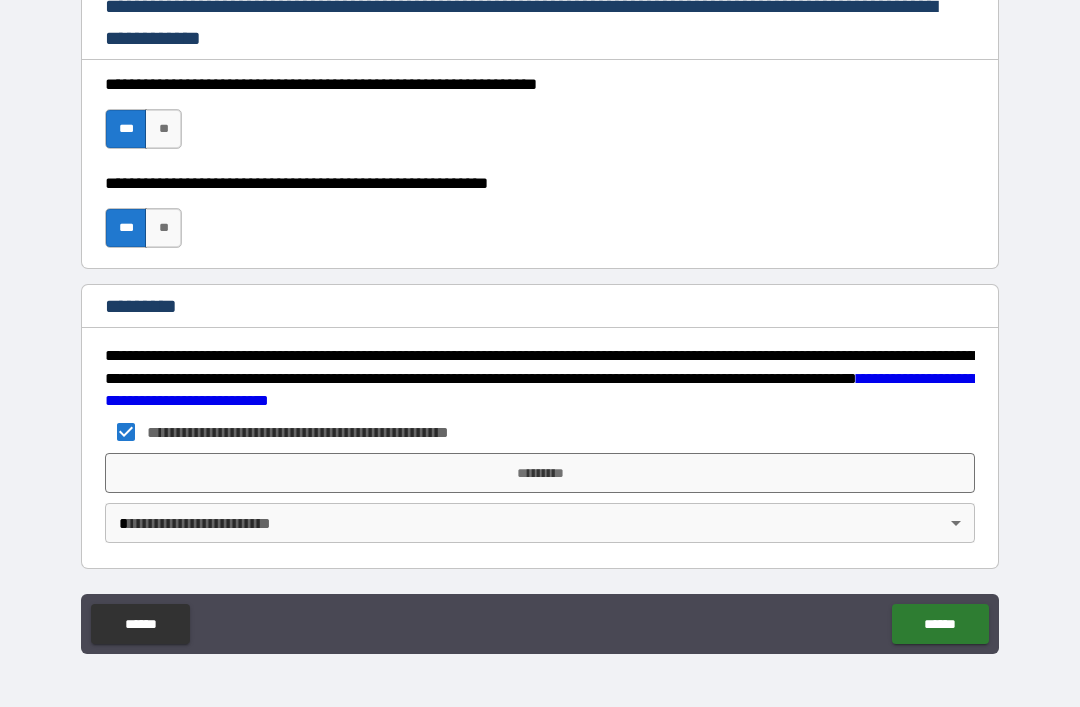 scroll, scrollTop: 2998, scrollLeft: 0, axis: vertical 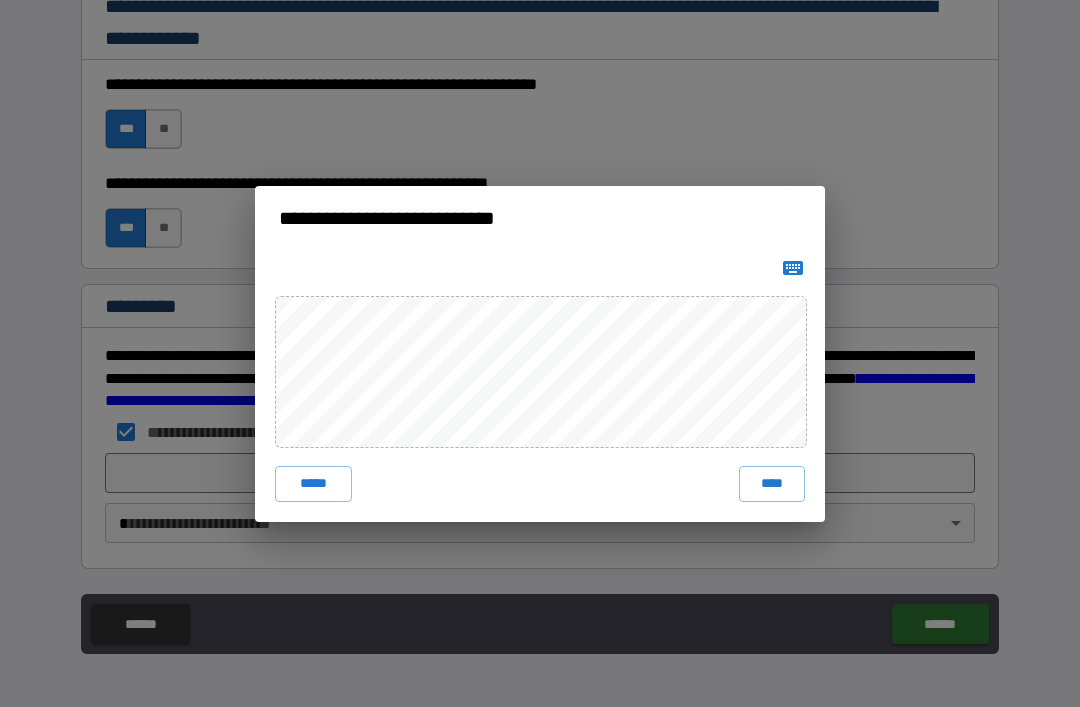 click on "****" at bounding box center (772, 484) 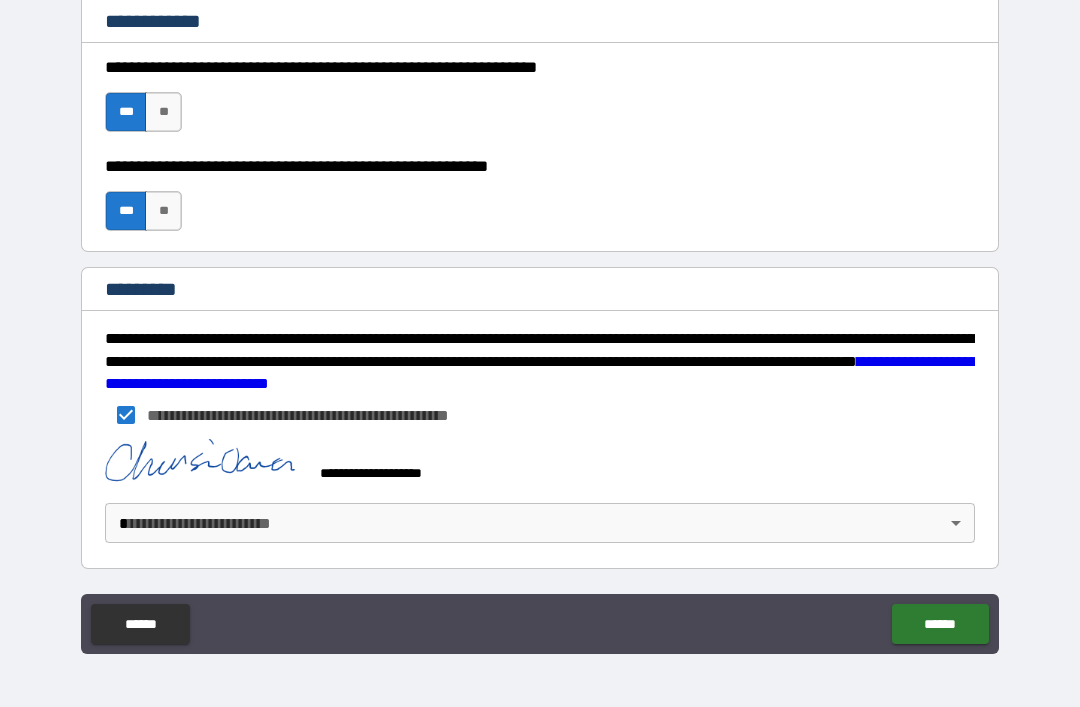 scroll, scrollTop: 3015, scrollLeft: 0, axis: vertical 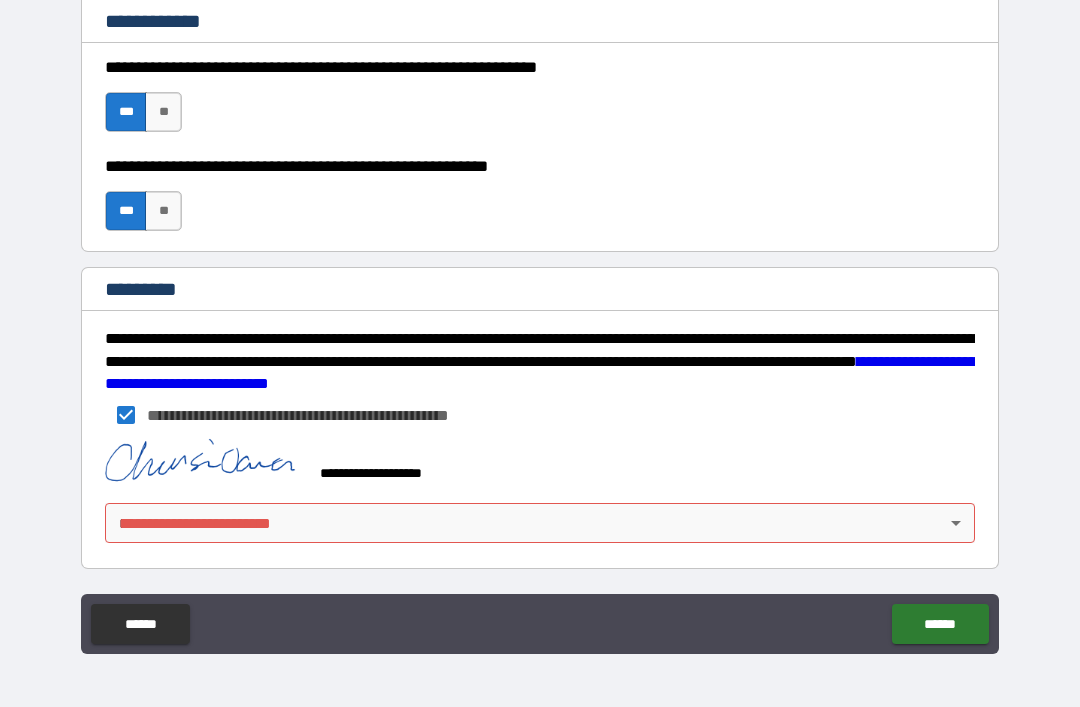 click on "[FIRST] [LAST] [STREET_NAME] [CITY] [STATE] [ZIP_CODE] [COUNTRY] [PHONE] [EMAIL] [SSN] [CREDIT_CARD] [DRIVER_LICENSE] [PASSPORT_NUMBER] [DATE_OF_BIRTH] [AGE]" at bounding box center [540, 321] 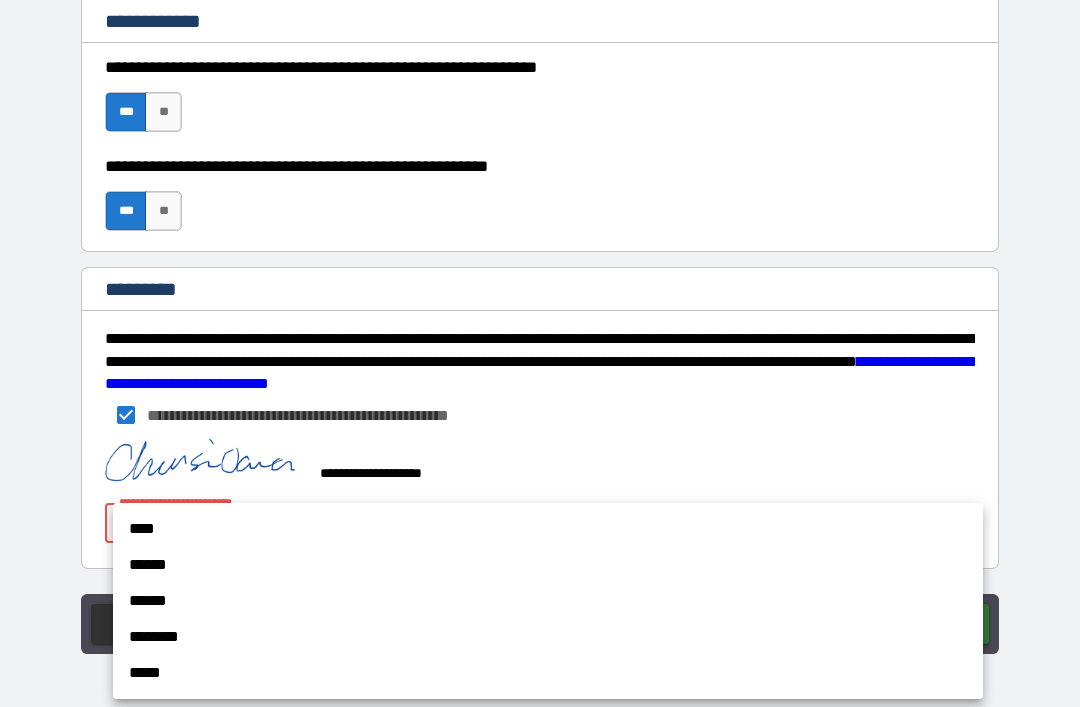 click on "******" at bounding box center [548, 565] 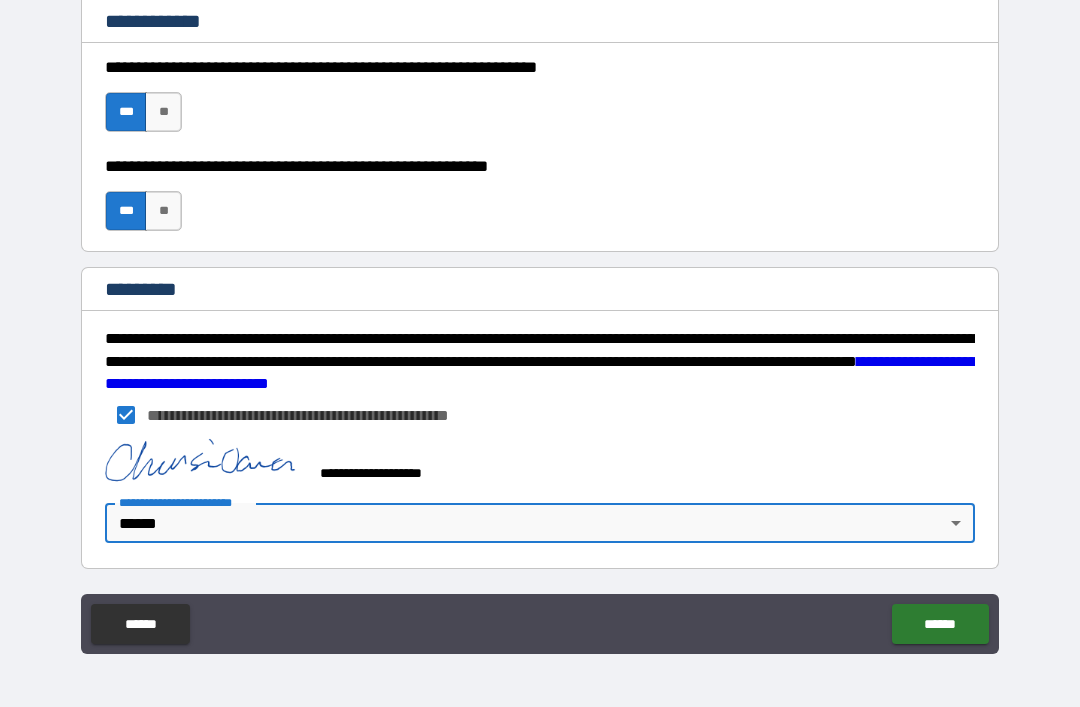 click on "******" at bounding box center (940, 624) 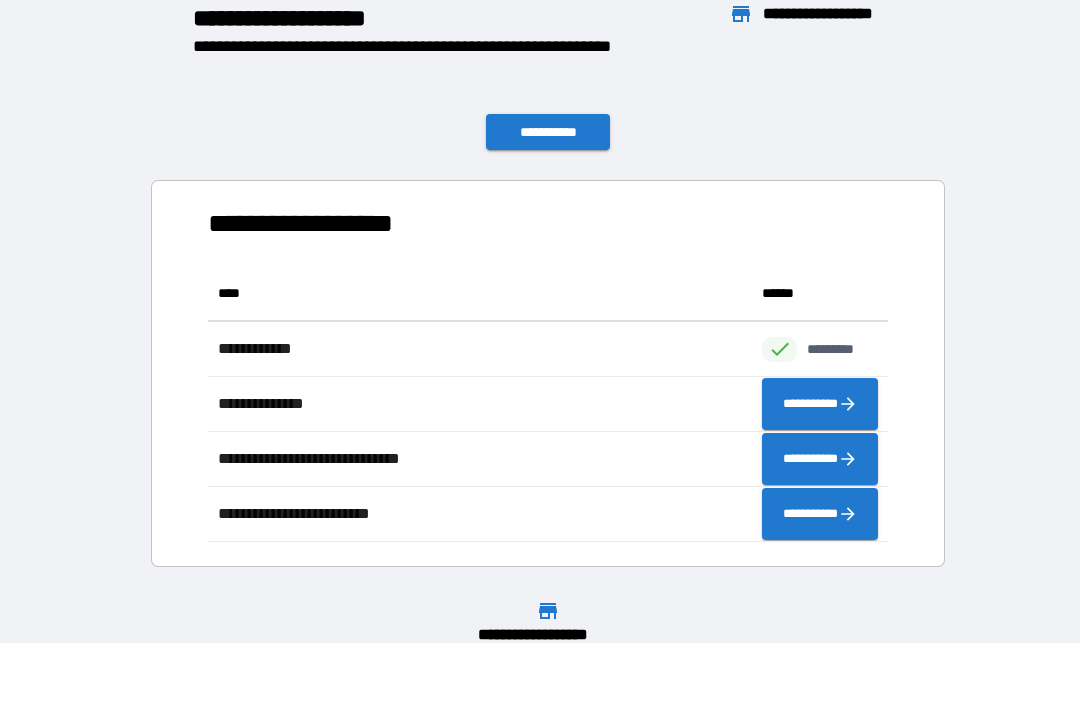 scroll, scrollTop: 276, scrollLeft: 680, axis: both 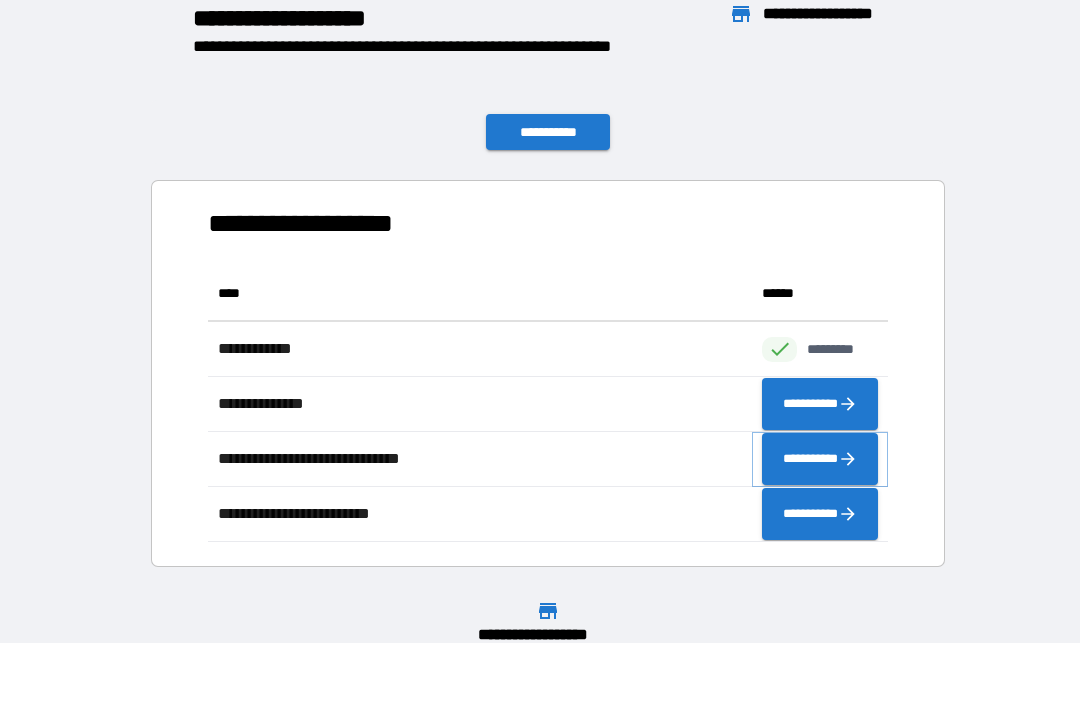 click on "**********" at bounding box center [820, 459] 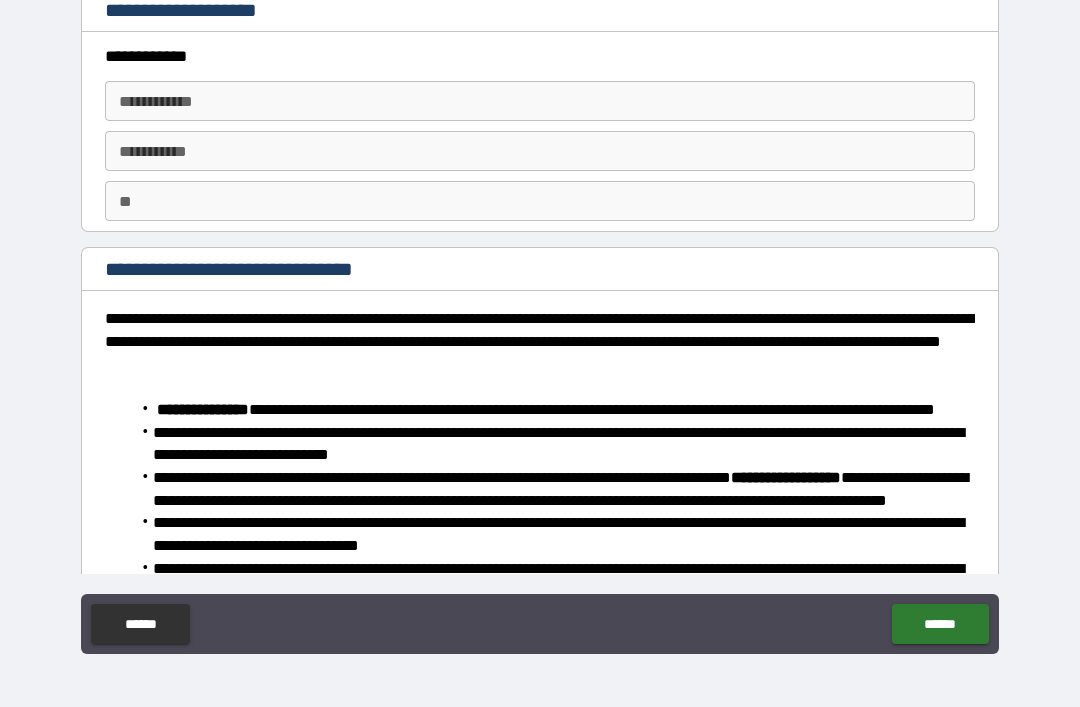 scroll, scrollTop: 0, scrollLeft: 0, axis: both 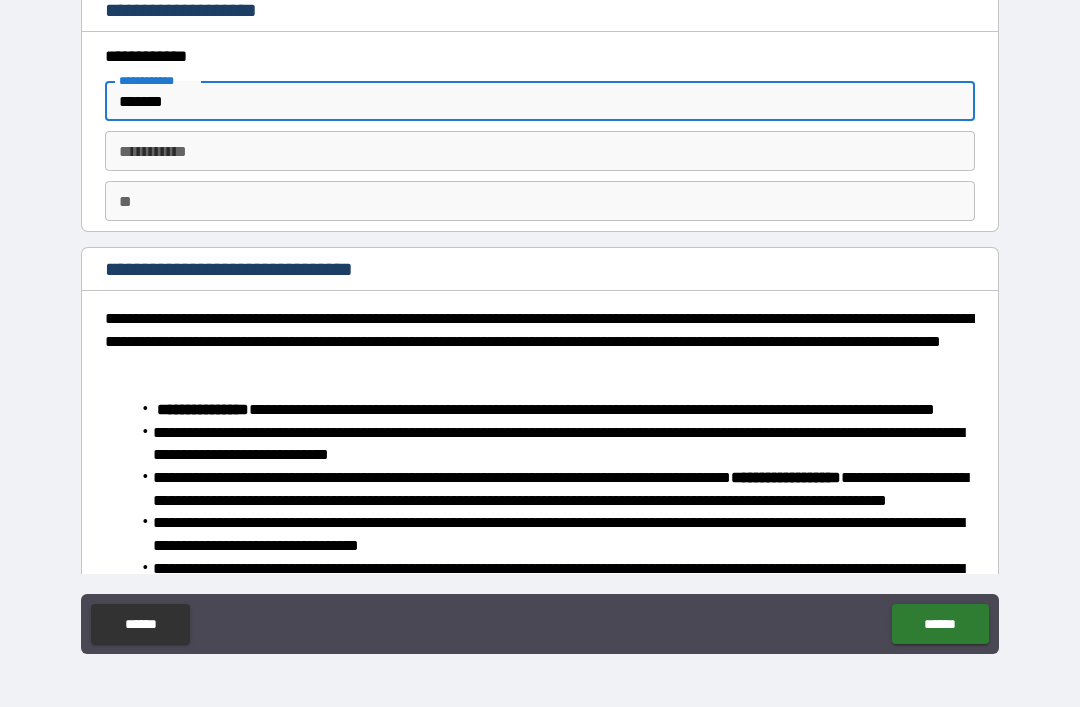 type on "*******" 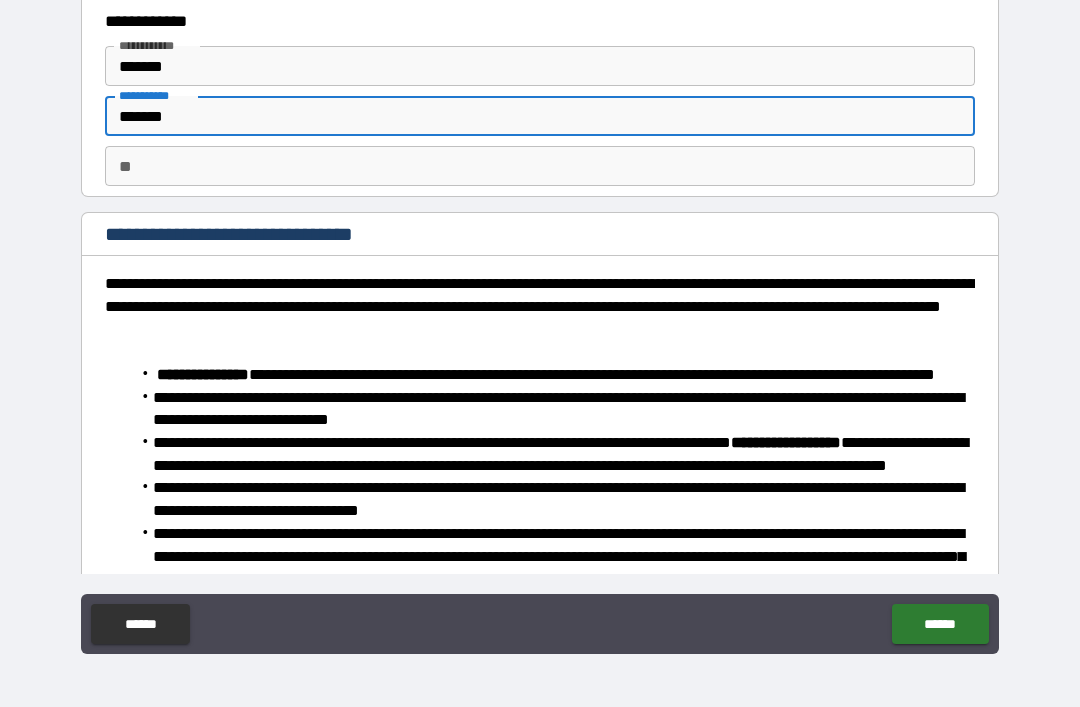 scroll, scrollTop: 41, scrollLeft: 0, axis: vertical 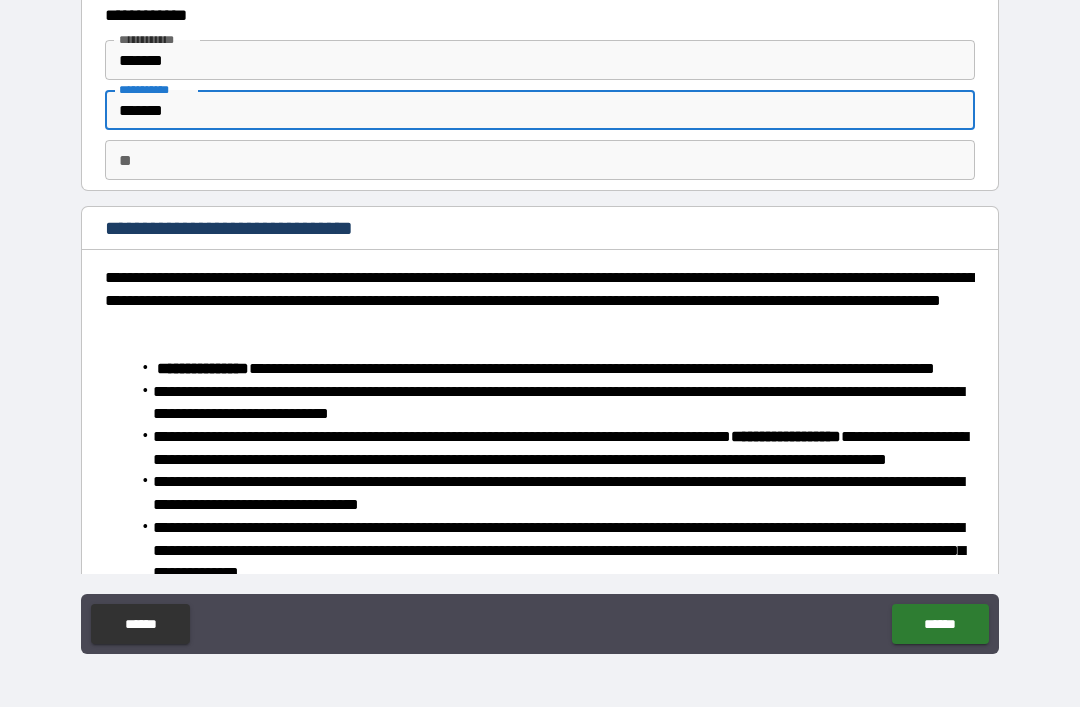 type on "******" 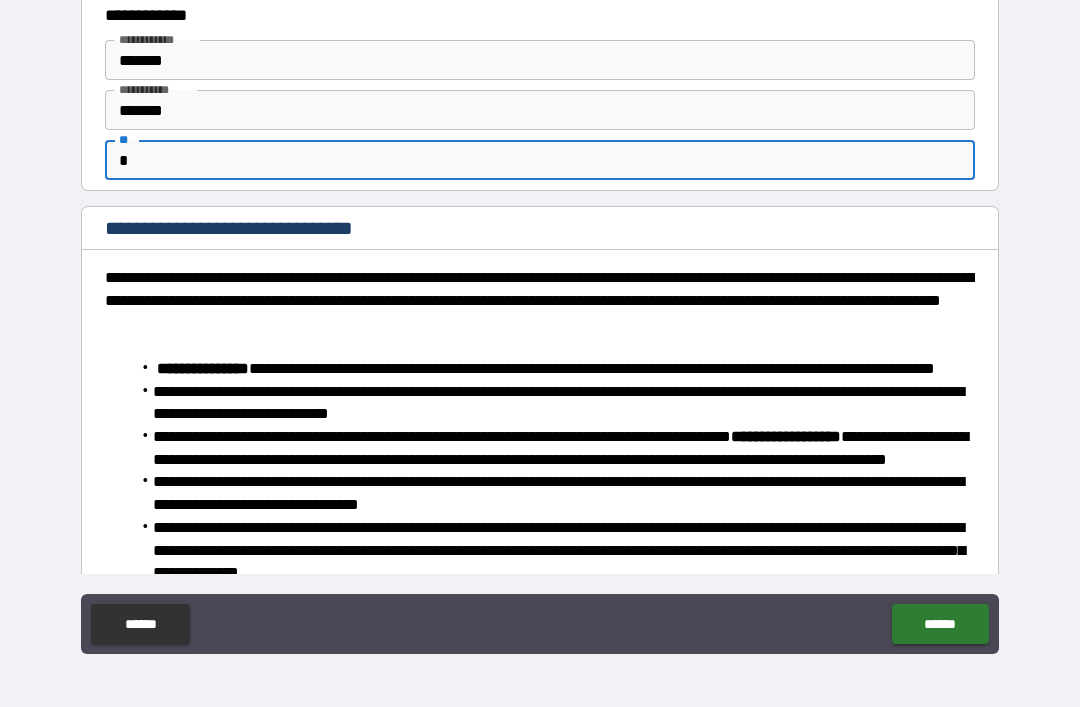 type on "*" 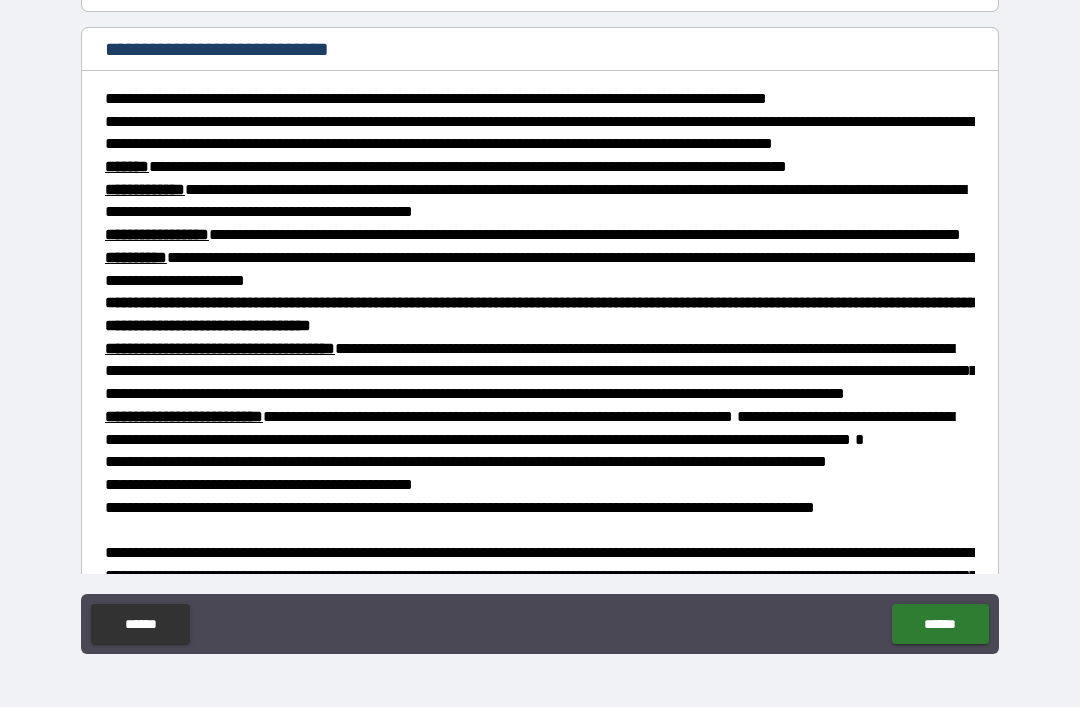 scroll, scrollTop: 1064, scrollLeft: 0, axis: vertical 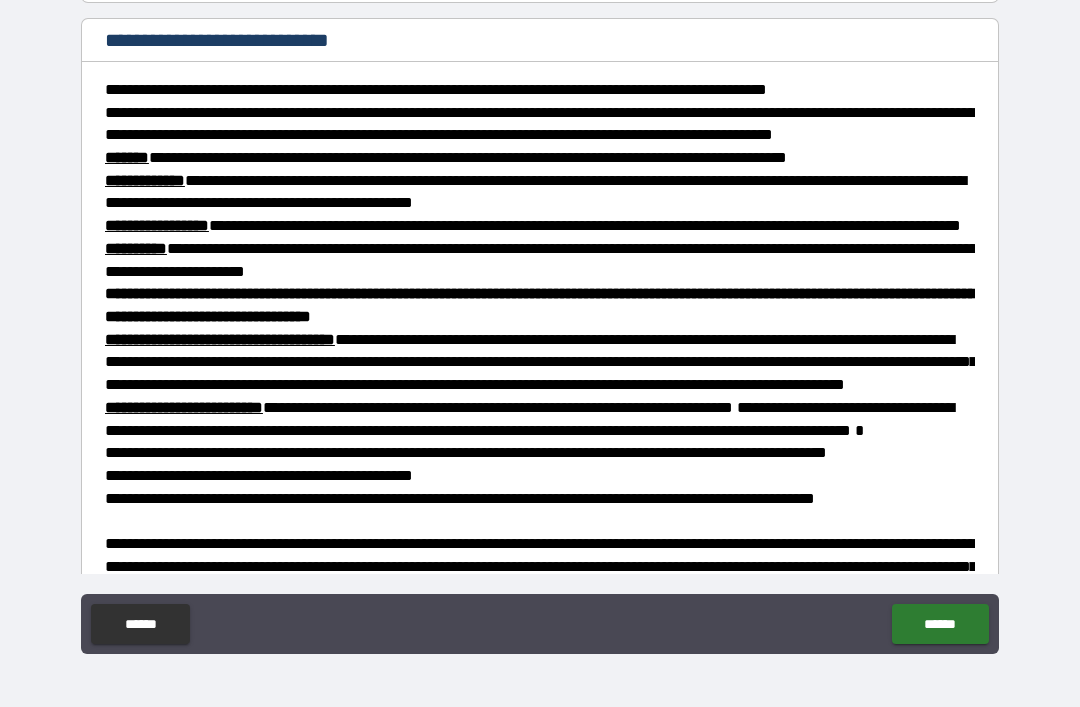type on "******" 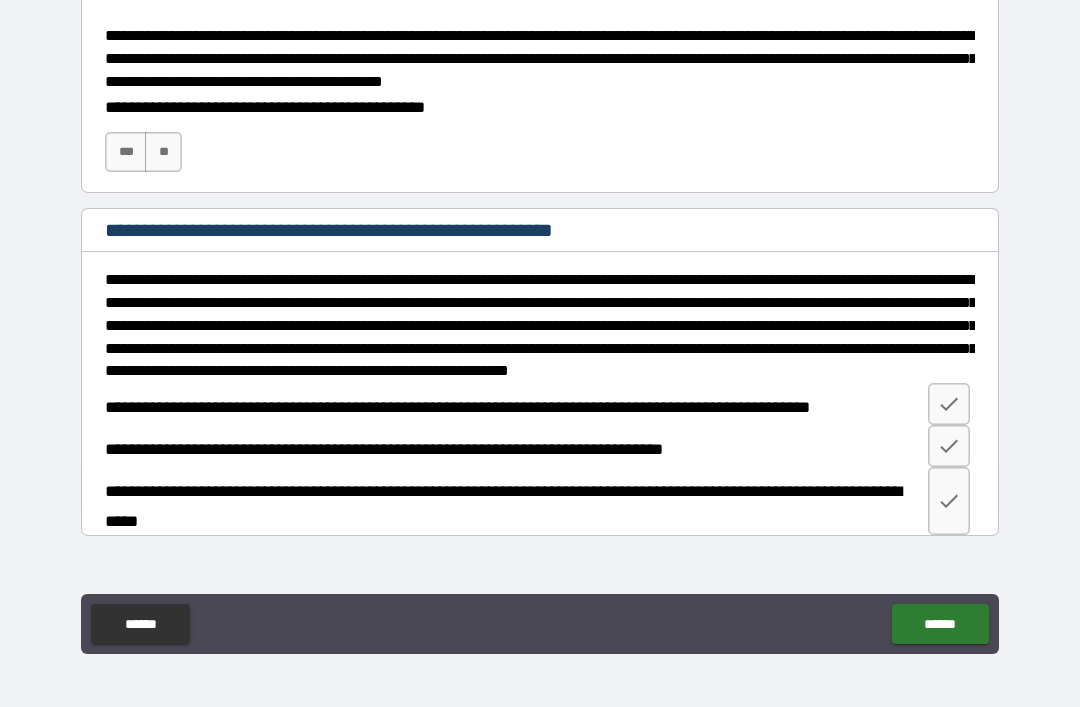 click on "***" at bounding box center [126, 152] 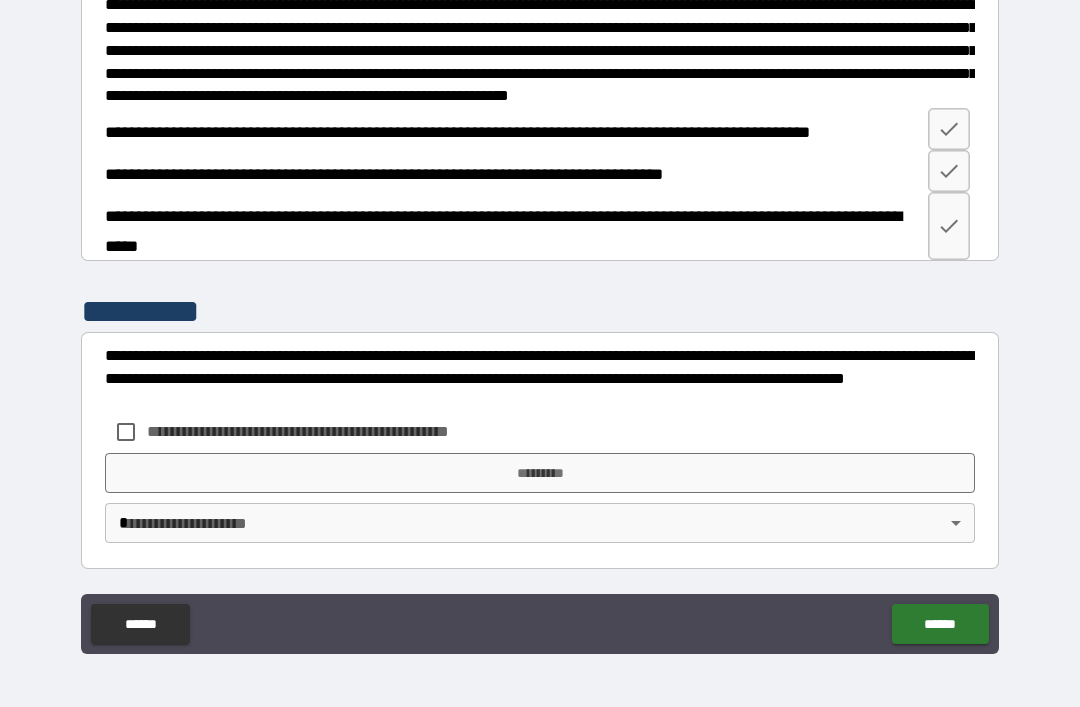 scroll, scrollTop: 1989, scrollLeft: 0, axis: vertical 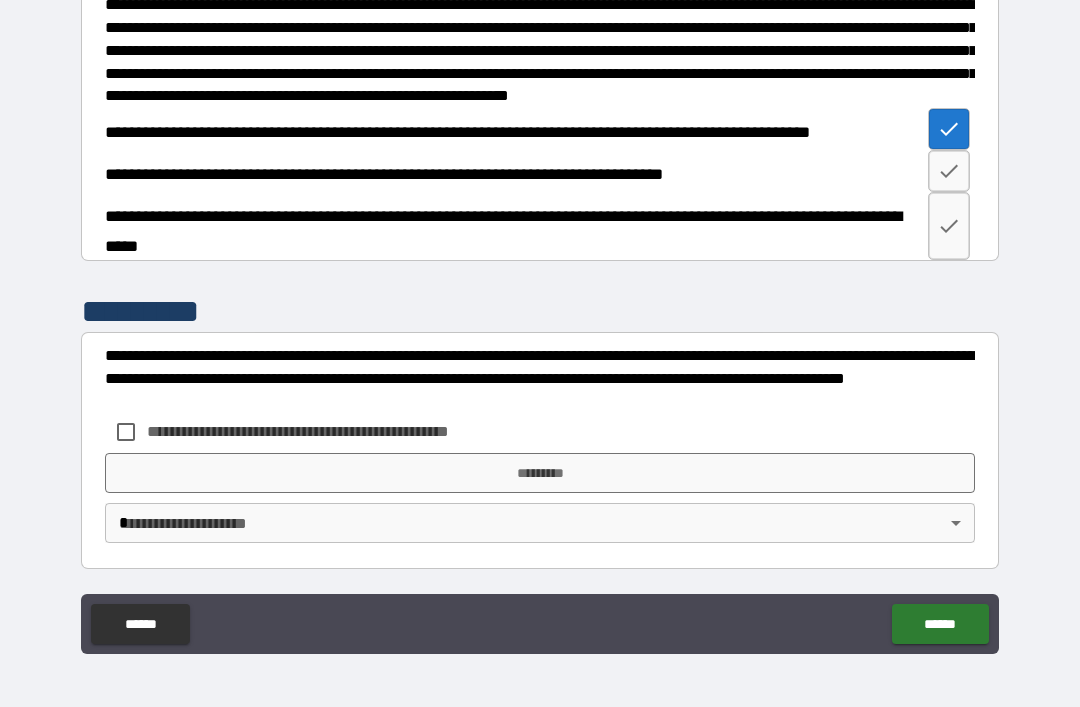 click 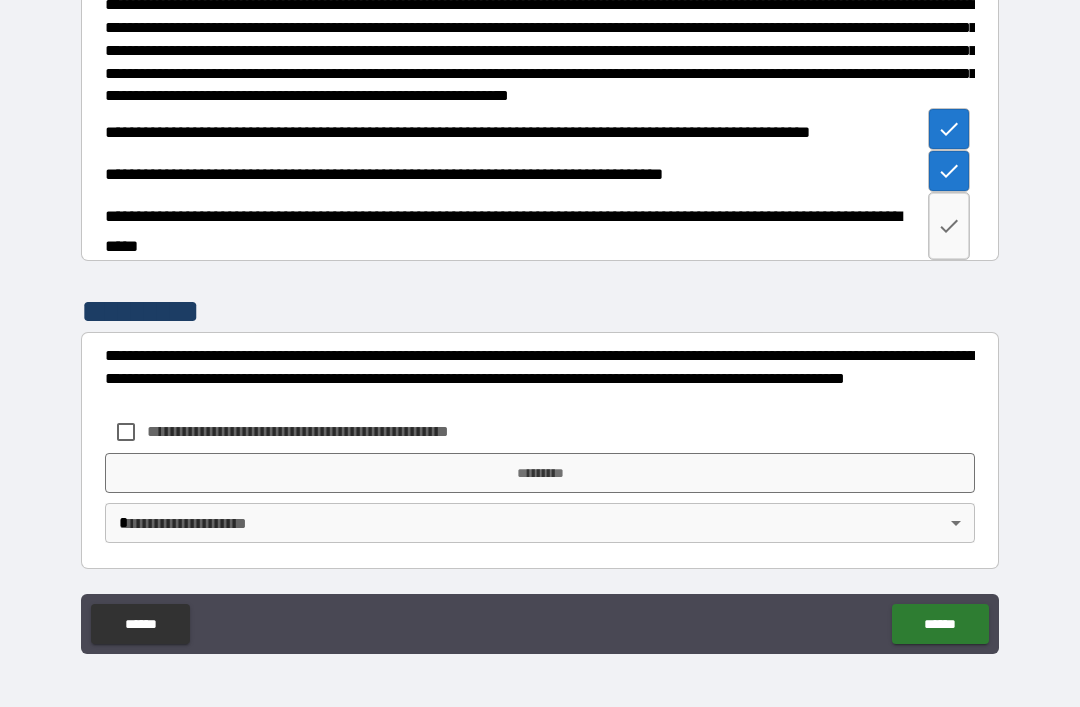 click 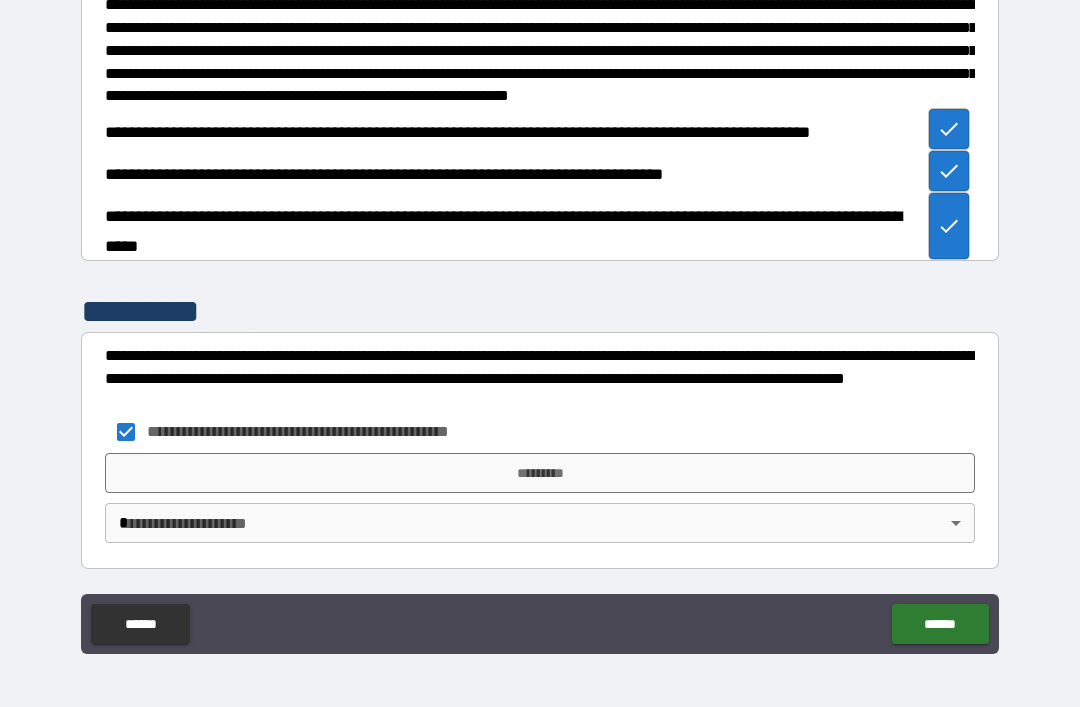 scroll, scrollTop: 2026, scrollLeft: 0, axis: vertical 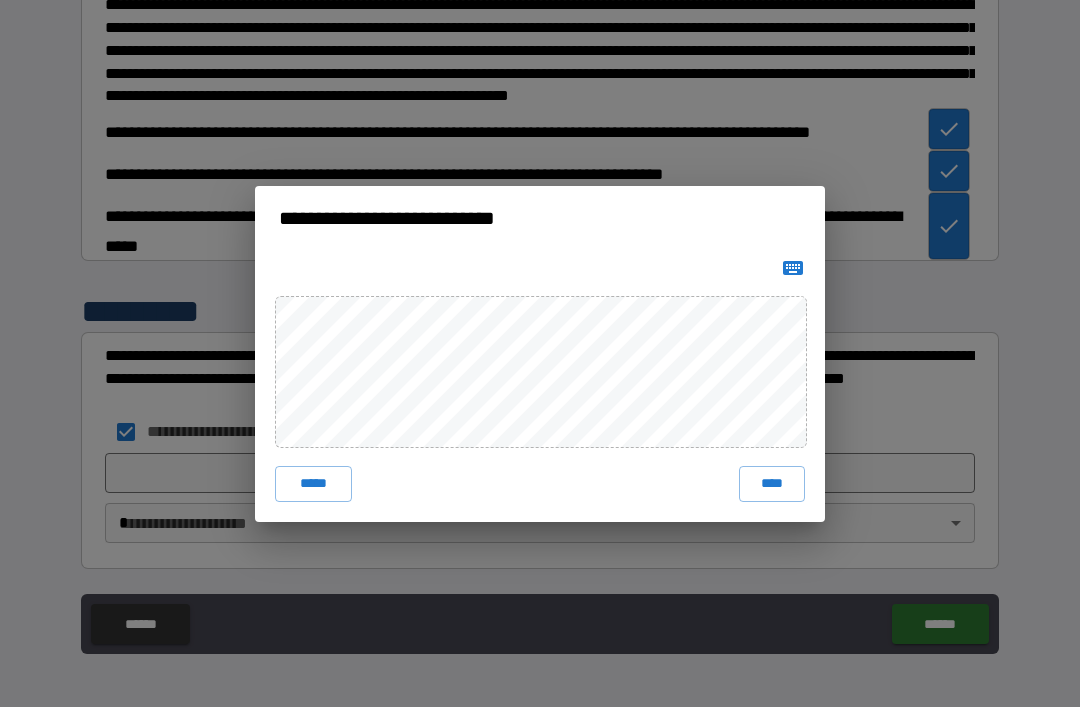 click on "****" at bounding box center (772, 484) 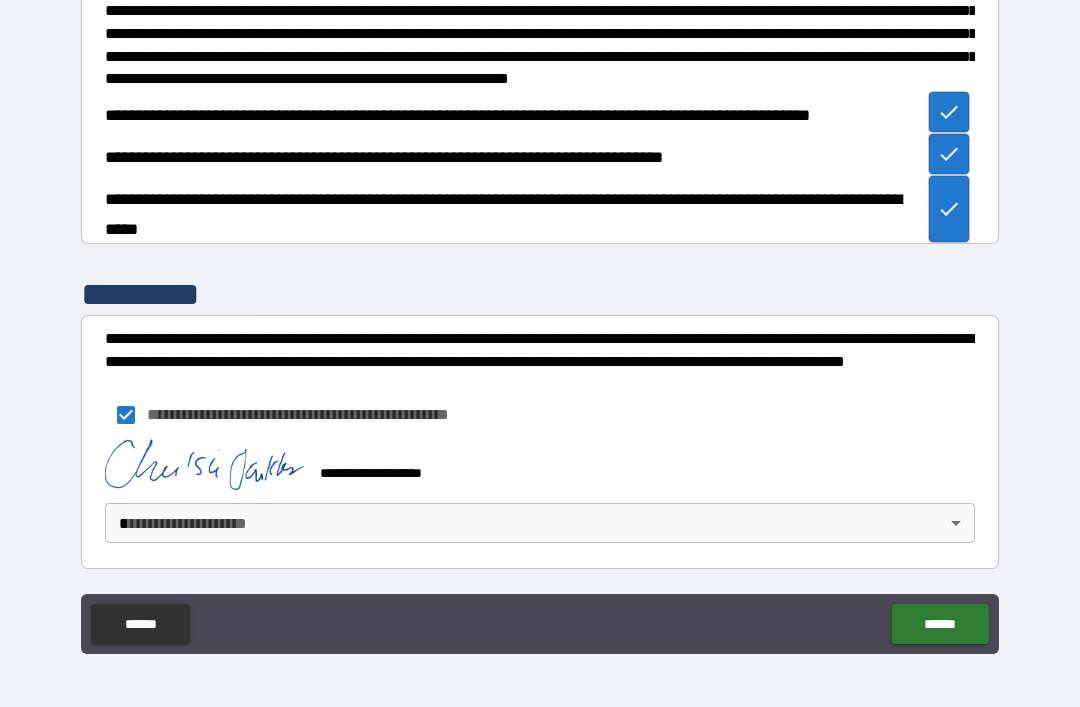 scroll, scrollTop: 2043, scrollLeft: 0, axis: vertical 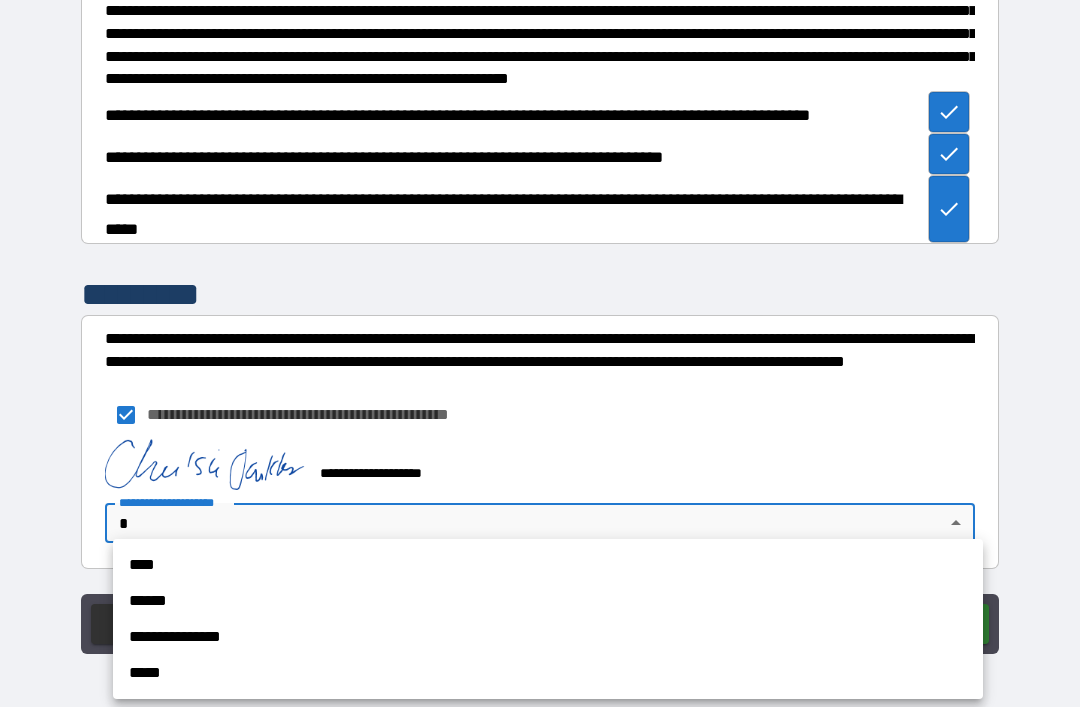 click on "**********" at bounding box center (548, 637) 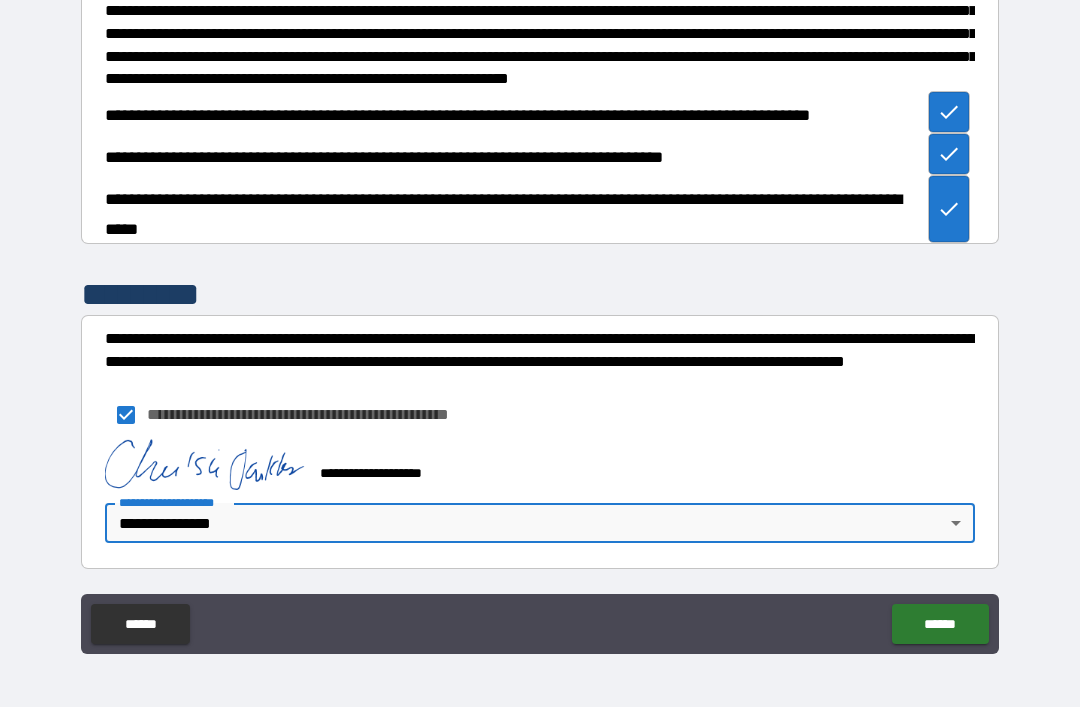 click on "******" at bounding box center [940, 624] 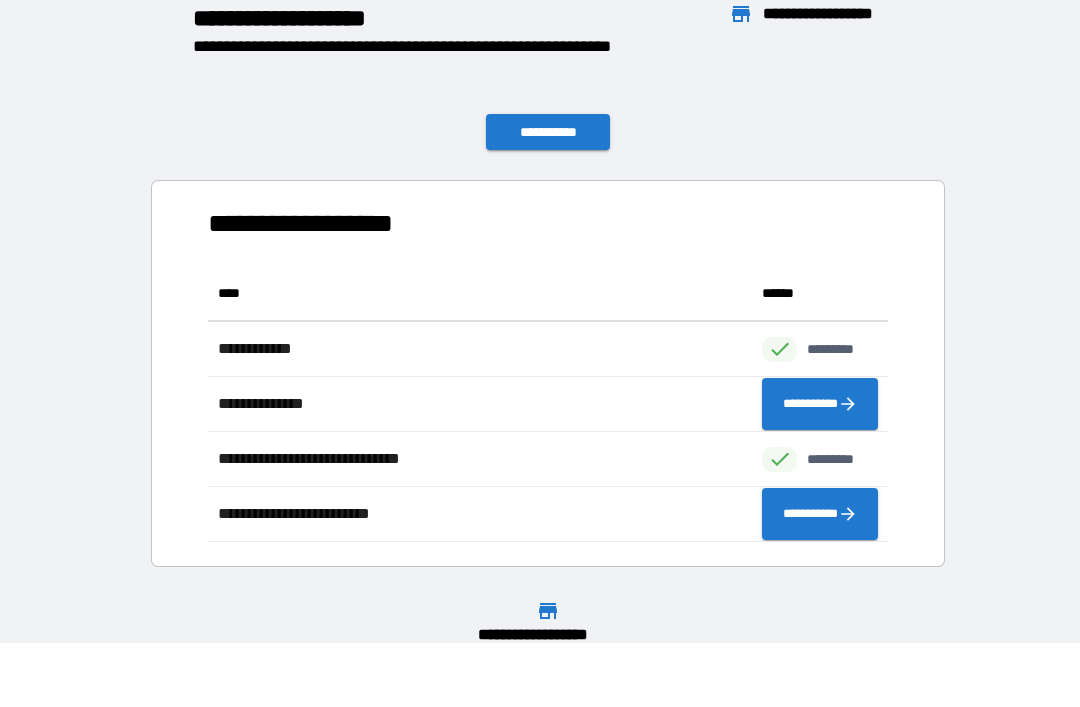 scroll, scrollTop: 1, scrollLeft: 1, axis: both 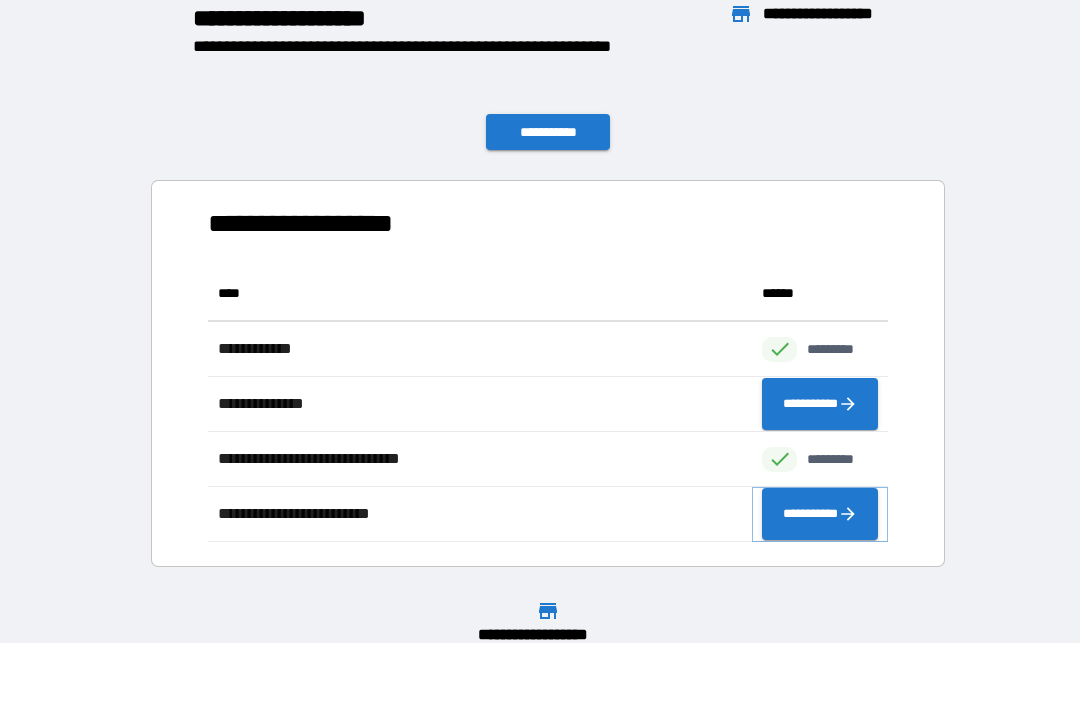 click on "**********" at bounding box center (820, 514) 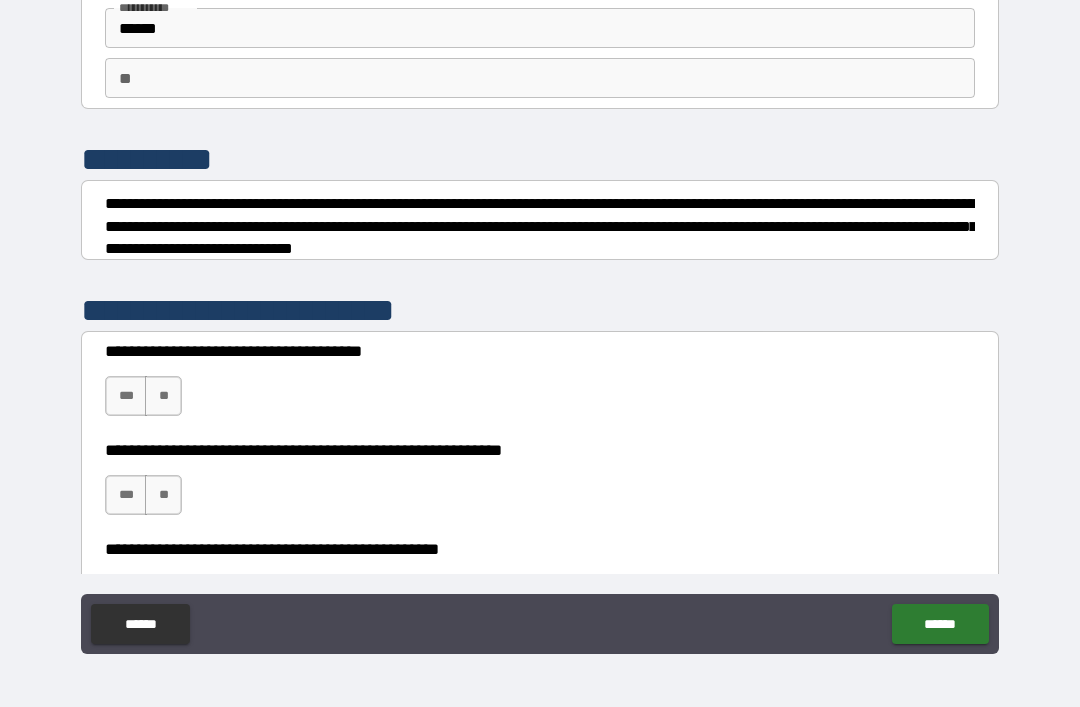scroll, scrollTop: 136, scrollLeft: 0, axis: vertical 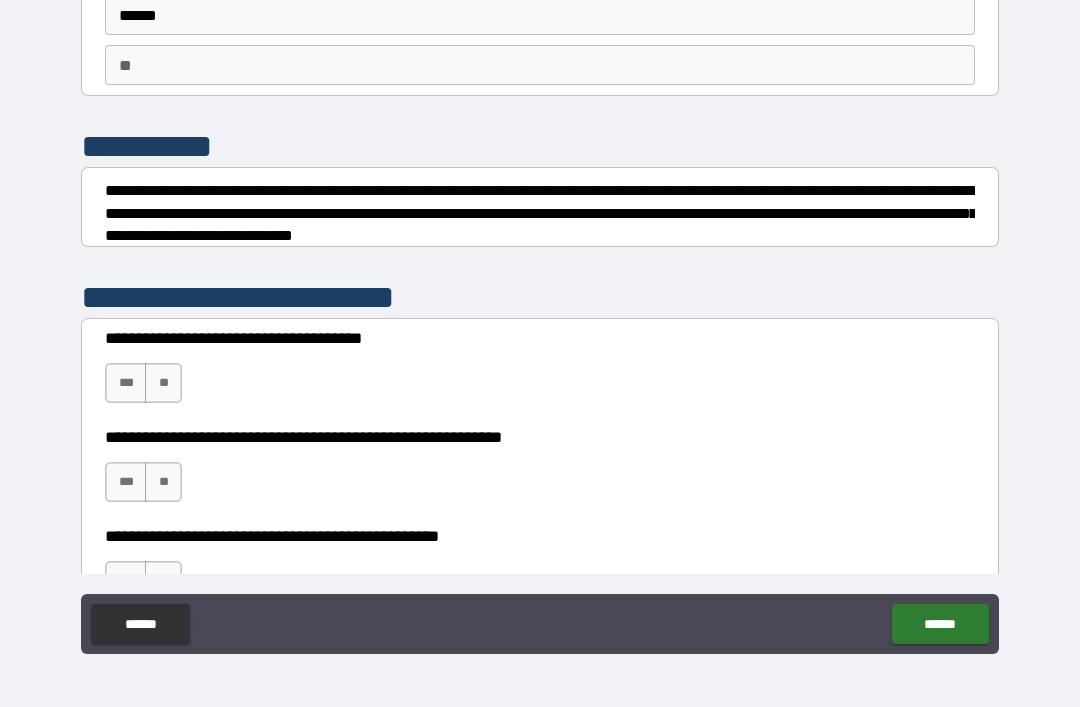 click on "**" at bounding box center [163, 383] 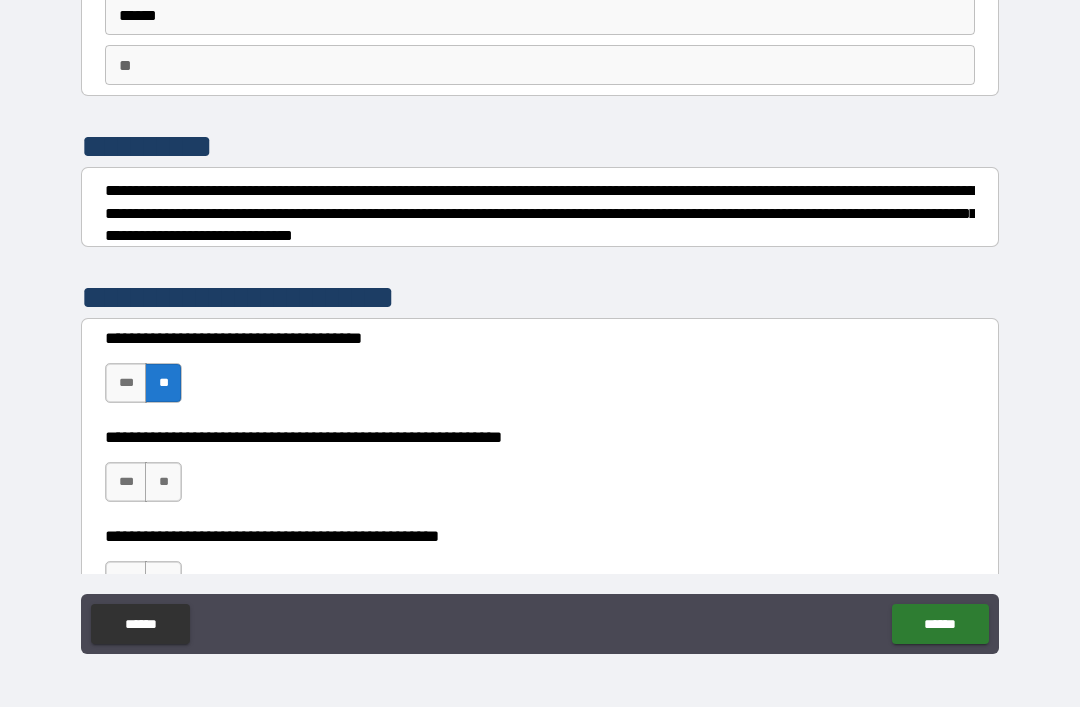 click on "**" at bounding box center (163, 482) 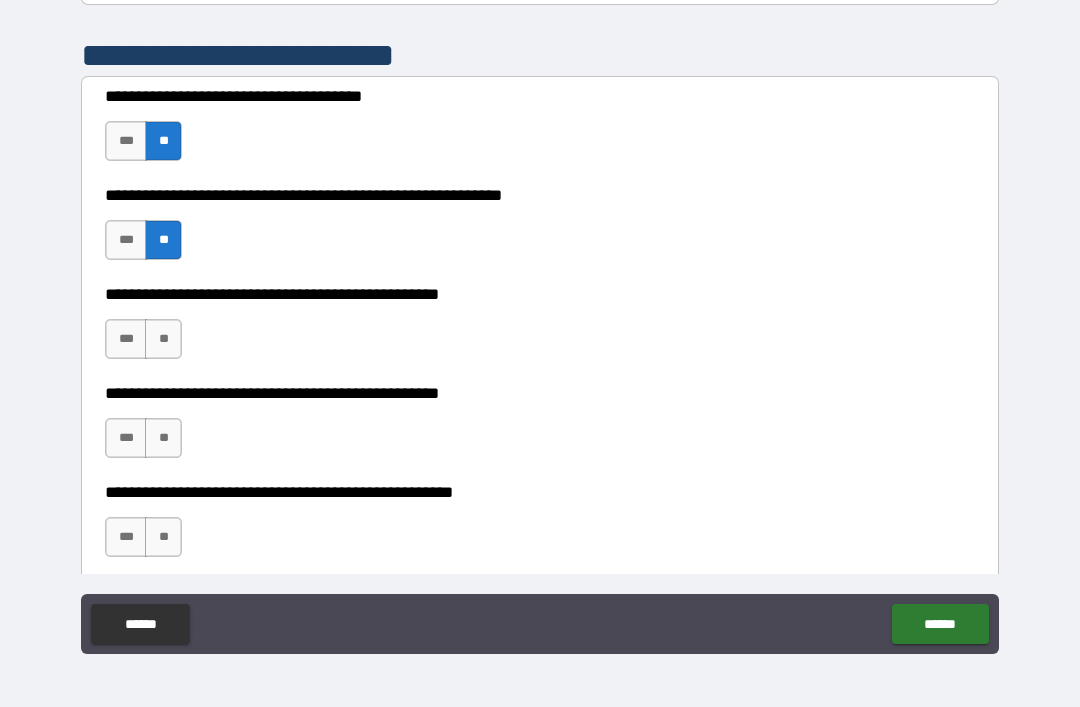 scroll, scrollTop: 381, scrollLeft: 0, axis: vertical 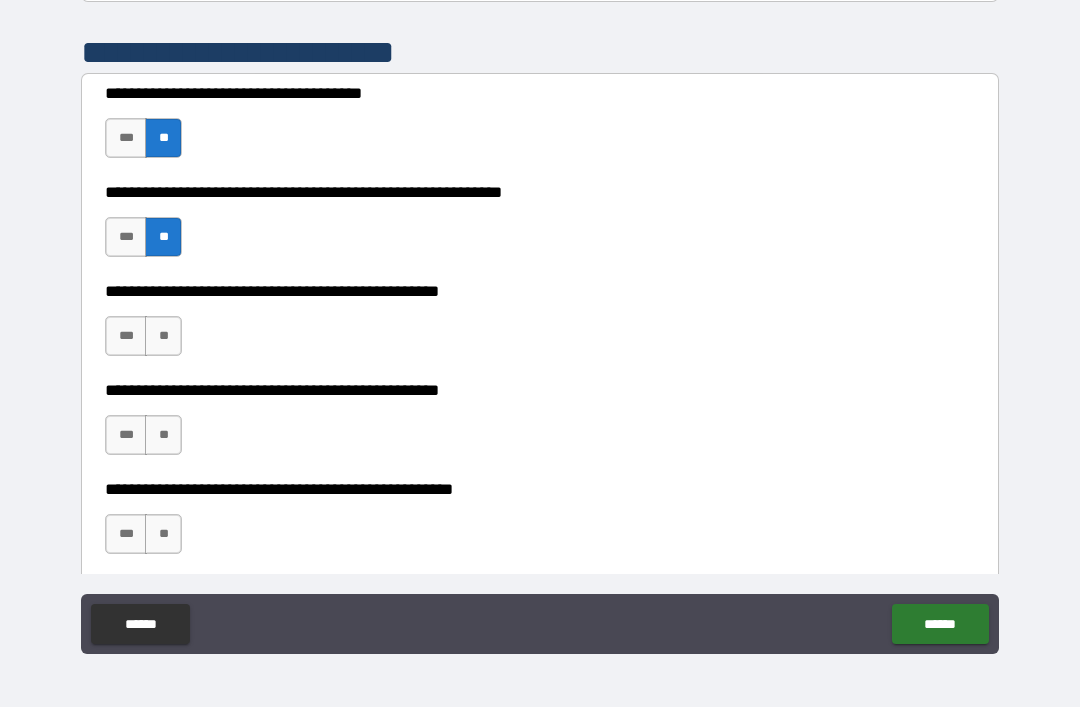 click on "**" at bounding box center [163, 336] 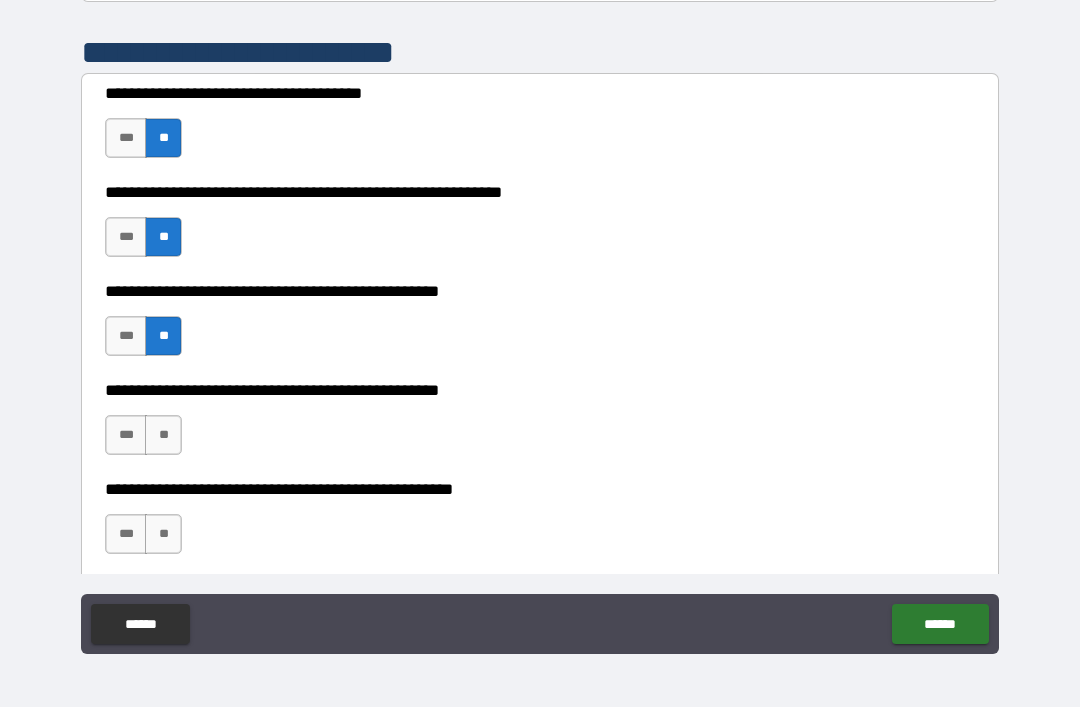 click on "**" at bounding box center [163, 435] 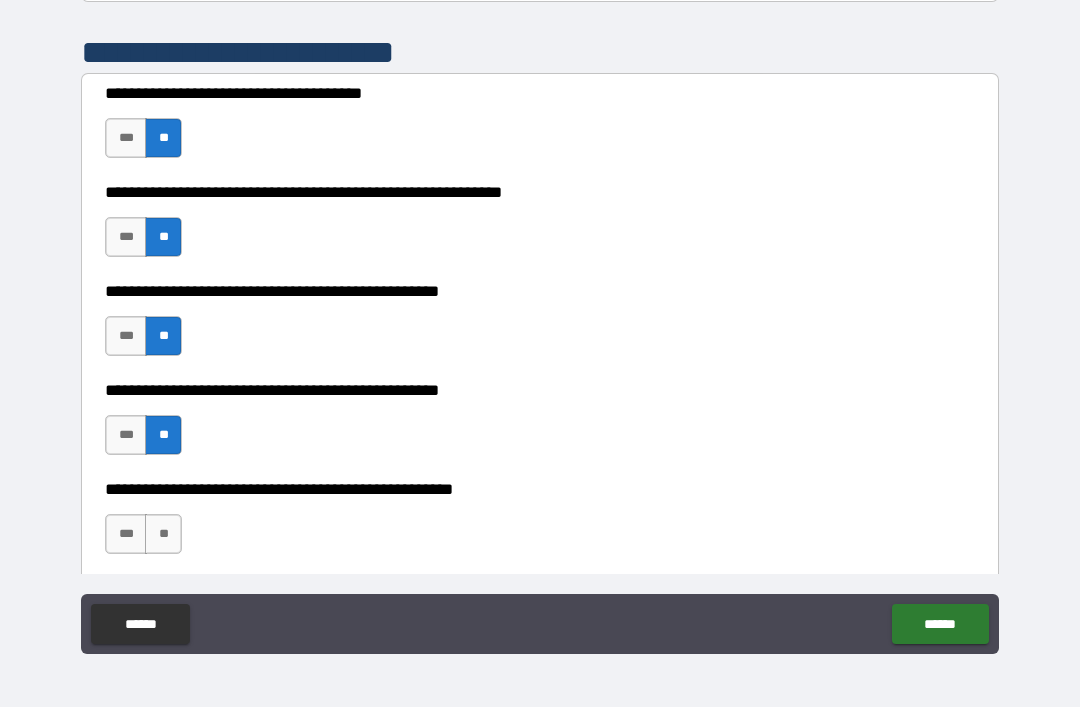 click on "***" at bounding box center (126, 435) 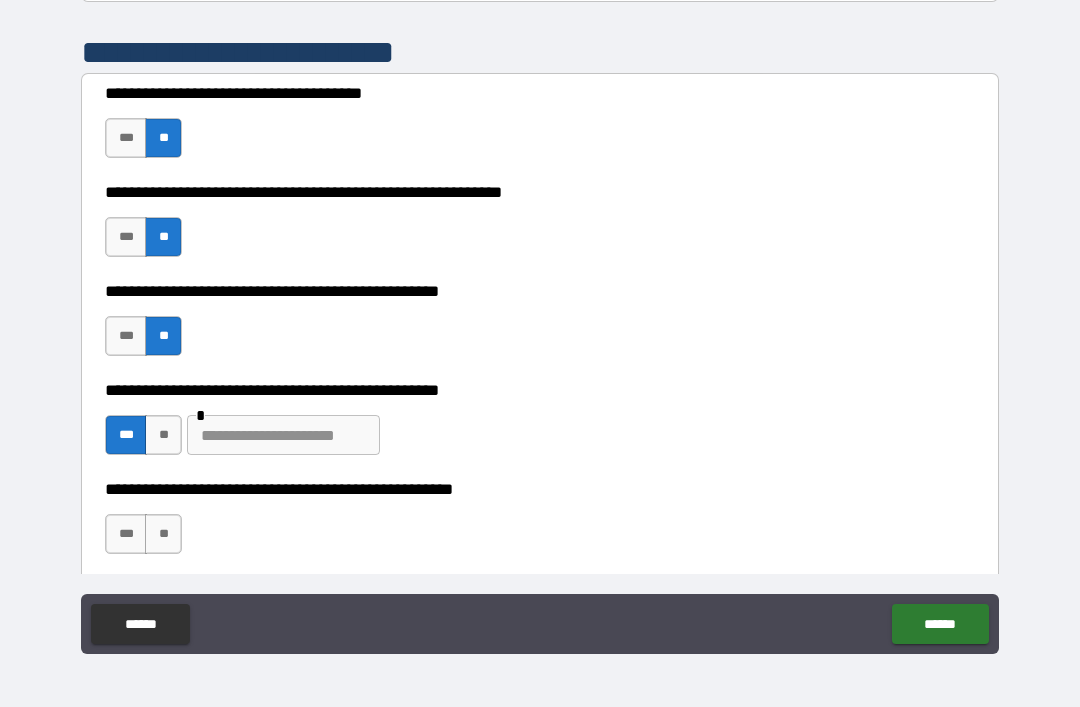 click at bounding box center (283, 435) 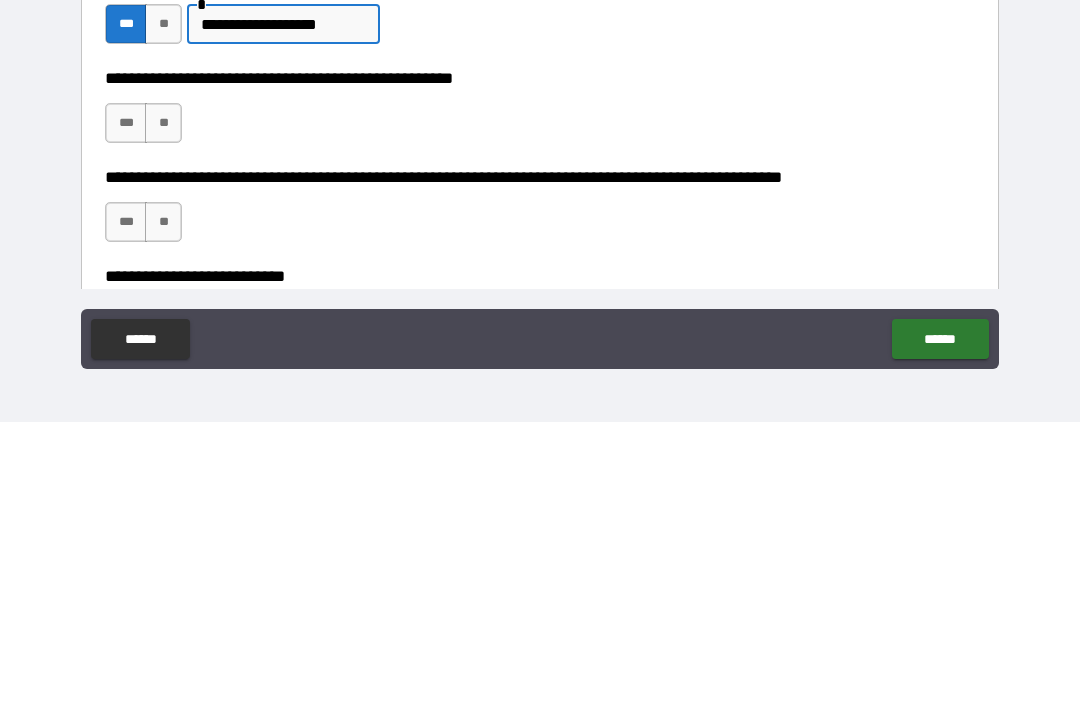 scroll, scrollTop: 511, scrollLeft: 0, axis: vertical 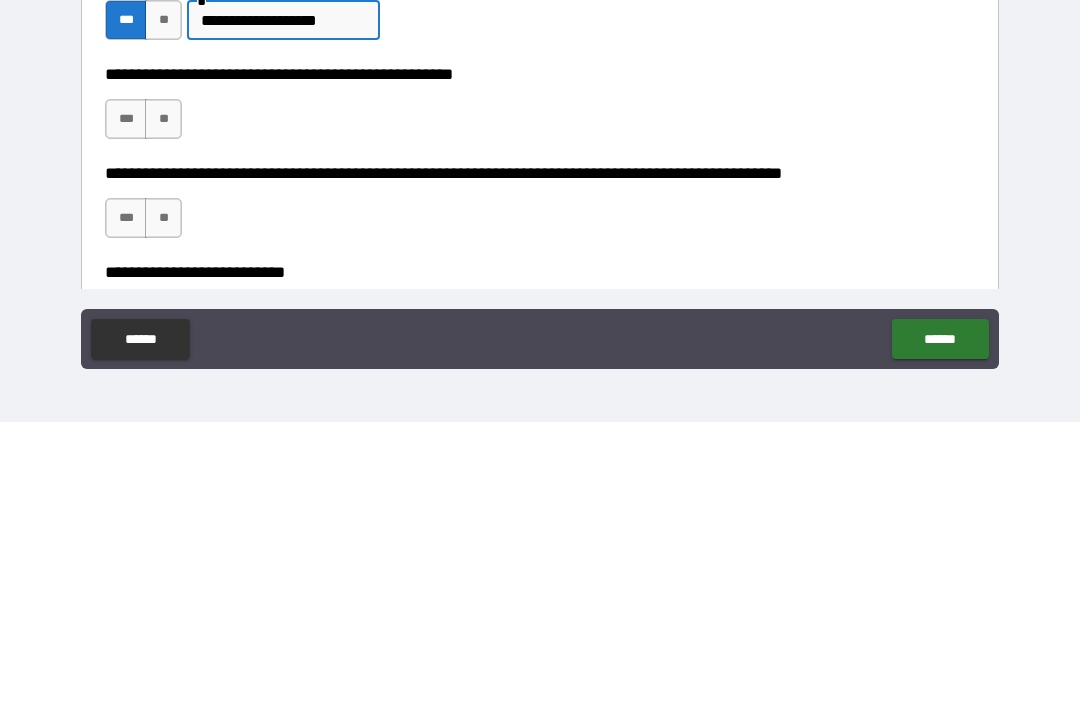 type on "**********" 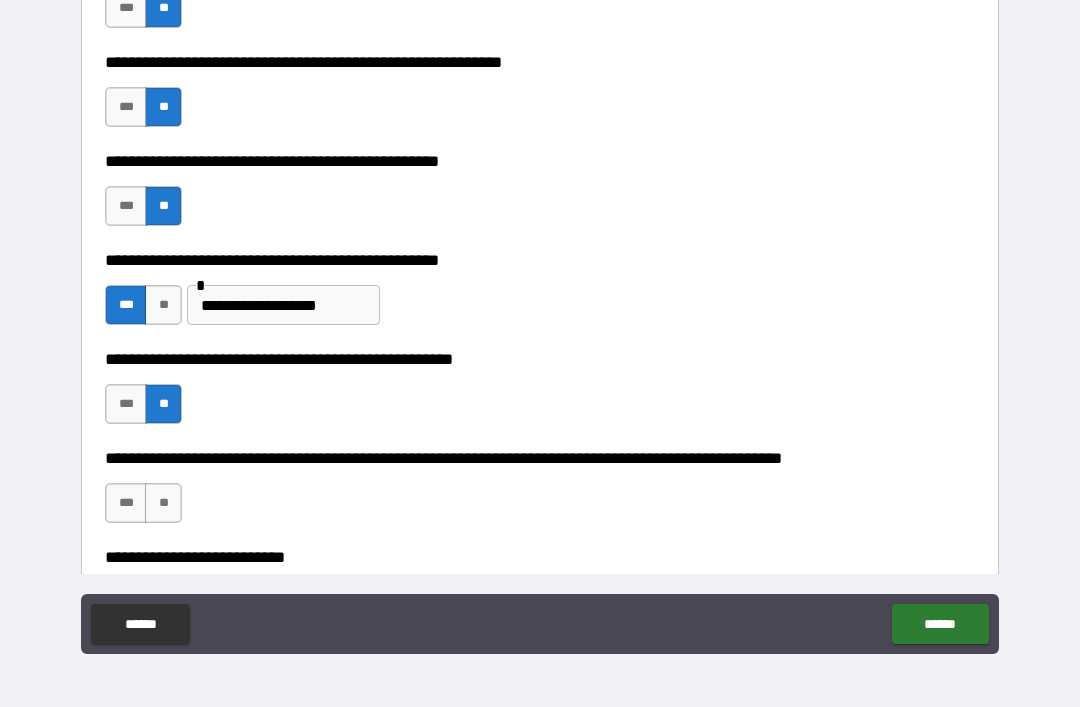 click on "**" at bounding box center [163, 503] 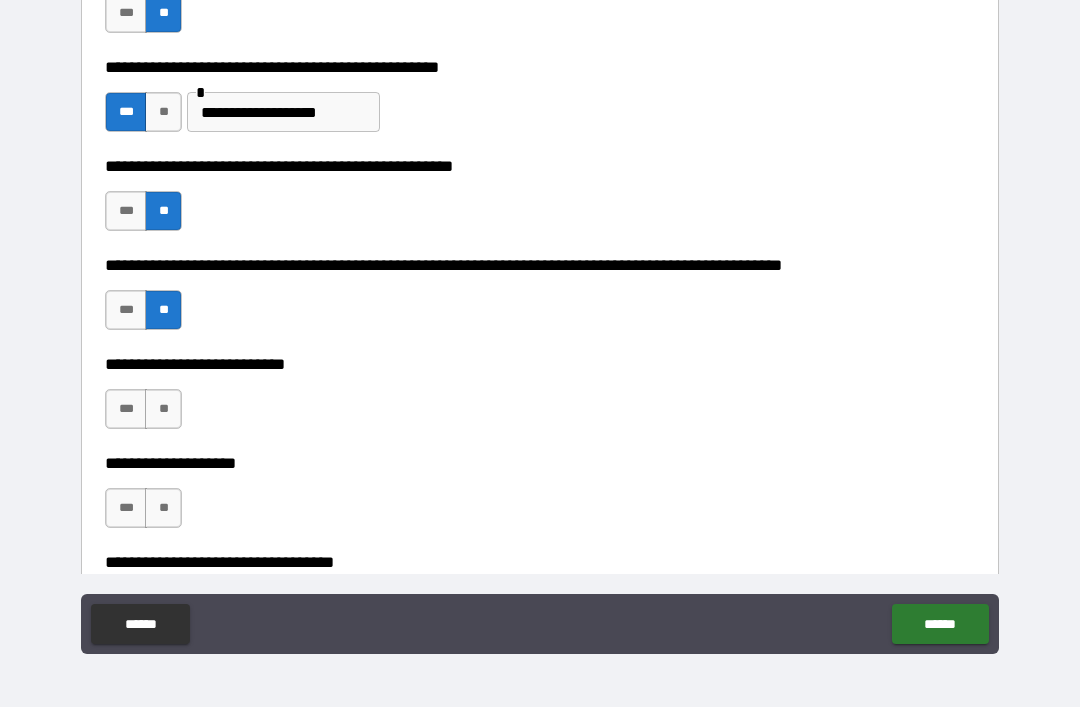 scroll, scrollTop: 716, scrollLeft: 0, axis: vertical 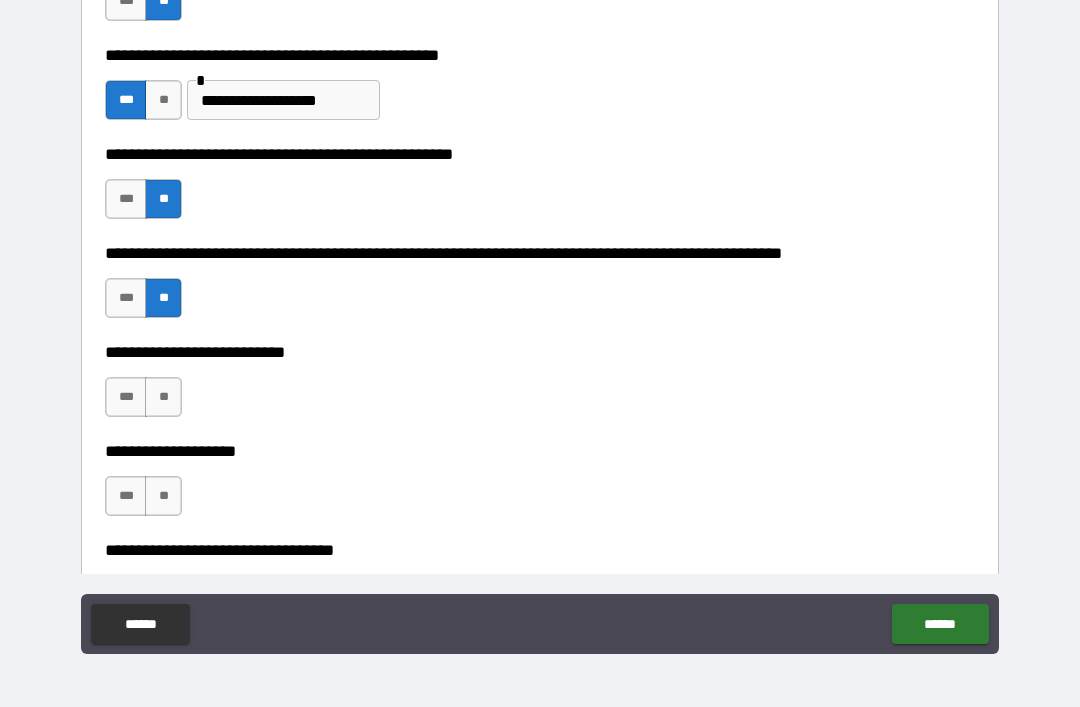 click on "**" at bounding box center [163, 397] 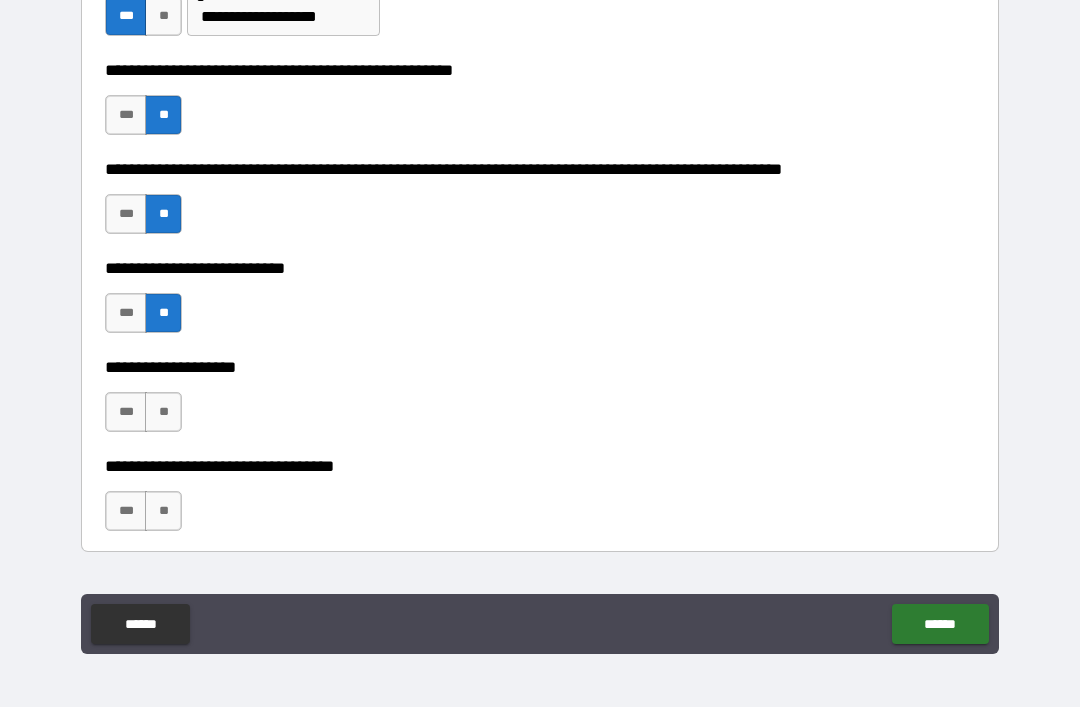 scroll, scrollTop: 838, scrollLeft: 0, axis: vertical 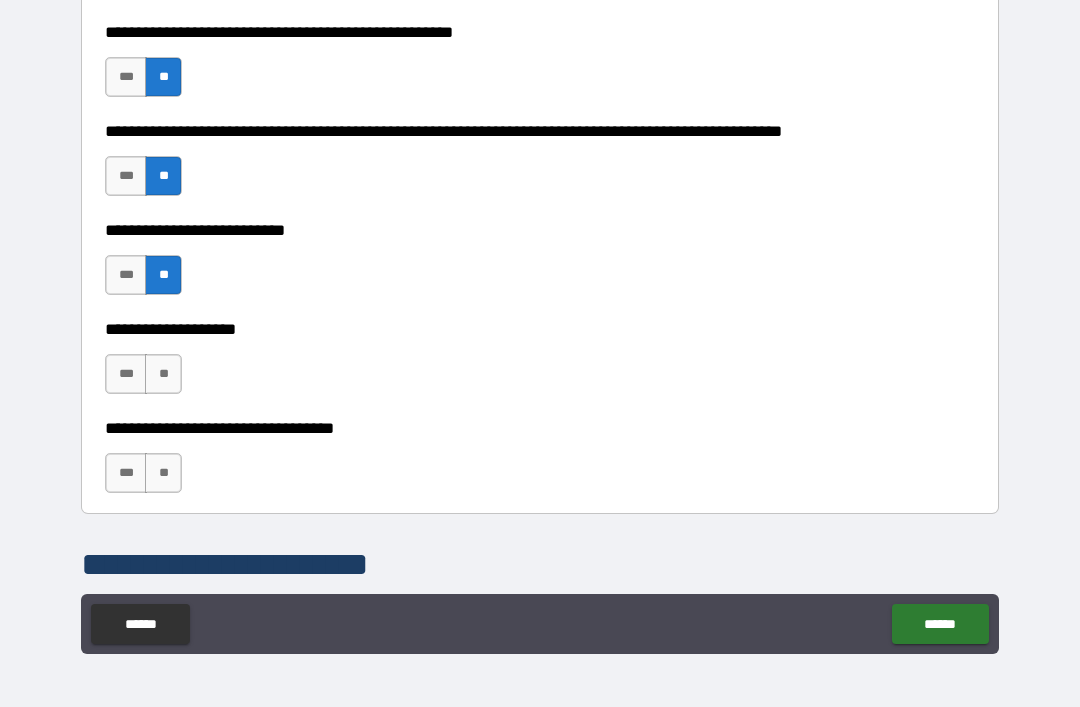 click on "**" at bounding box center (163, 374) 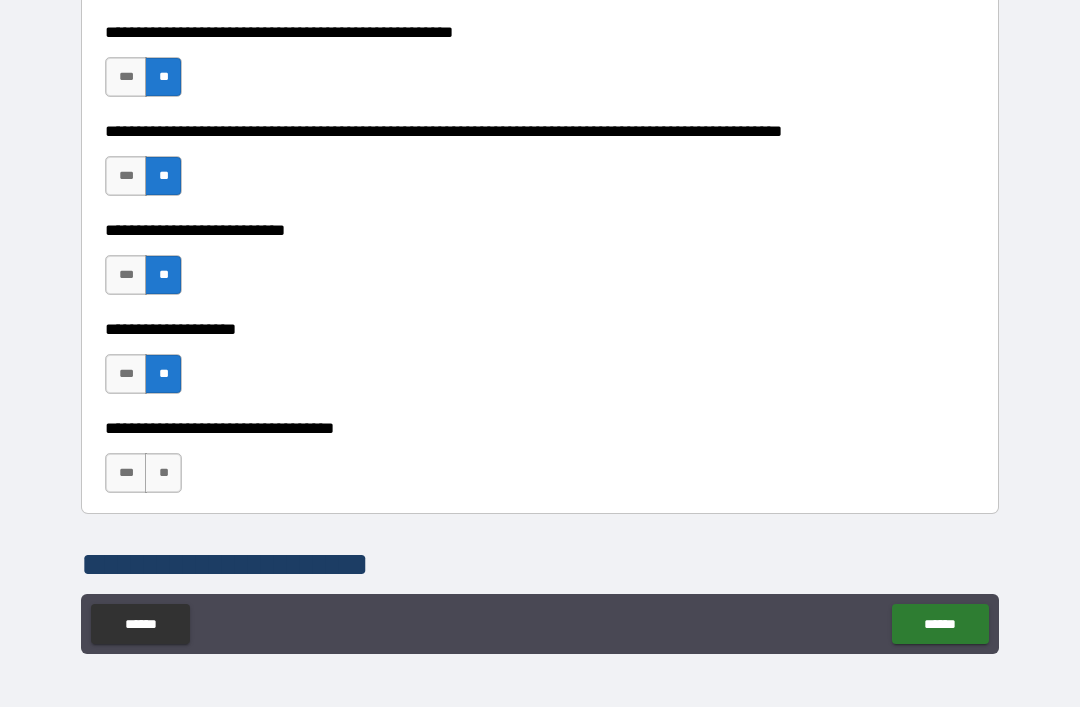 click on "**" at bounding box center (163, 473) 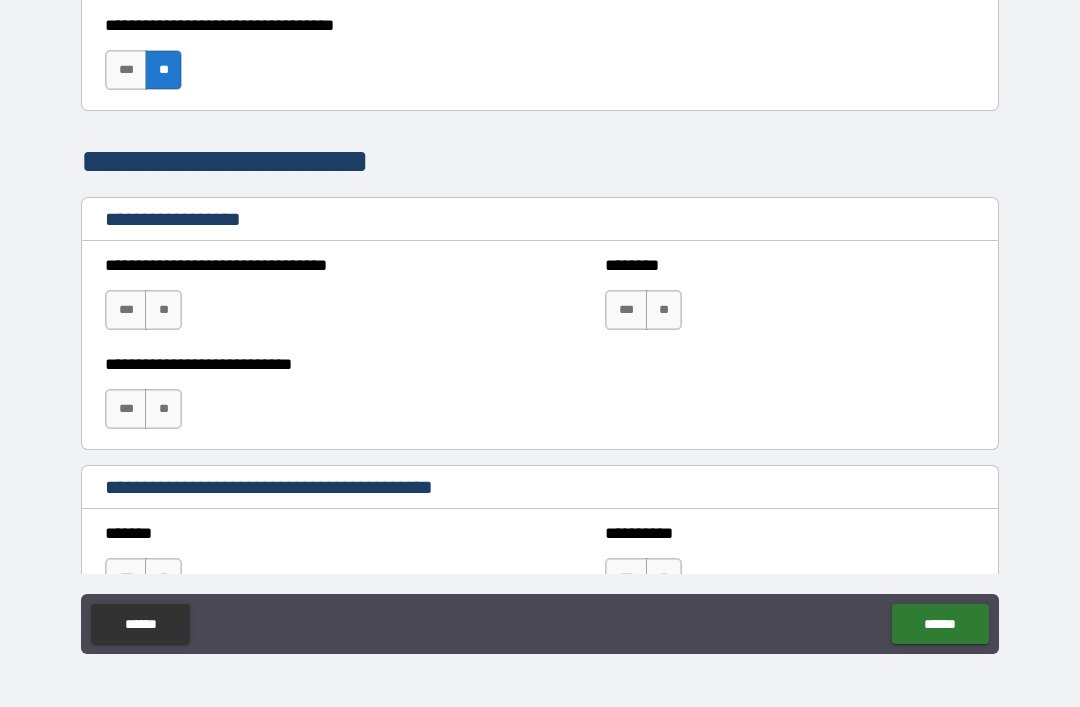 scroll, scrollTop: 1273, scrollLeft: 0, axis: vertical 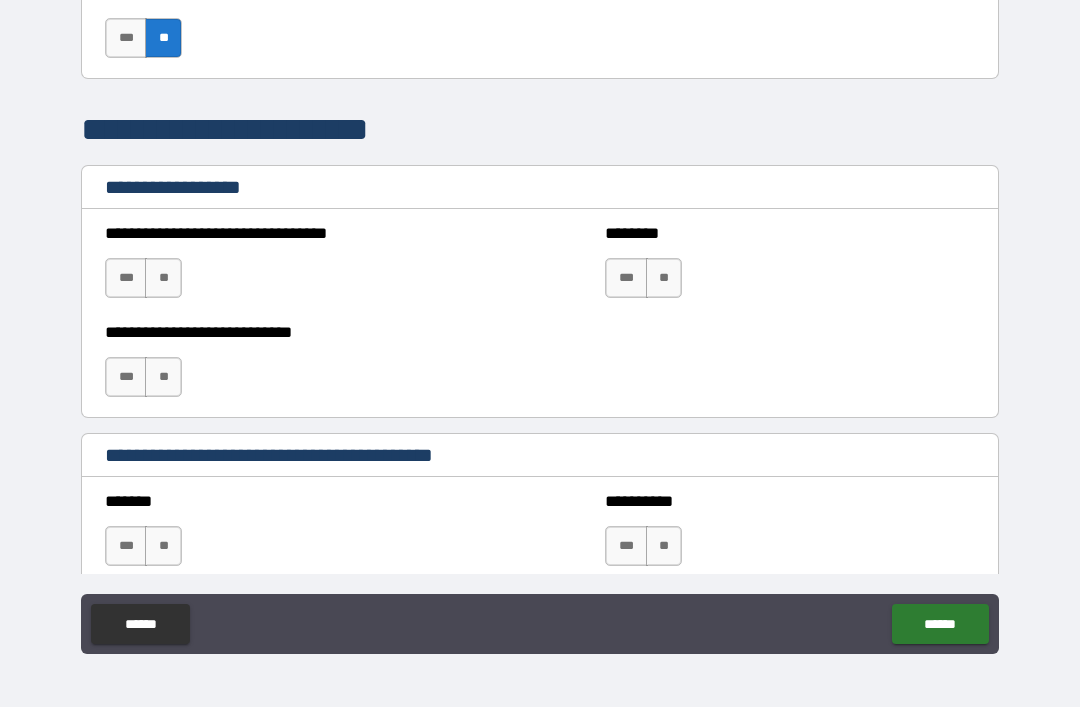 click on "**" at bounding box center (163, 278) 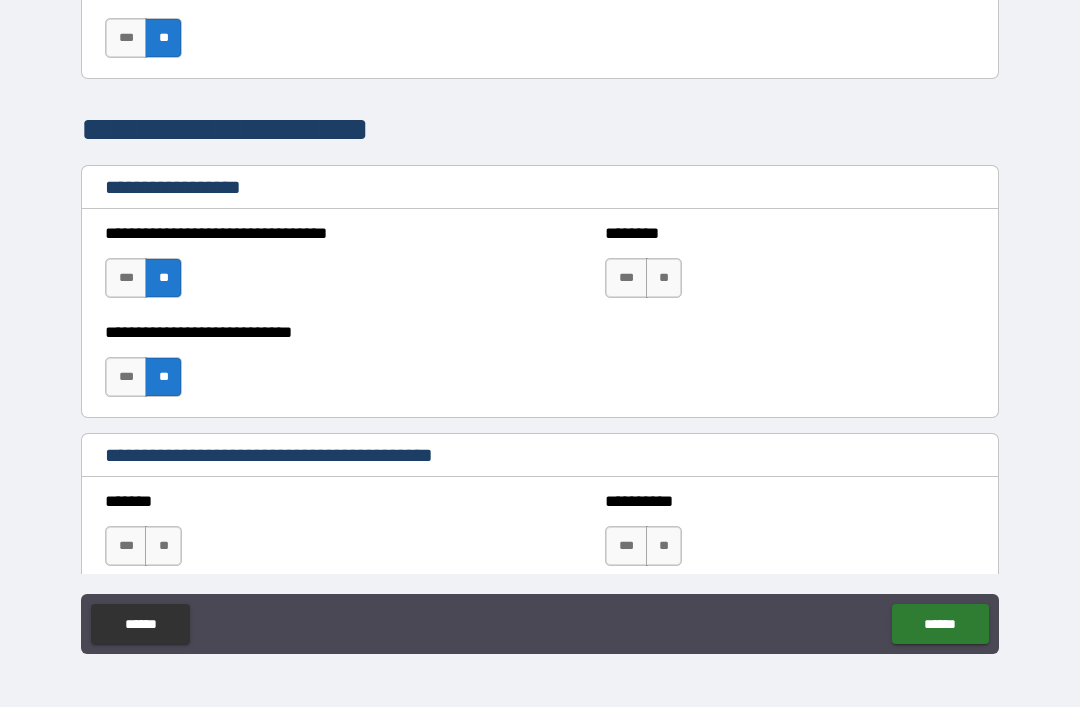 scroll, scrollTop: 1269, scrollLeft: 0, axis: vertical 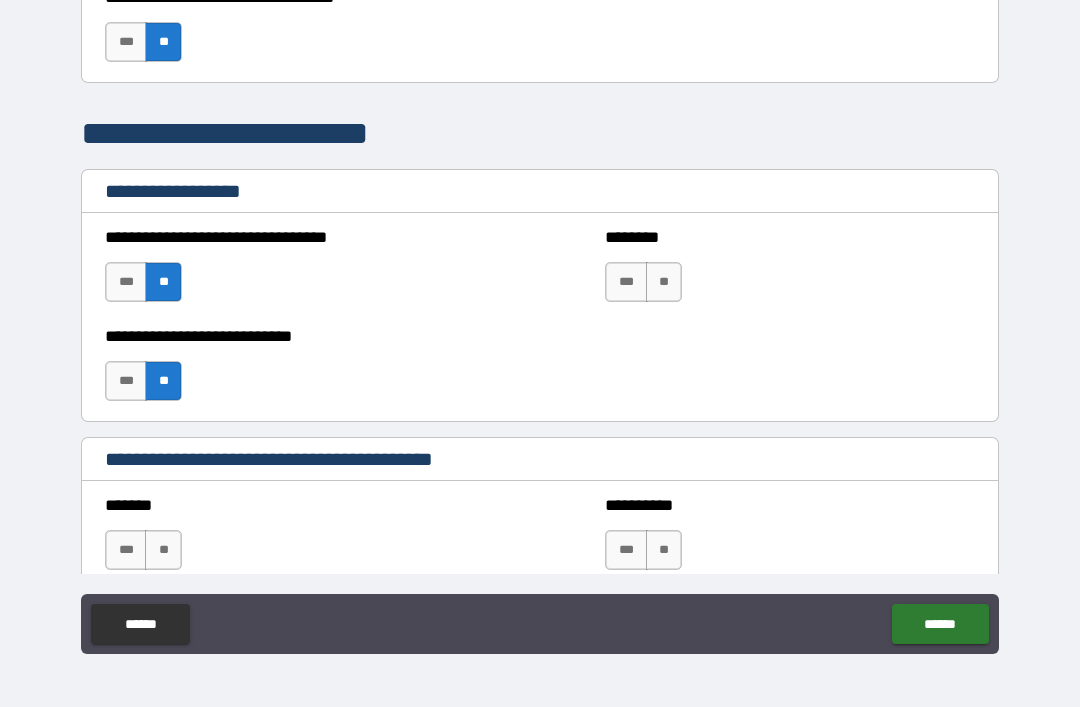 click on "**" at bounding box center (664, 282) 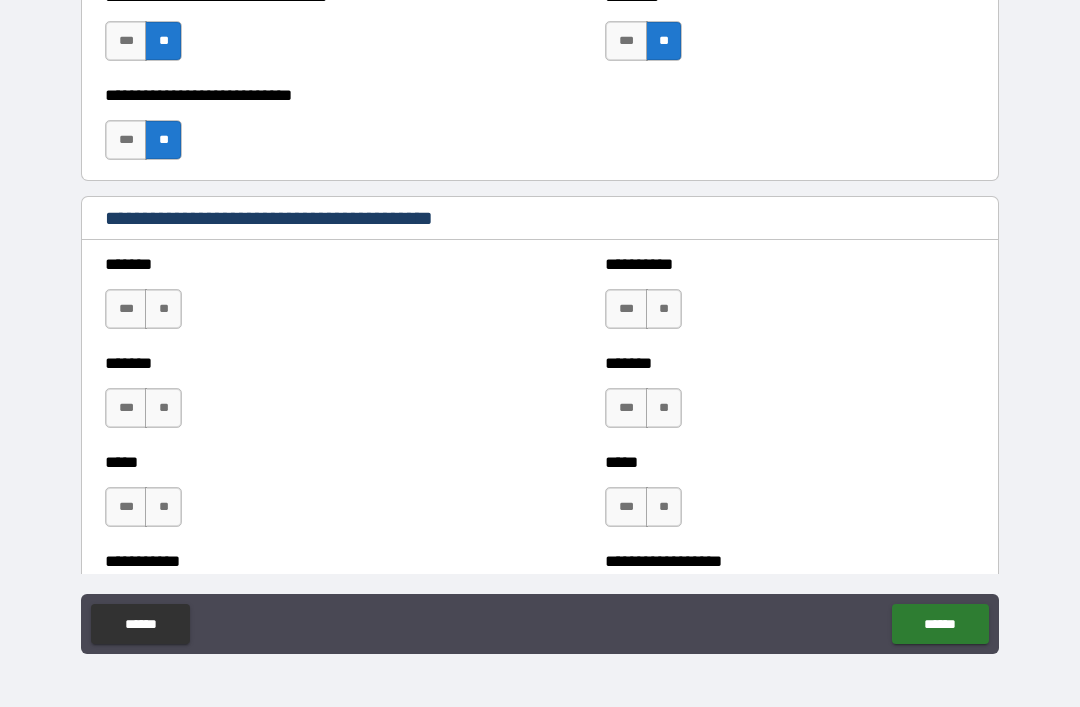 scroll, scrollTop: 1518, scrollLeft: 0, axis: vertical 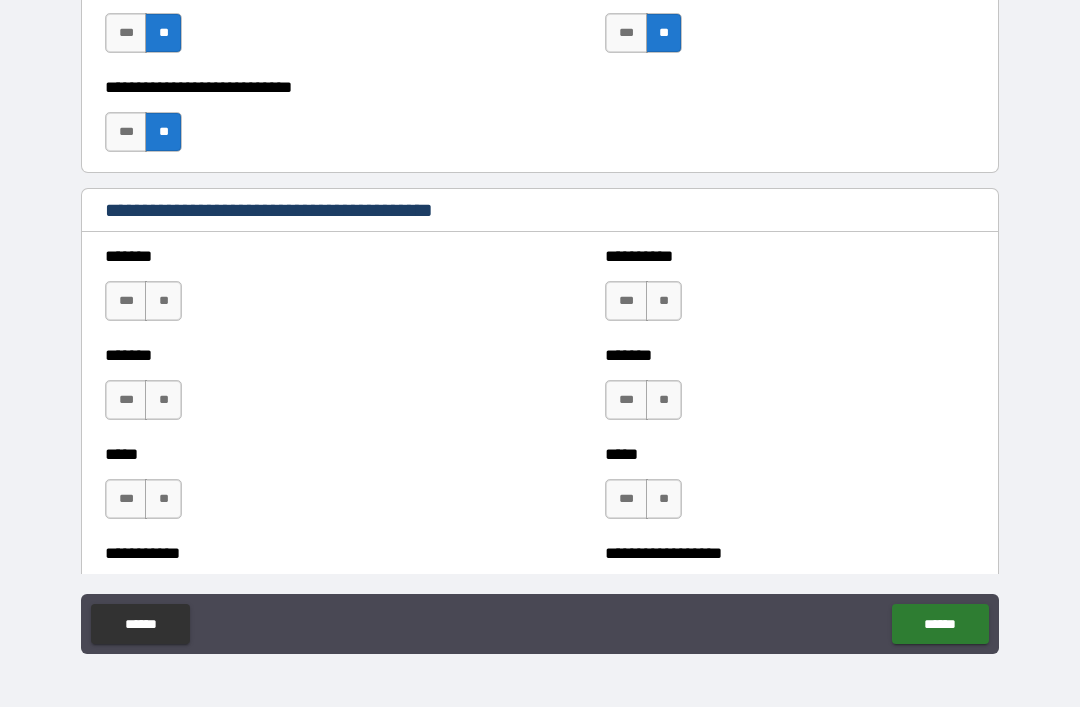 click on "**" at bounding box center (163, 301) 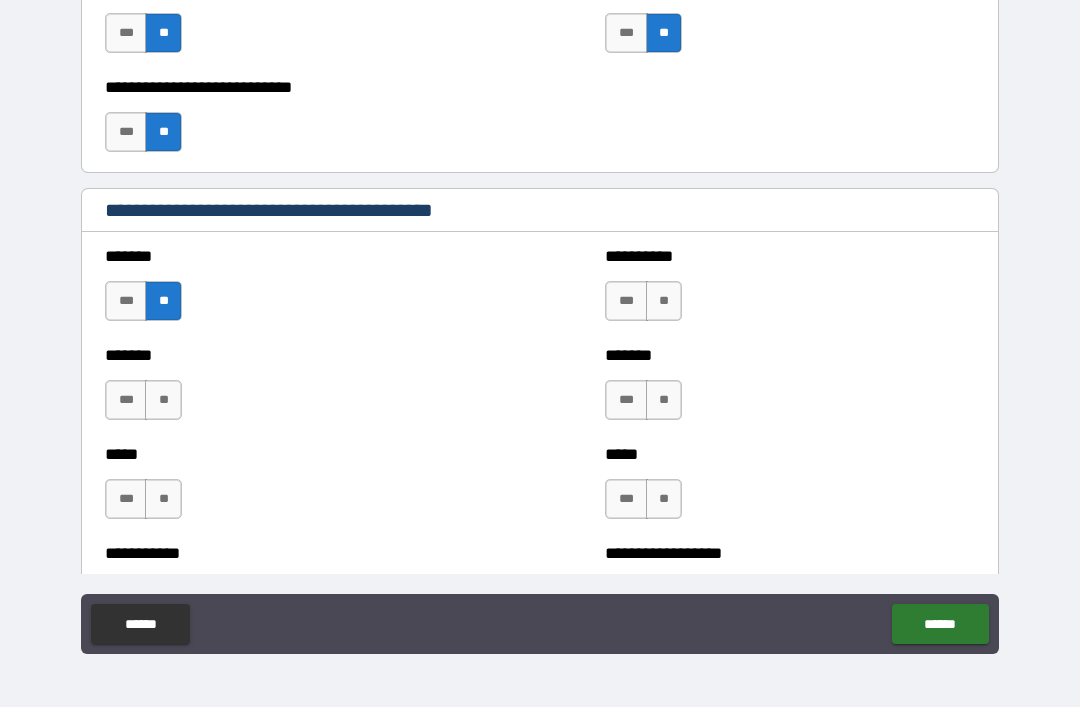 click on "**" at bounding box center [664, 301] 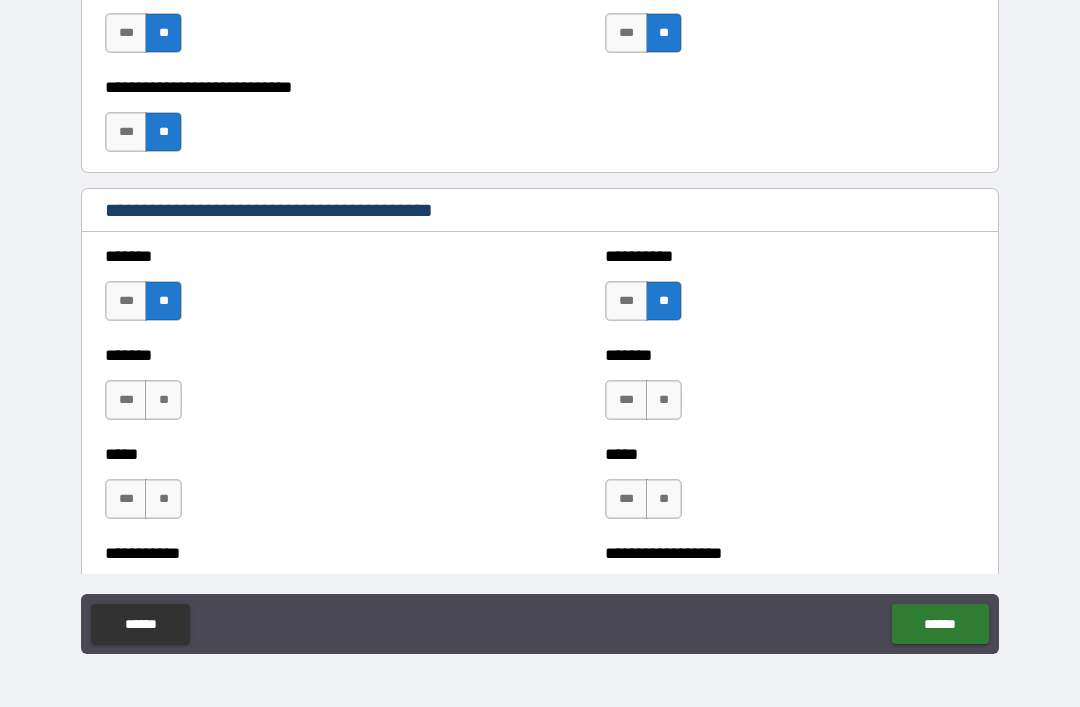 click on "**" at bounding box center (664, 400) 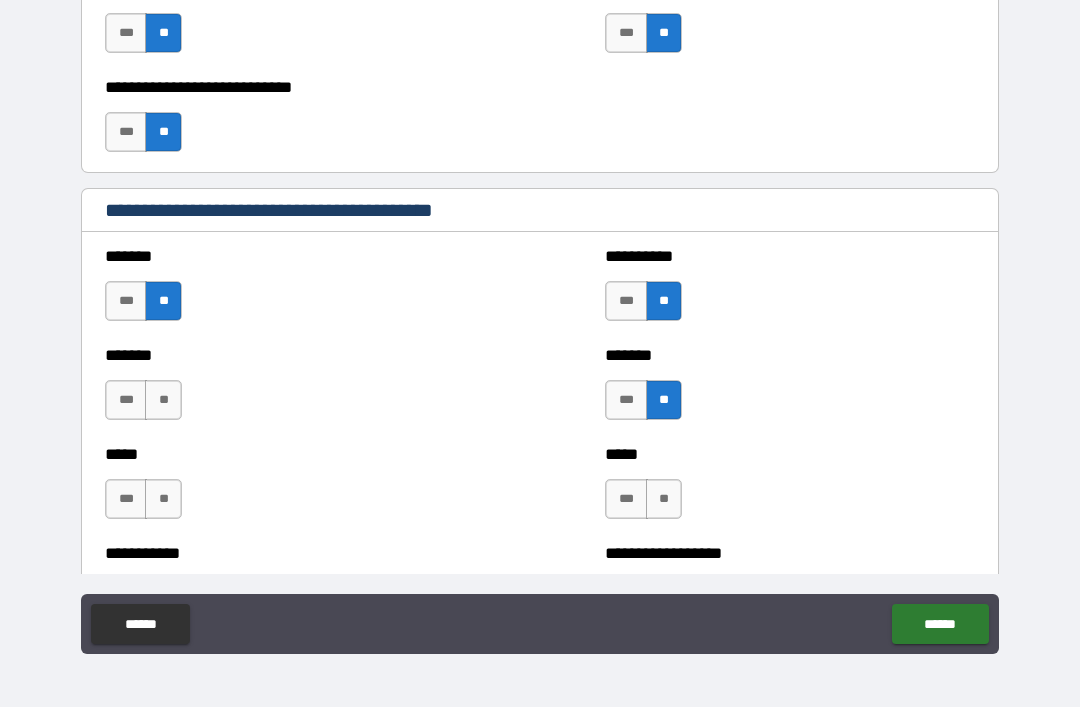 click on "**" at bounding box center [163, 400] 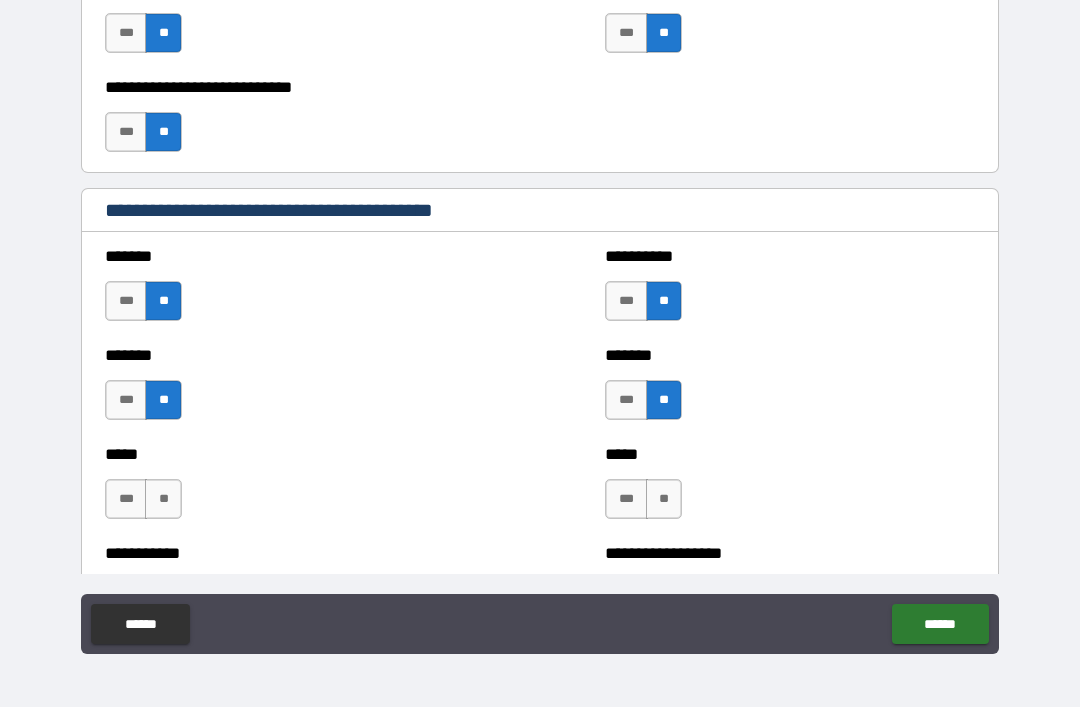 click on "**" at bounding box center (163, 499) 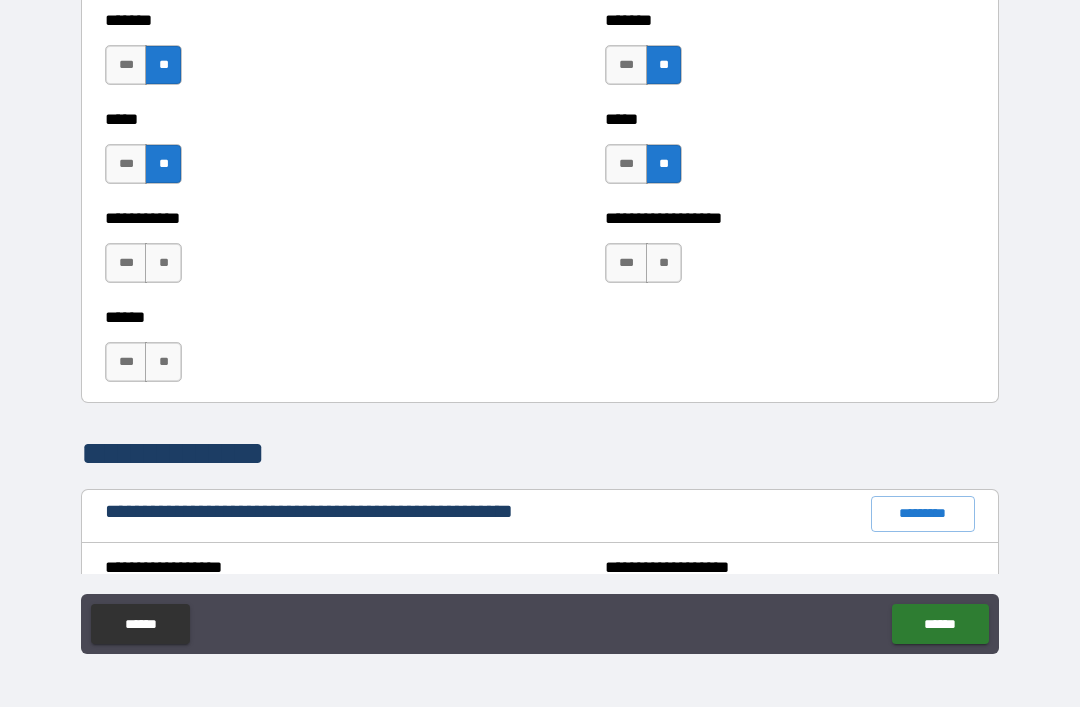 scroll, scrollTop: 1858, scrollLeft: 0, axis: vertical 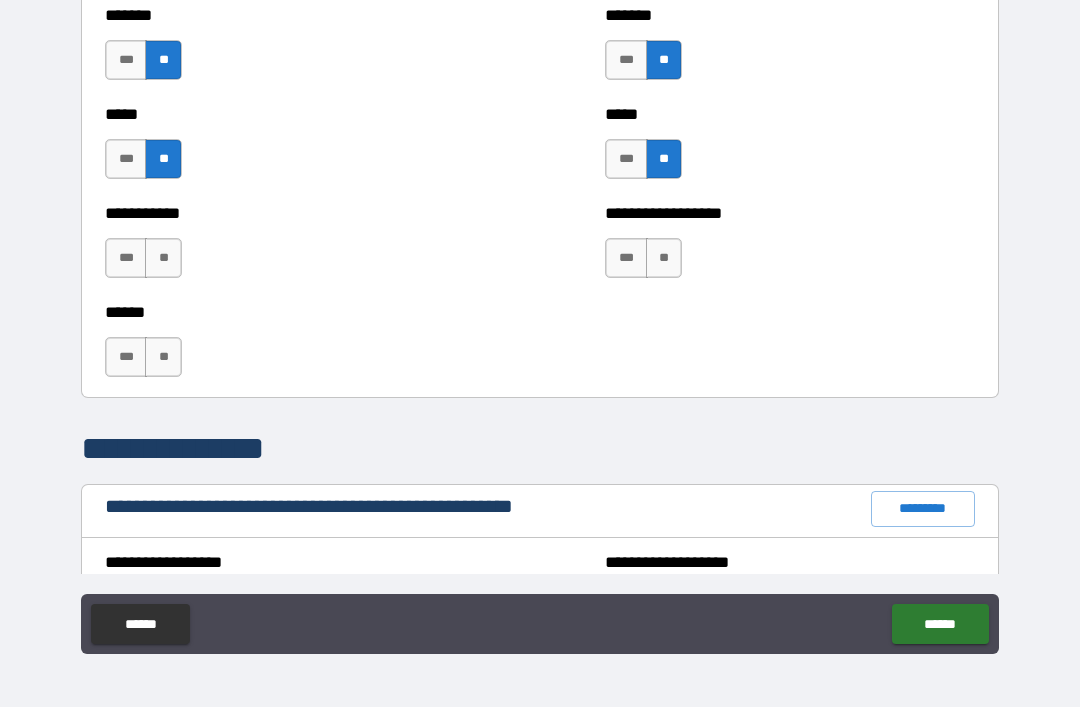 click on "**" at bounding box center [163, 258] 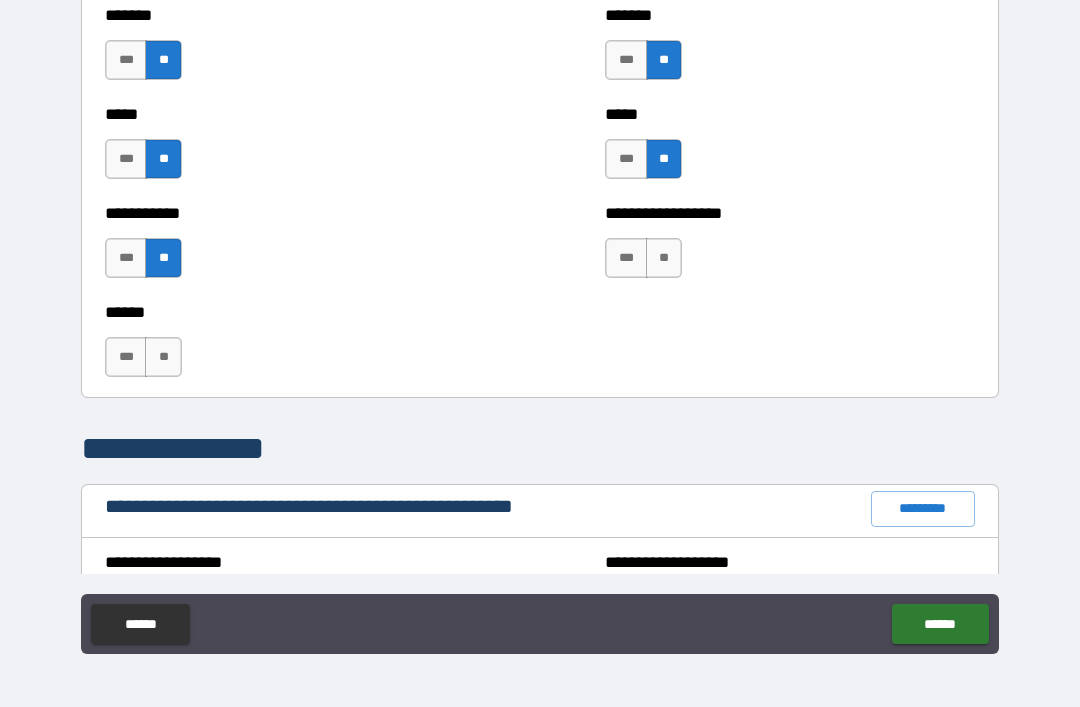 click on "**" at bounding box center [664, 258] 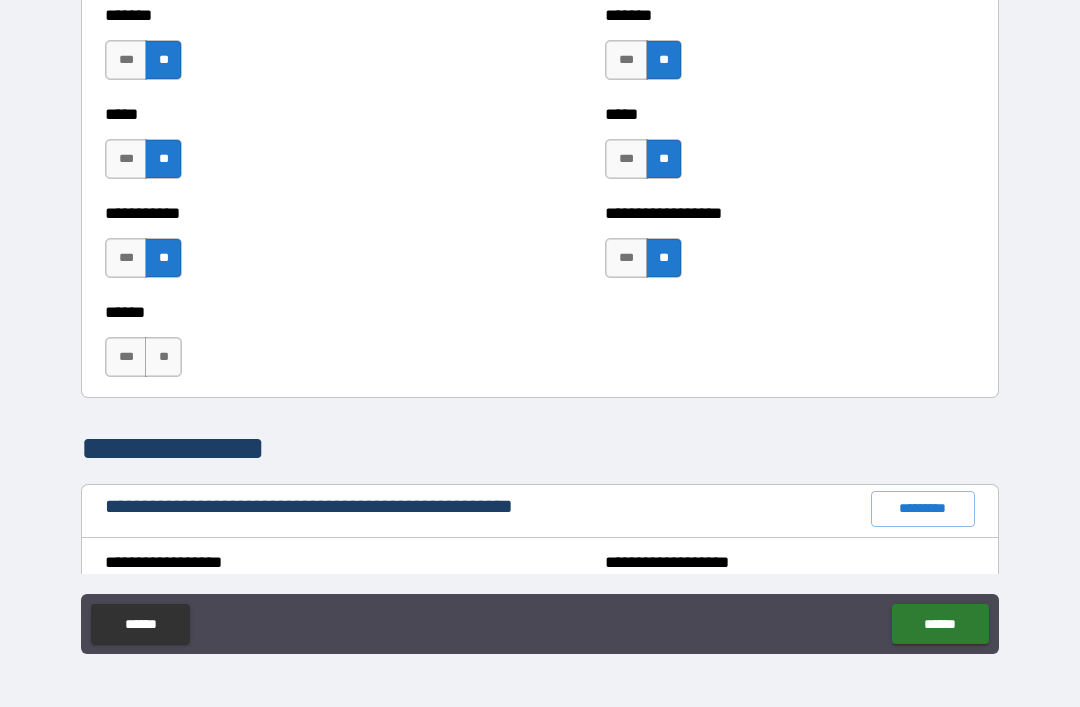 click on "**" at bounding box center [163, 357] 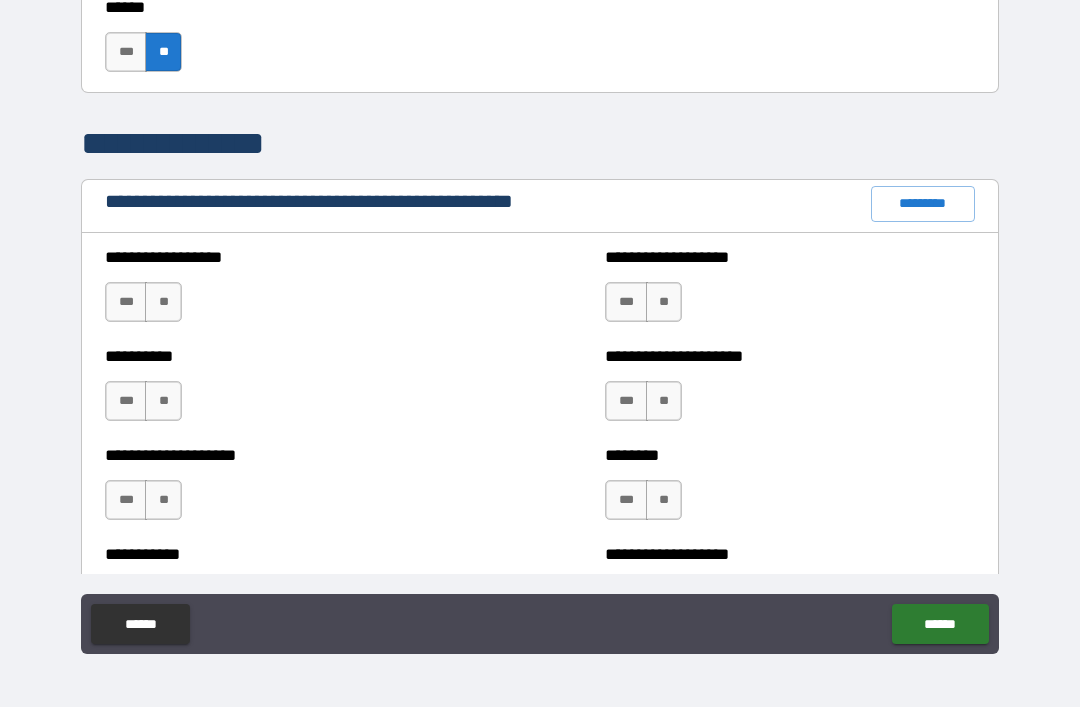 scroll, scrollTop: 2166, scrollLeft: 0, axis: vertical 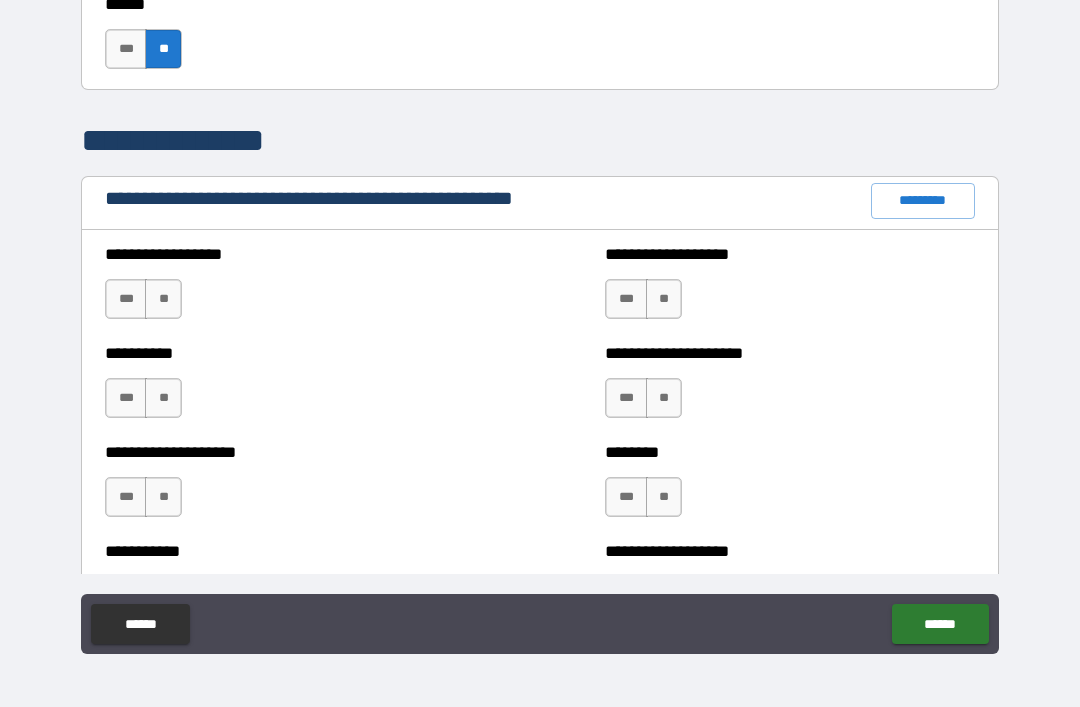 click on "**" at bounding box center (163, 299) 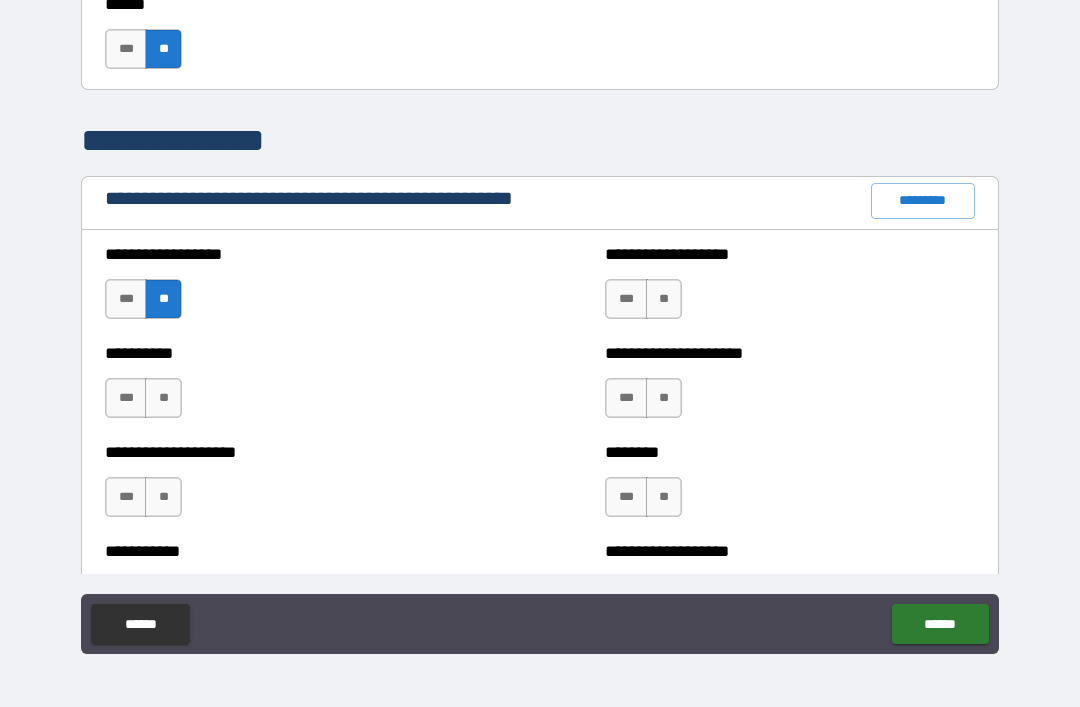 click on "**" at bounding box center (664, 299) 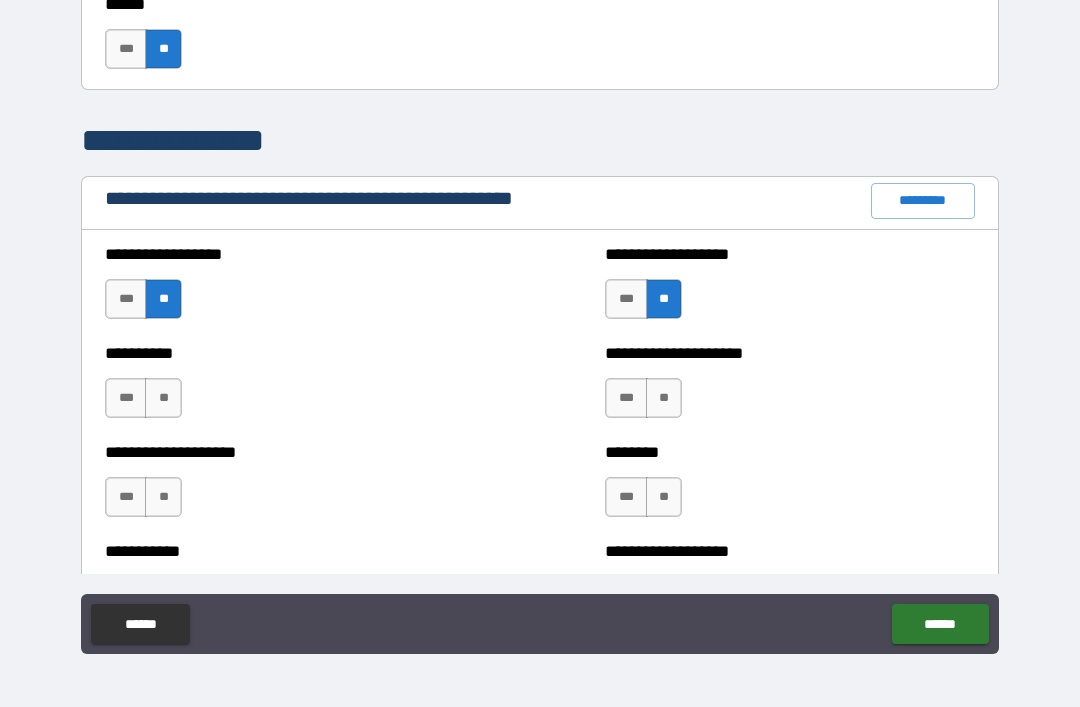 click on "**" at bounding box center [163, 398] 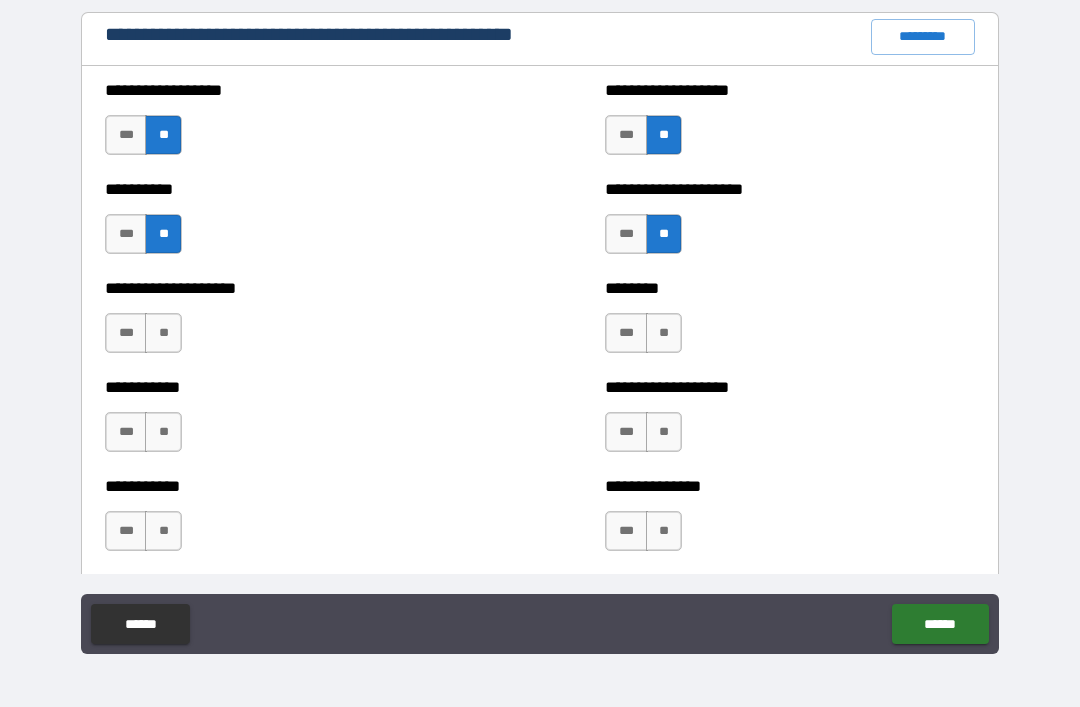 scroll, scrollTop: 2329, scrollLeft: 0, axis: vertical 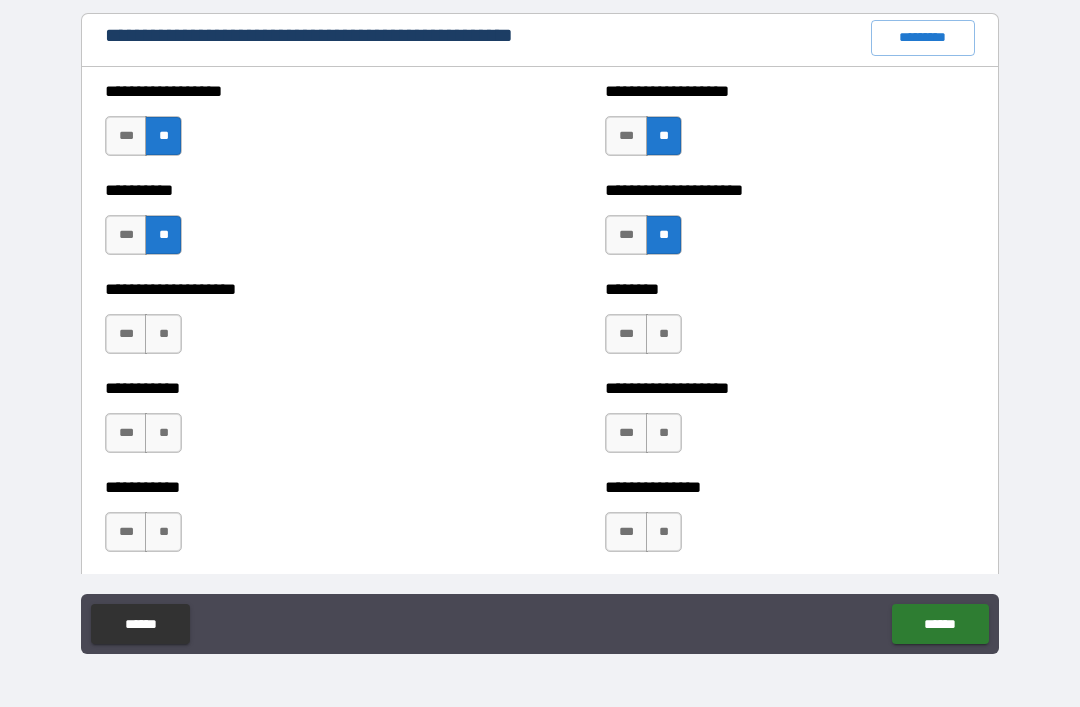 click on "**" at bounding box center (163, 334) 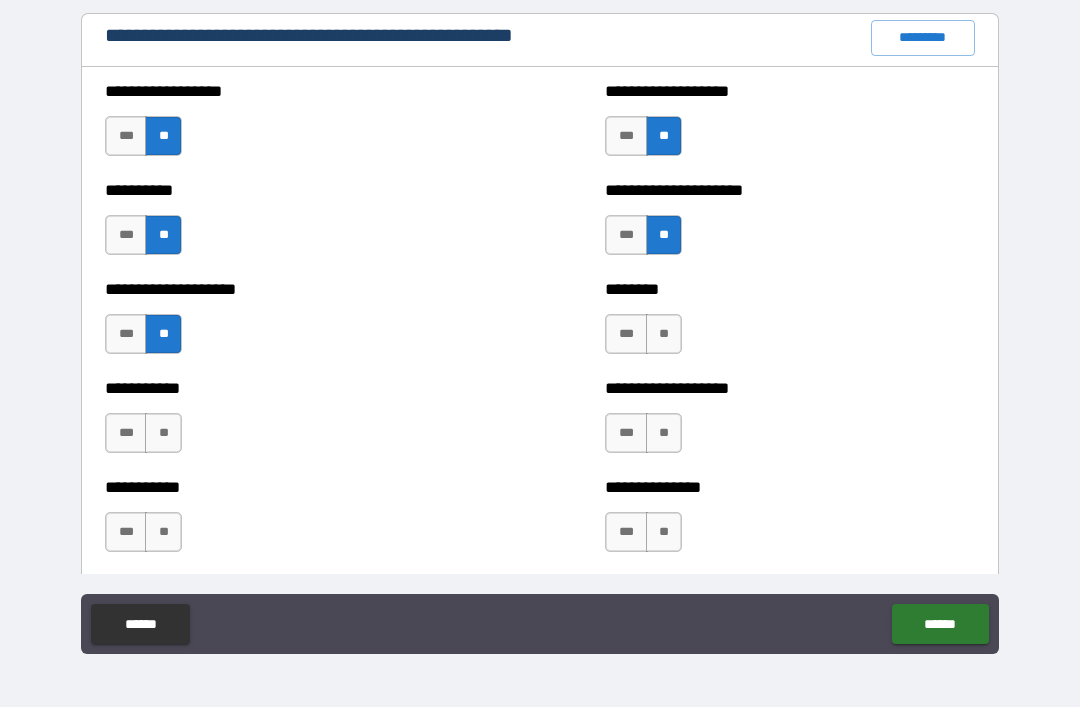 click on "**" at bounding box center [664, 334] 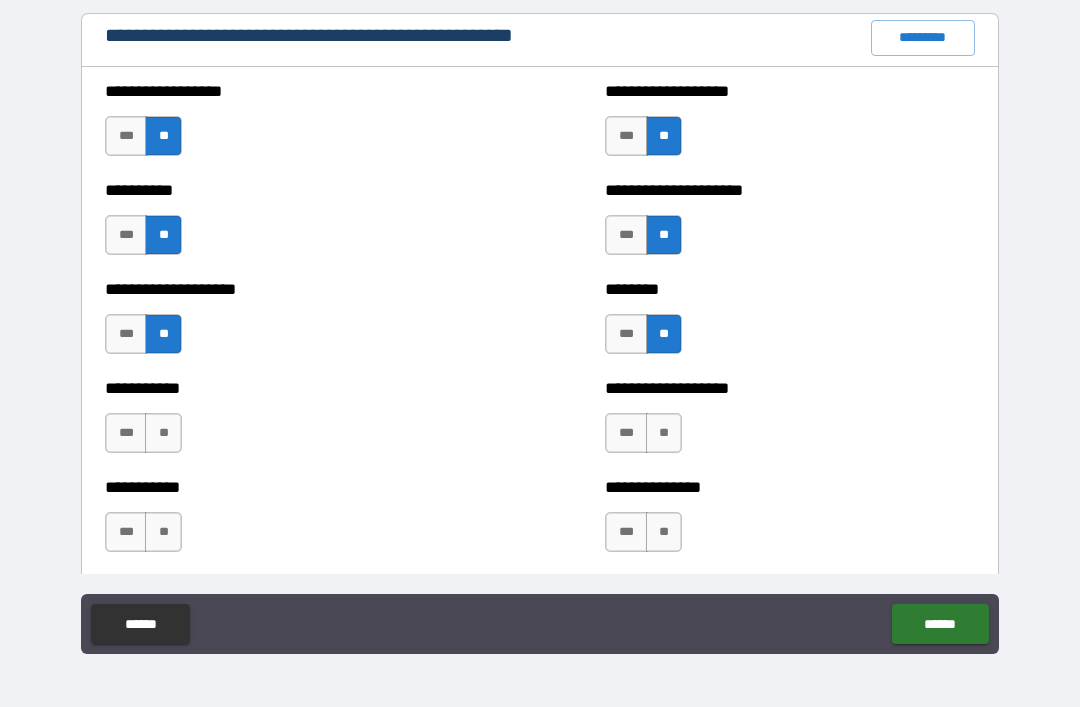 click on "**" at bounding box center (163, 433) 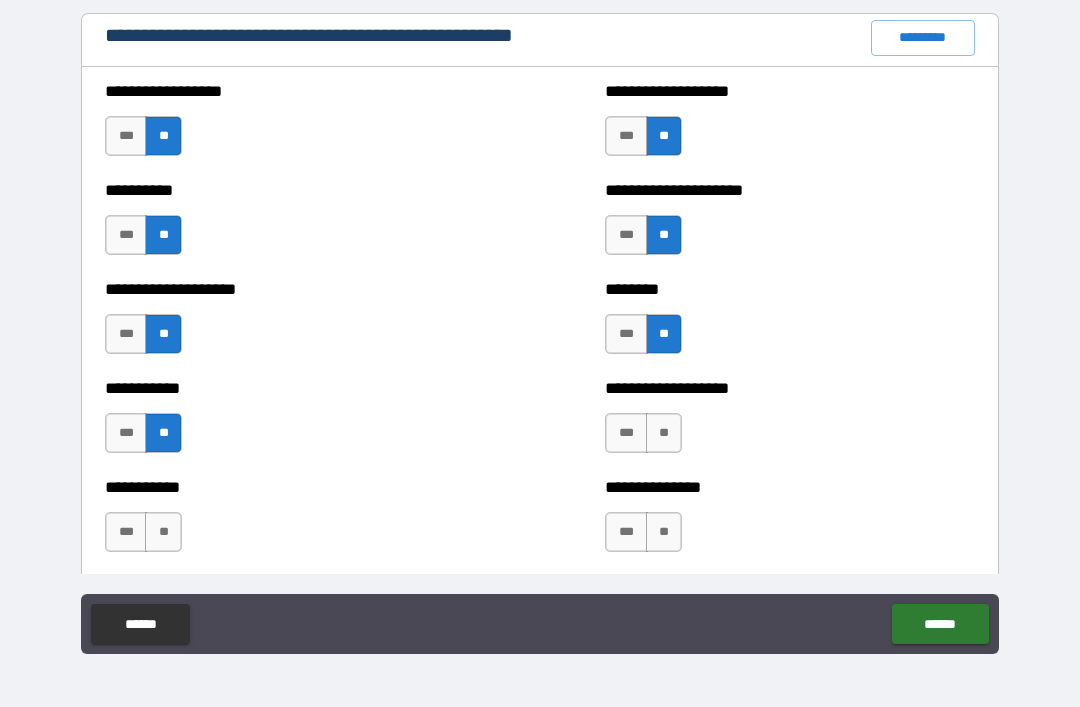 click on "**" at bounding box center [664, 433] 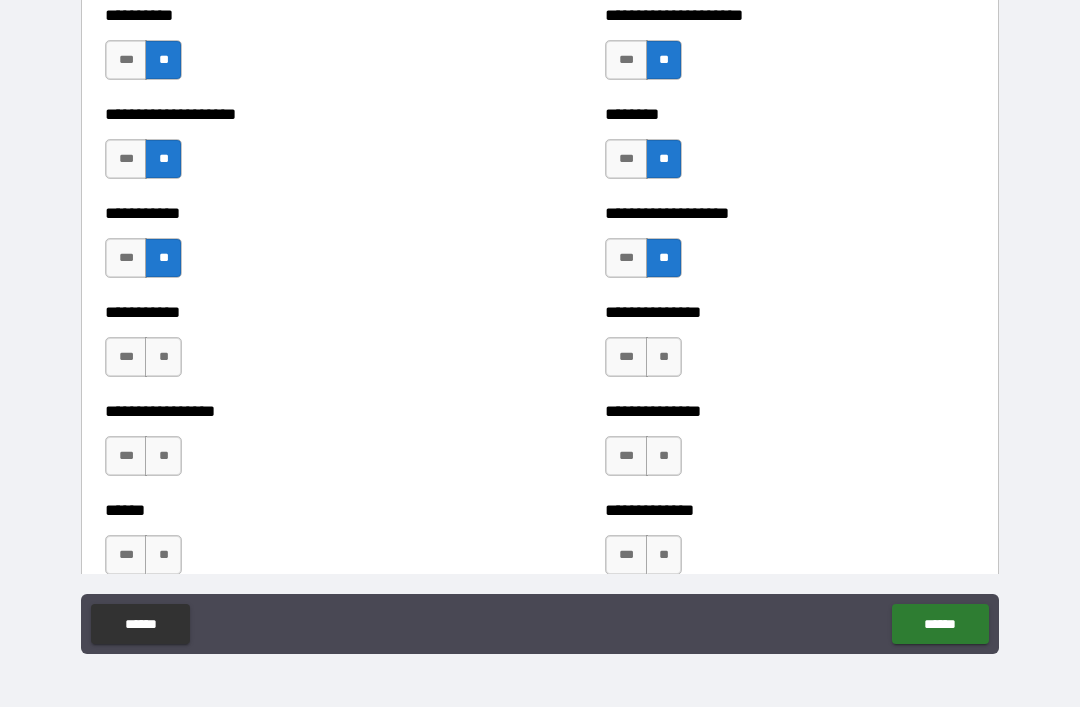 scroll, scrollTop: 2505, scrollLeft: 0, axis: vertical 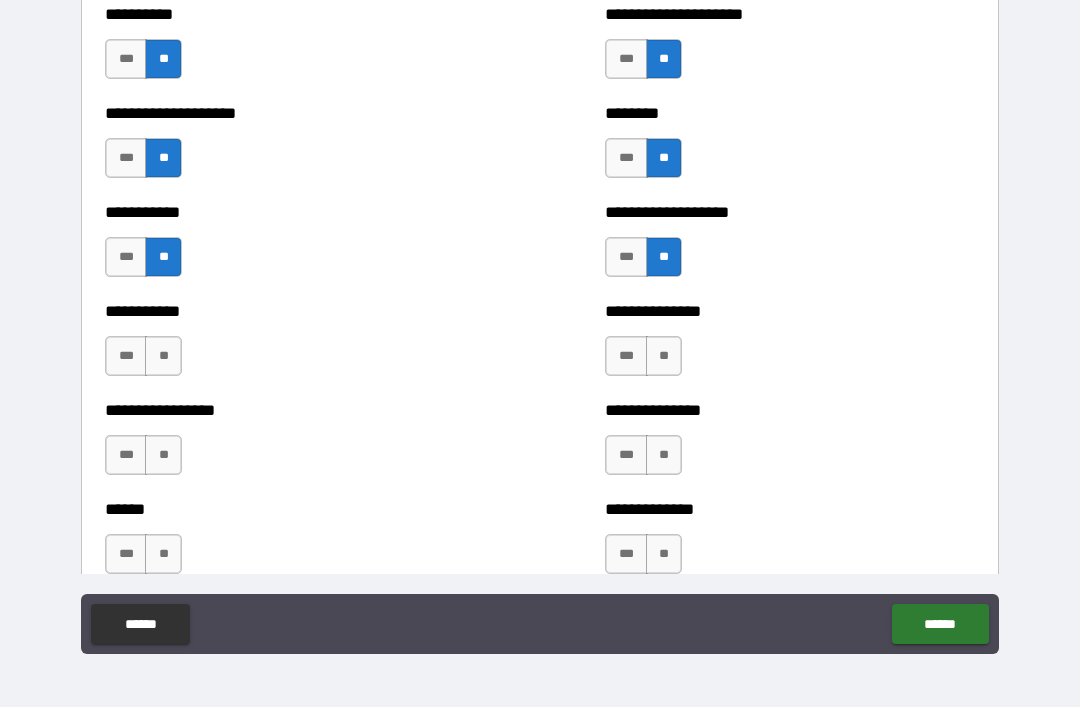 click on "**" at bounding box center [163, 356] 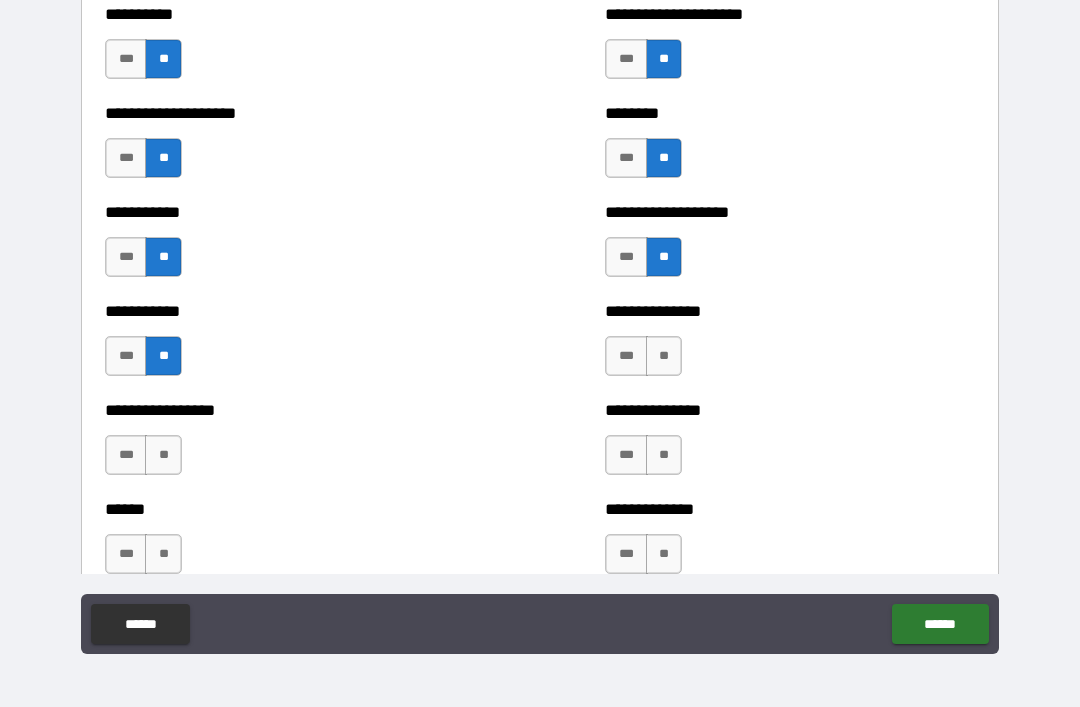 click on "**" at bounding box center (664, 356) 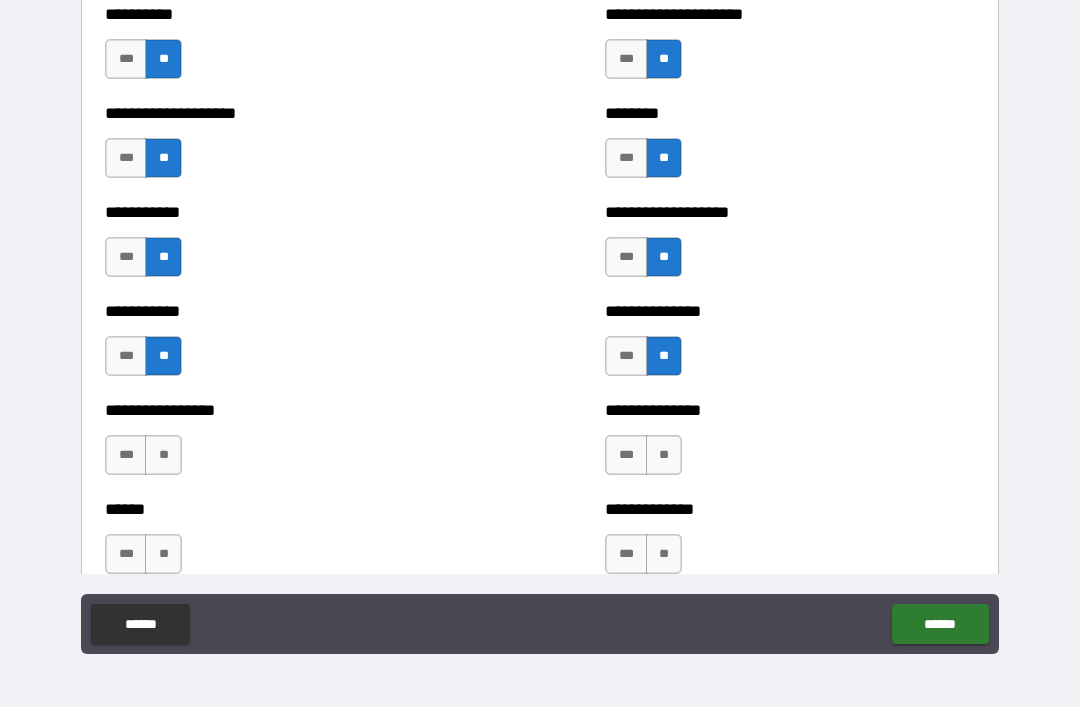 click on "**" at bounding box center [163, 455] 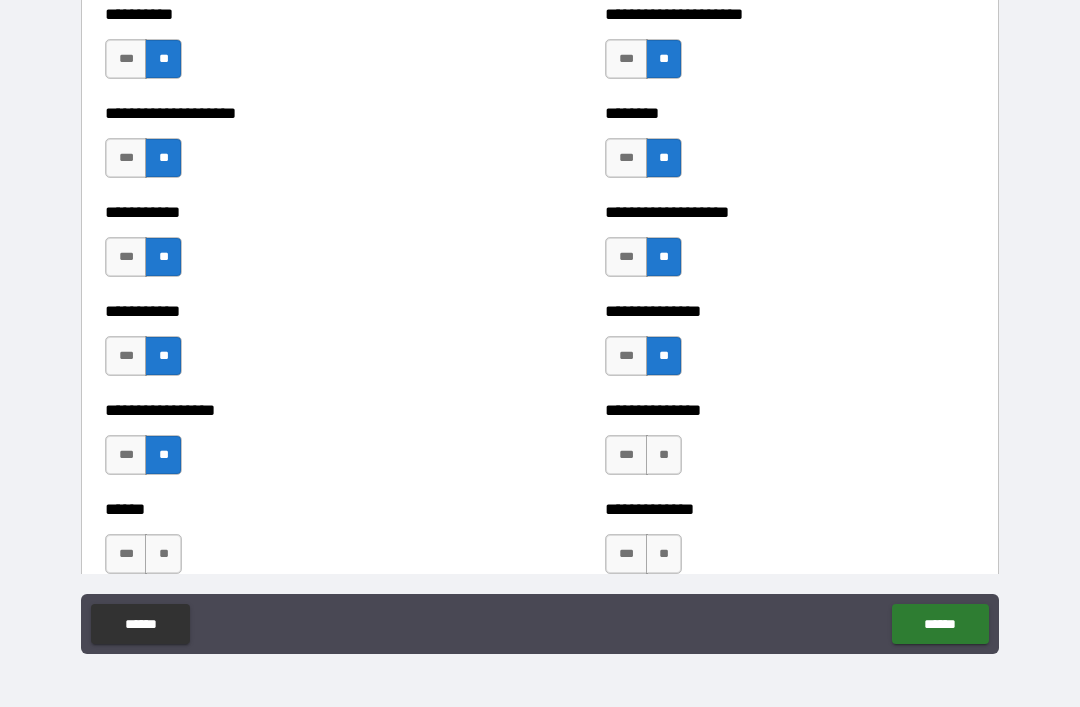 click on "**" at bounding box center [664, 455] 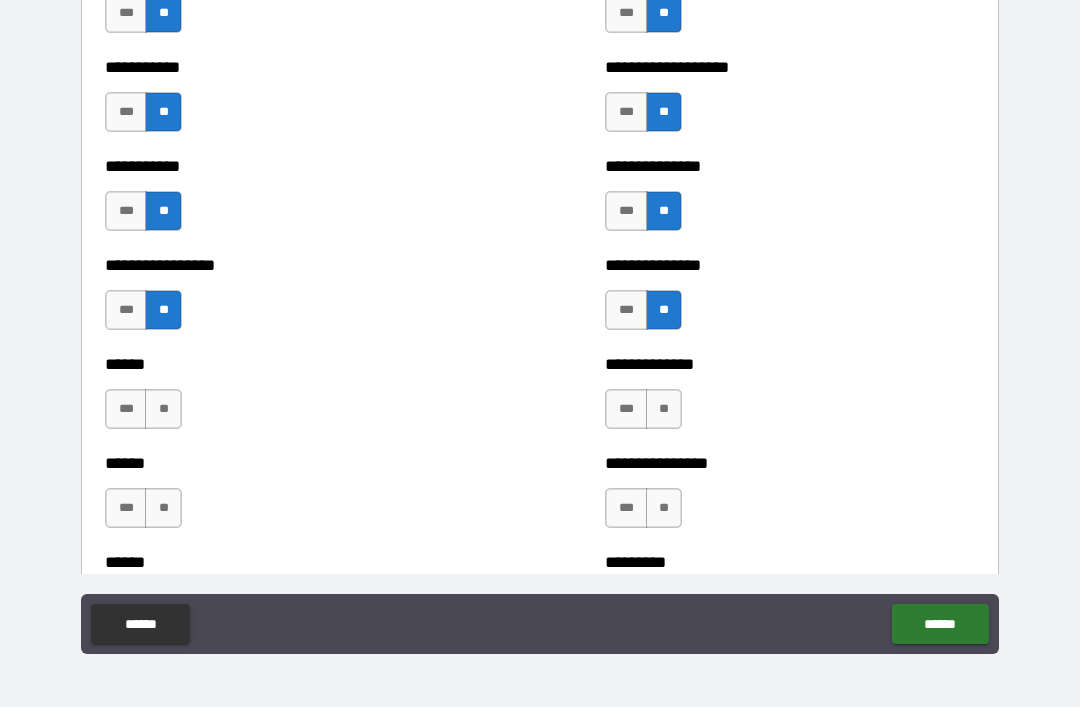 scroll, scrollTop: 2660, scrollLeft: 0, axis: vertical 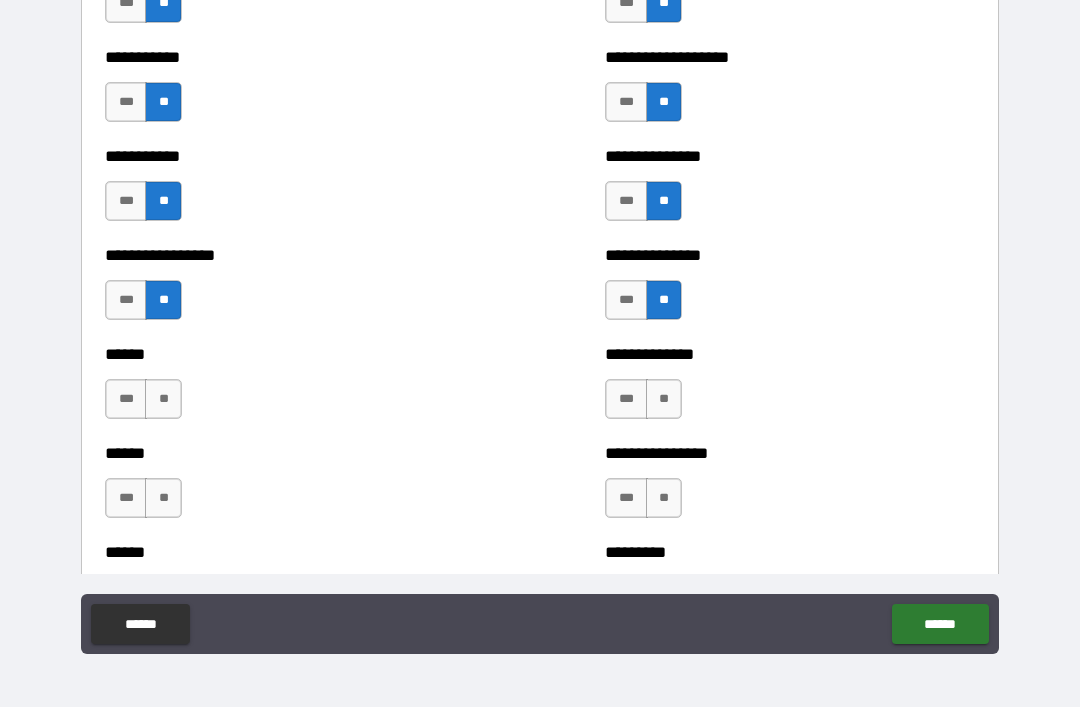 click on "***" at bounding box center [126, 399] 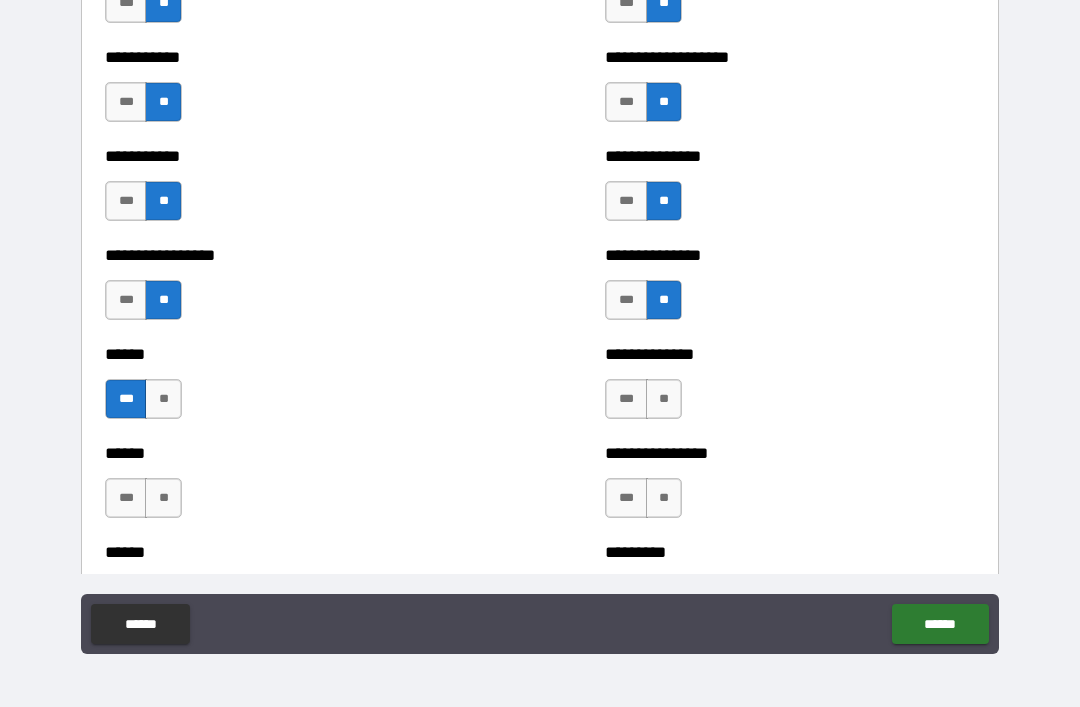 click on "**" at bounding box center [664, 399] 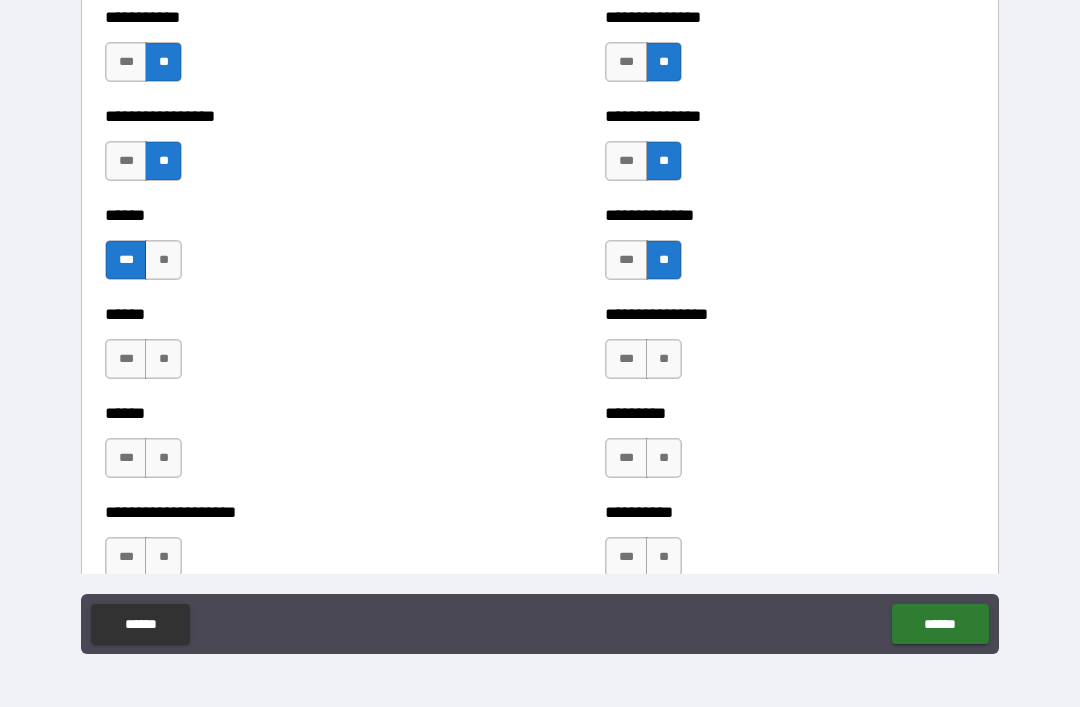 scroll, scrollTop: 2808, scrollLeft: 0, axis: vertical 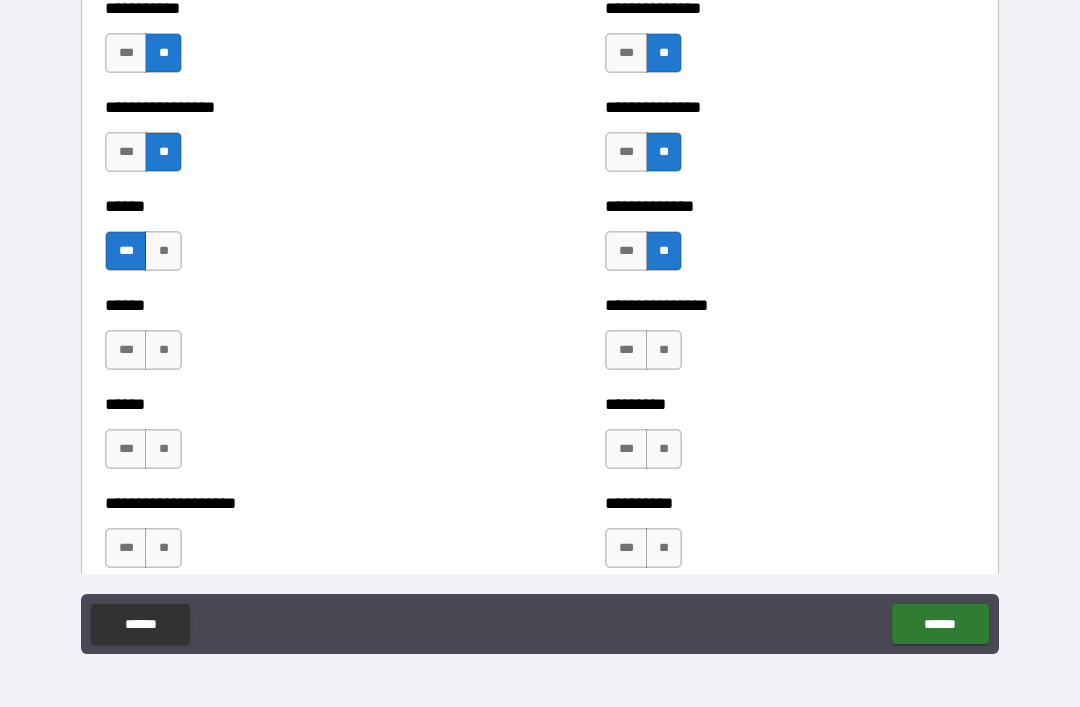 click on "**" at bounding box center [163, 350] 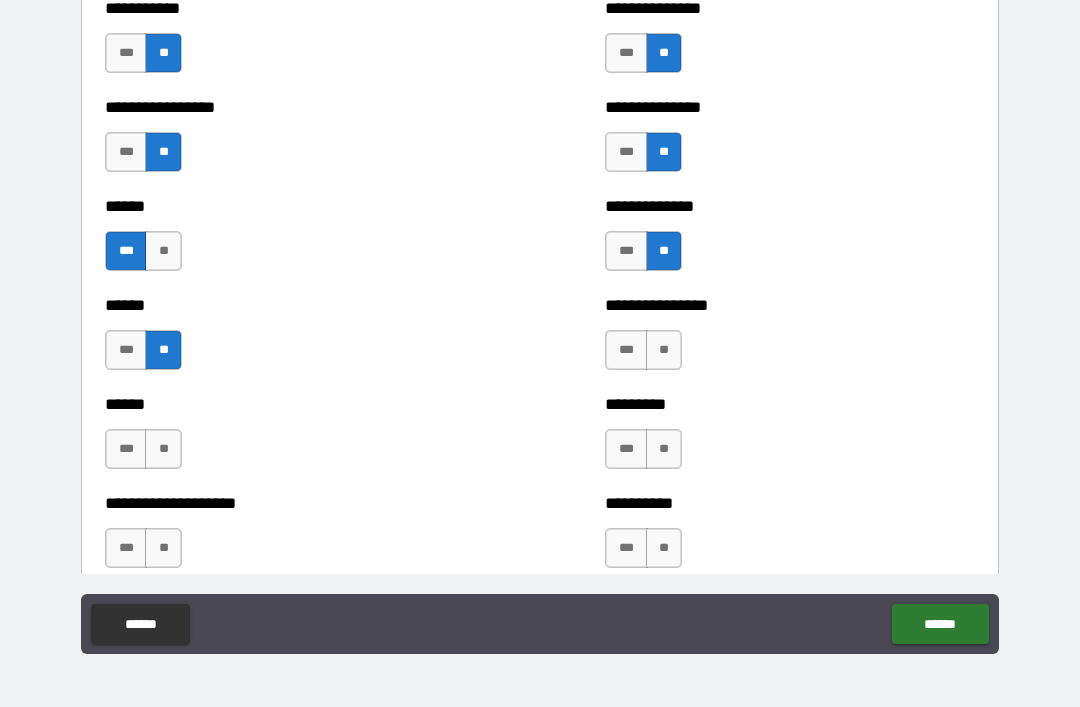 click on "**" at bounding box center (664, 350) 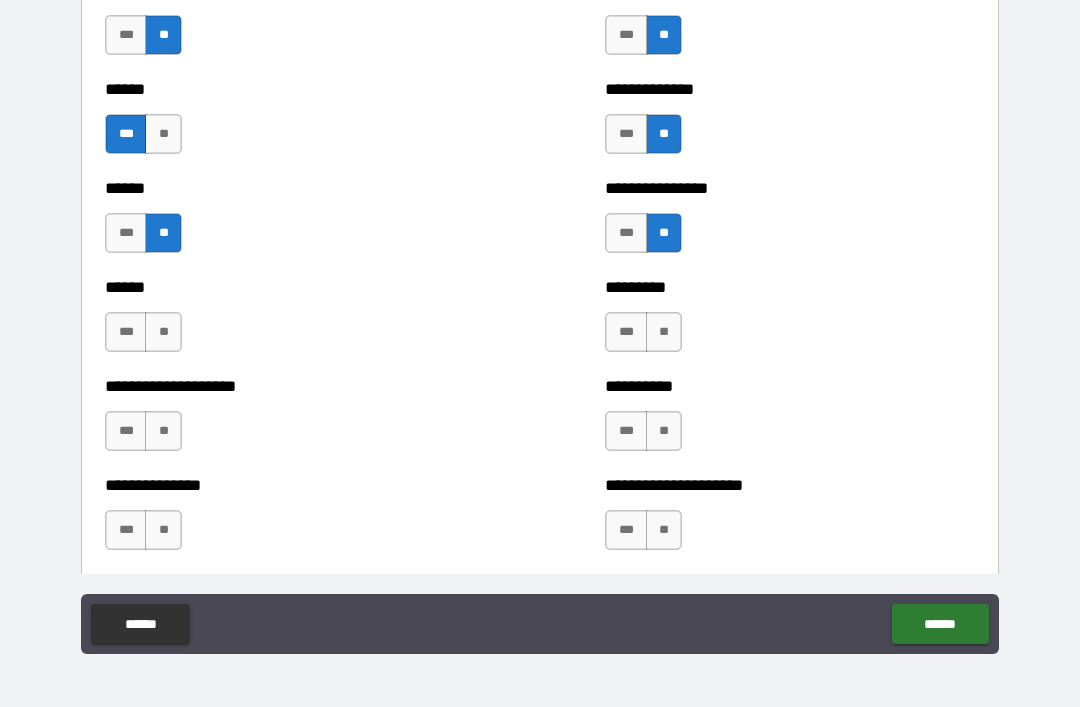 scroll, scrollTop: 2928, scrollLeft: 0, axis: vertical 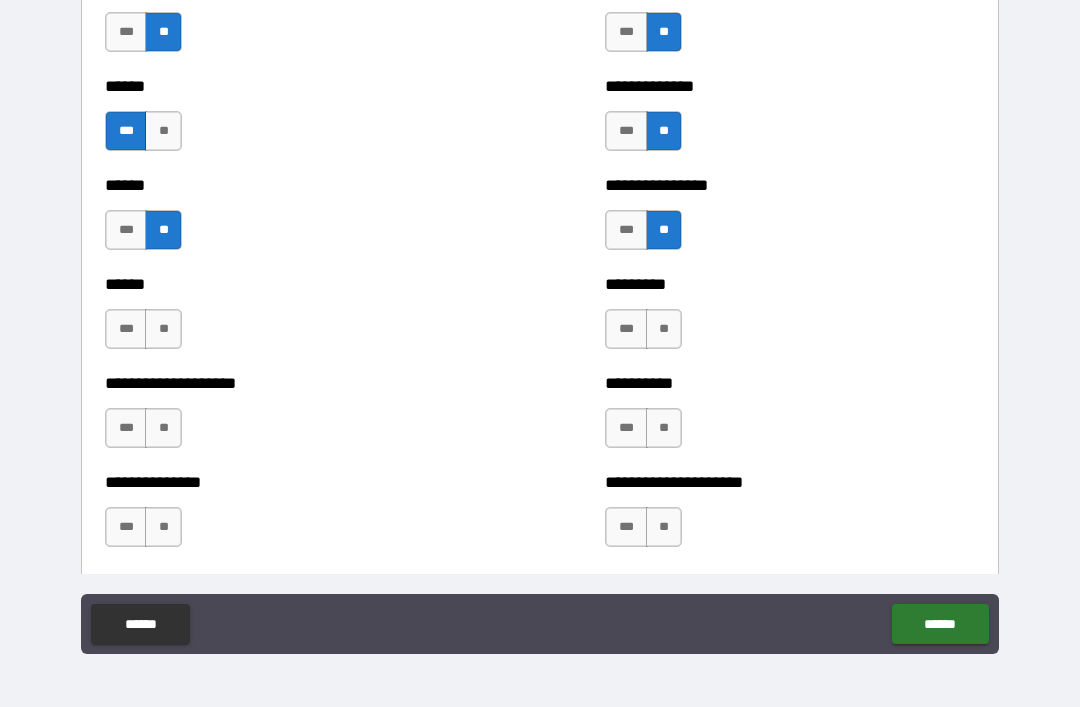 click on "**" at bounding box center (163, 329) 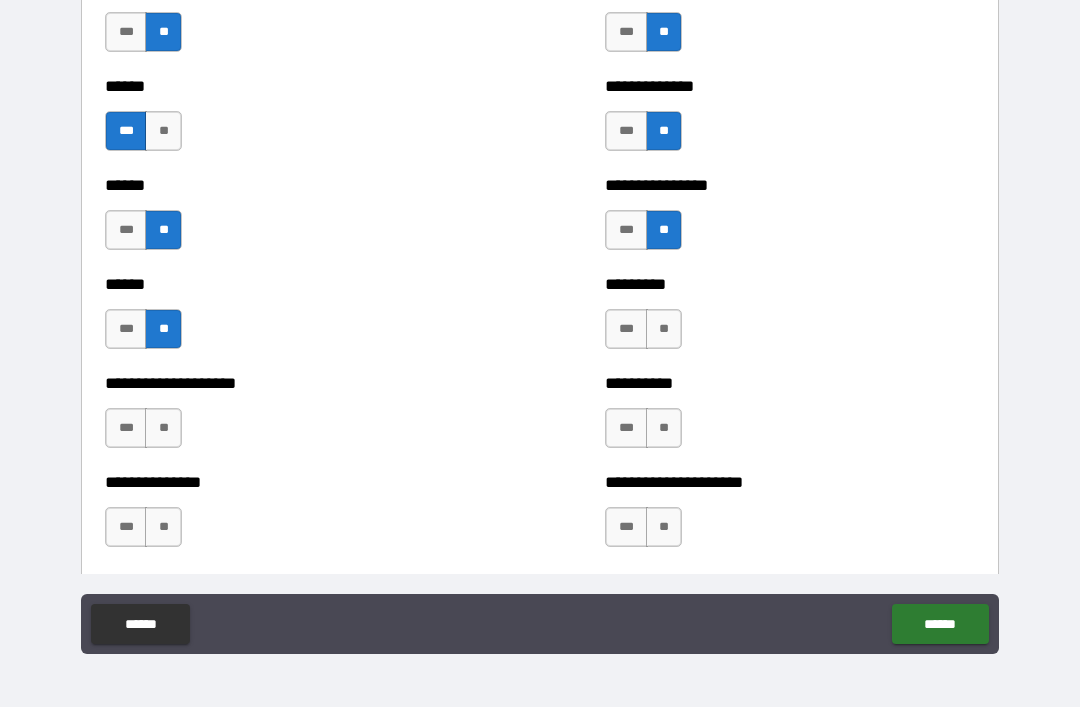 click on "**" at bounding box center [664, 329] 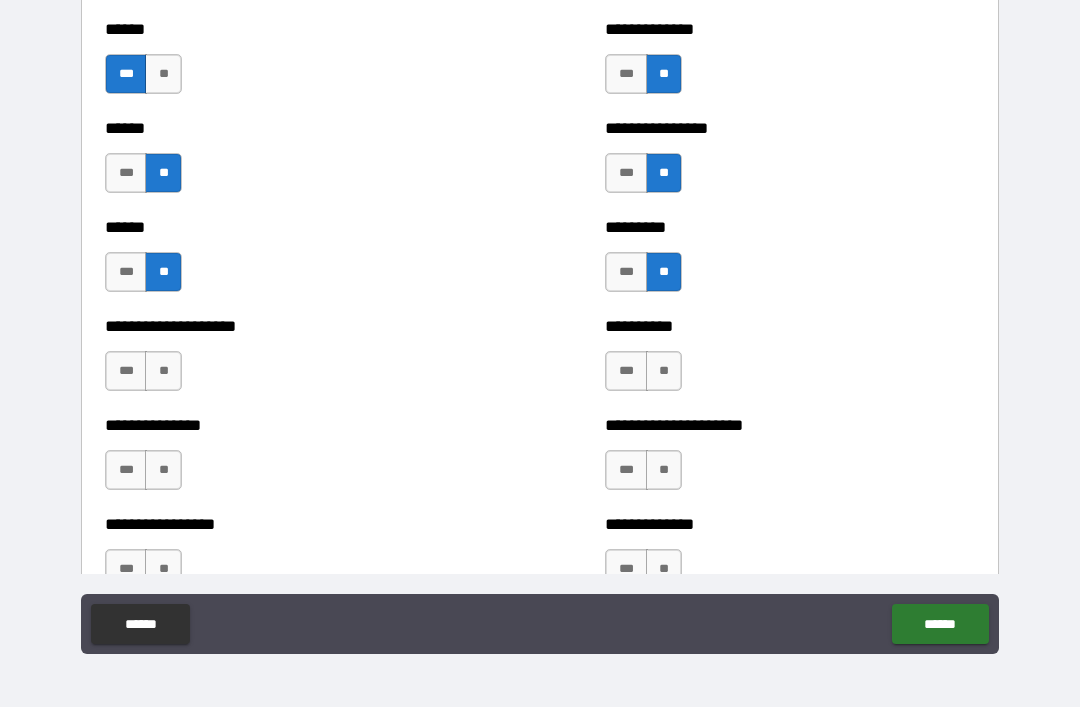 click on "**" at bounding box center (163, 371) 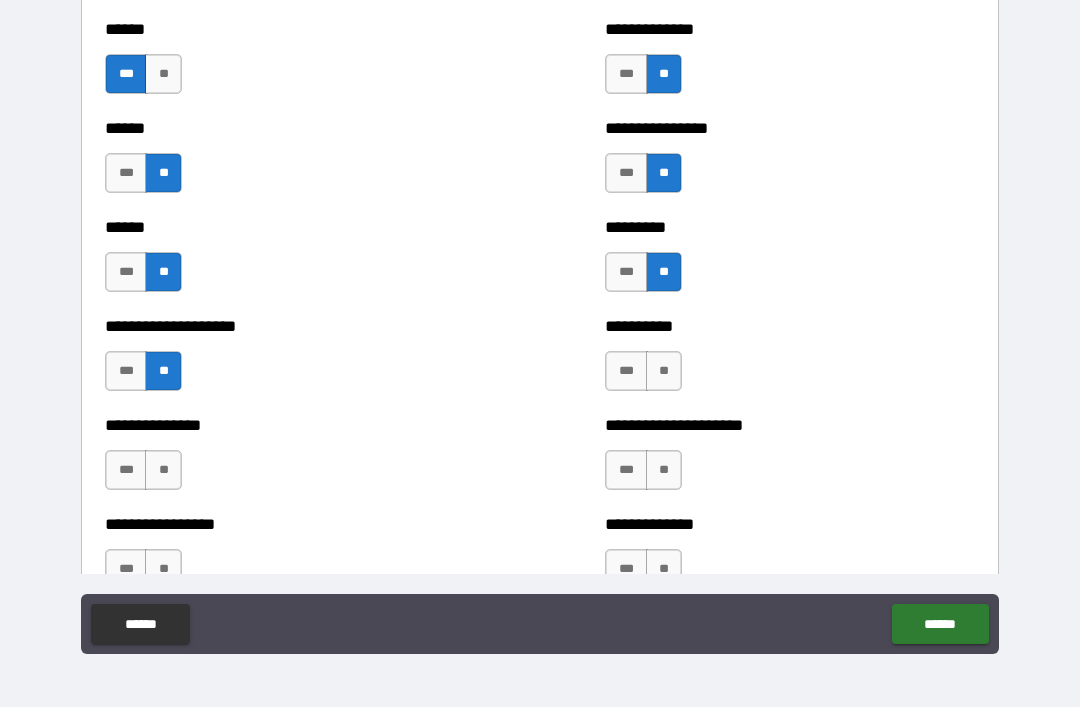 click on "**" at bounding box center (664, 371) 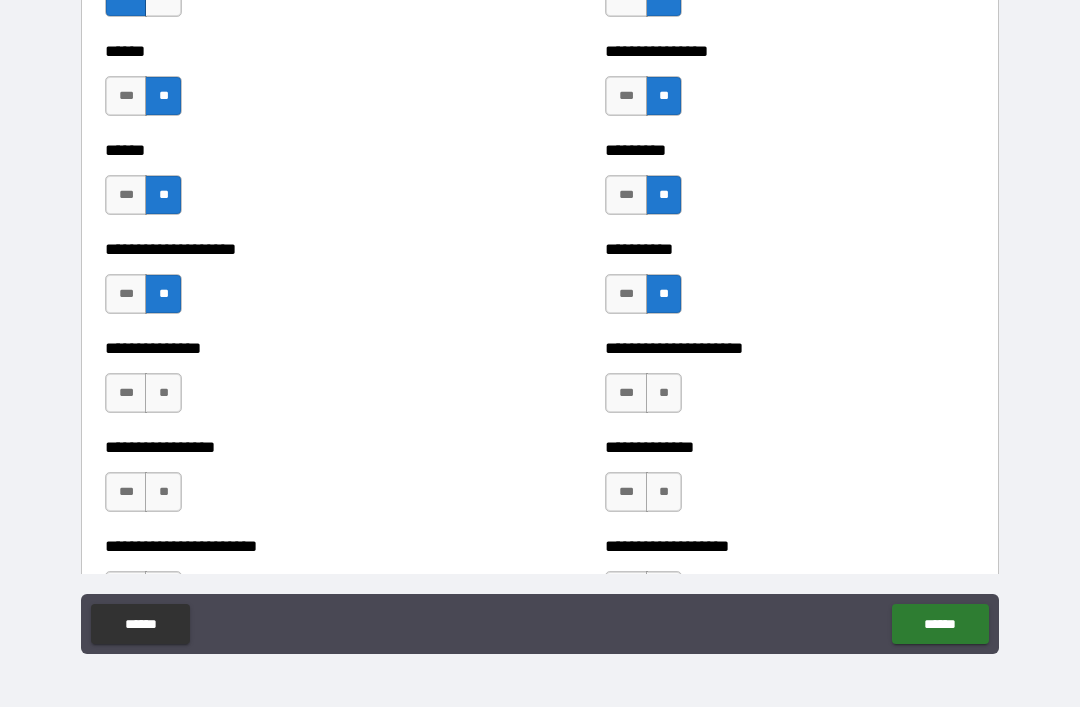 scroll, scrollTop: 3118, scrollLeft: 0, axis: vertical 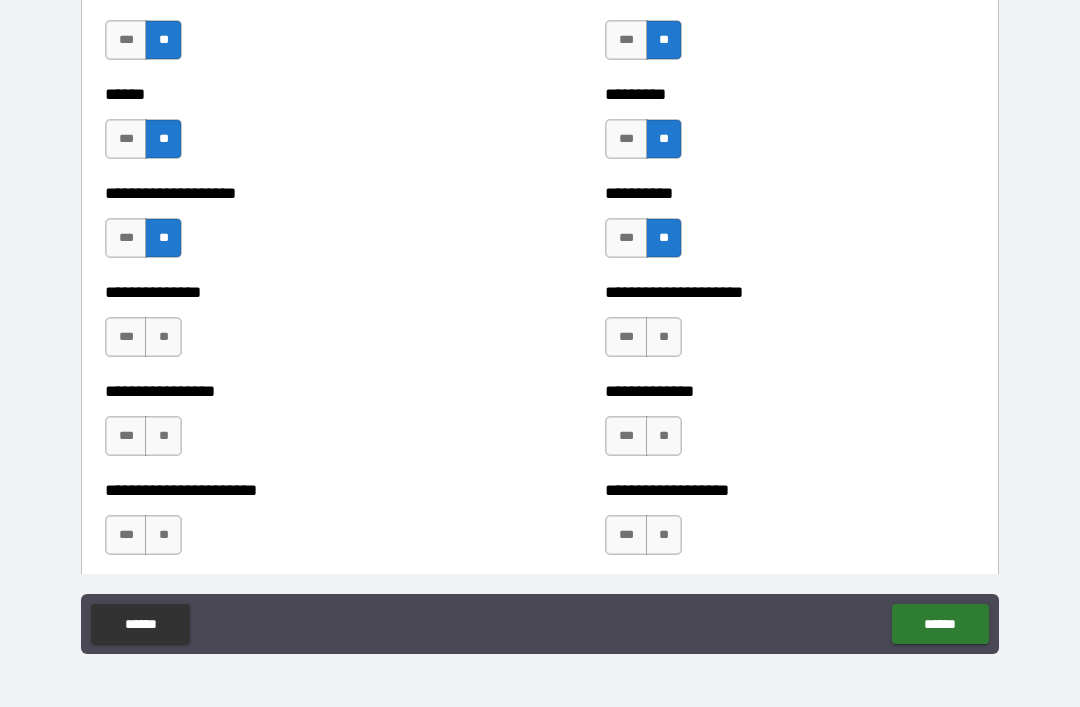 click on "**" at bounding box center (163, 337) 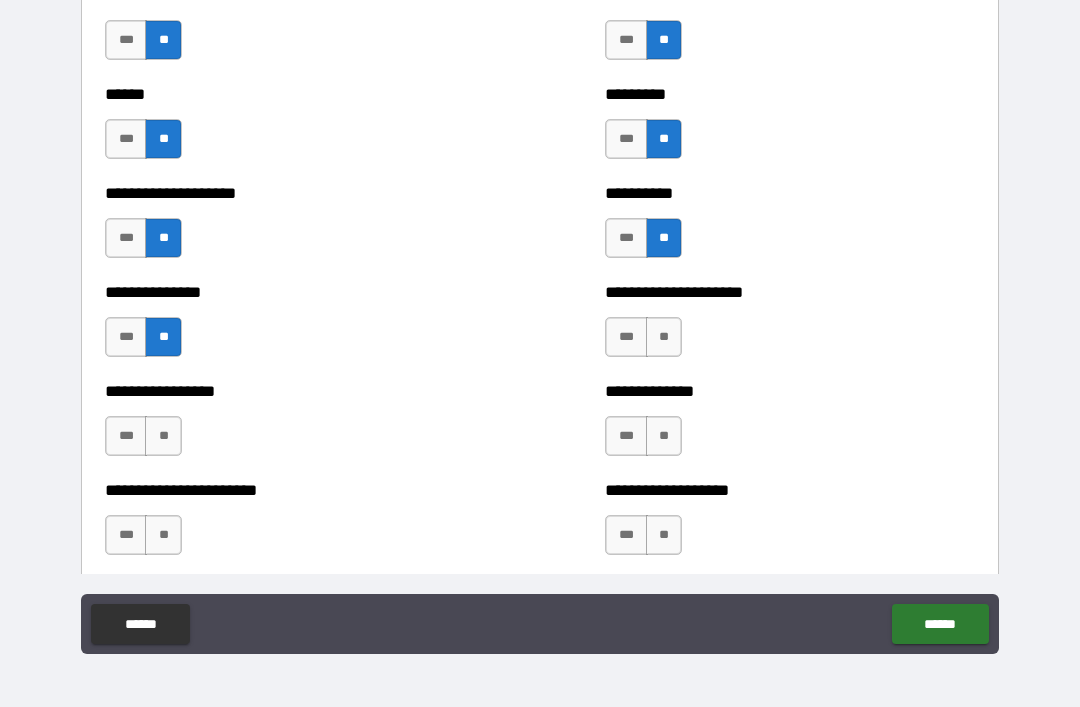 click on "**" at bounding box center (664, 337) 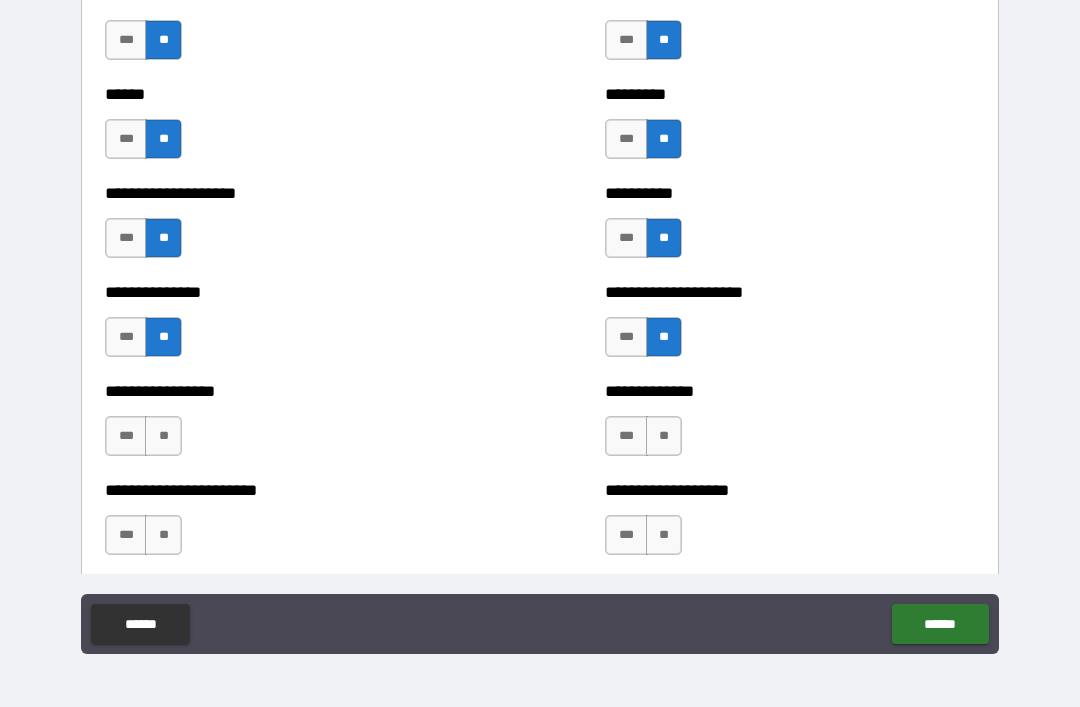 click on "**" at bounding box center [163, 436] 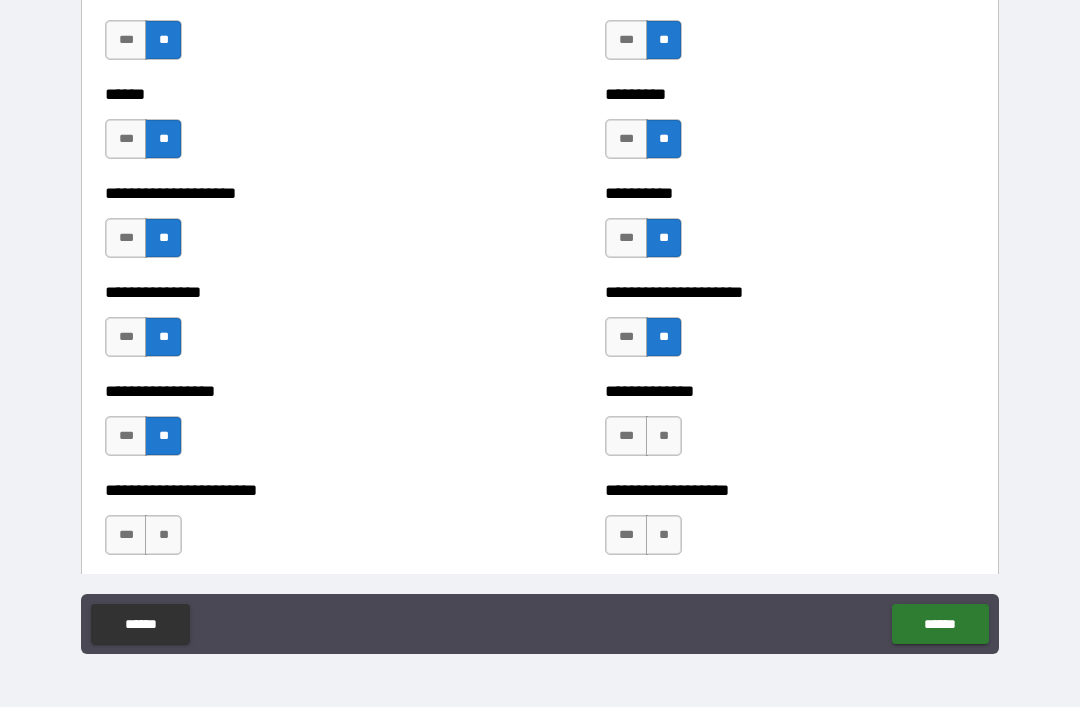click on "**" at bounding box center (664, 436) 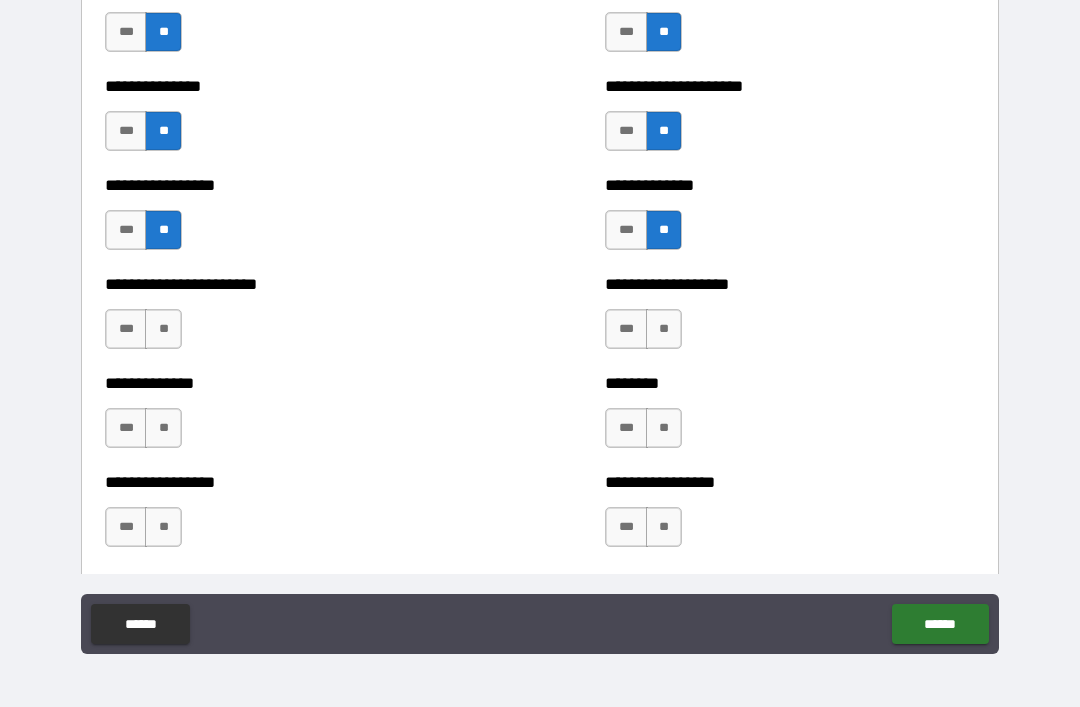 scroll, scrollTop: 3330, scrollLeft: 0, axis: vertical 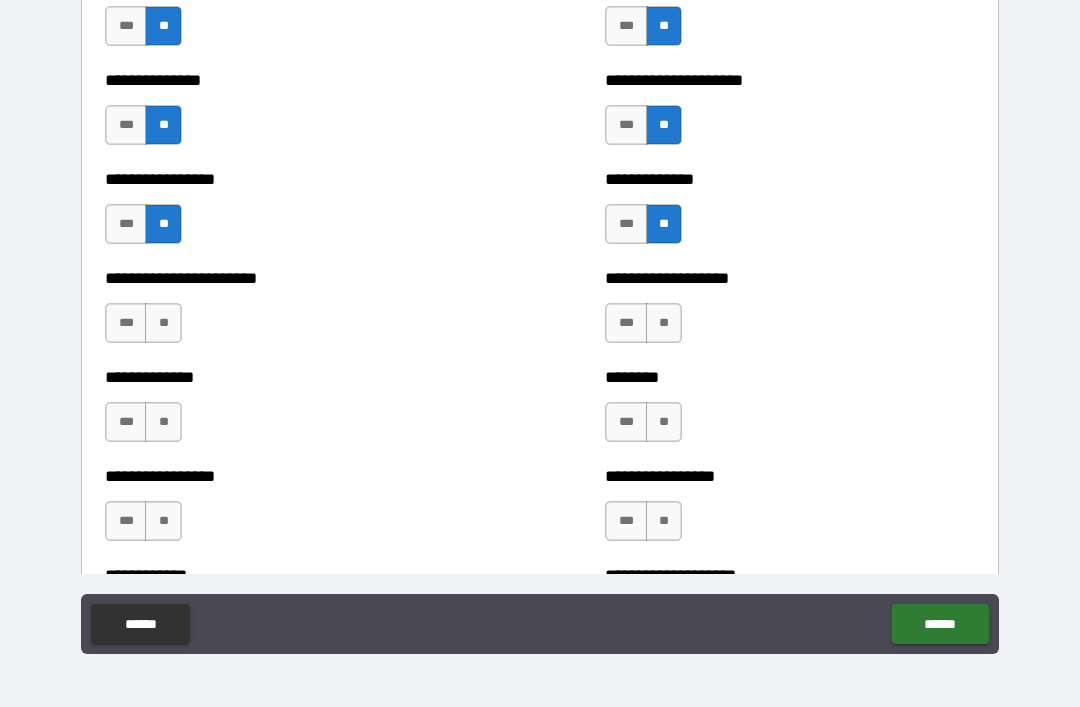click on "**" at bounding box center [163, 323] 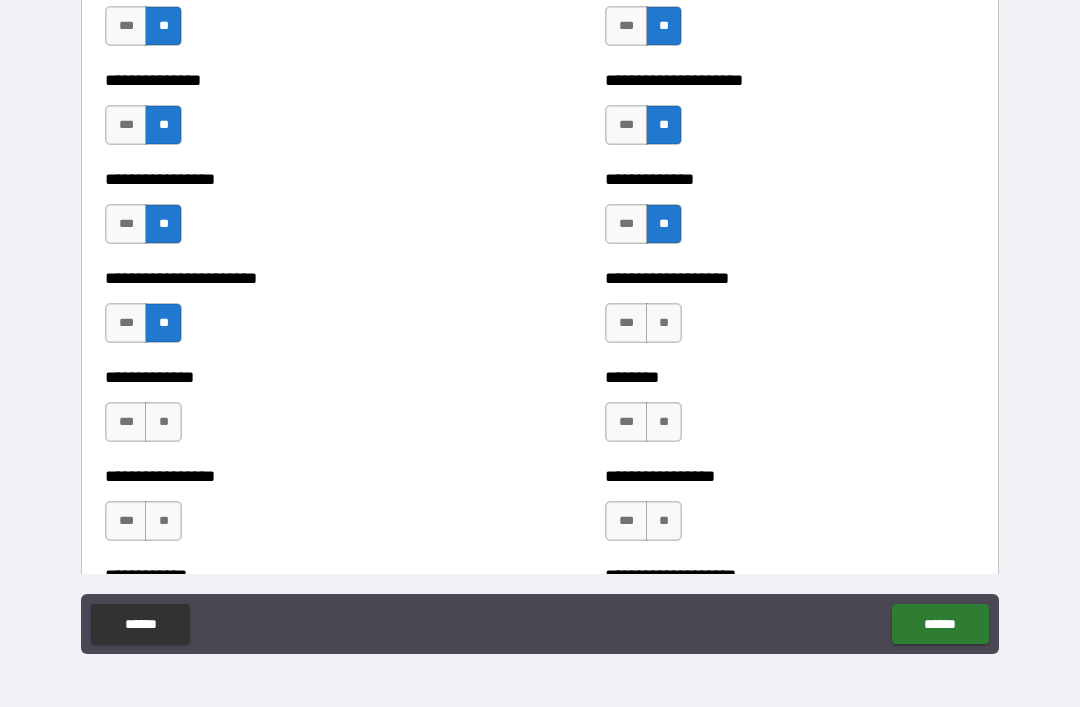 click on "**" at bounding box center (664, 323) 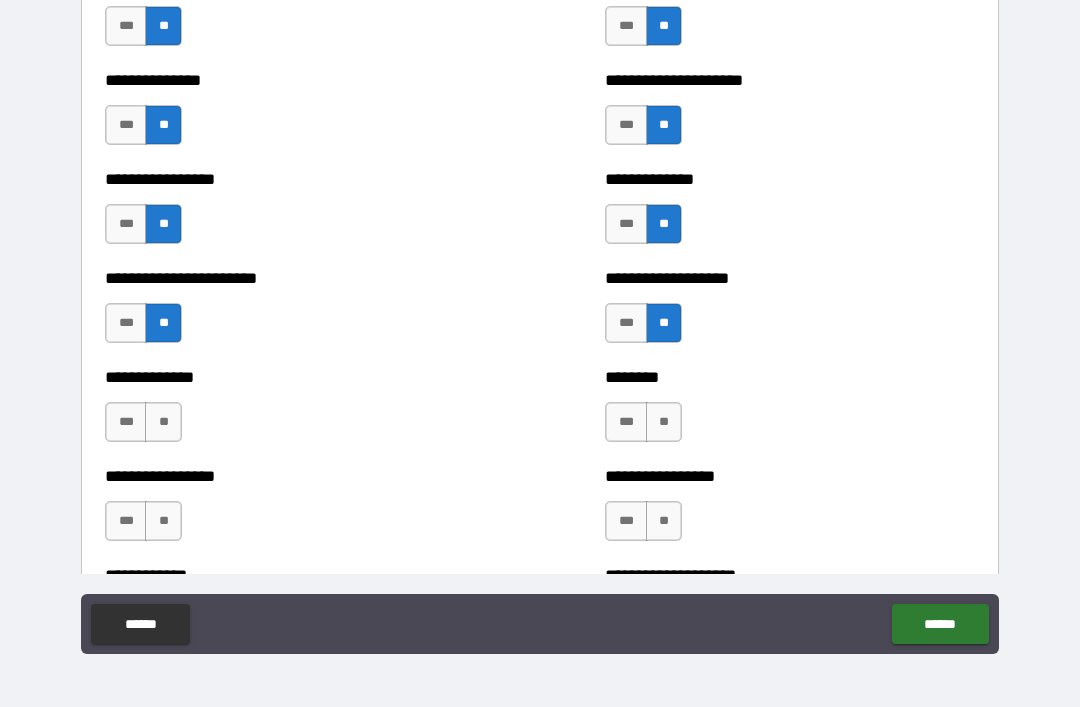 click on "**" at bounding box center [163, 422] 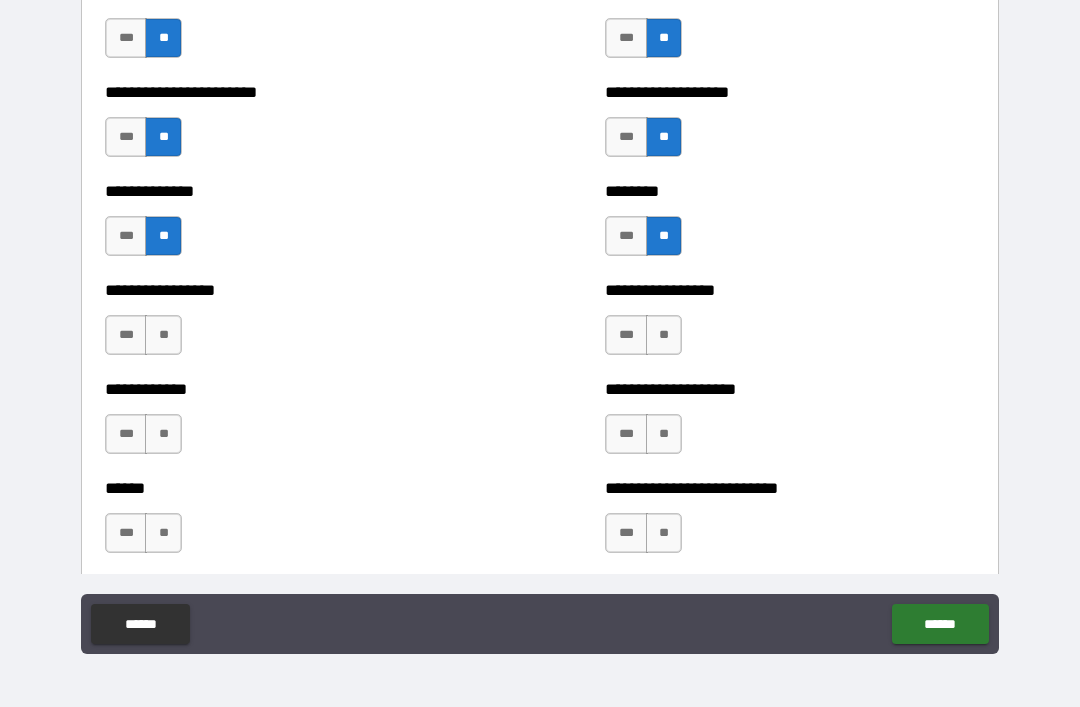 scroll, scrollTop: 3518, scrollLeft: 0, axis: vertical 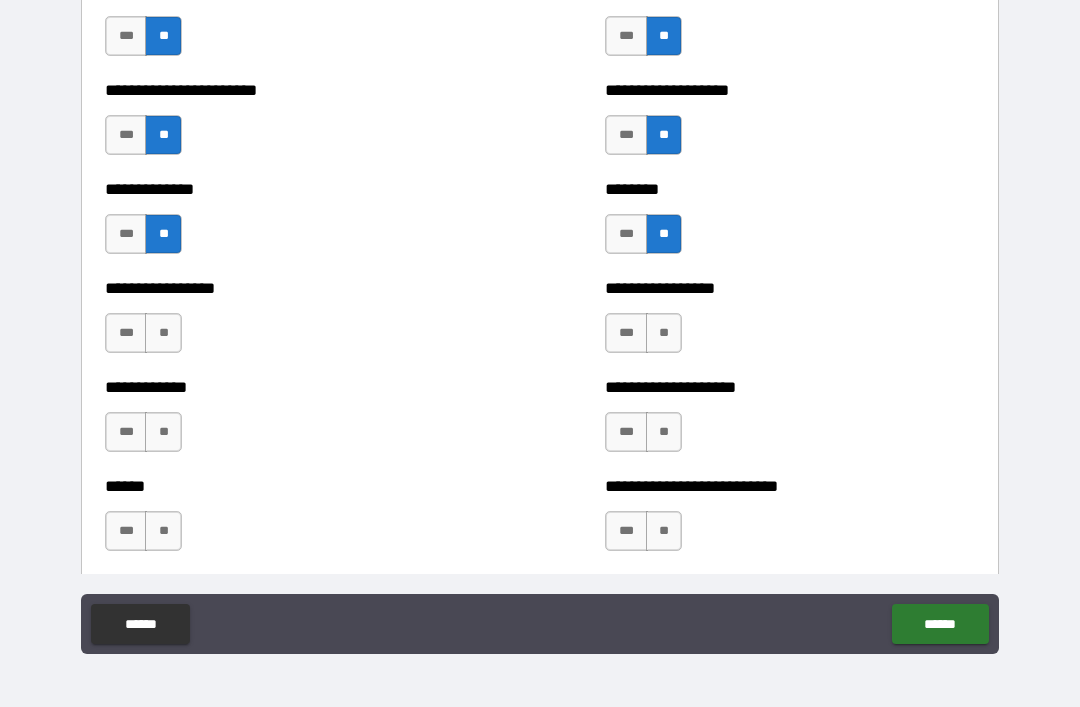 click on "**" at bounding box center (163, 333) 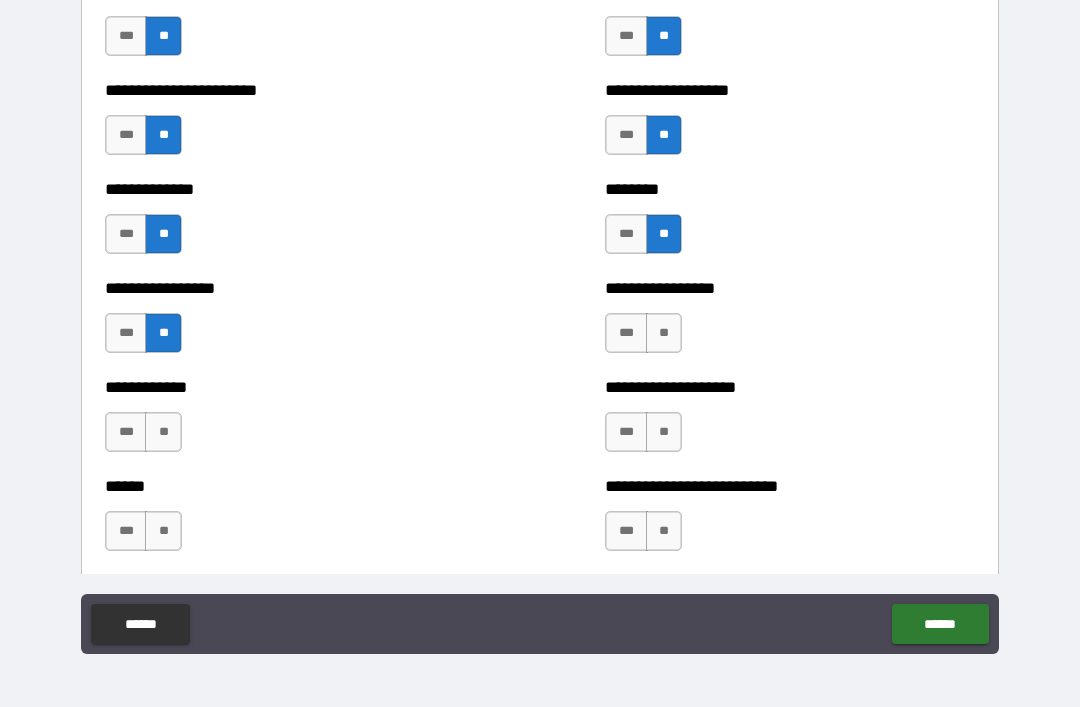 click on "**" at bounding box center (664, 333) 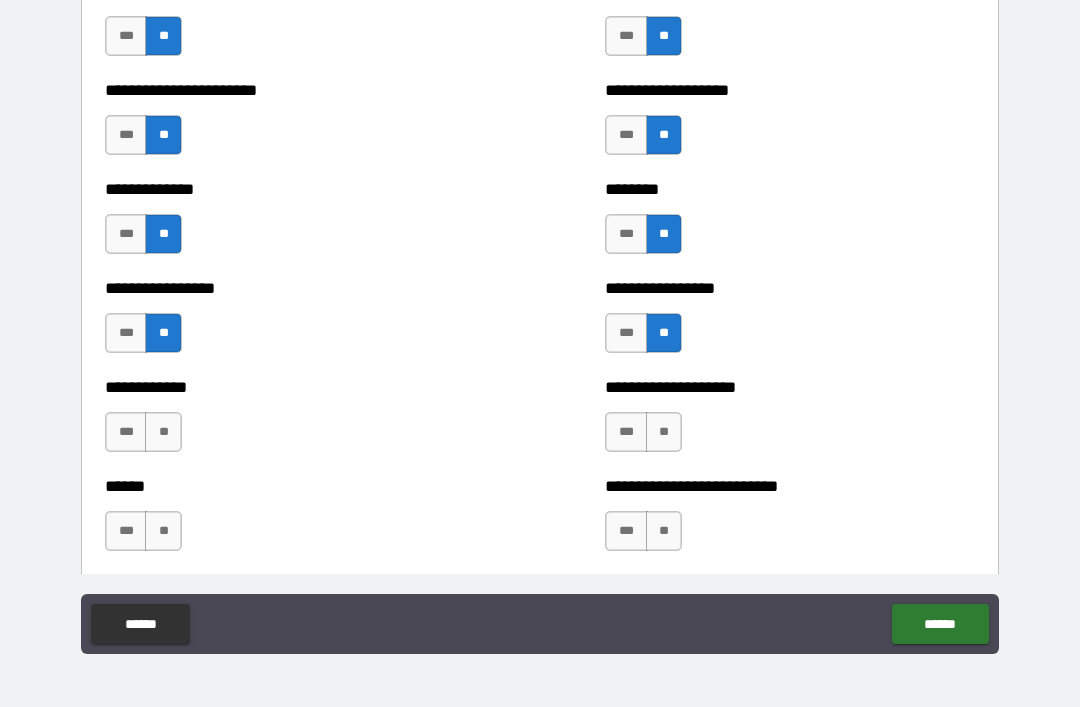 click on "**" at bounding box center [163, 432] 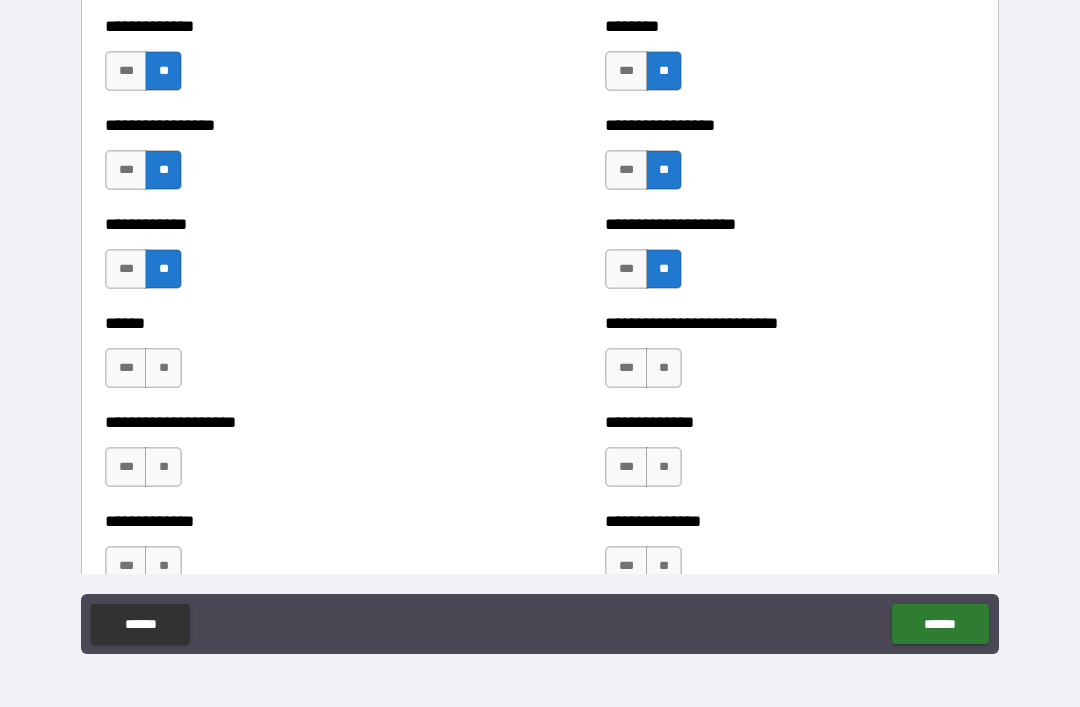 scroll, scrollTop: 3682, scrollLeft: 0, axis: vertical 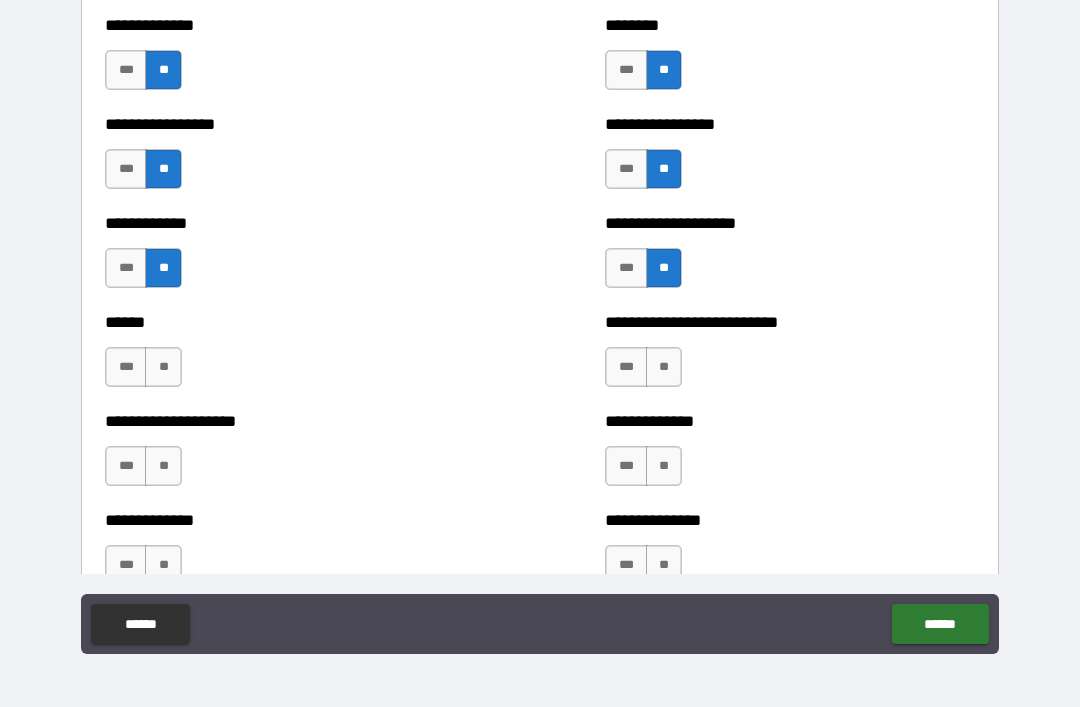 click on "**" at bounding box center [163, 367] 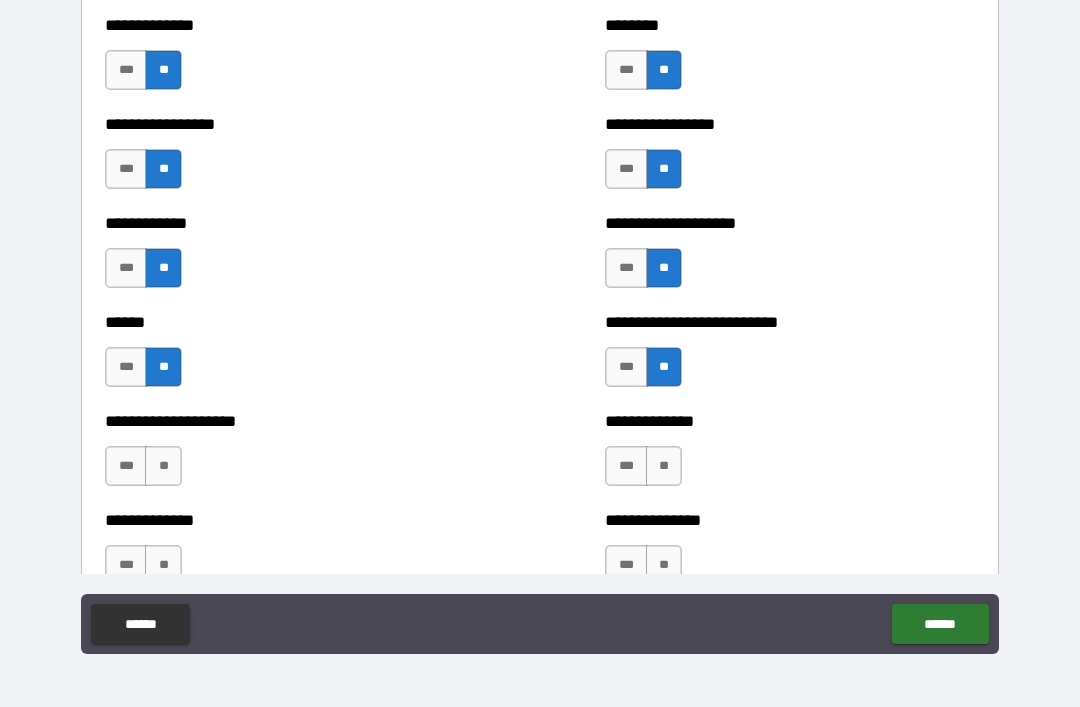 click on "**" at bounding box center (163, 466) 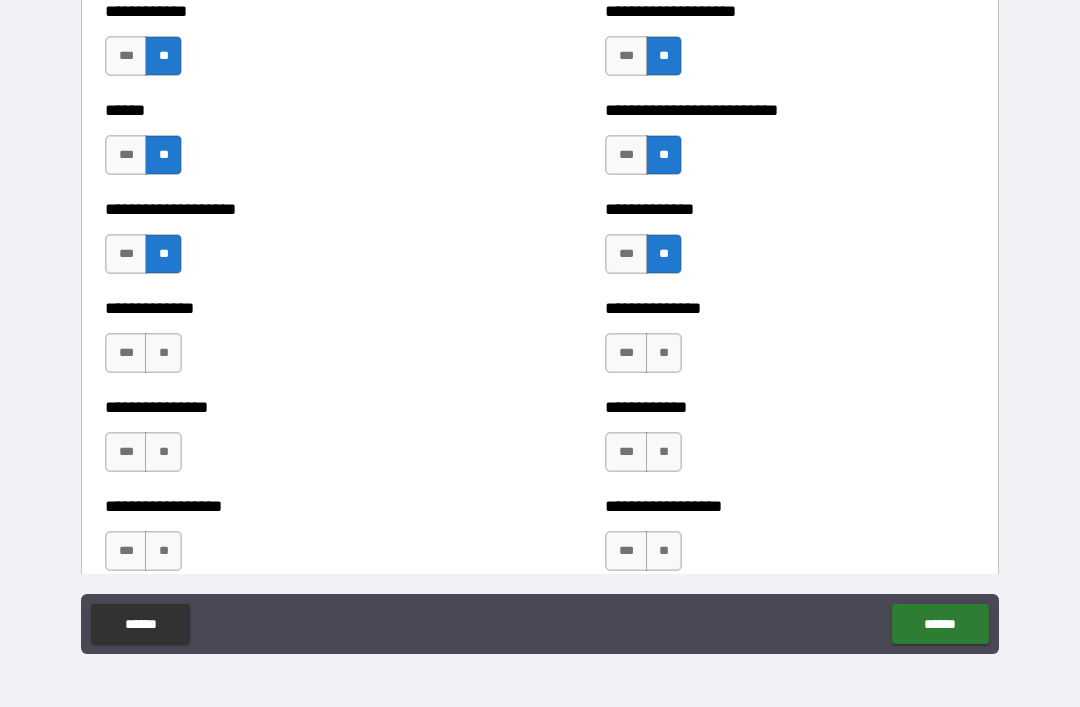 scroll, scrollTop: 3895, scrollLeft: 0, axis: vertical 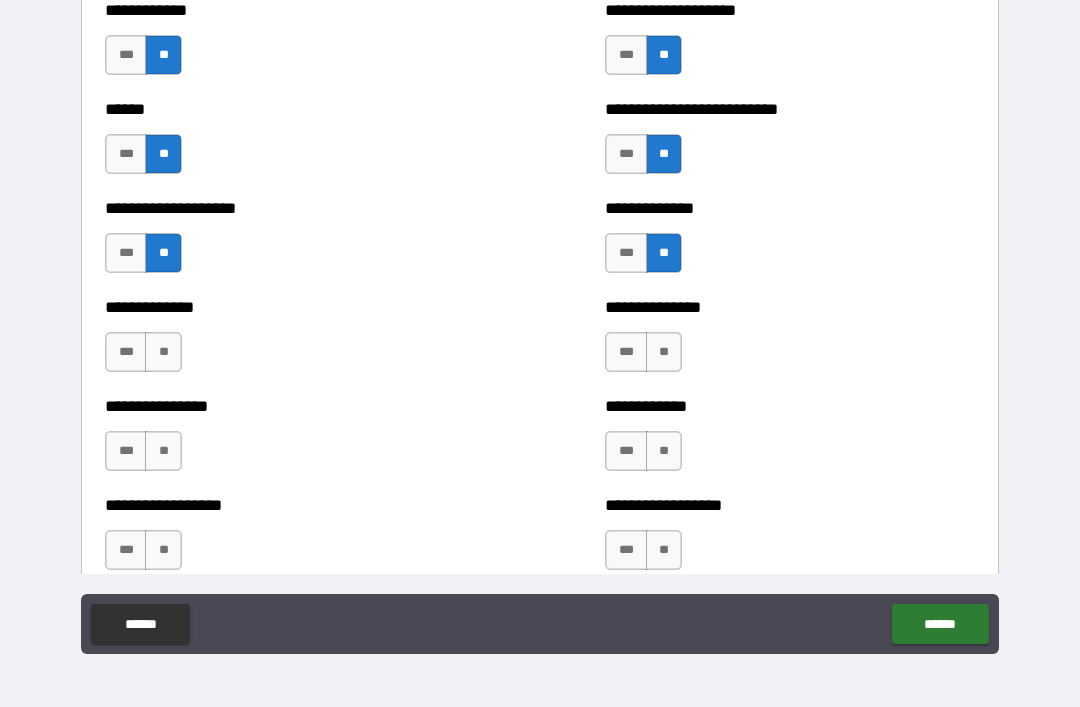 click on "**" at bounding box center (163, 352) 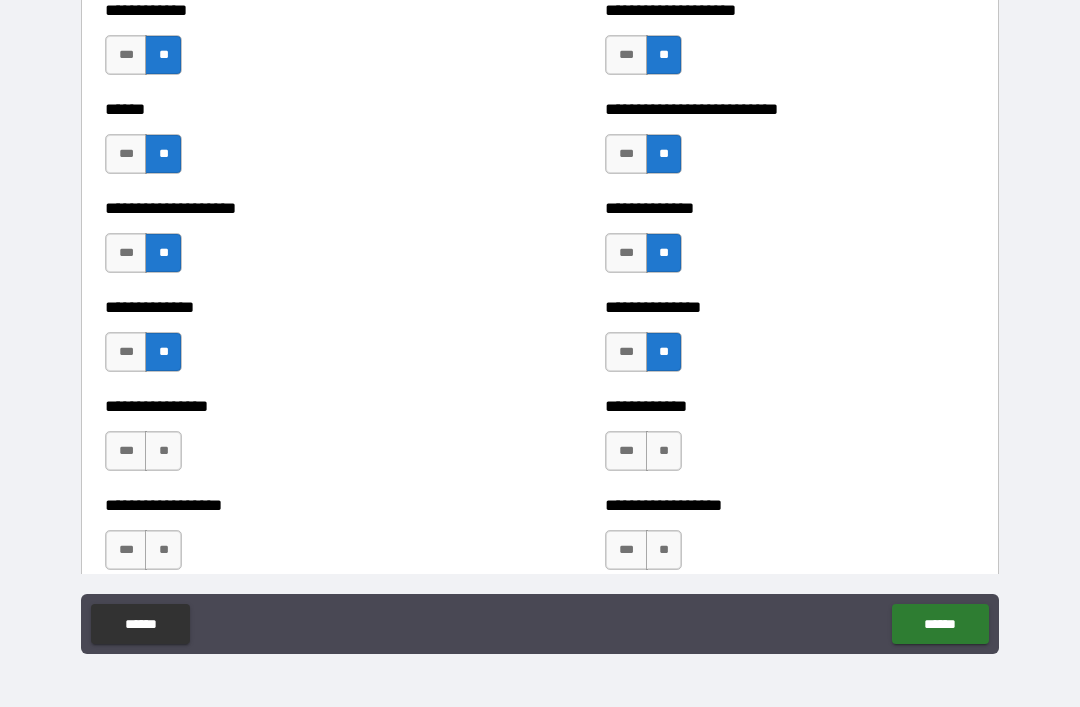 click on "**" at bounding box center (163, 451) 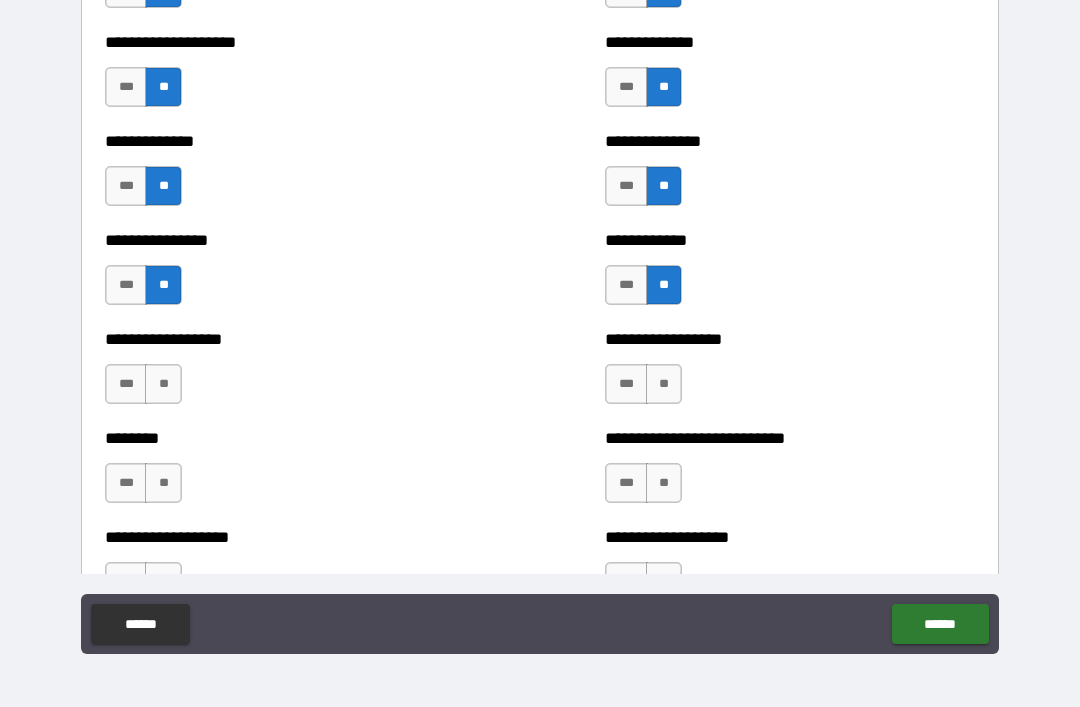 scroll, scrollTop: 4074, scrollLeft: 0, axis: vertical 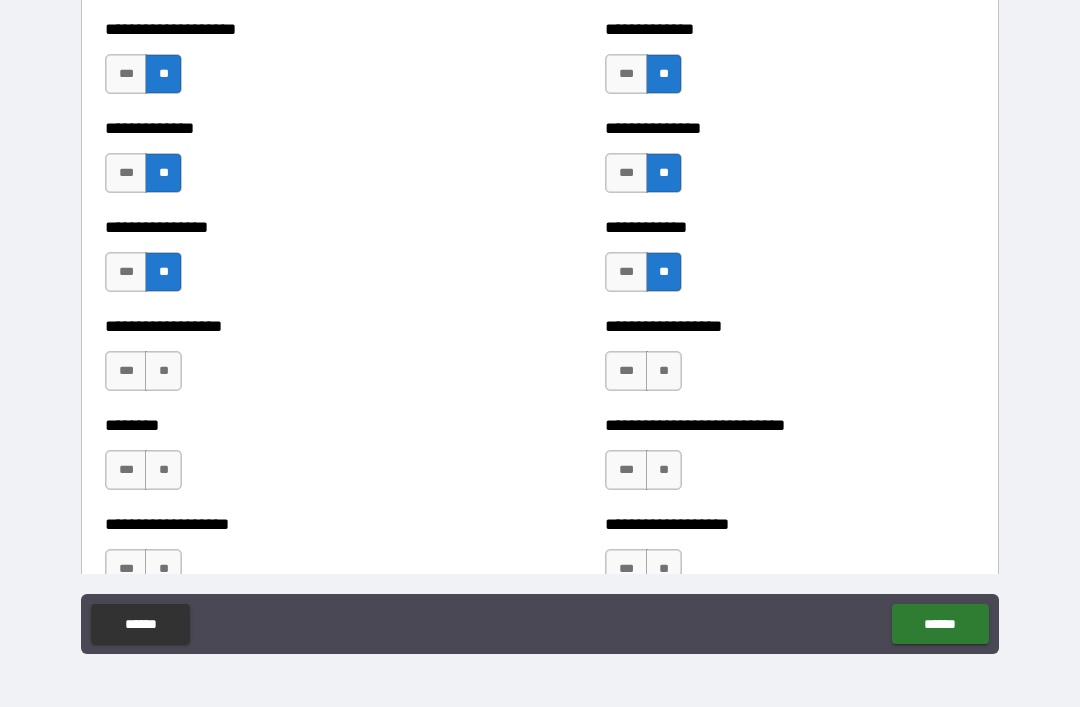 click on "**" at bounding box center [163, 371] 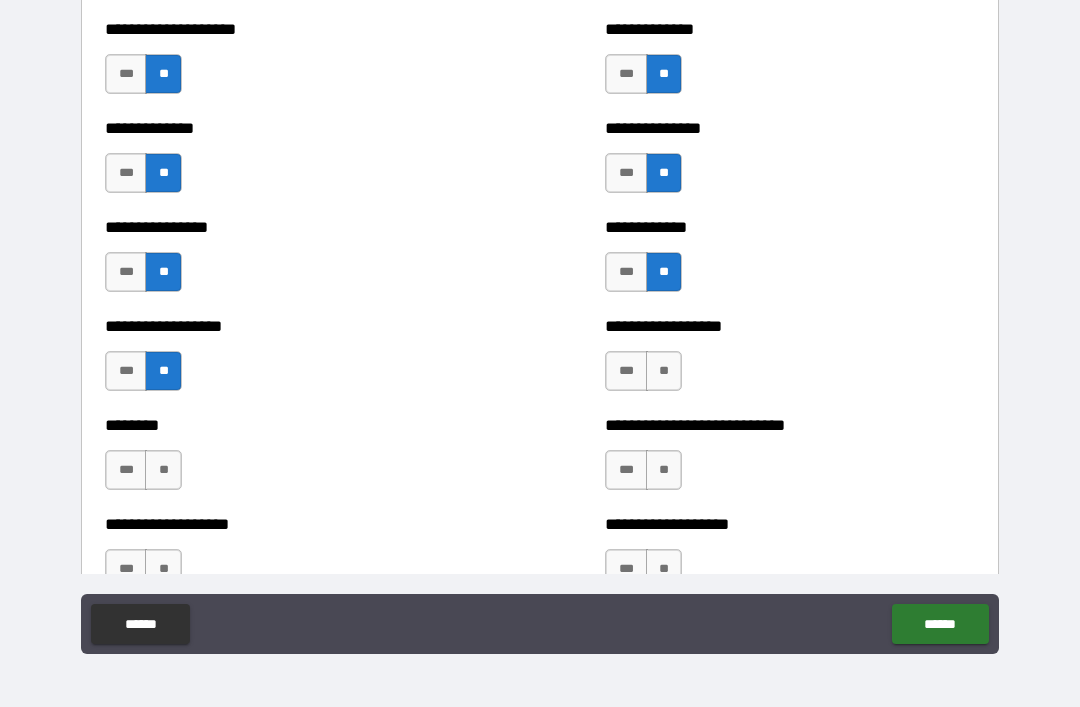 click on "**" at bounding box center [664, 371] 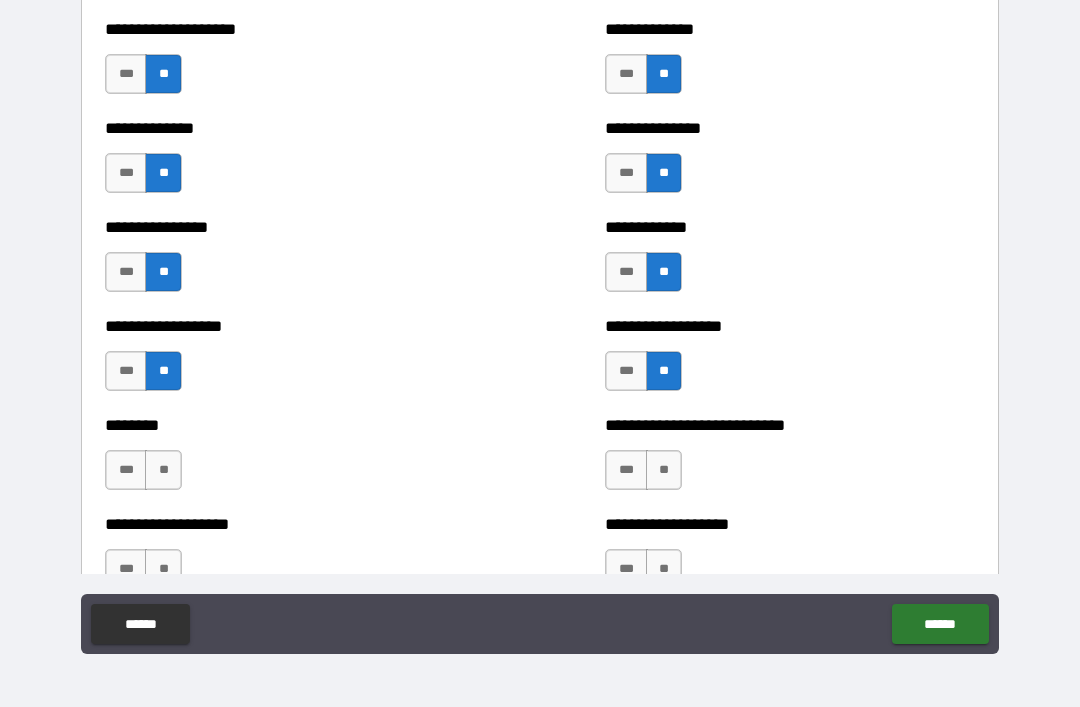click on "**" at bounding box center (163, 470) 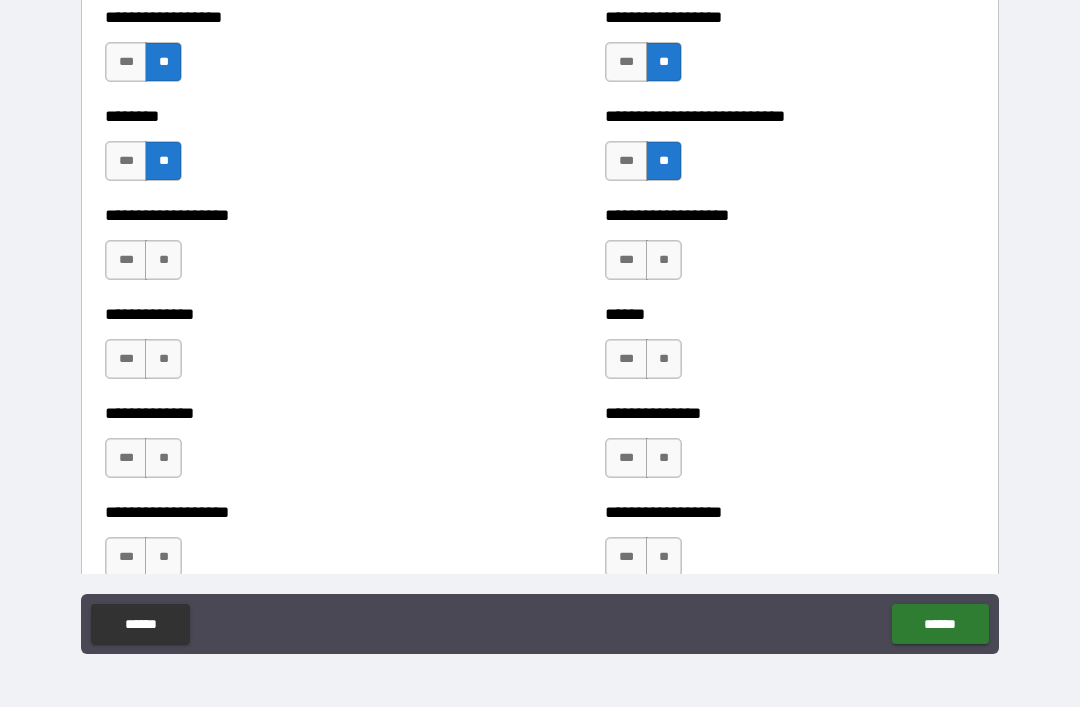 scroll, scrollTop: 4391, scrollLeft: 0, axis: vertical 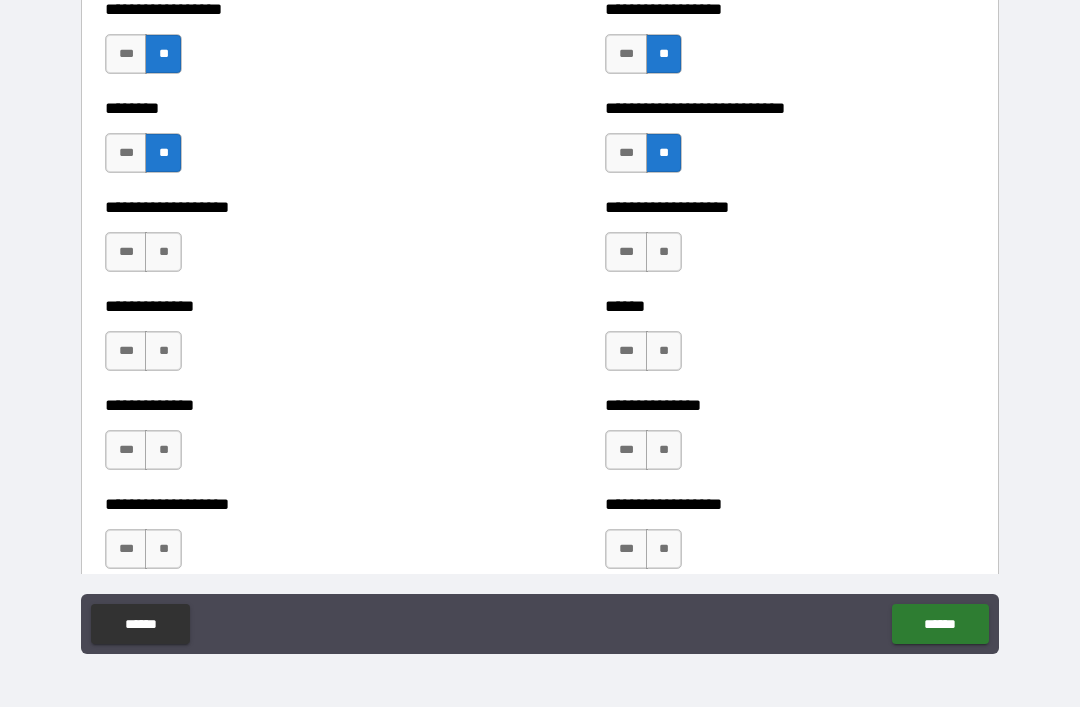 click on "**" at bounding box center [163, 252] 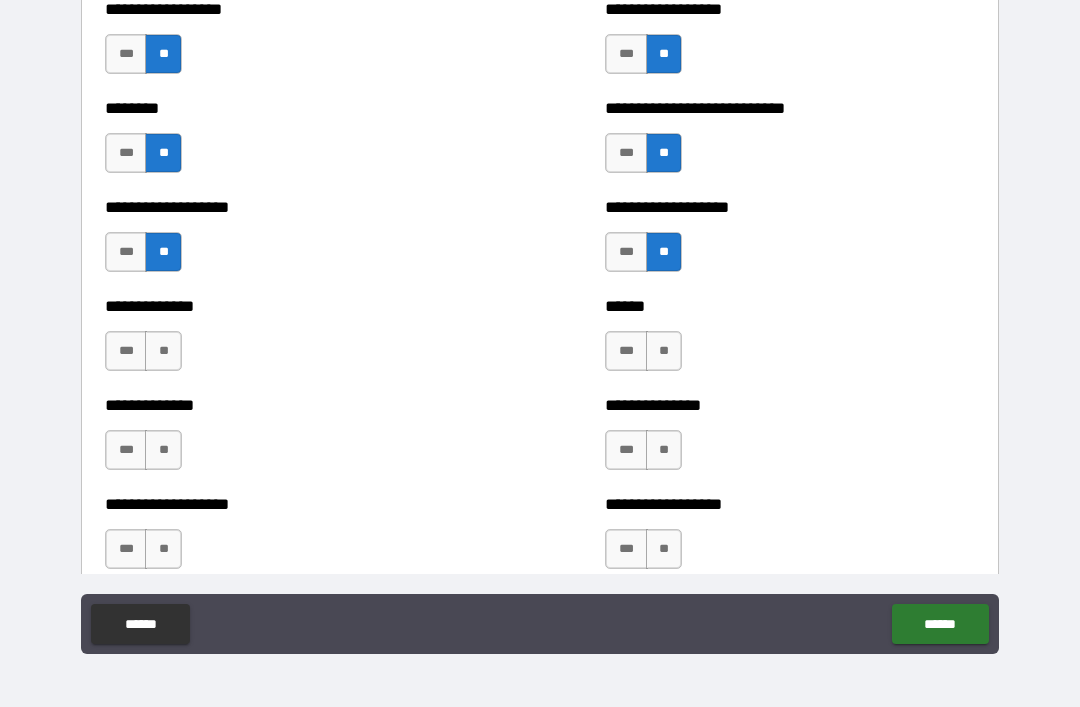 click on "**" at bounding box center [163, 351] 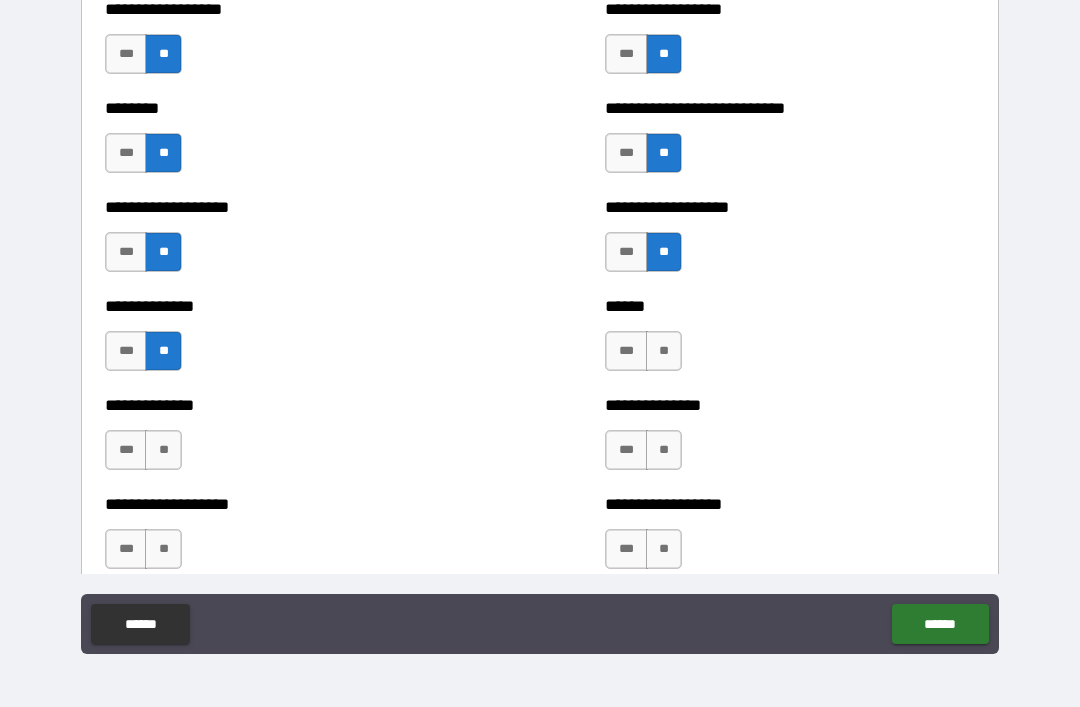 click on "**" at bounding box center [664, 351] 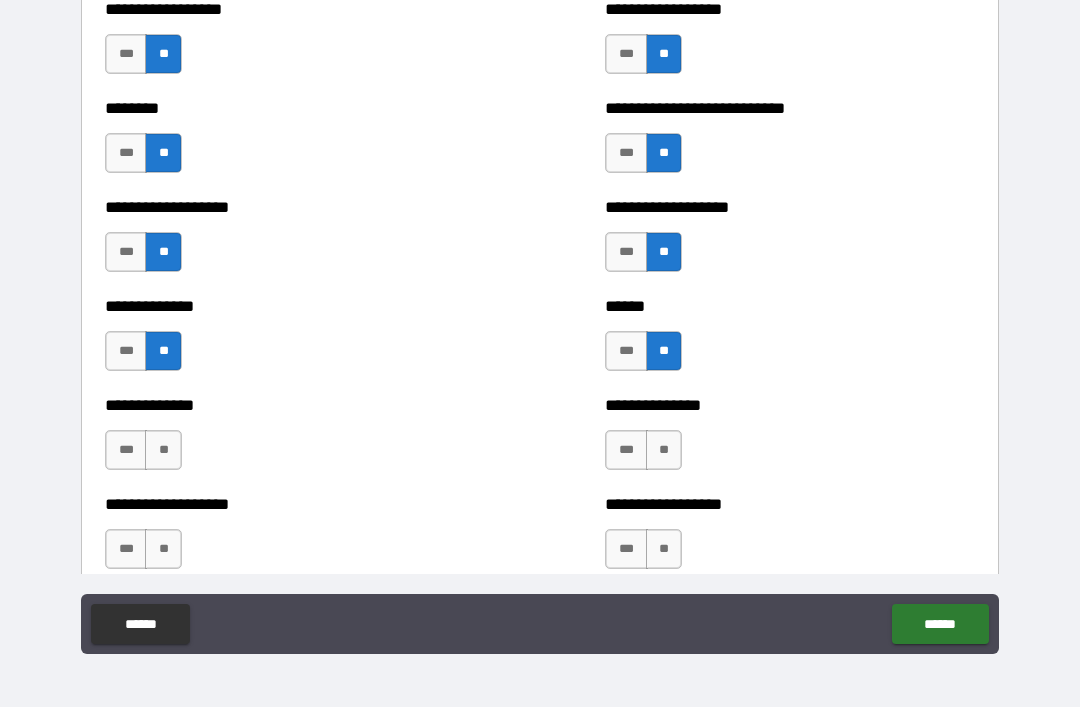 click on "**" at bounding box center [664, 450] 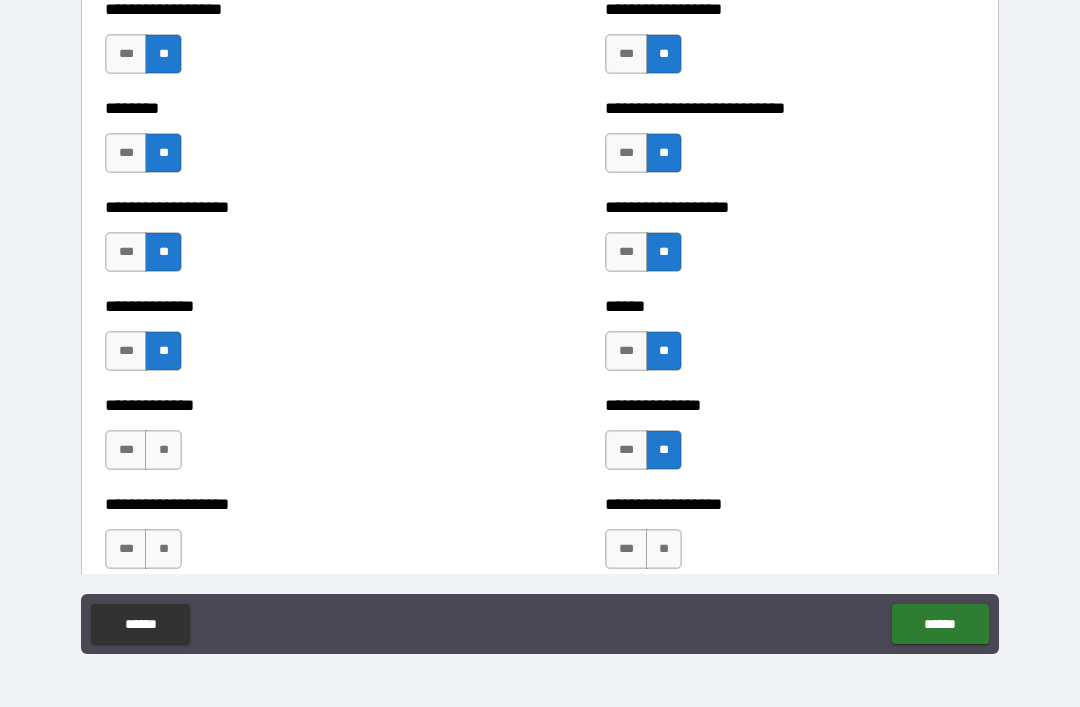 click on "**" at bounding box center [163, 450] 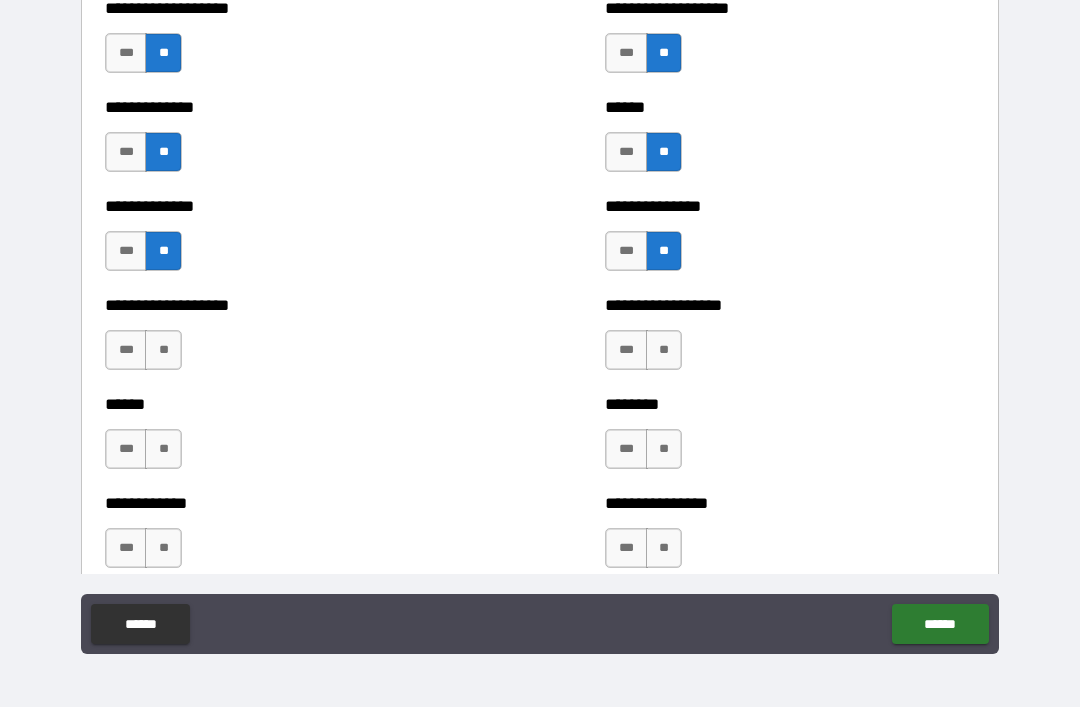 scroll, scrollTop: 4594, scrollLeft: 0, axis: vertical 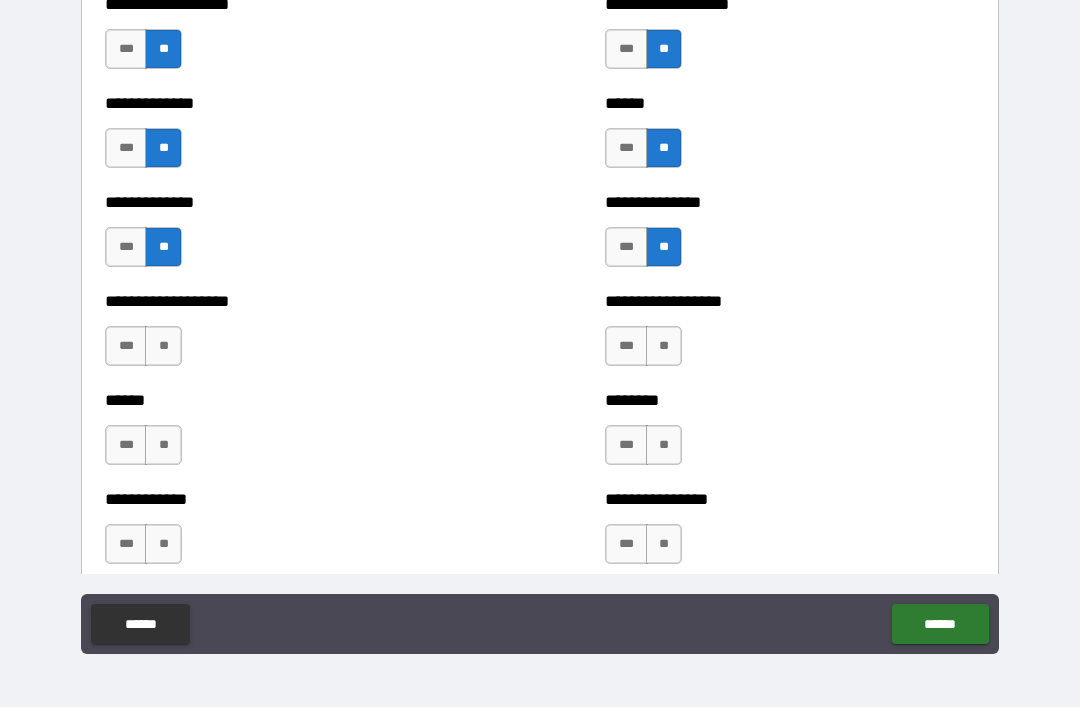 click on "**" at bounding box center [664, 346] 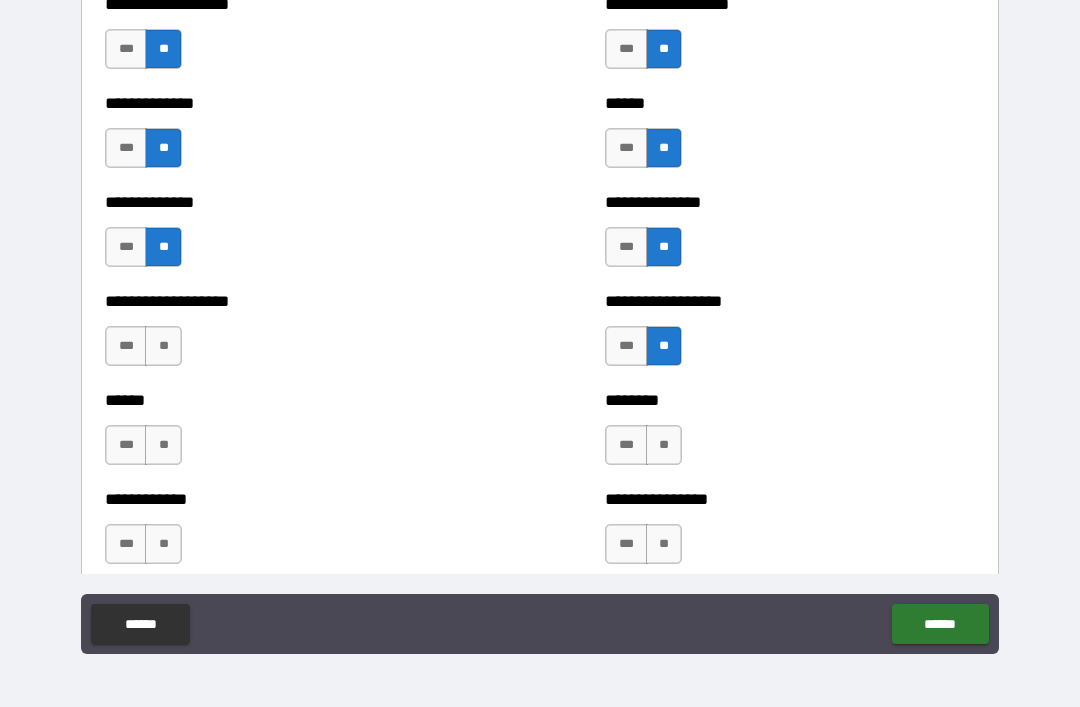 click on "**" at bounding box center (163, 346) 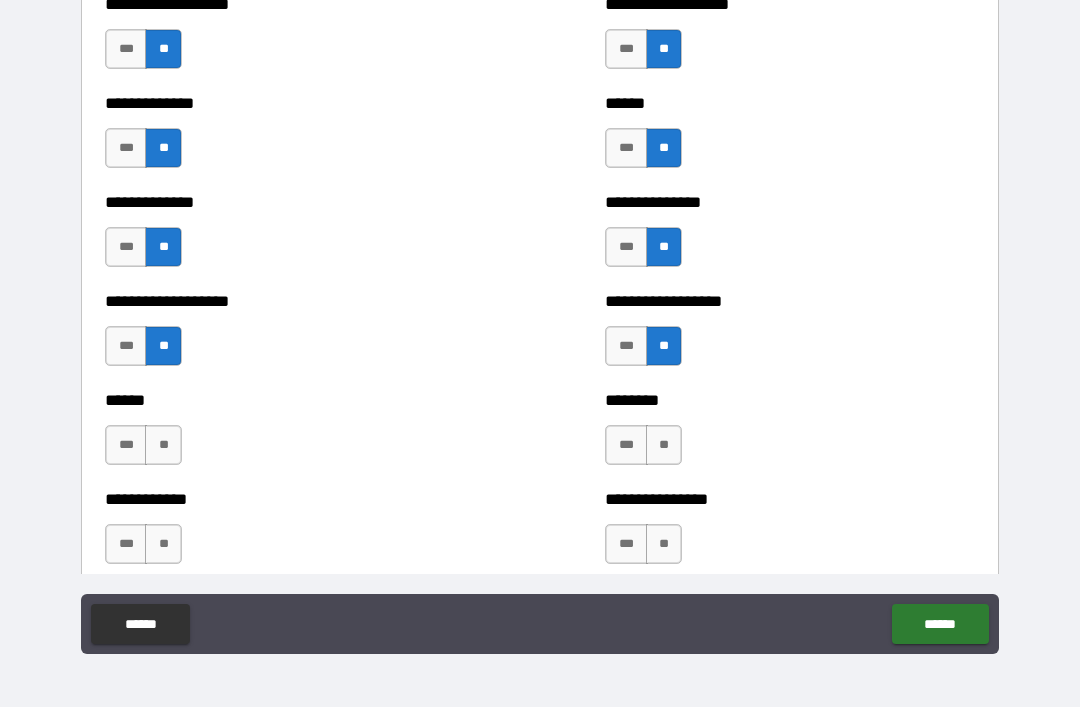 click on "**" at bounding box center [163, 445] 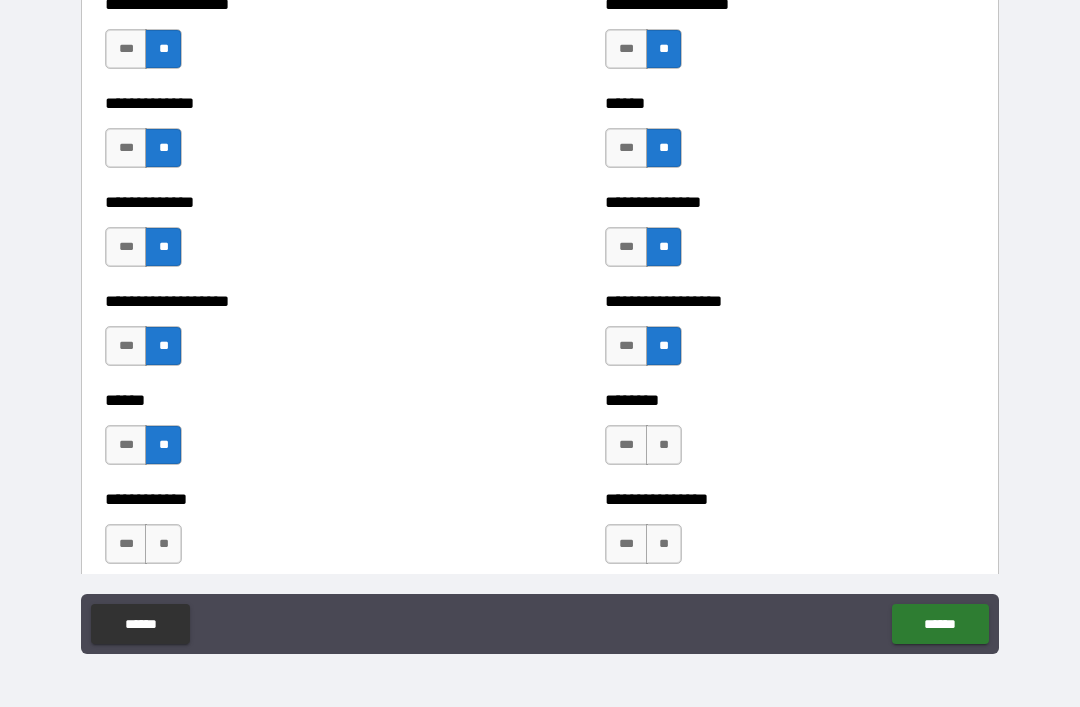 click on "**" at bounding box center [664, 445] 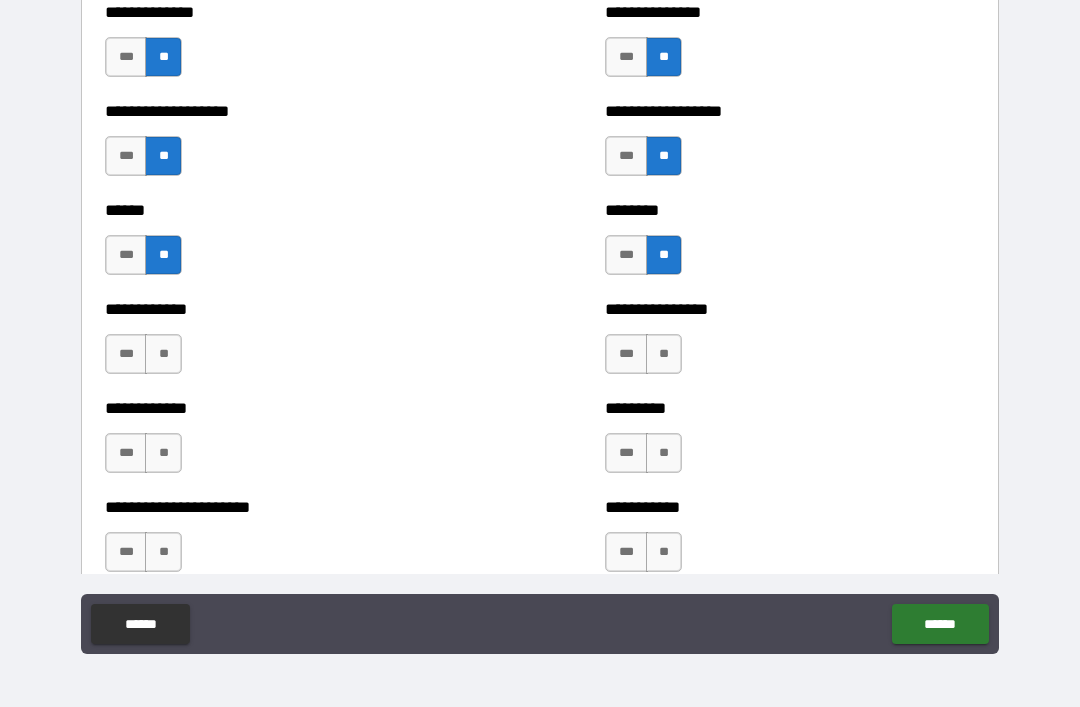scroll, scrollTop: 4792, scrollLeft: 0, axis: vertical 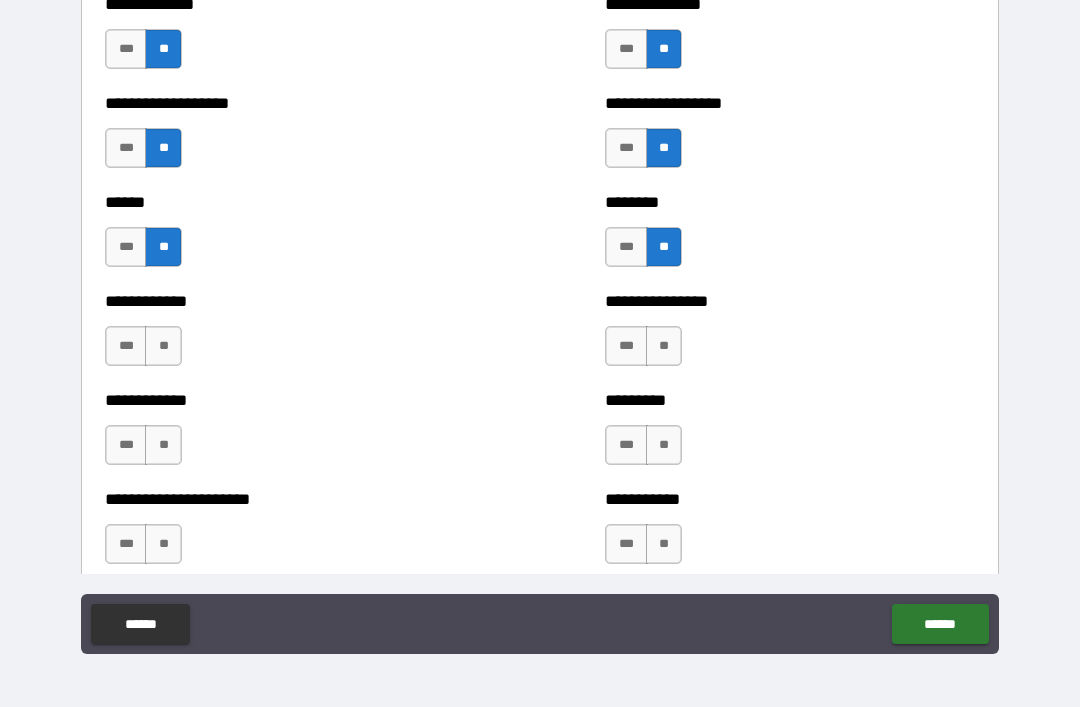 click on "**" at bounding box center (163, 346) 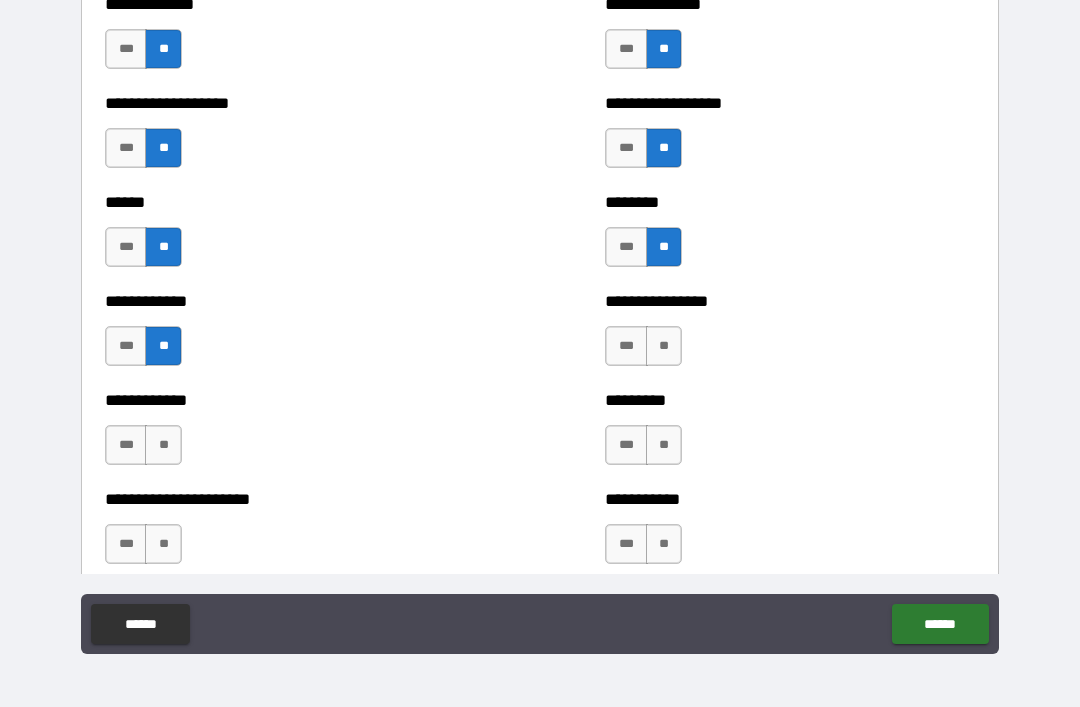 click on "**" at bounding box center (664, 346) 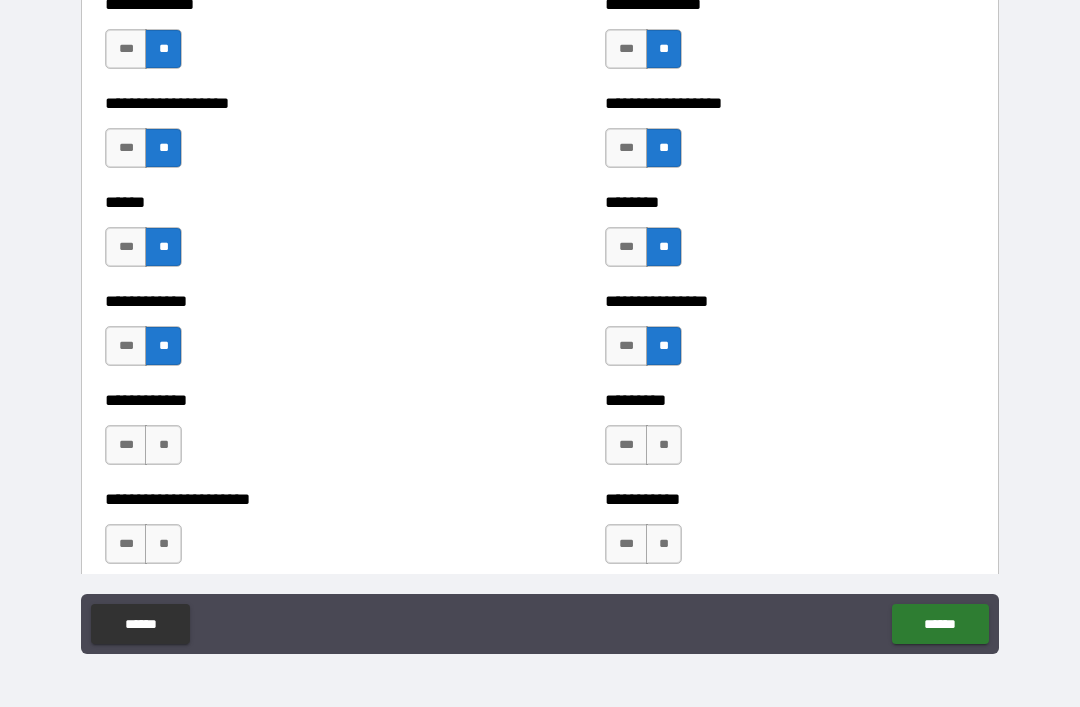 click on "**" at bounding box center (163, 445) 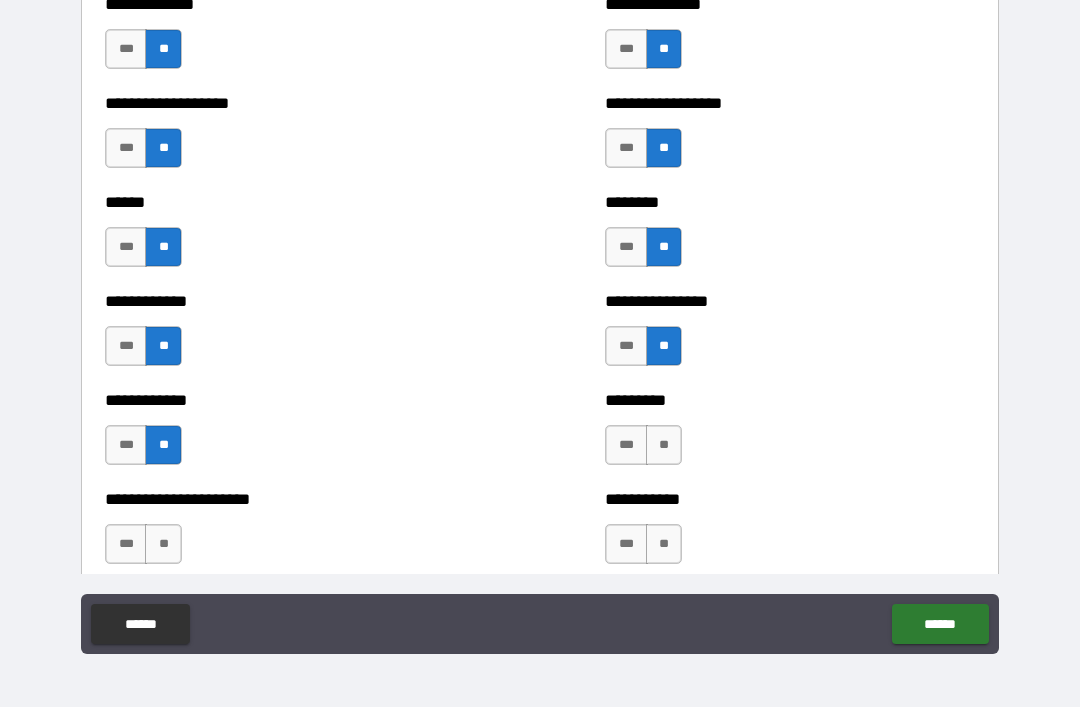 click on "**" at bounding box center (664, 445) 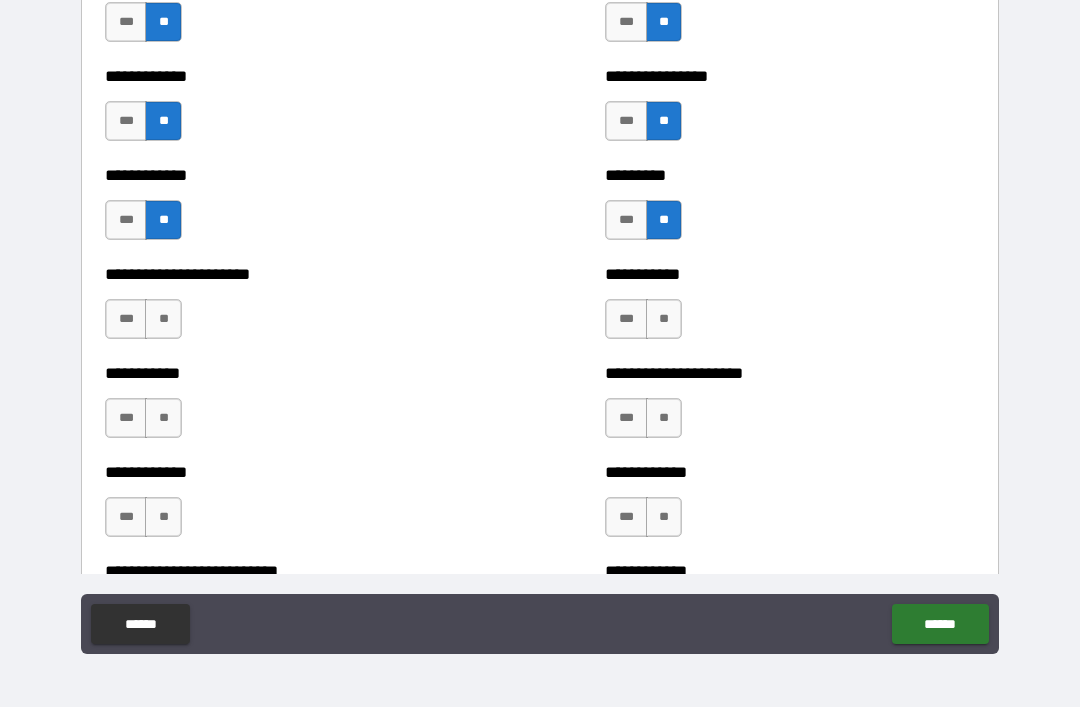 scroll, scrollTop: 5018, scrollLeft: 0, axis: vertical 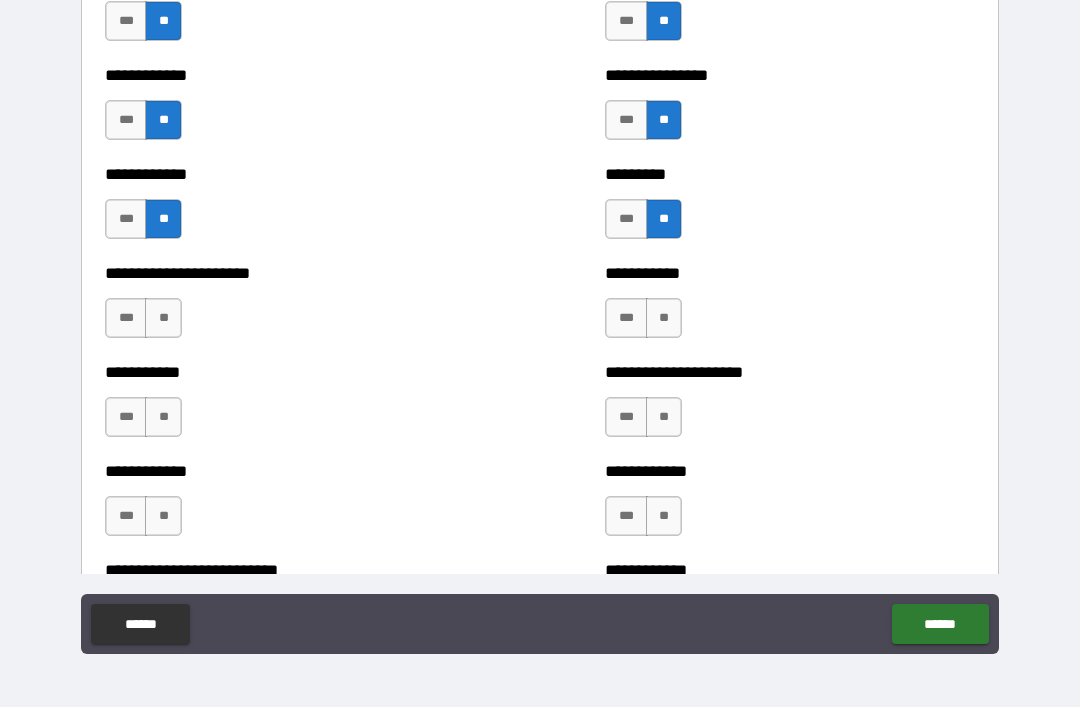 click on "**" at bounding box center [163, 318] 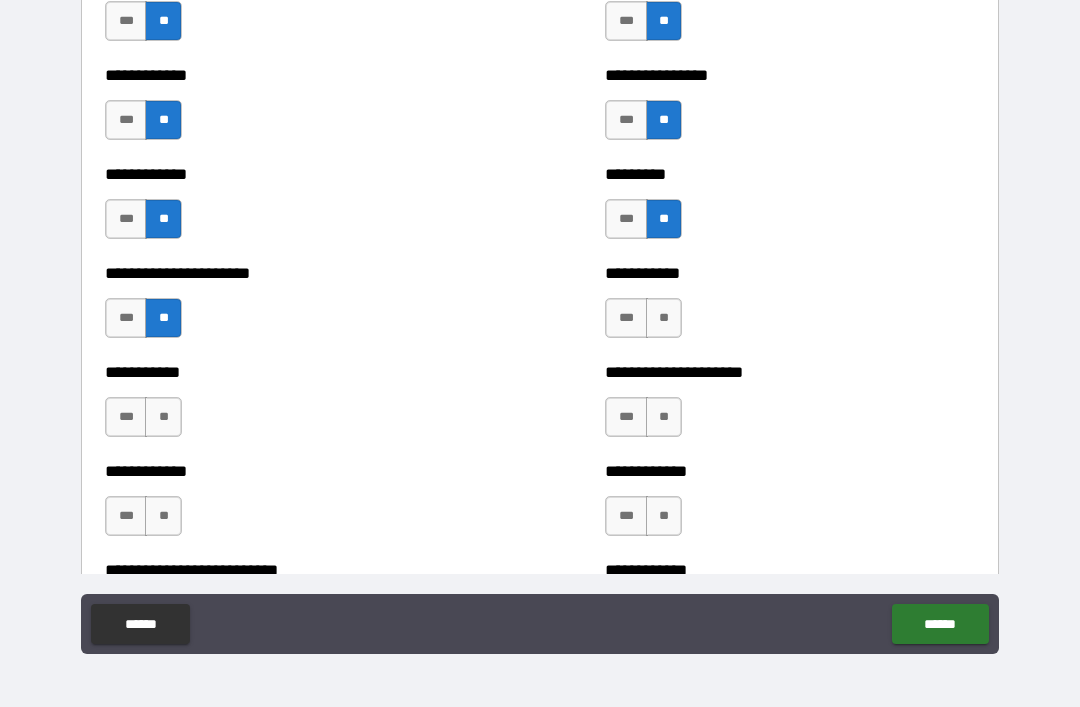 click on "**" at bounding box center (664, 318) 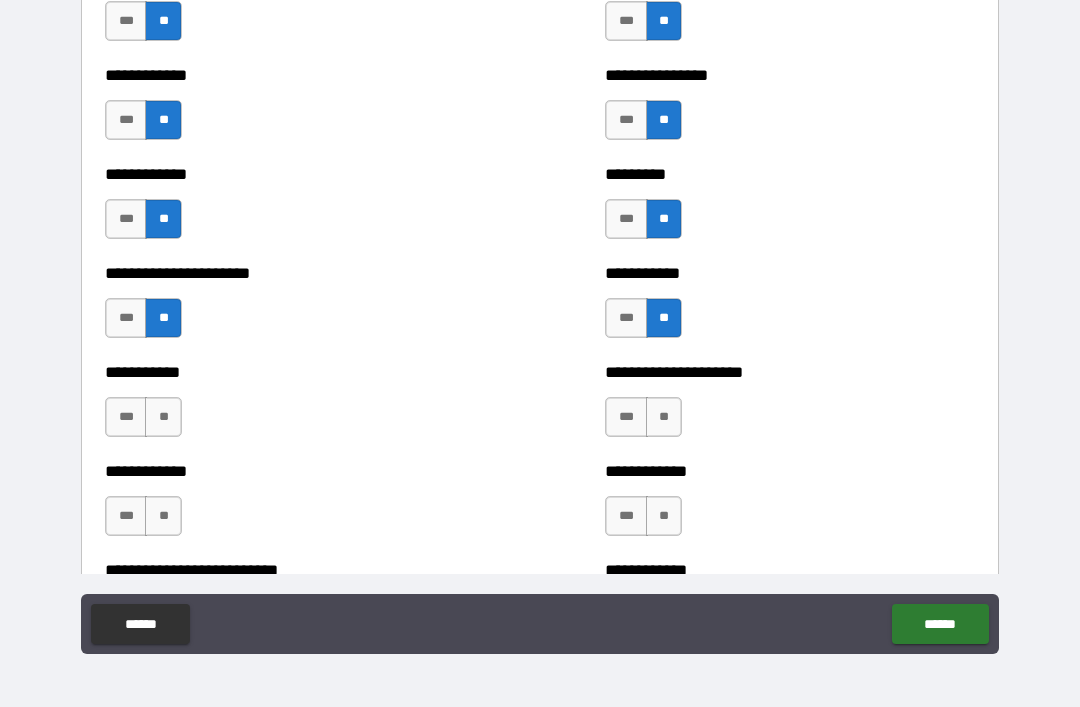 click on "**" at bounding box center [163, 417] 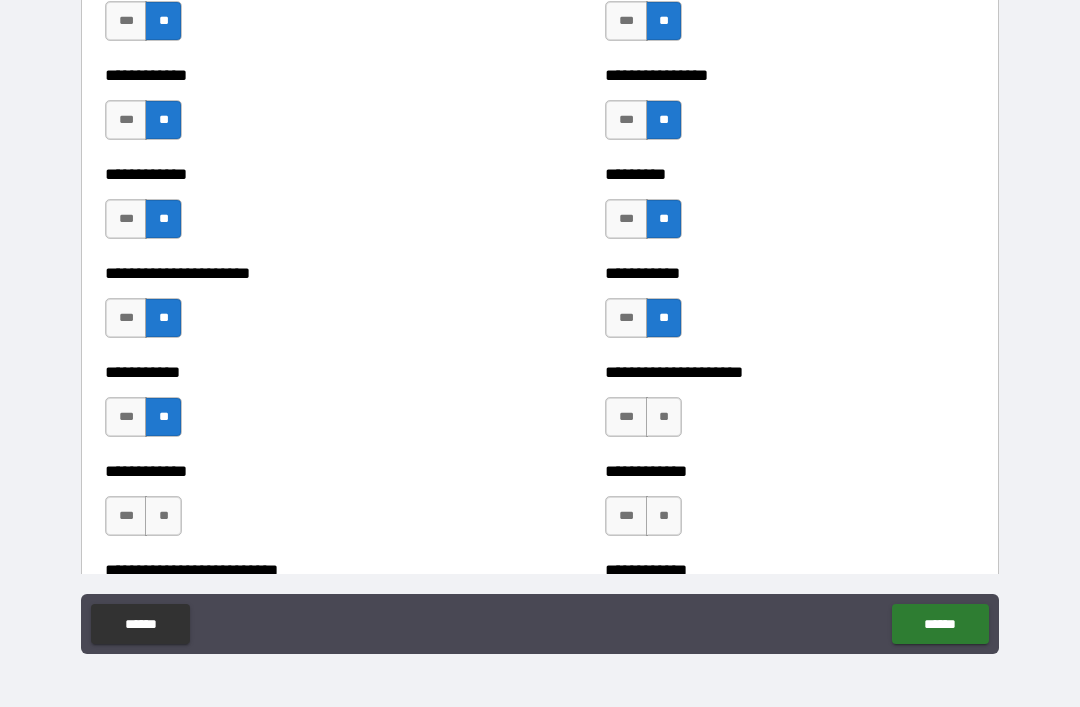 click on "**" at bounding box center [664, 417] 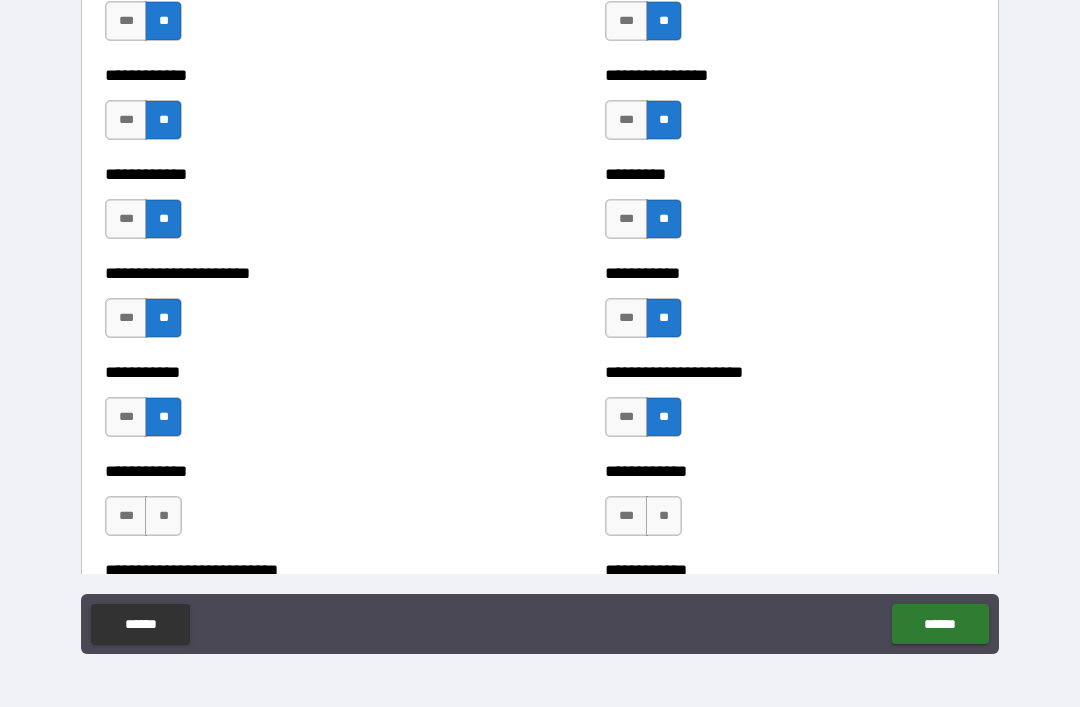 click on "**" at bounding box center [163, 516] 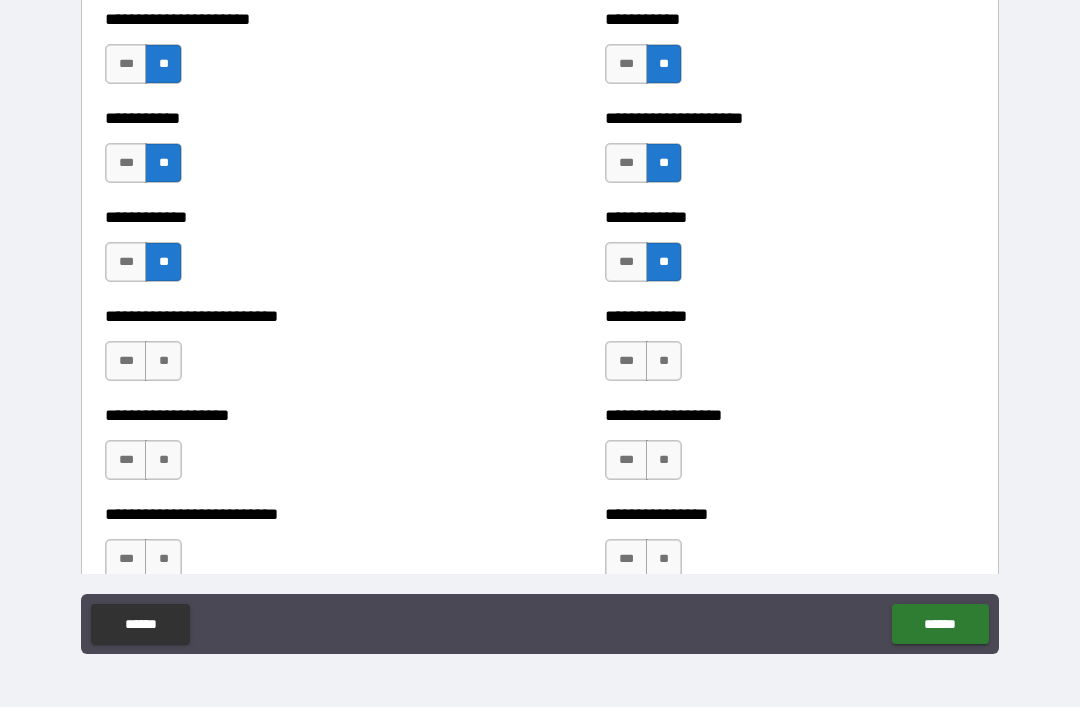 scroll, scrollTop: 5299, scrollLeft: 0, axis: vertical 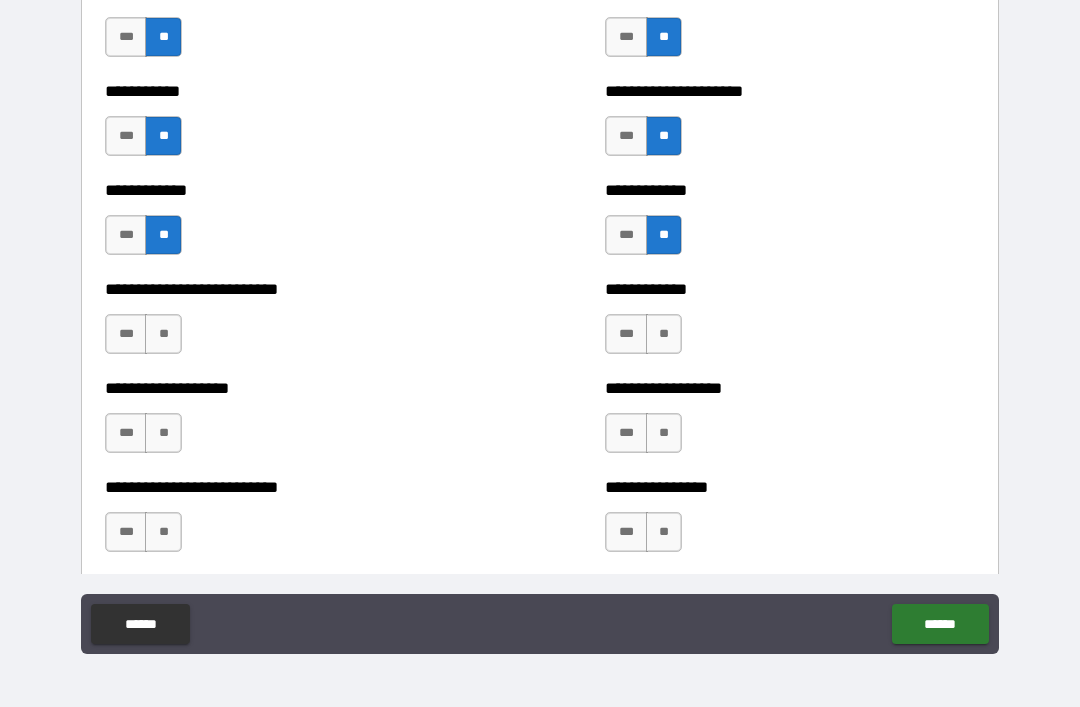 click on "**" at bounding box center [163, 334] 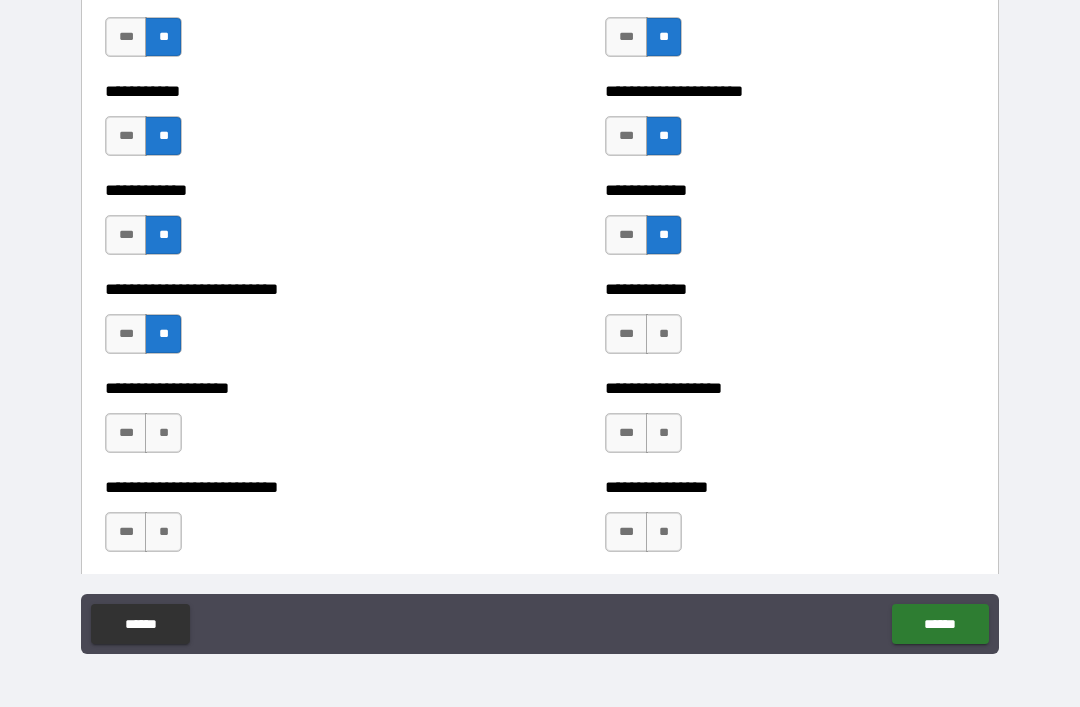click on "**" at bounding box center (664, 334) 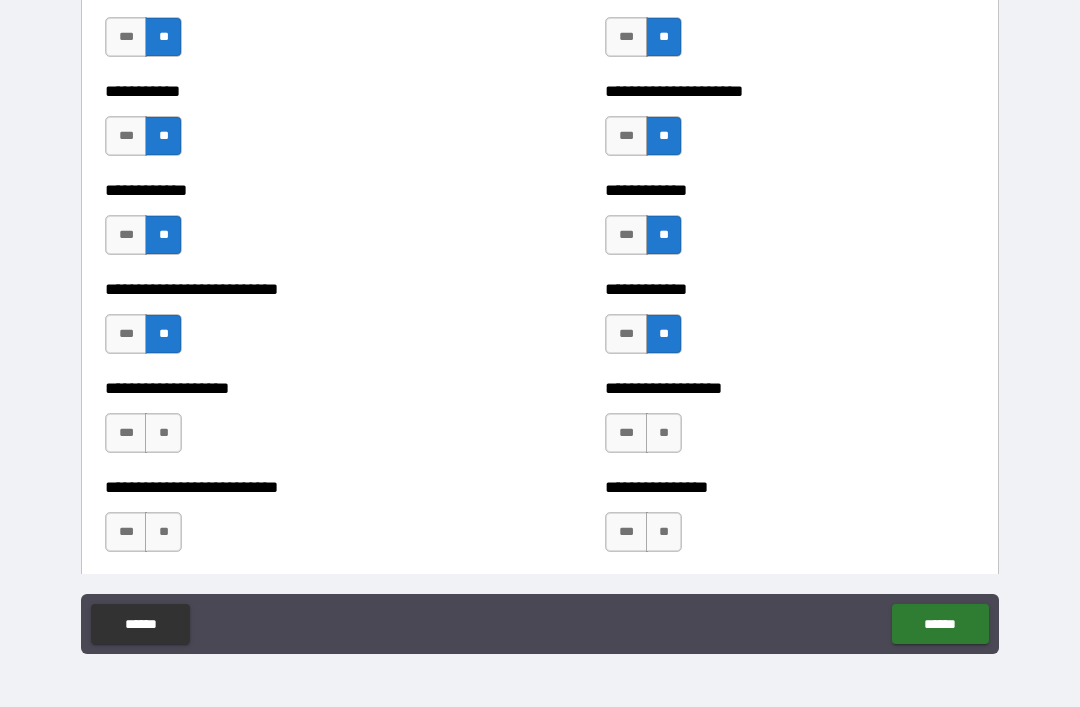 click on "**" at bounding box center (163, 433) 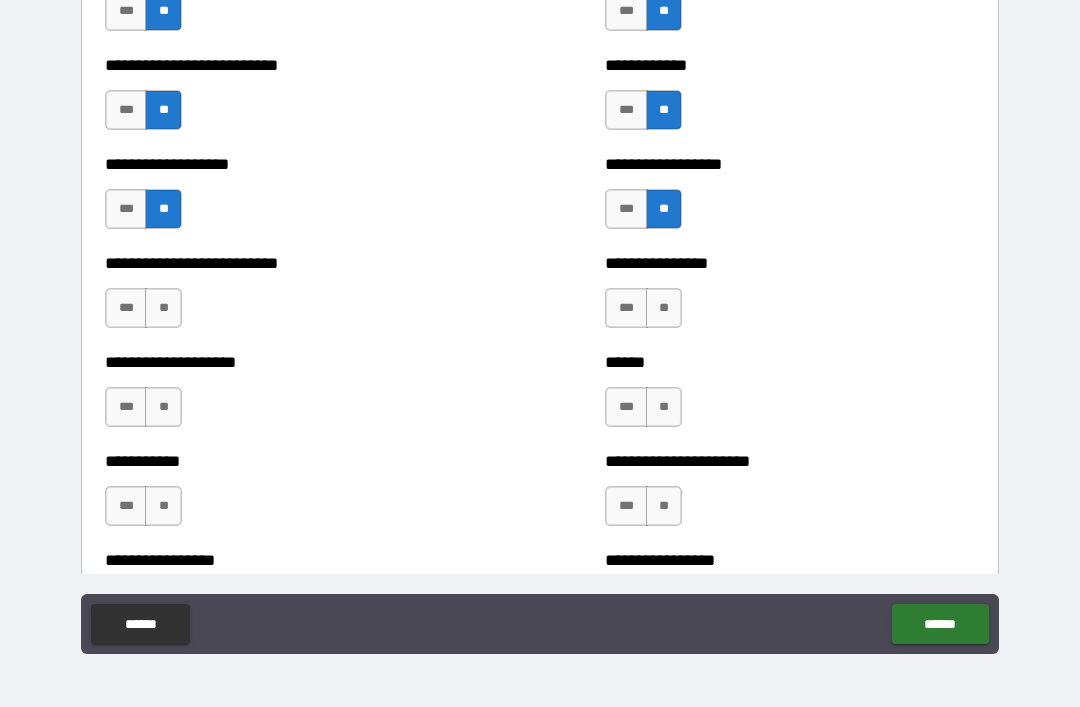 scroll, scrollTop: 5533, scrollLeft: 0, axis: vertical 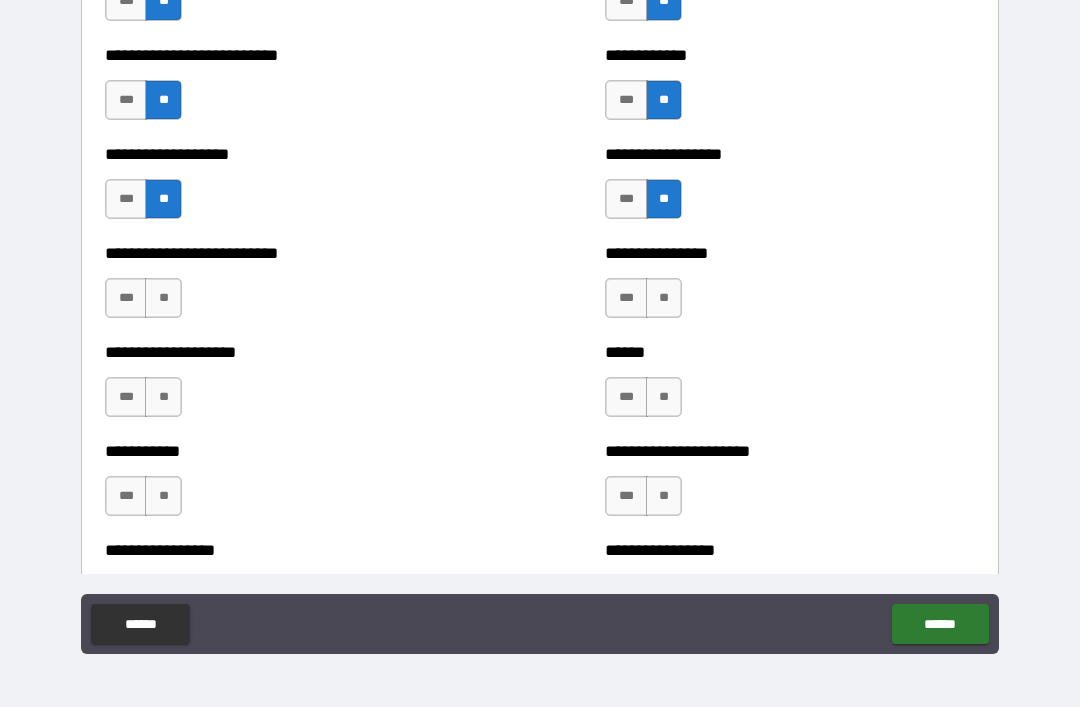 click on "**" at bounding box center (163, 298) 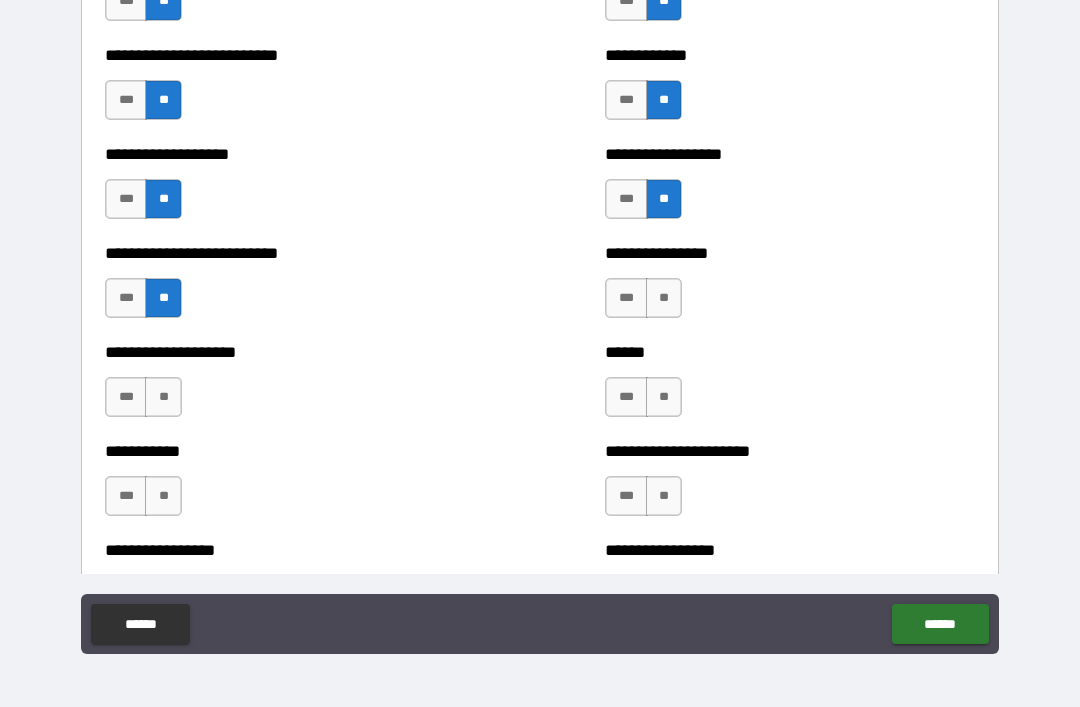 click on "**" at bounding box center [664, 298] 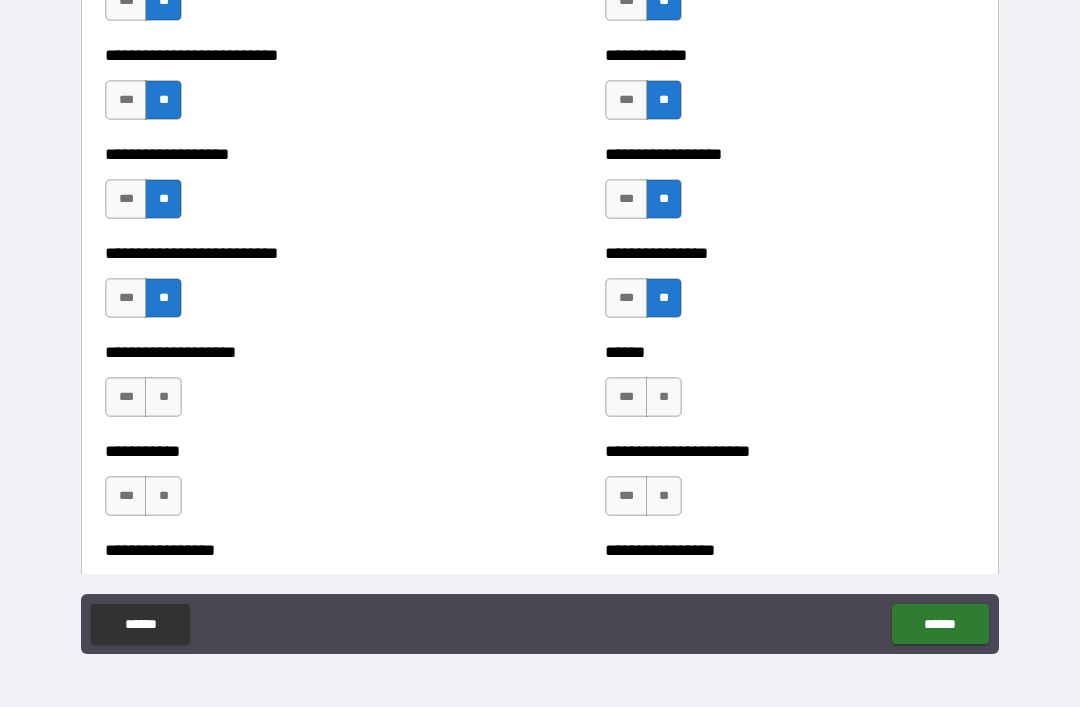 click on "**" at bounding box center [163, 397] 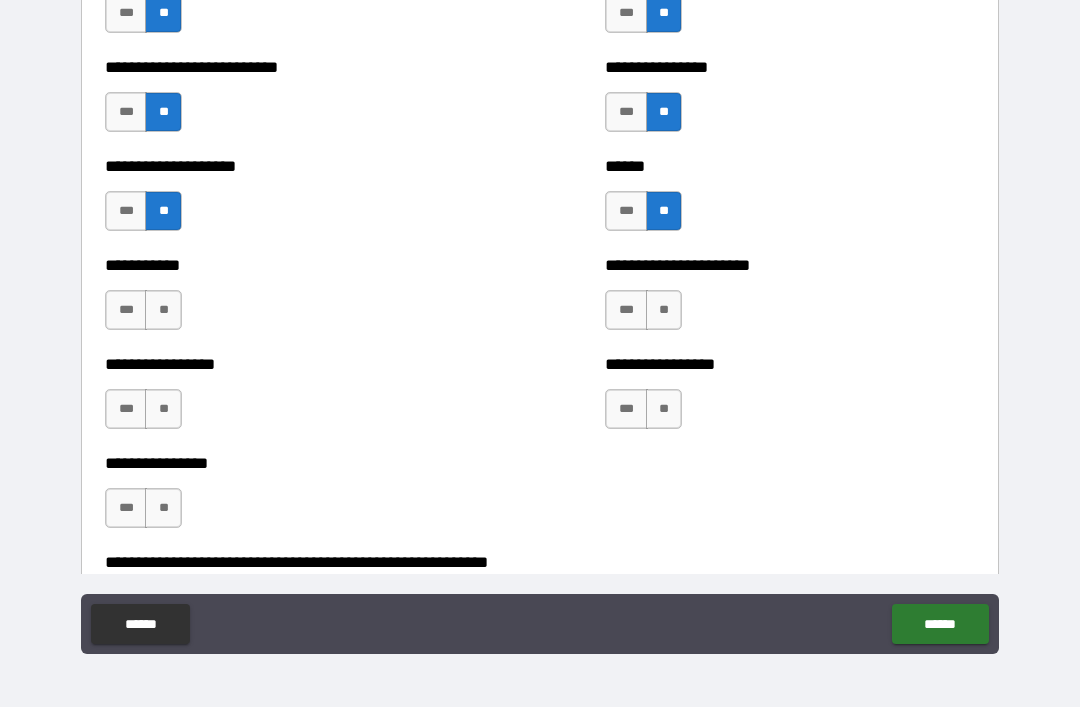 scroll, scrollTop: 5726, scrollLeft: 0, axis: vertical 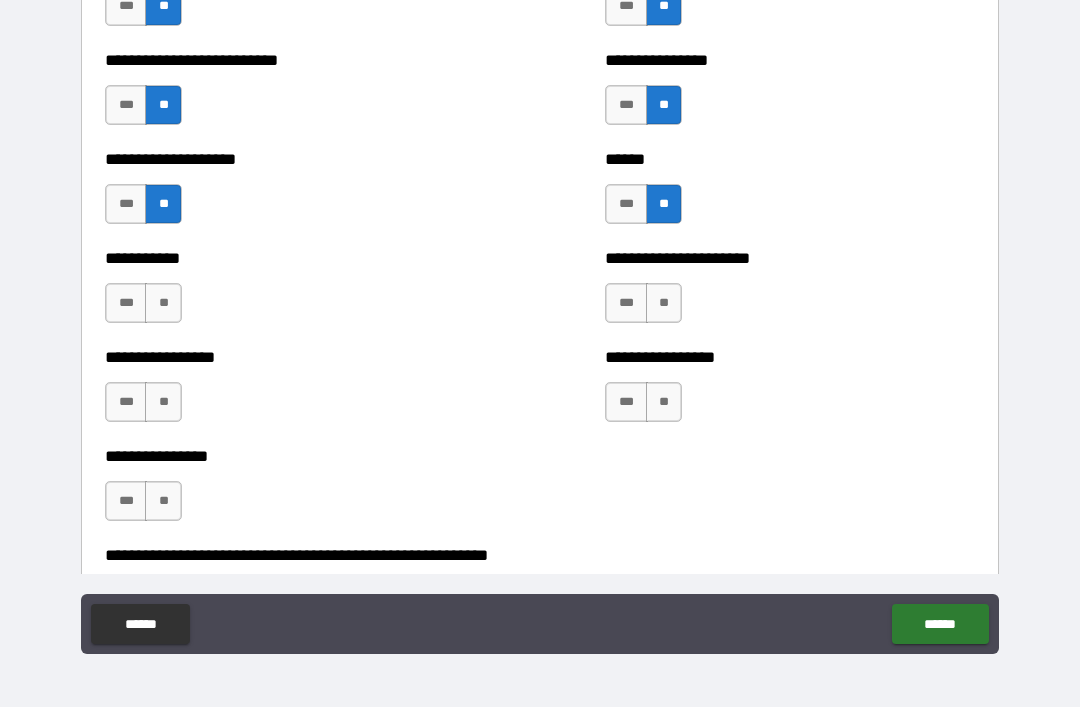 click on "**" at bounding box center (163, 303) 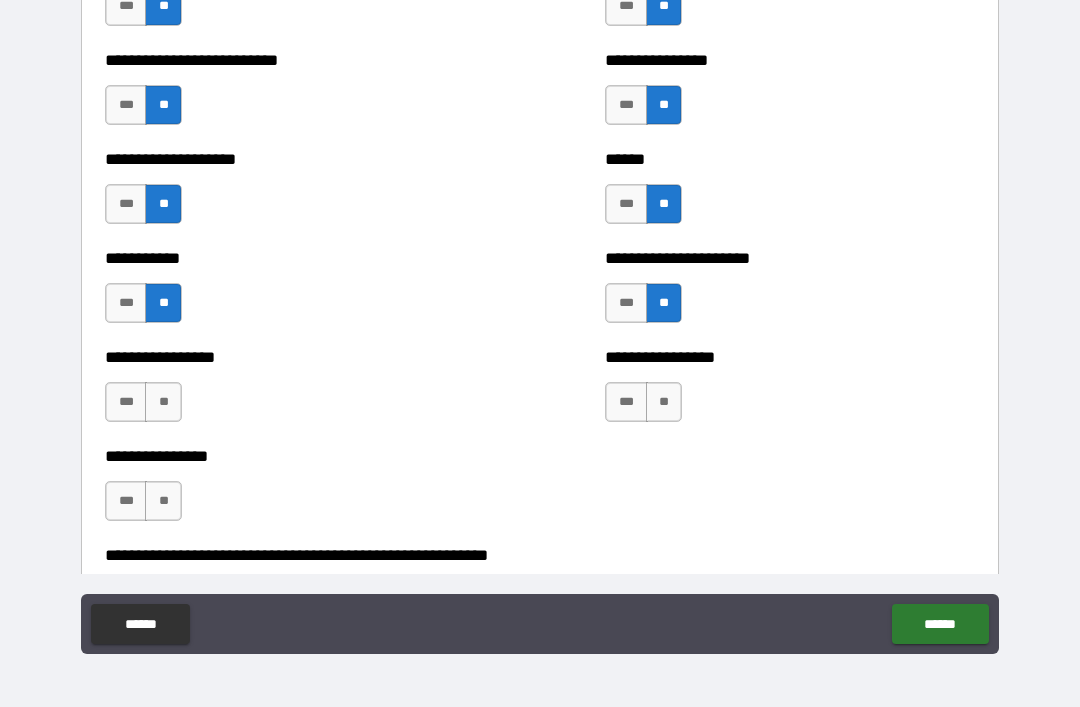click on "**" at bounding box center (163, 402) 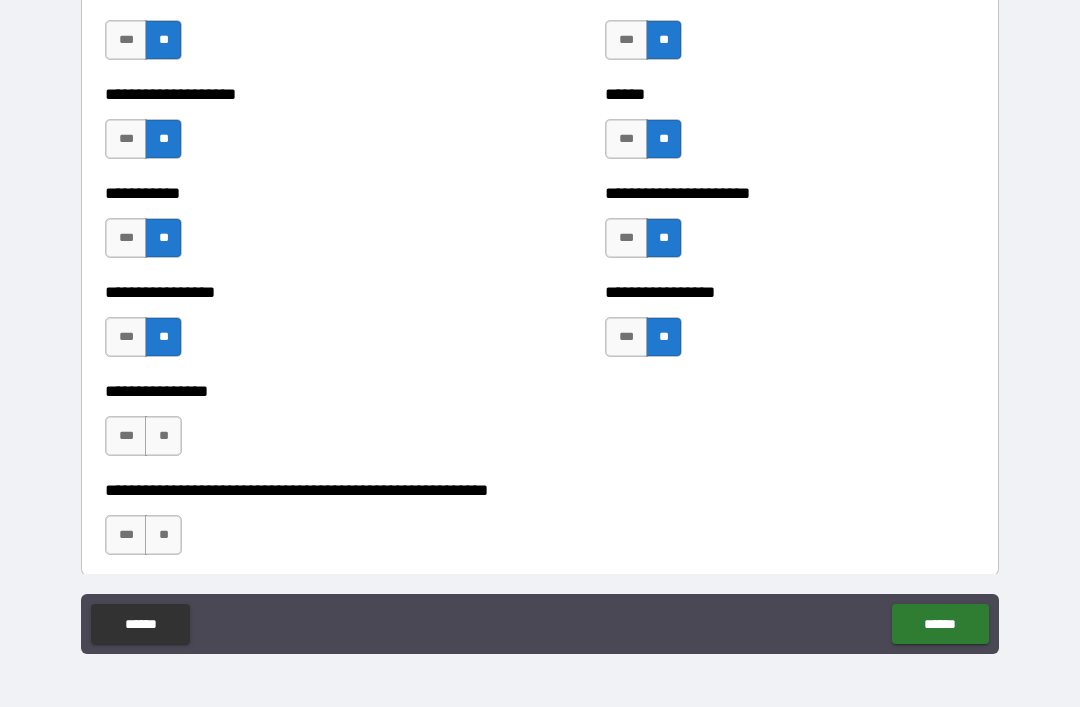 scroll, scrollTop: 5865, scrollLeft: 0, axis: vertical 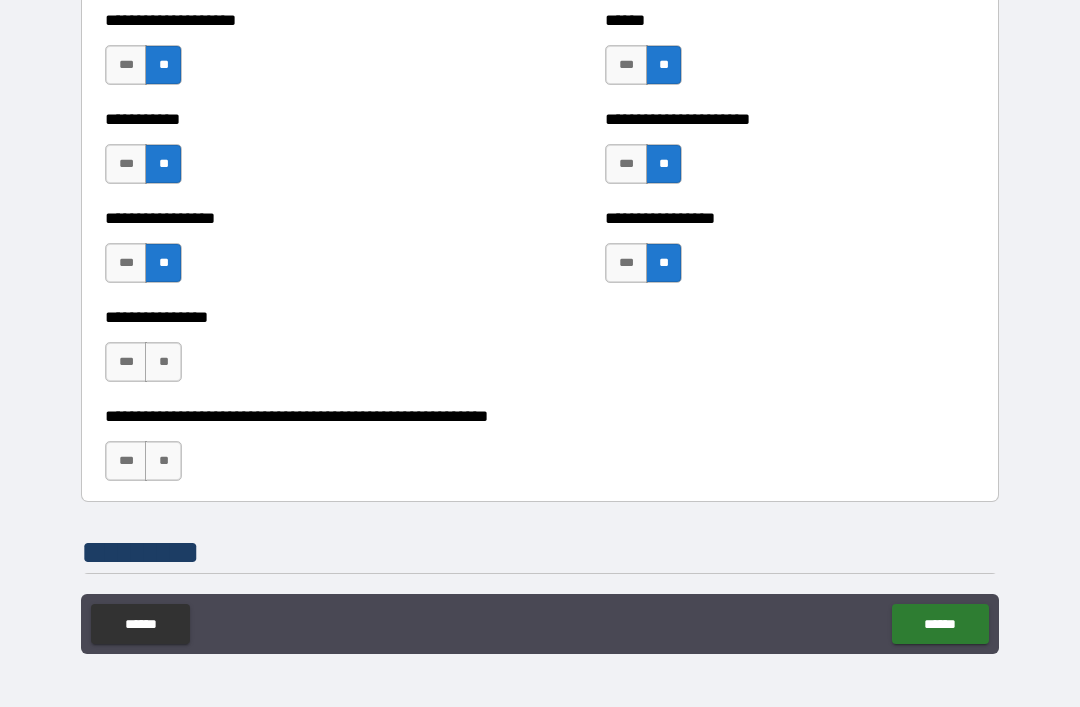 click on "**" at bounding box center (163, 362) 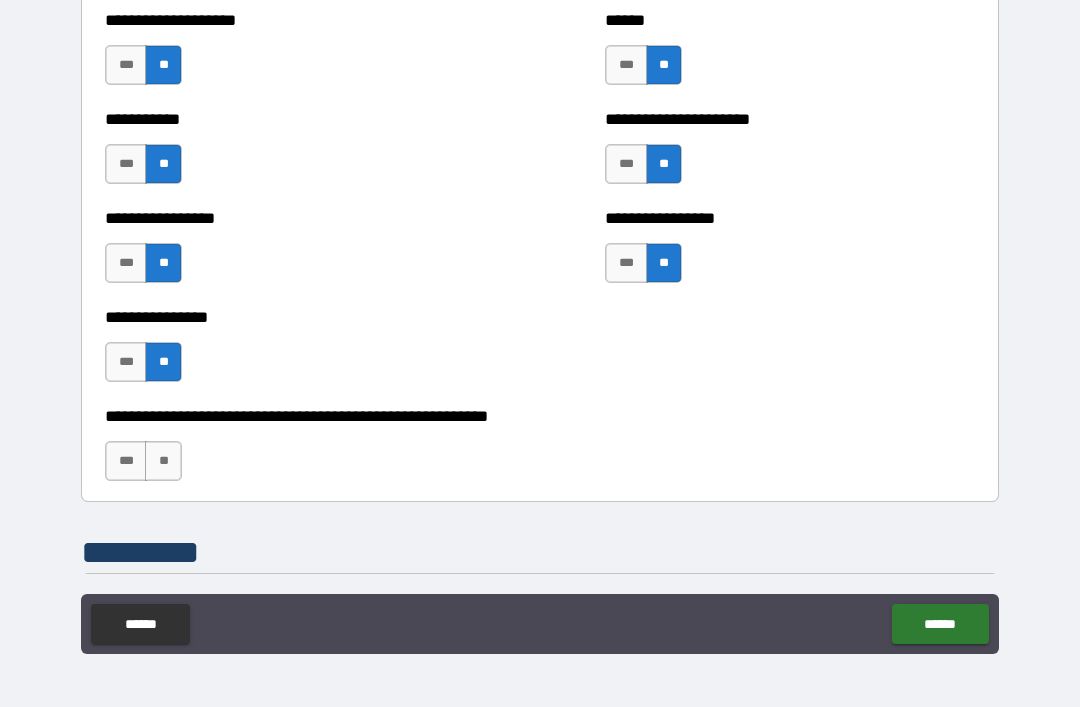 click on "**" at bounding box center (163, 461) 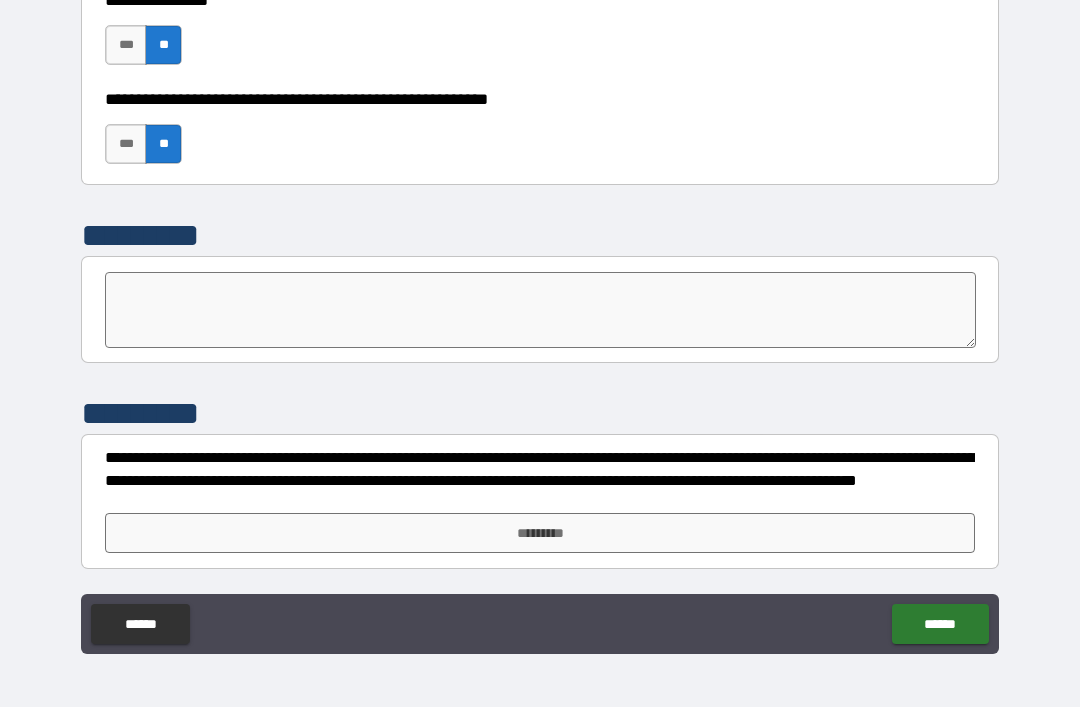 click on "*********" at bounding box center [540, 533] 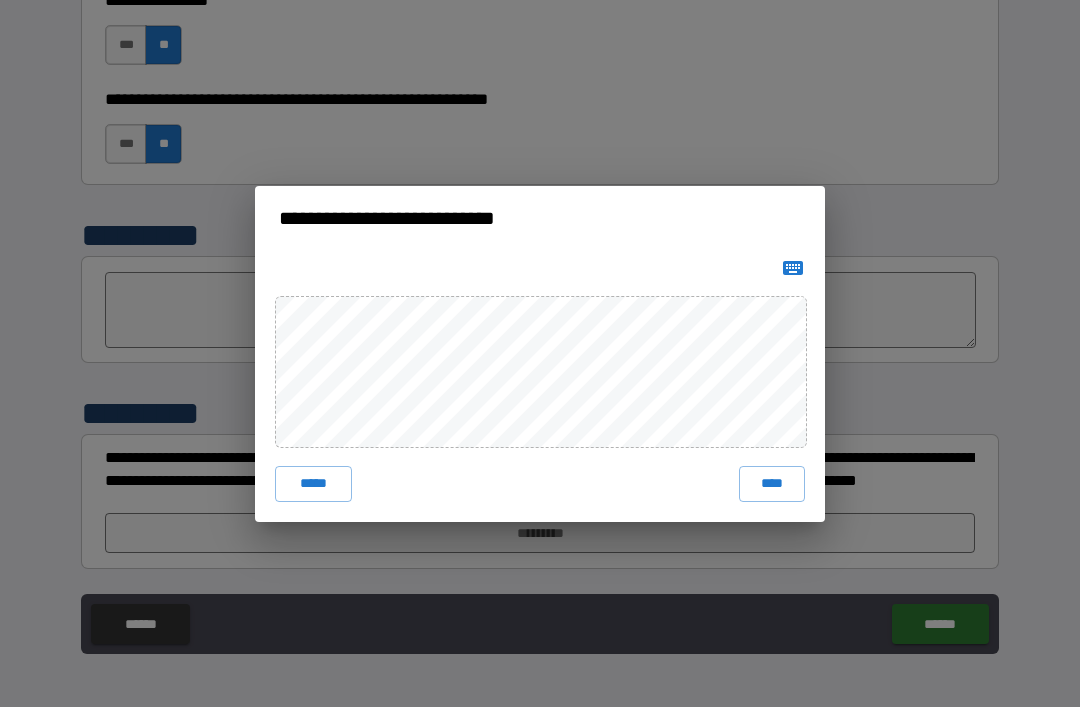 click on "****" at bounding box center [772, 484] 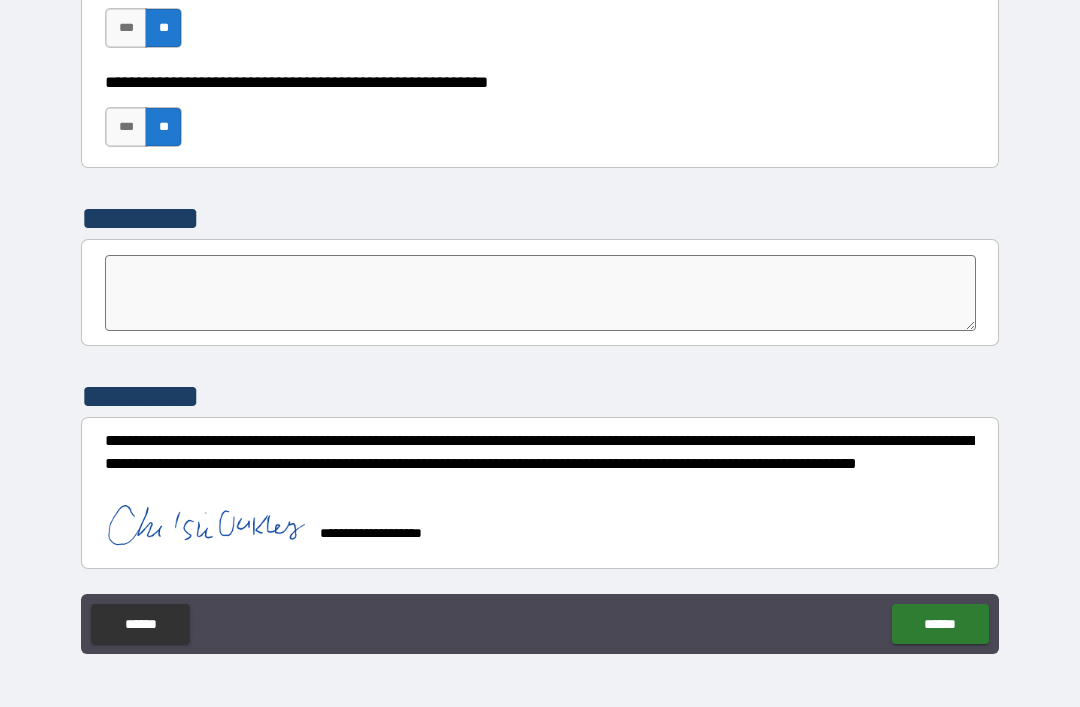 scroll, scrollTop: 6200, scrollLeft: 0, axis: vertical 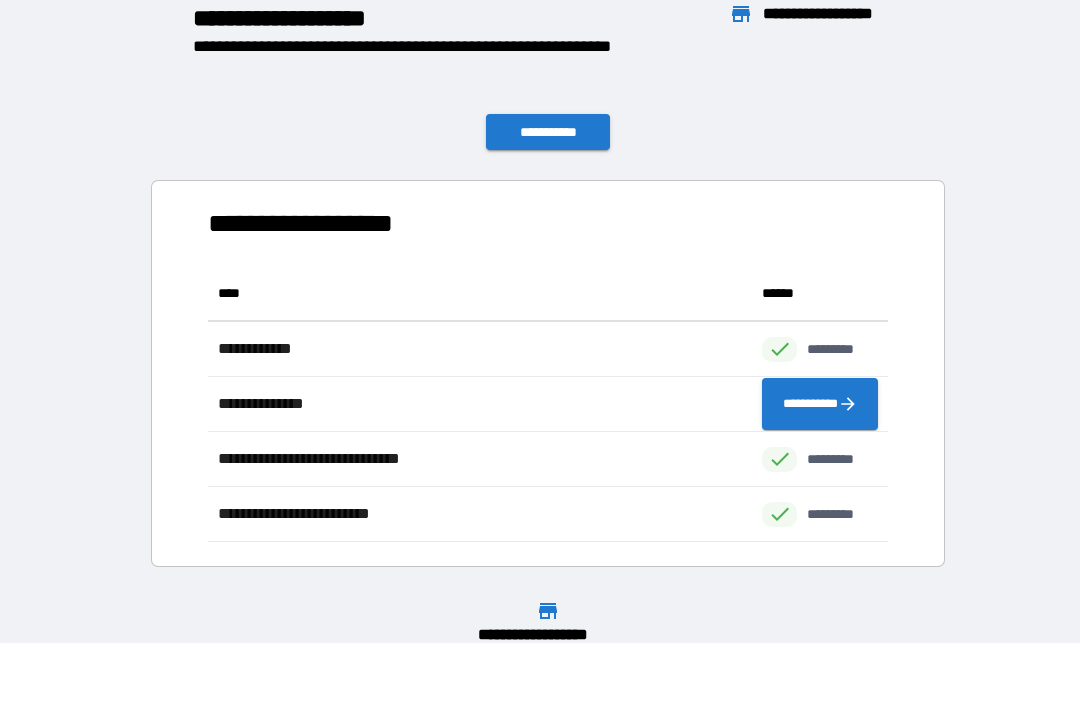click on "**********" at bounding box center [548, 132] 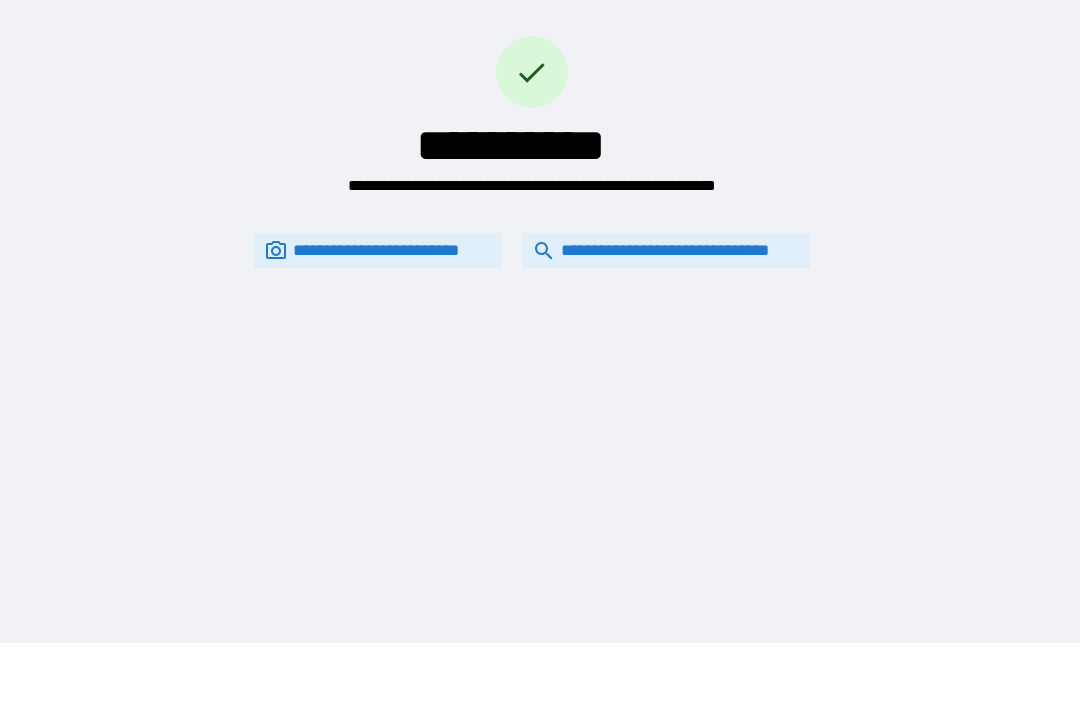 click on "**********" at bounding box center (666, 250) 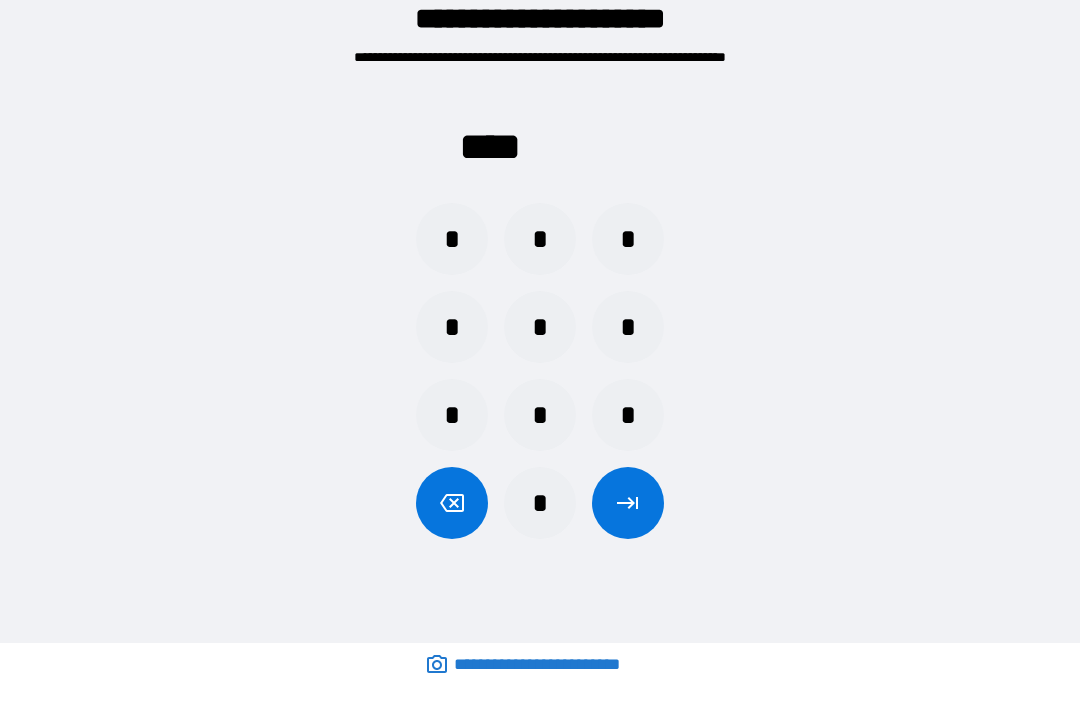 click on "*" at bounding box center [540, 239] 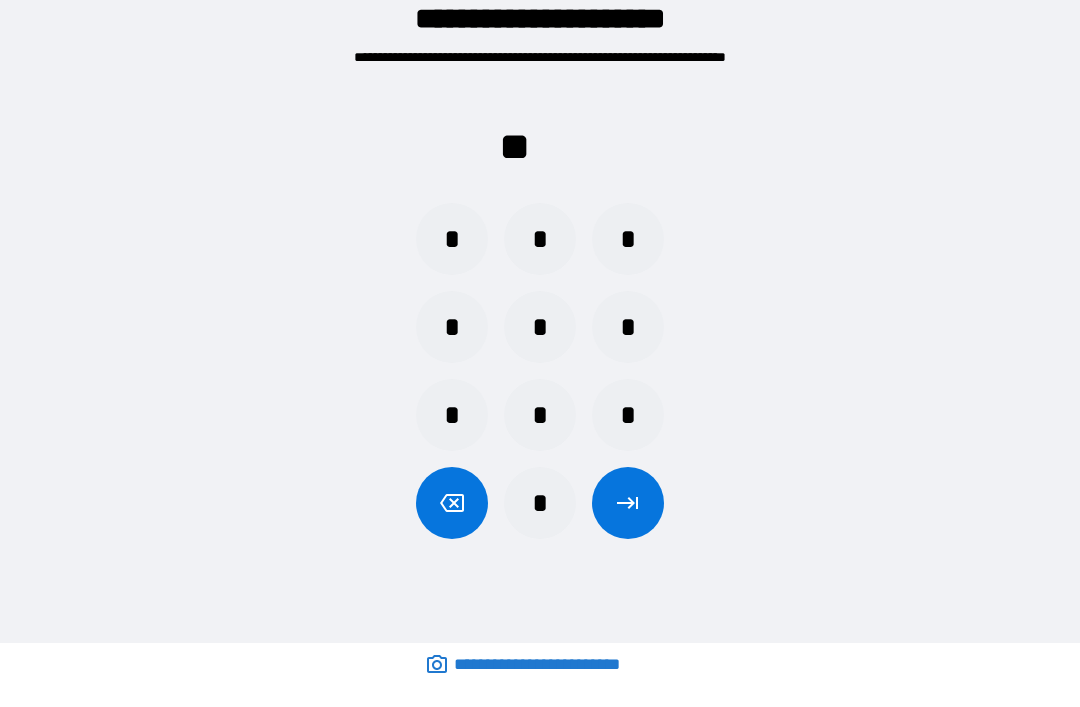 click on "*" at bounding box center (540, 327) 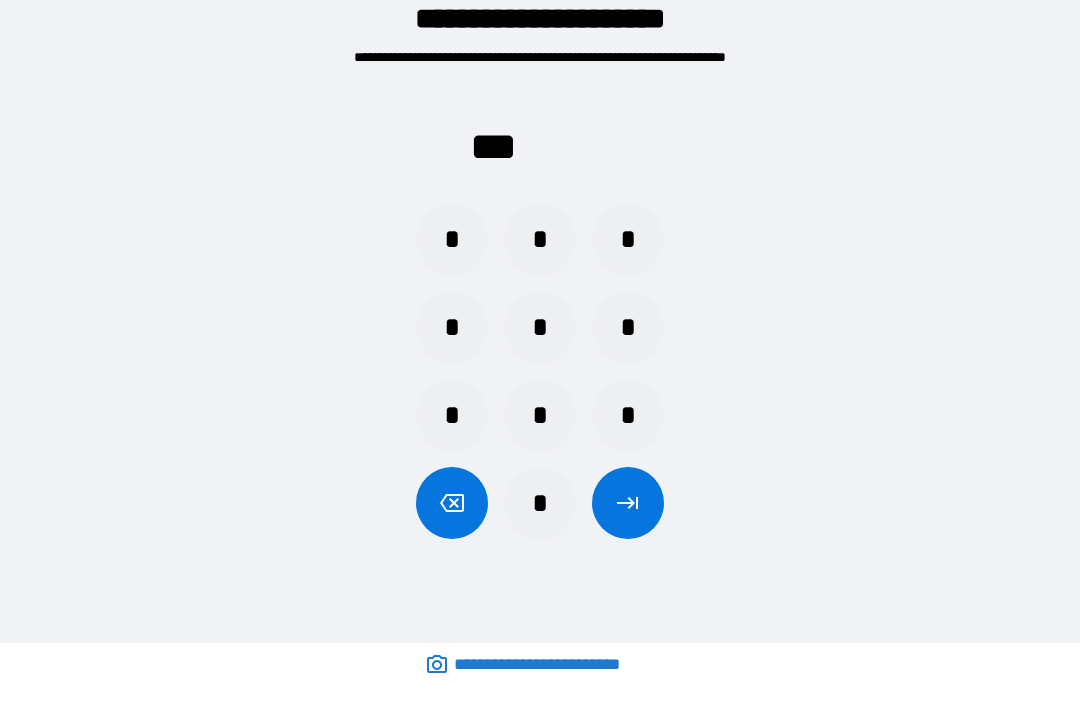 click on "*" at bounding box center (628, 327) 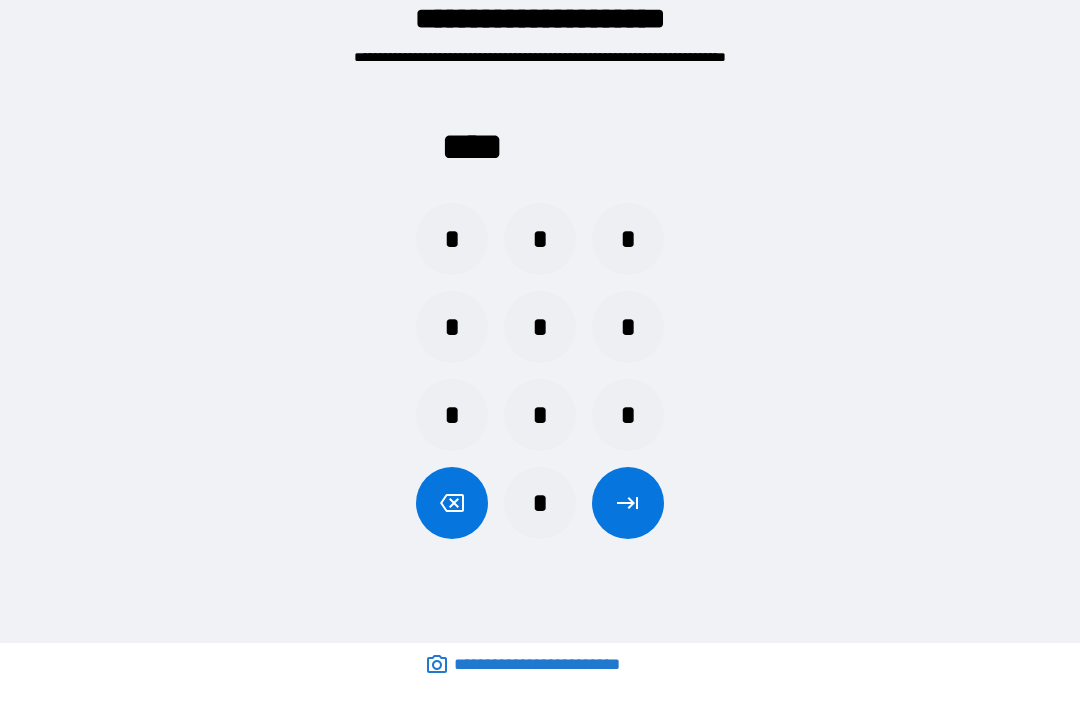 click at bounding box center [628, 503] 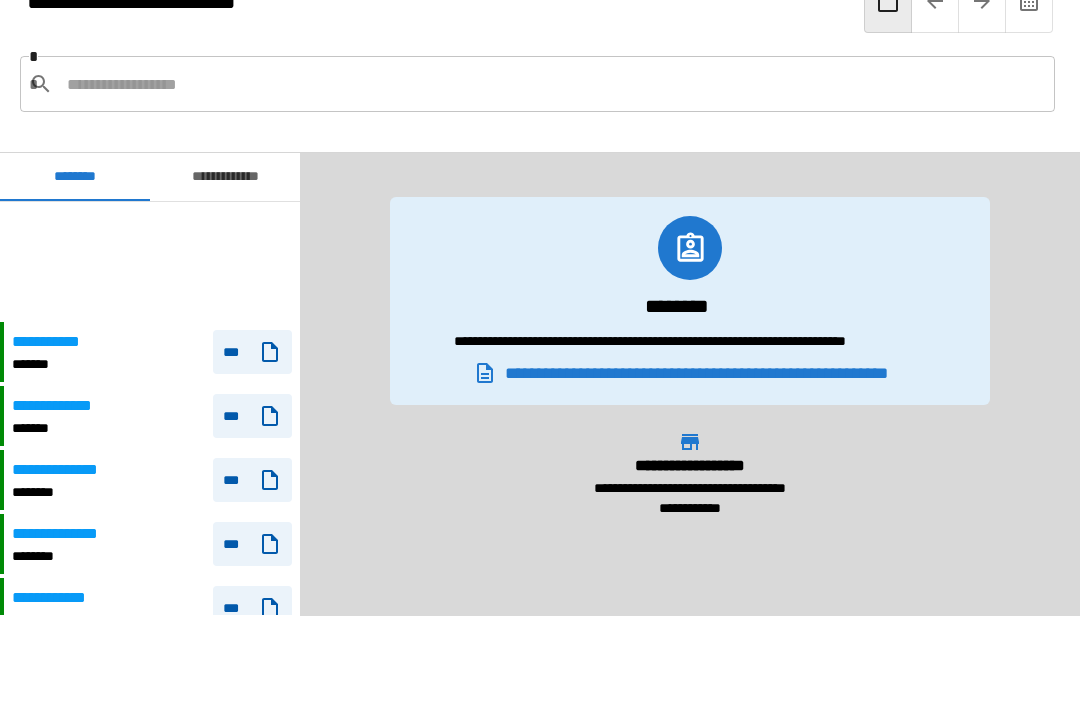 scroll, scrollTop: 120, scrollLeft: 0, axis: vertical 